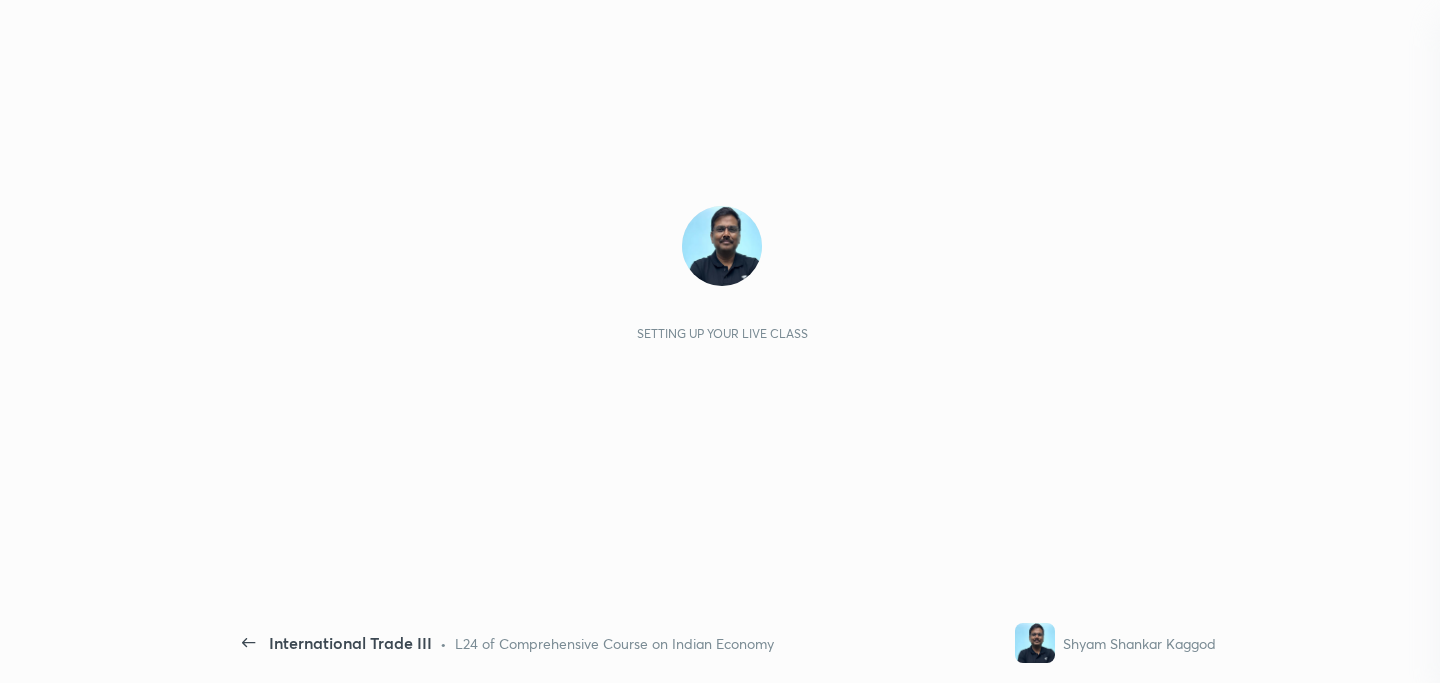 scroll, scrollTop: 0, scrollLeft: 0, axis: both 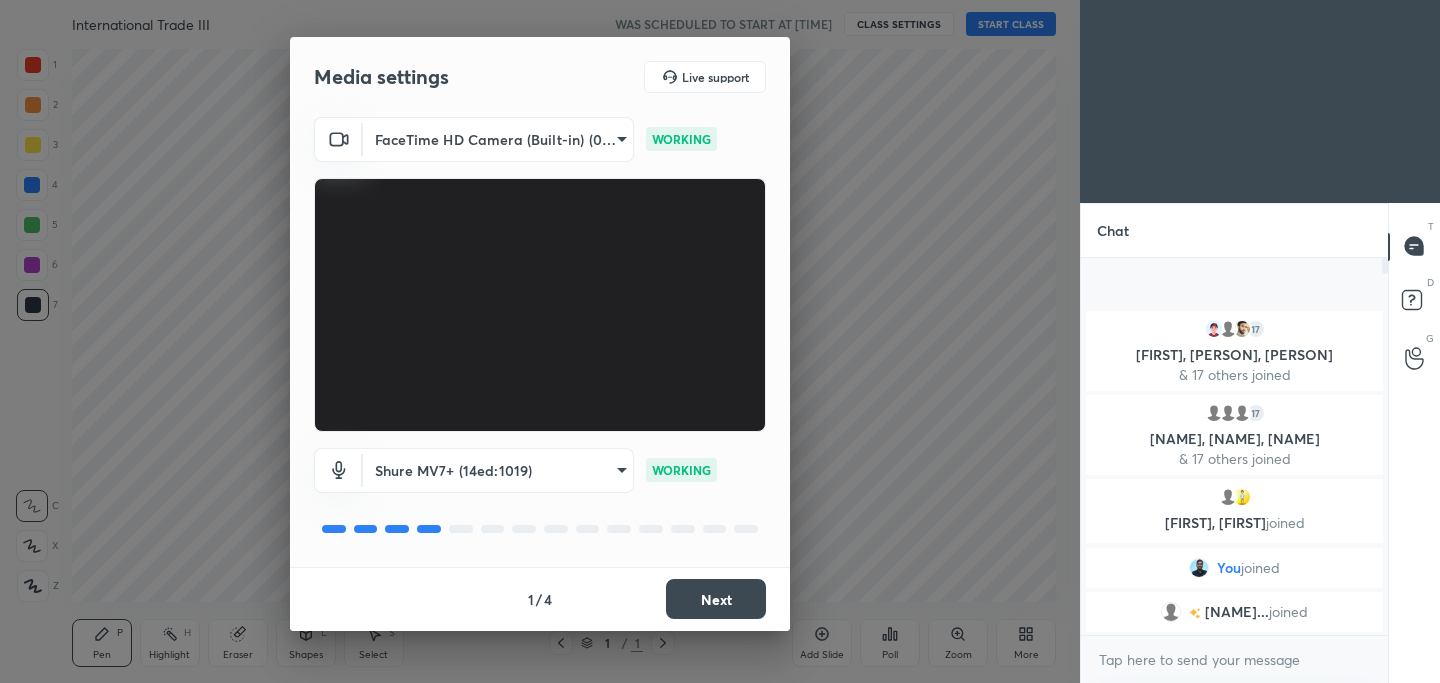 click on "Next" at bounding box center (716, 599) 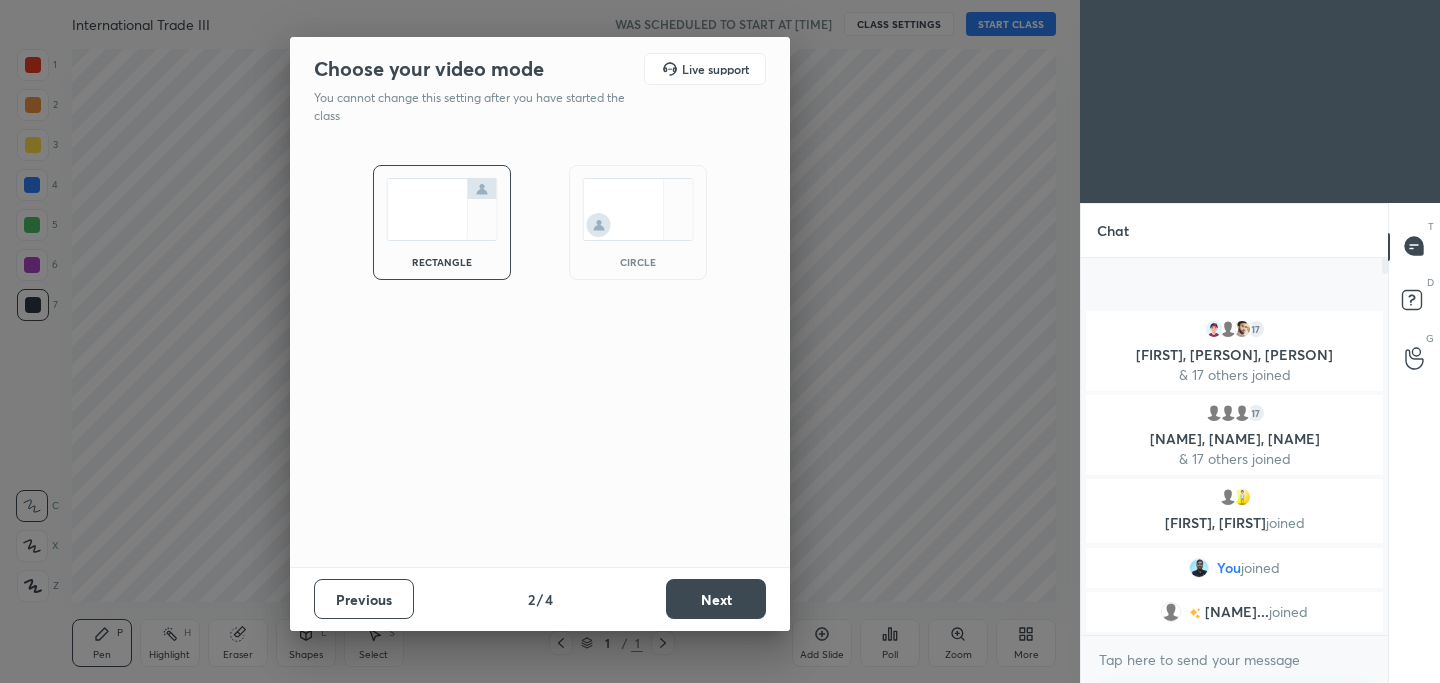 click on "Next" at bounding box center (716, 599) 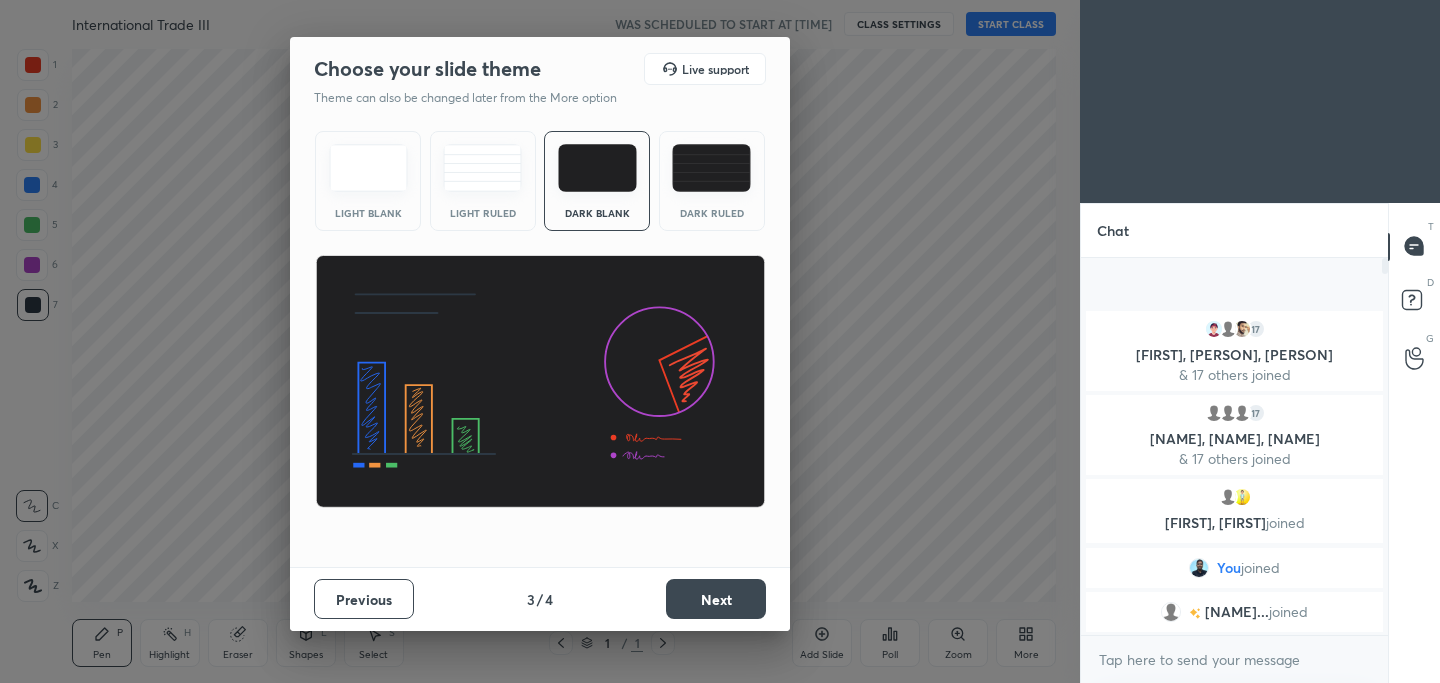 click on "Next" at bounding box center (716, 599) 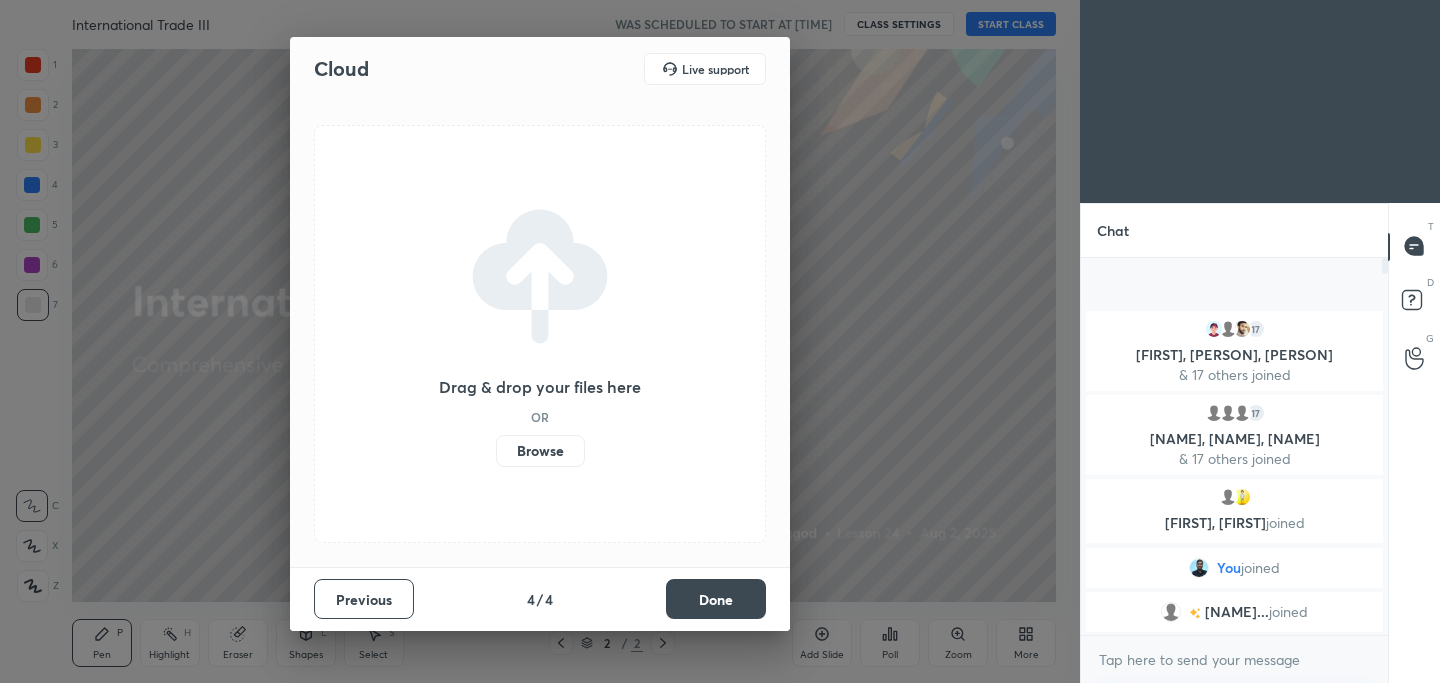 click on "Done" at bounding box center [716, 599] 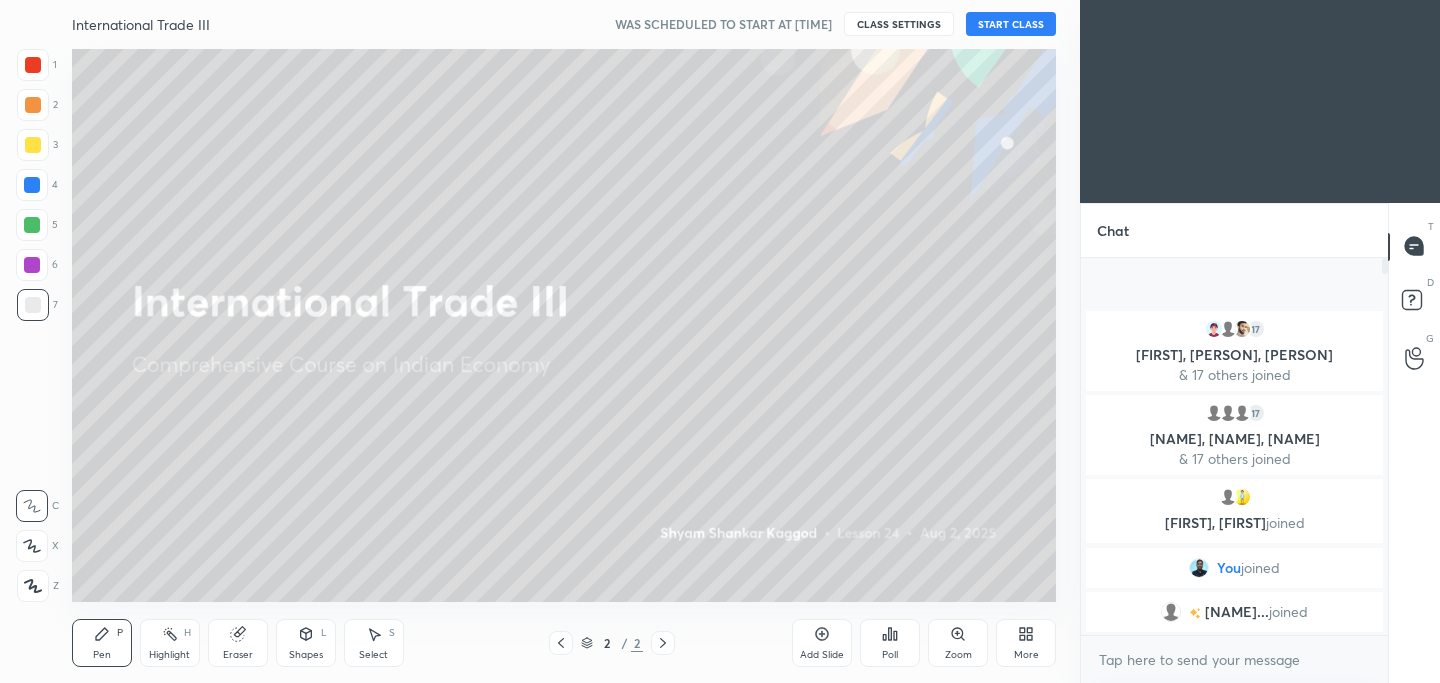click on "START CLASS" at bounding box center [1011, 24] 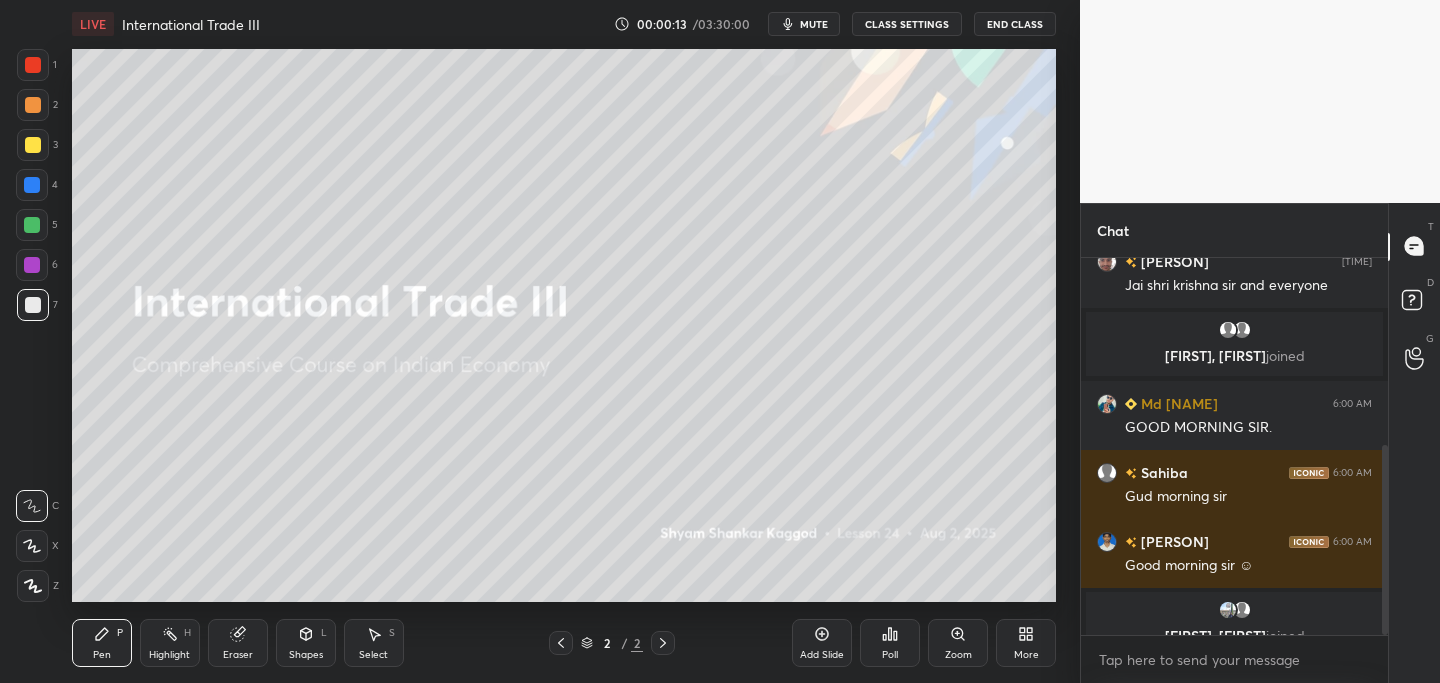 scroll, scrollTop: 373, scrollLeft: 0, axis: vertical 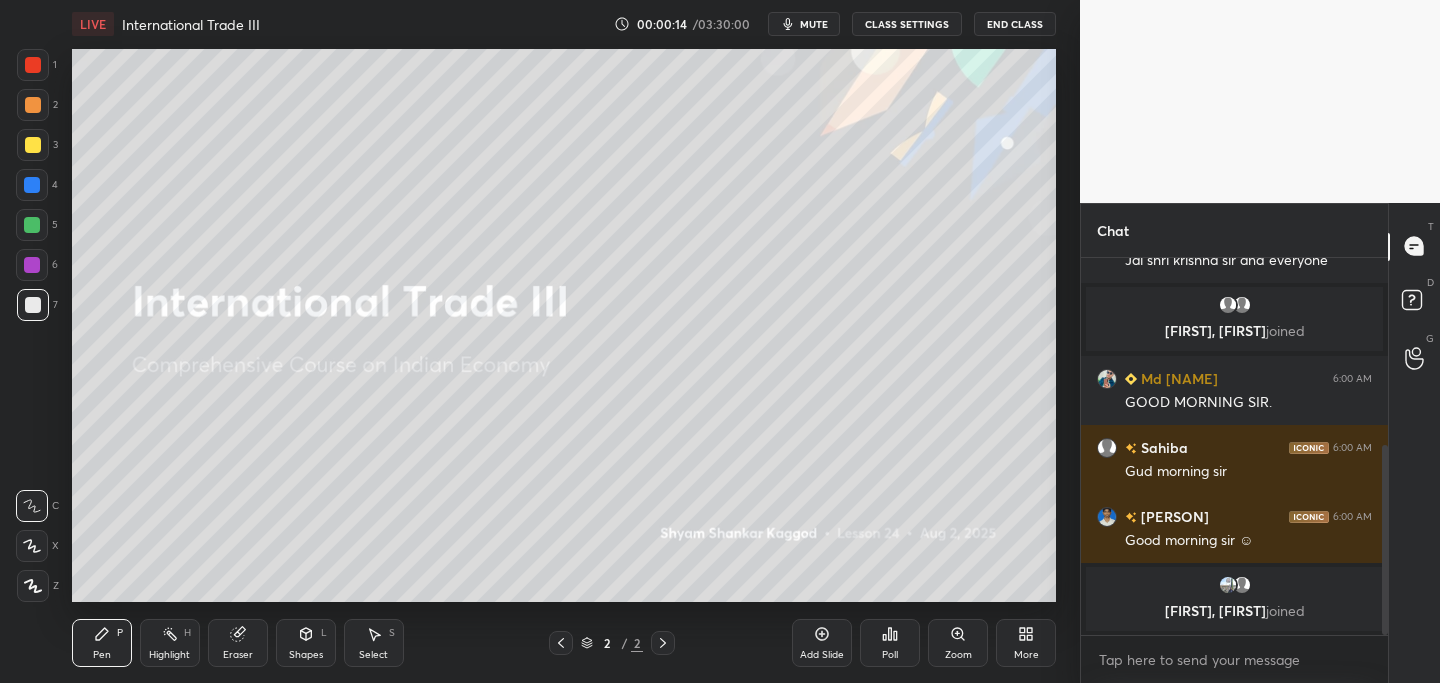 click on "More" at bounding box center [1026, 643] 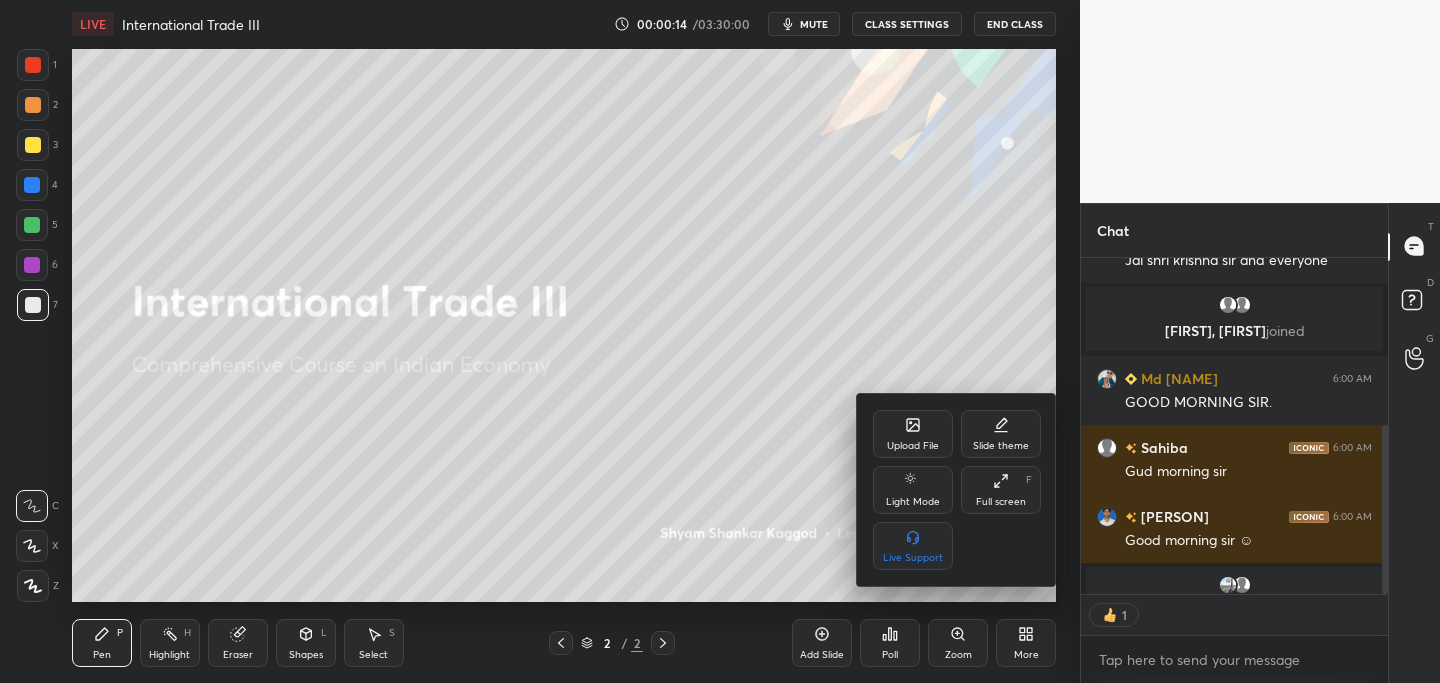 scroll, scrollTop: 331, scrollLeft: 301, axis: both 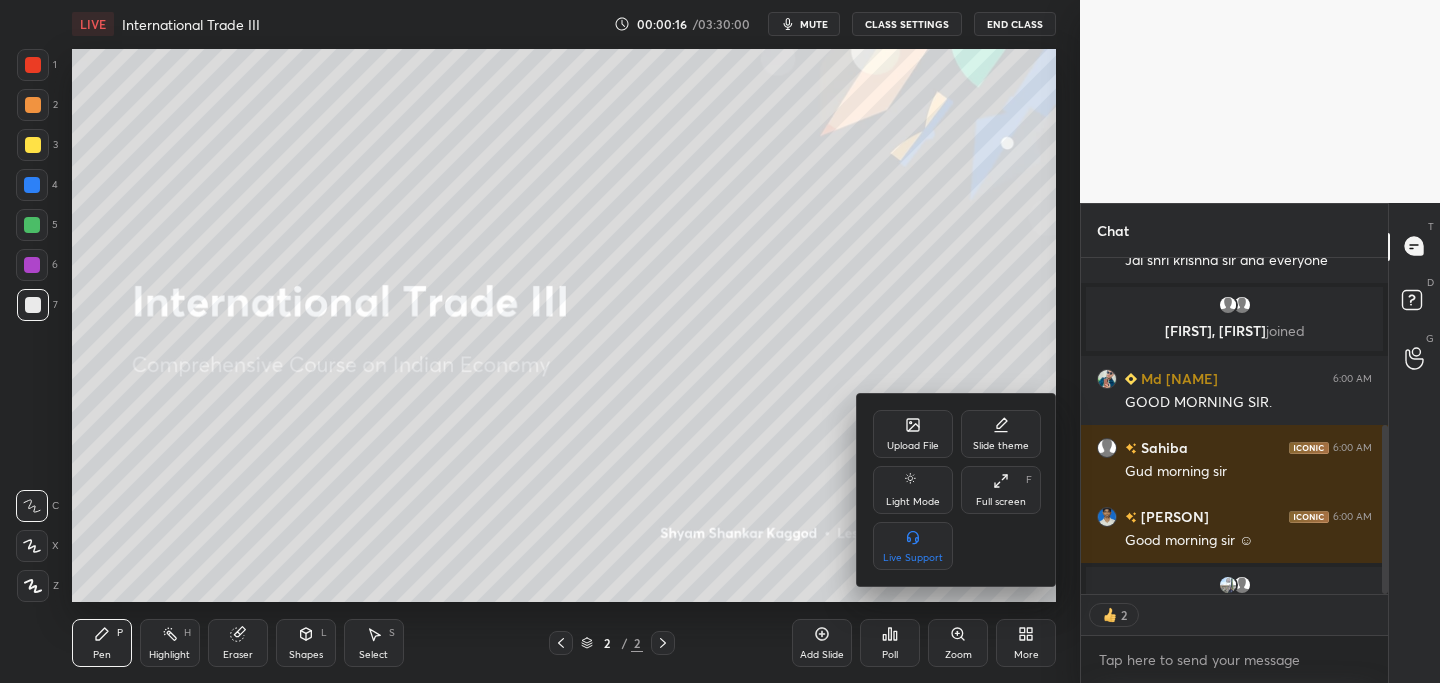 click on "Upload File" at bounding box center [913, 434] 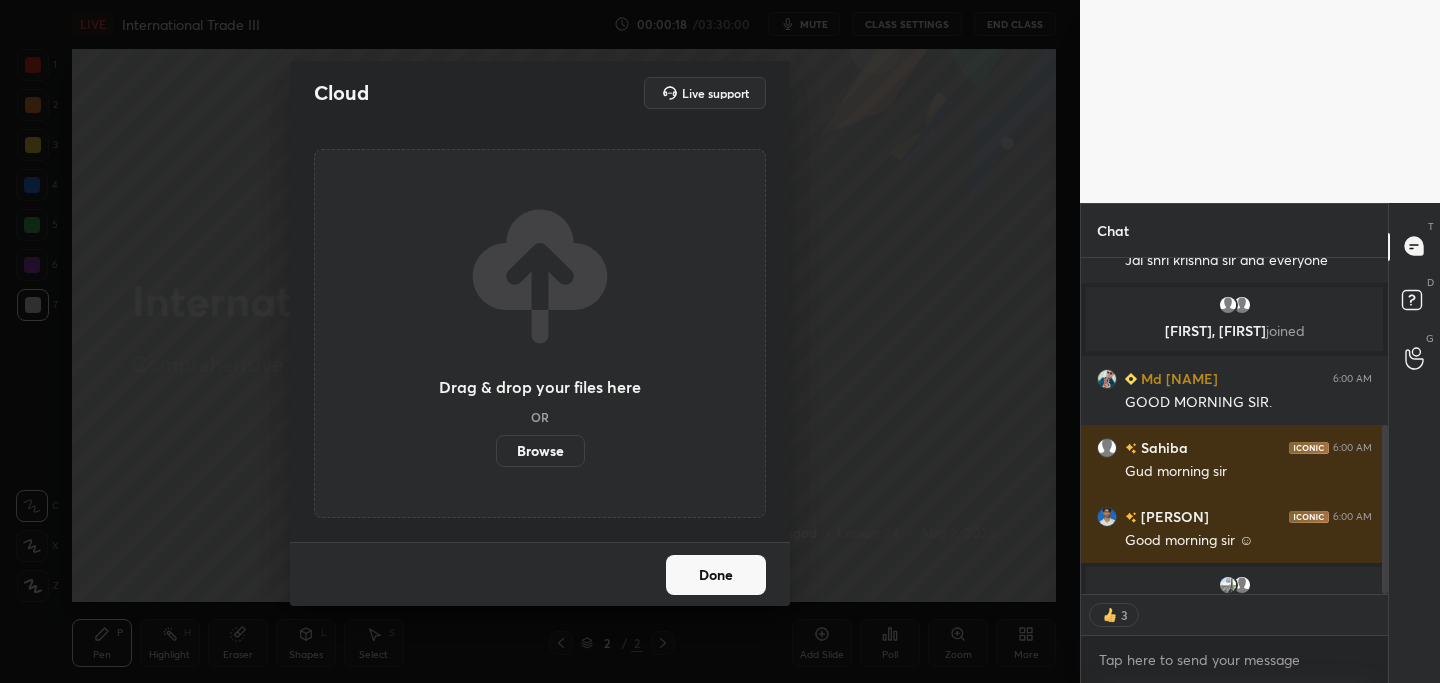 click on "Browse" at bounding box center [540, 451] 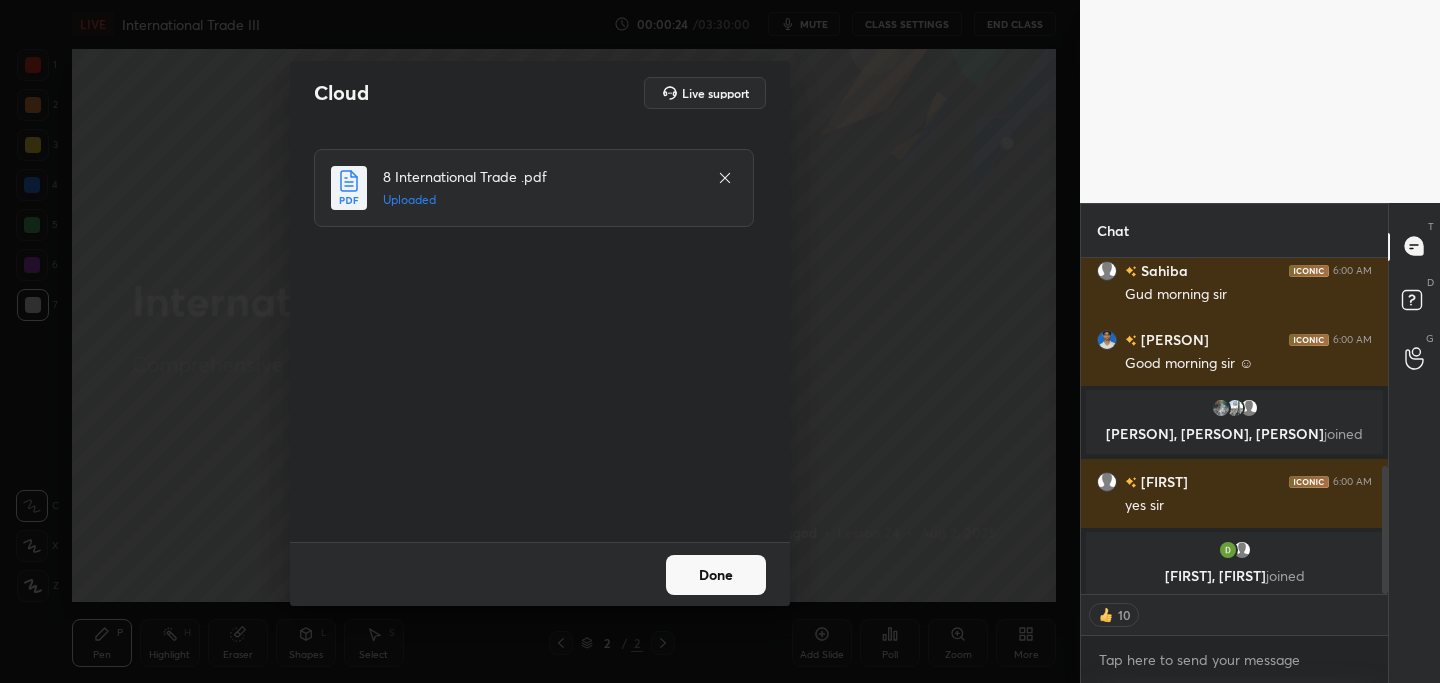 scroll, scrollTop: 546, scrollLeft: 0, axis: vertical 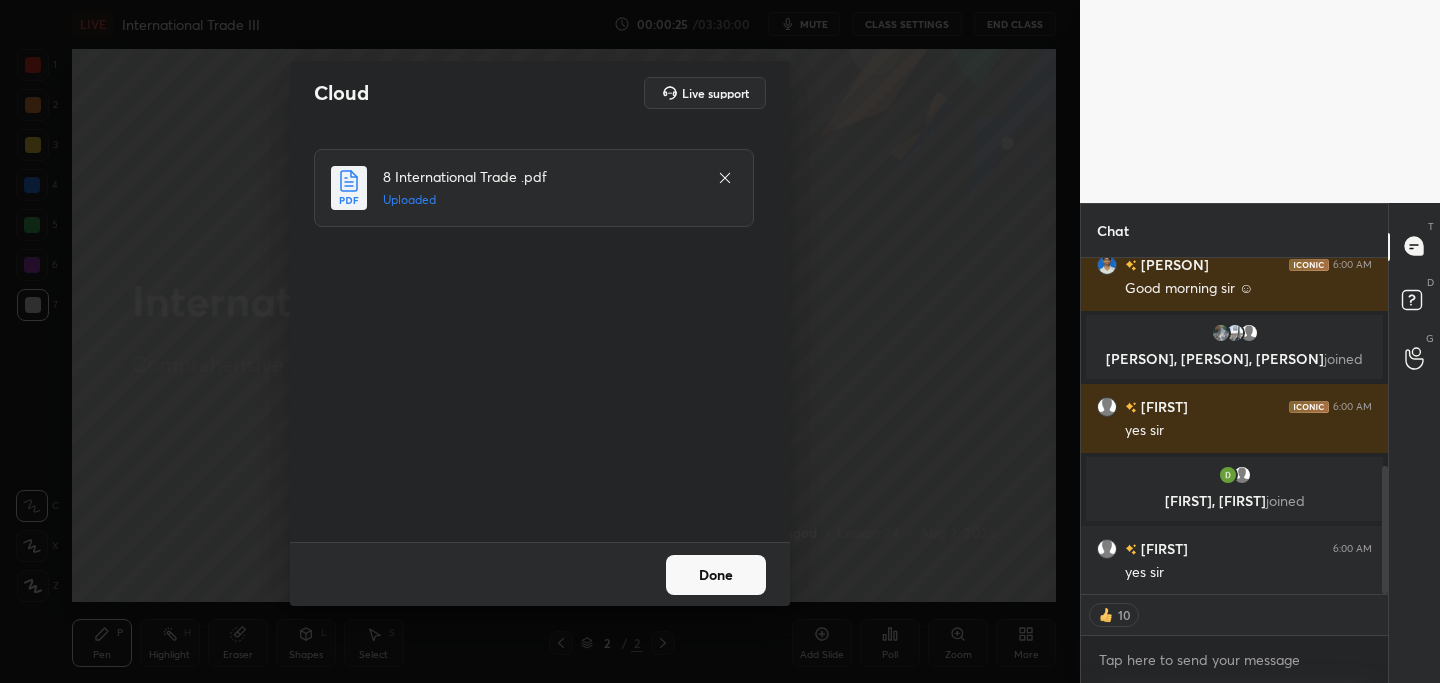 click on "Done" at bounding box center [716, 575] 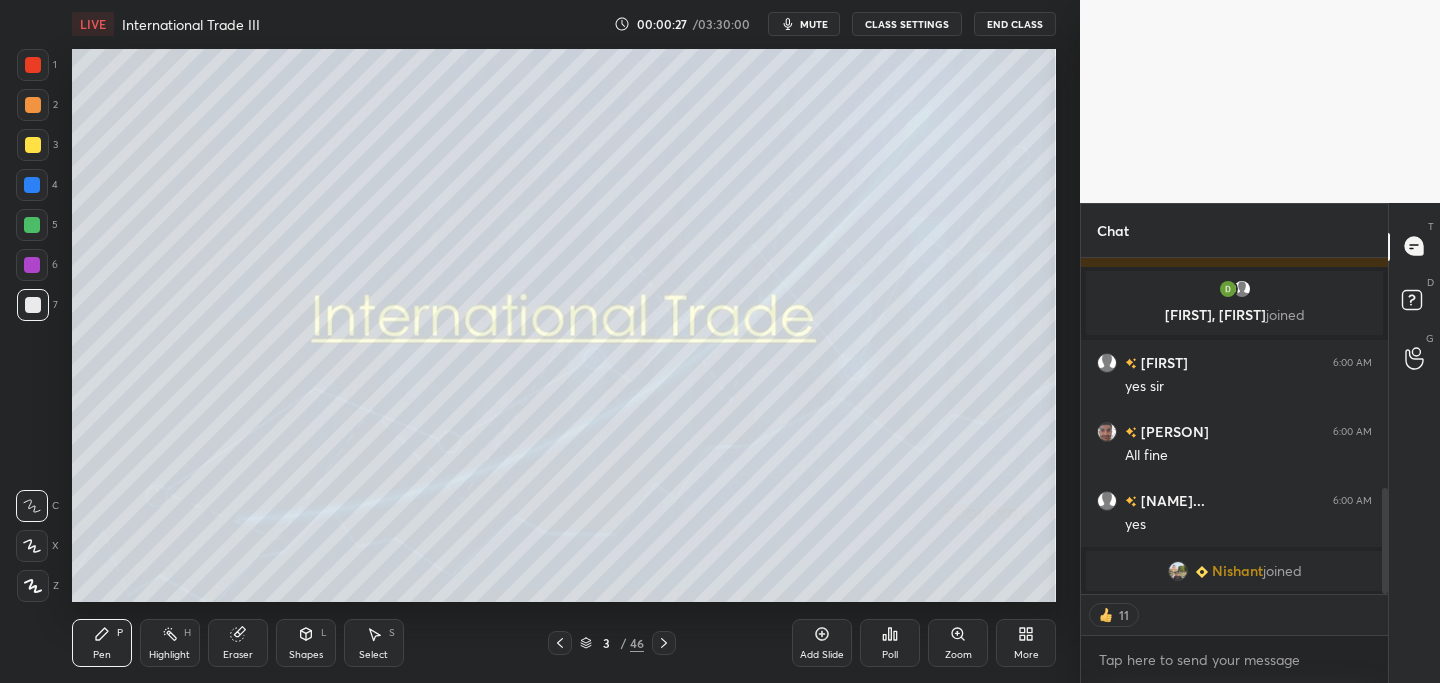 scroll, scrollTop: 769, scrollLeft: 0, axis: vertical 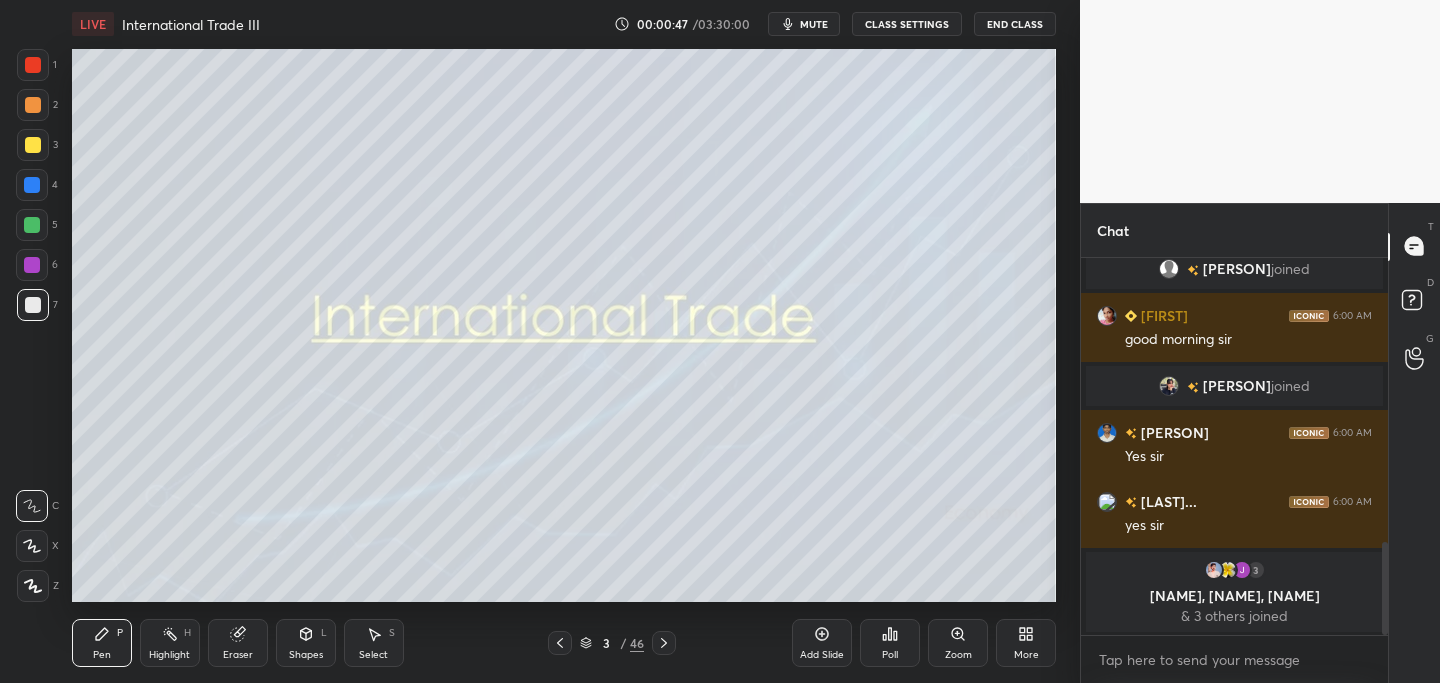 click at bounding box center [33, 145] 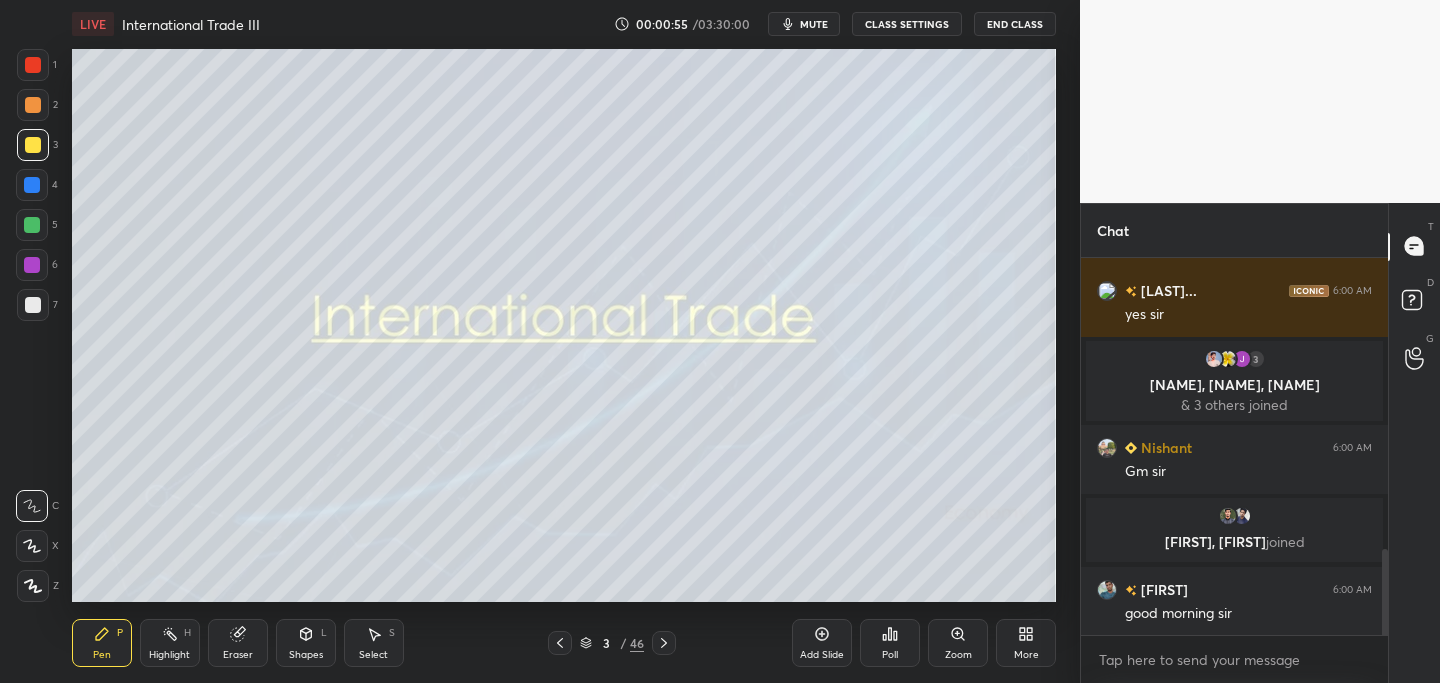 scroll, scrollTop: 1282, scrollLeft: 0, axis: vertical 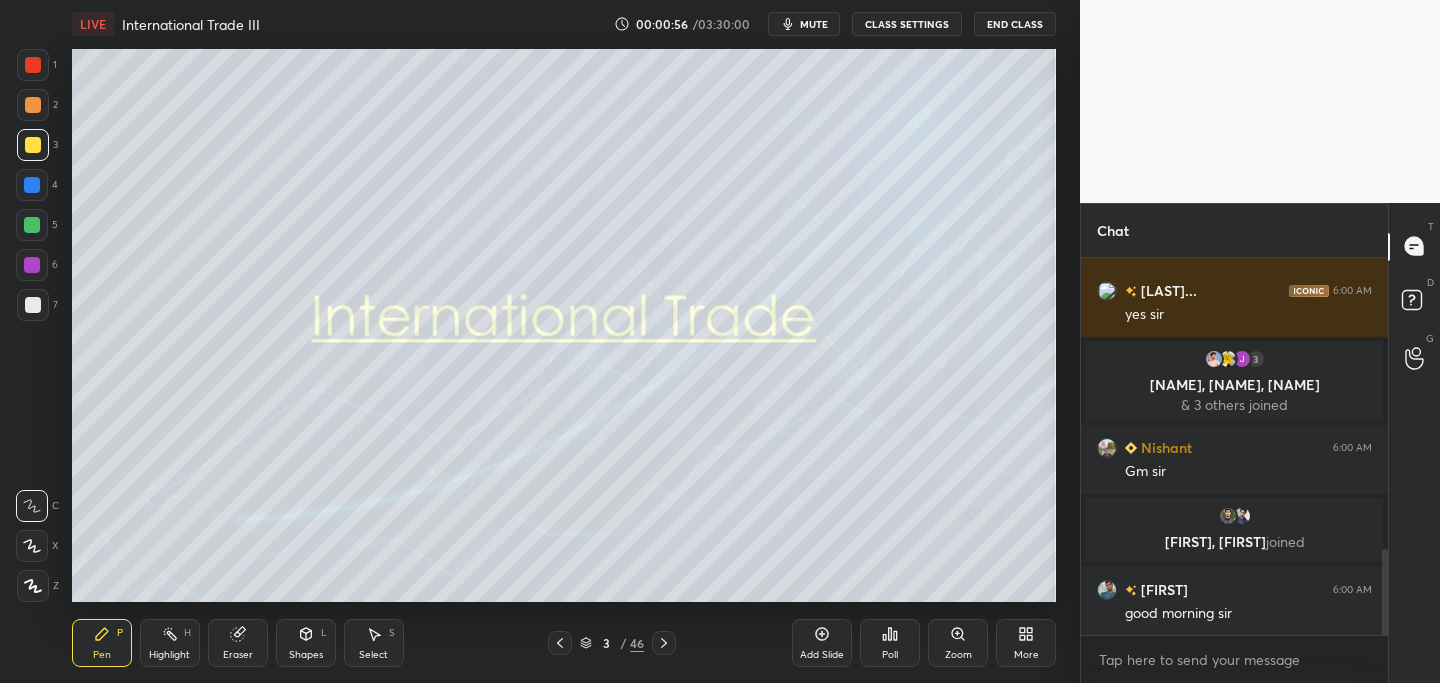 click 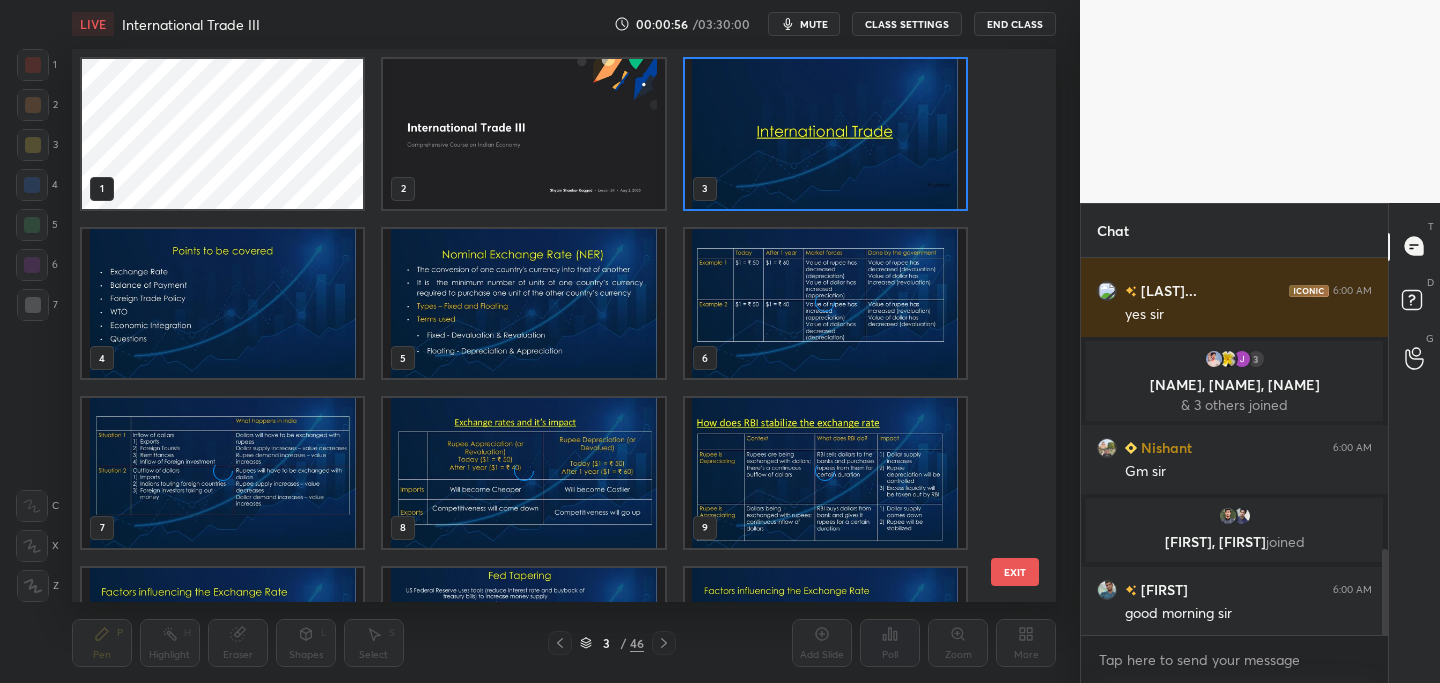 scroll, scrollTop: 7, scrollLeft: 10, axis: both 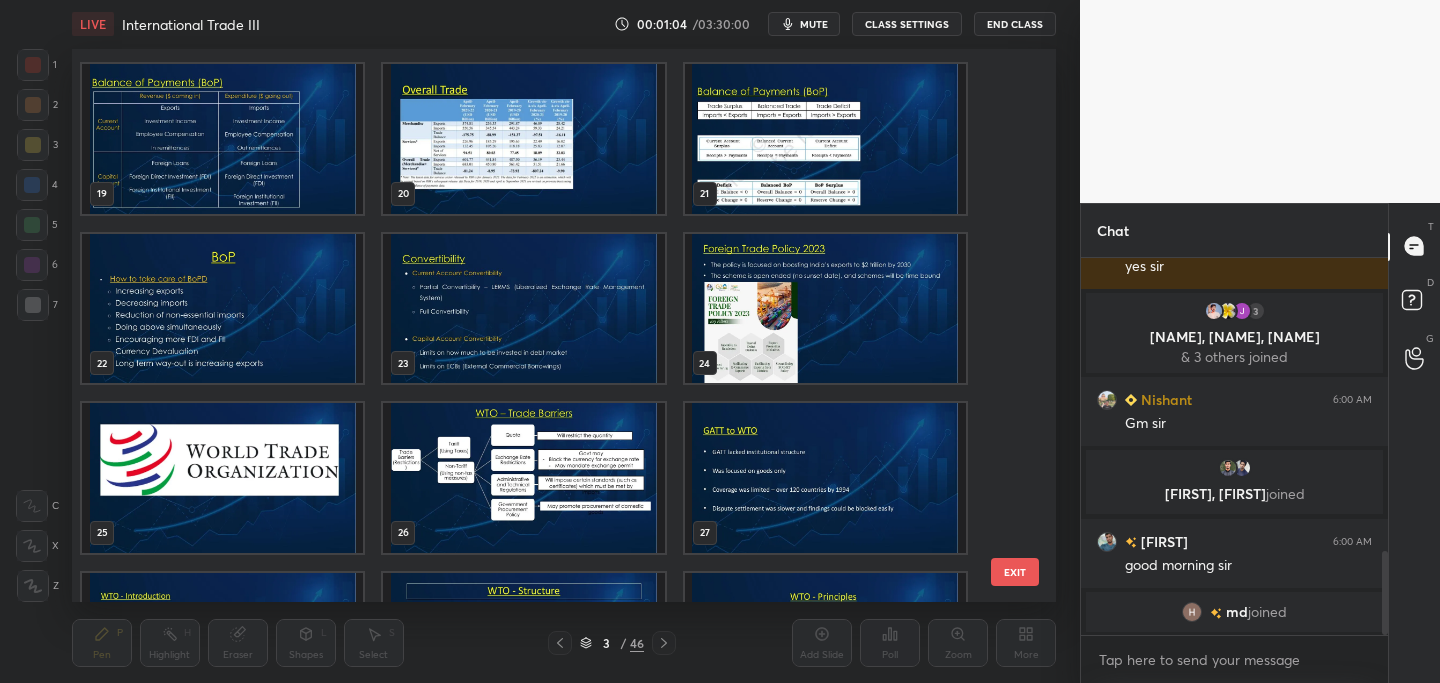 click at bounding box center [824, 308] 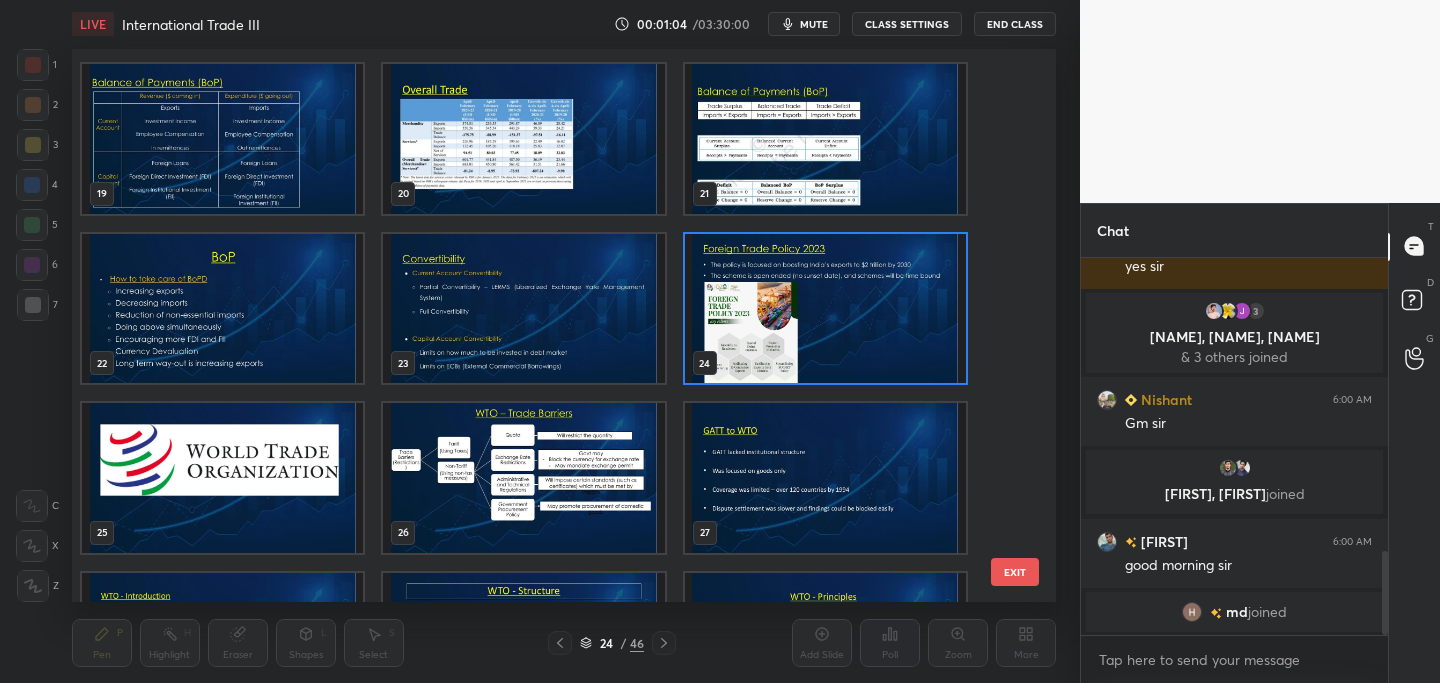 click at bounding box center (824, 308) 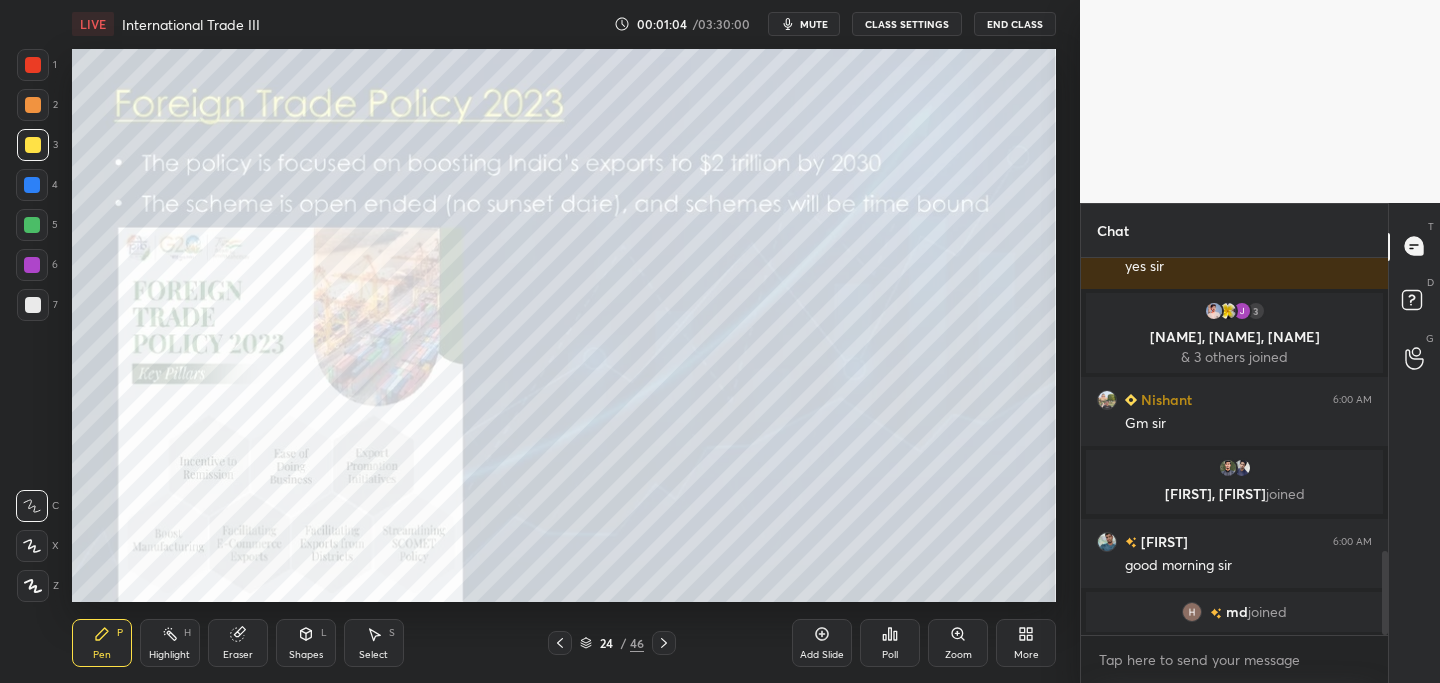 scroll, scrollTop: 1357, scrollLeft: 0, axis: vertical 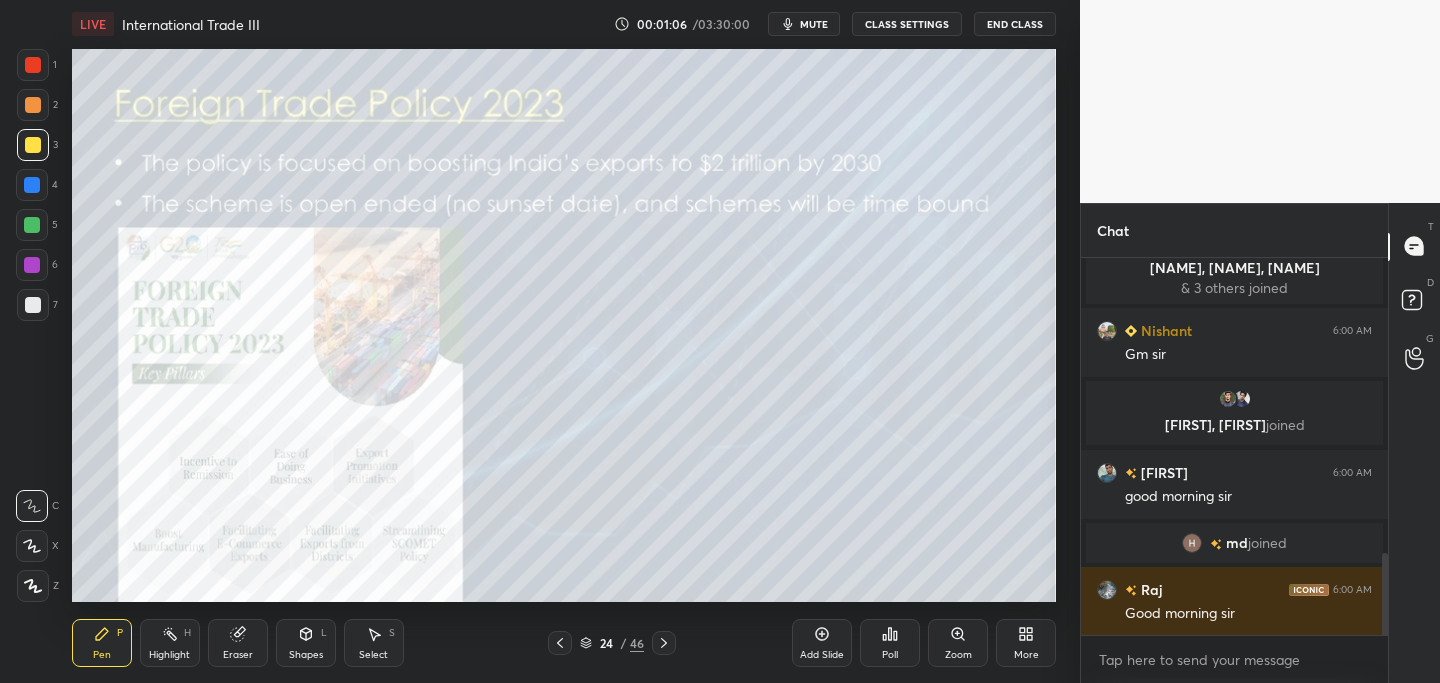 click 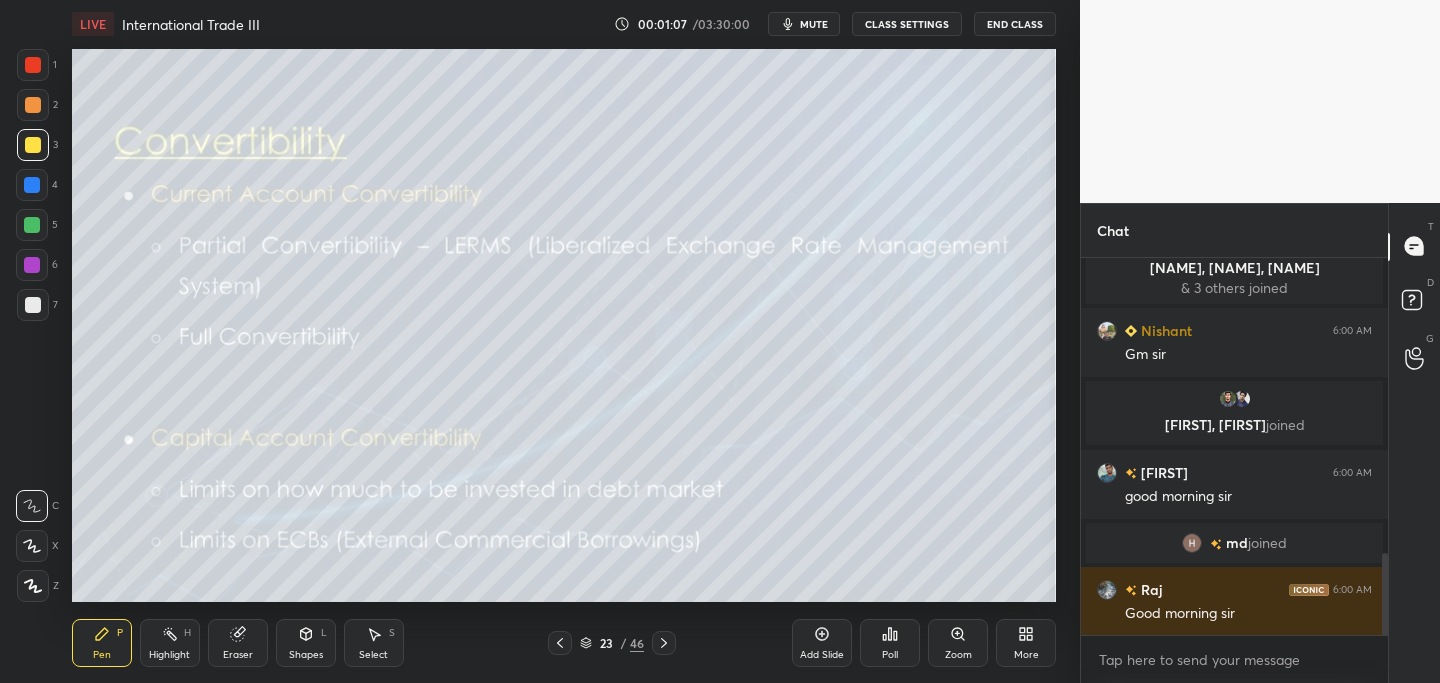 click on "Add Slide" at bounding box center [822, 643] 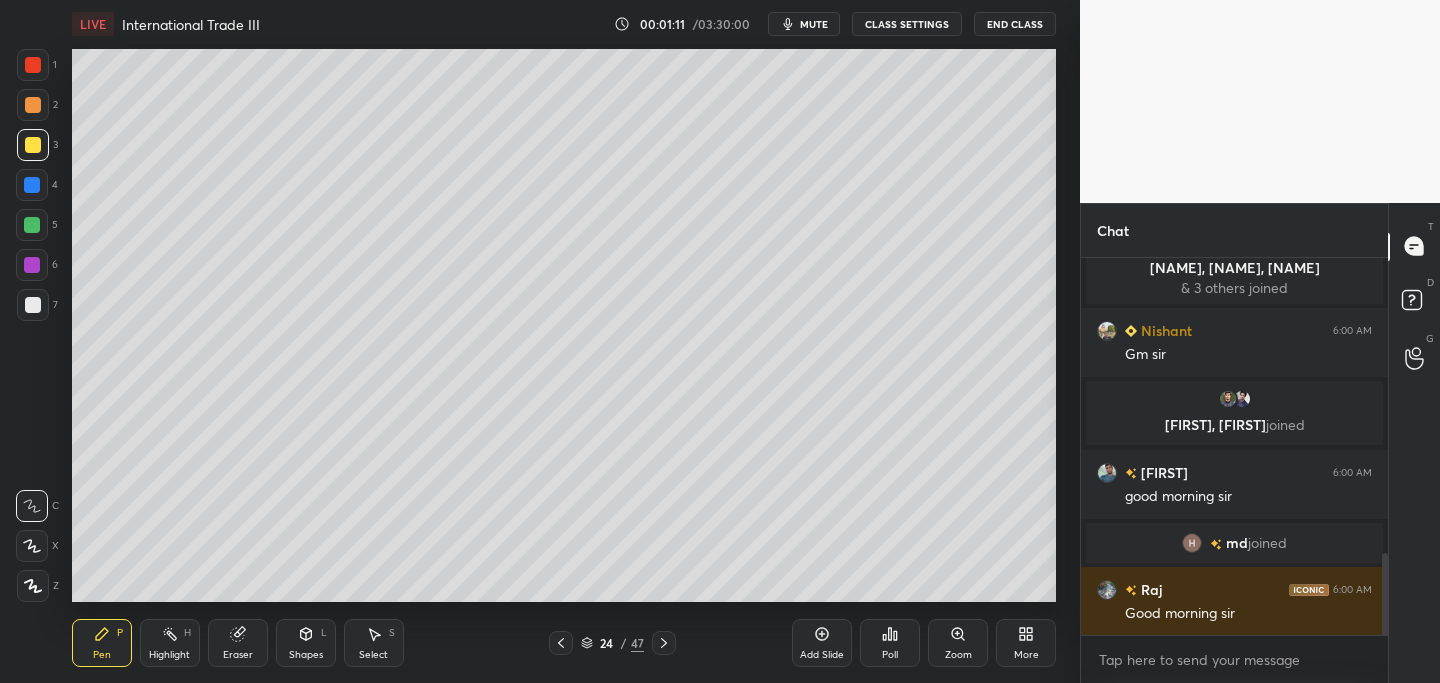 click 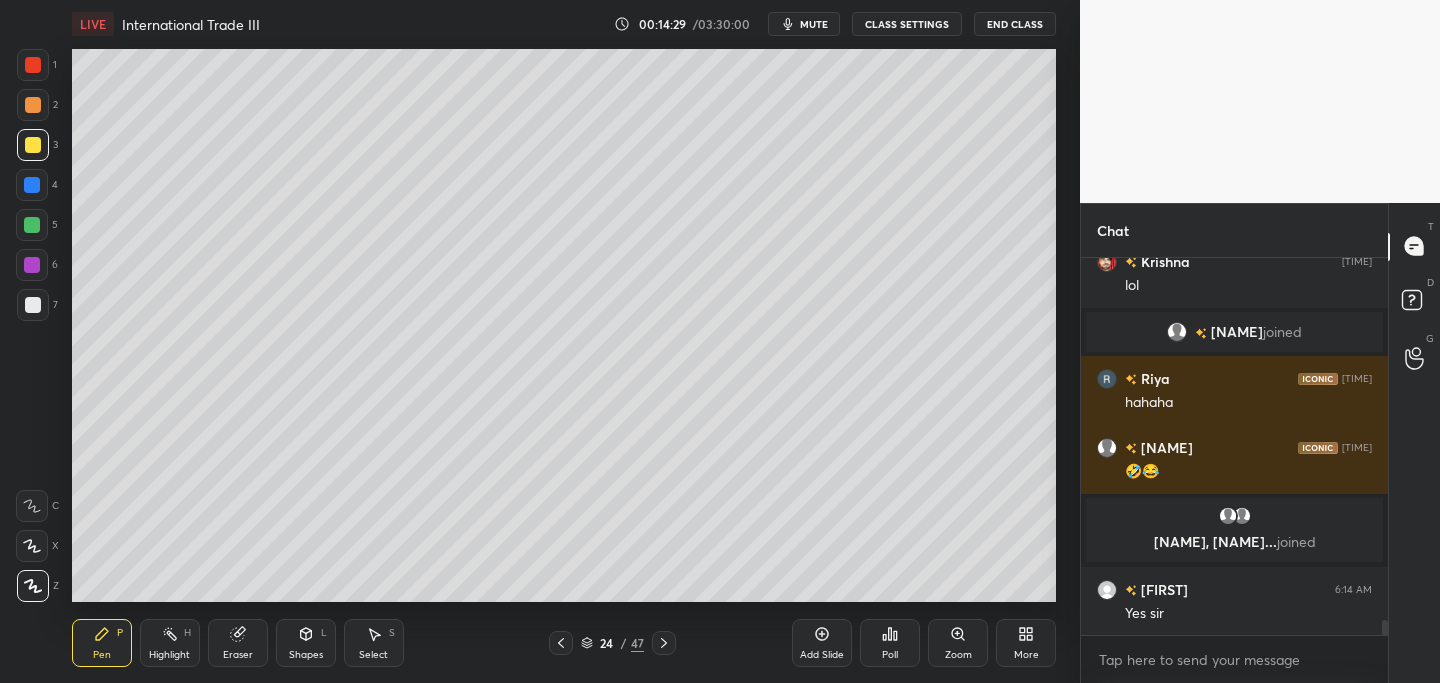 scroll, scrollTop: 8864, scrollLeft: 0, axis: vertical 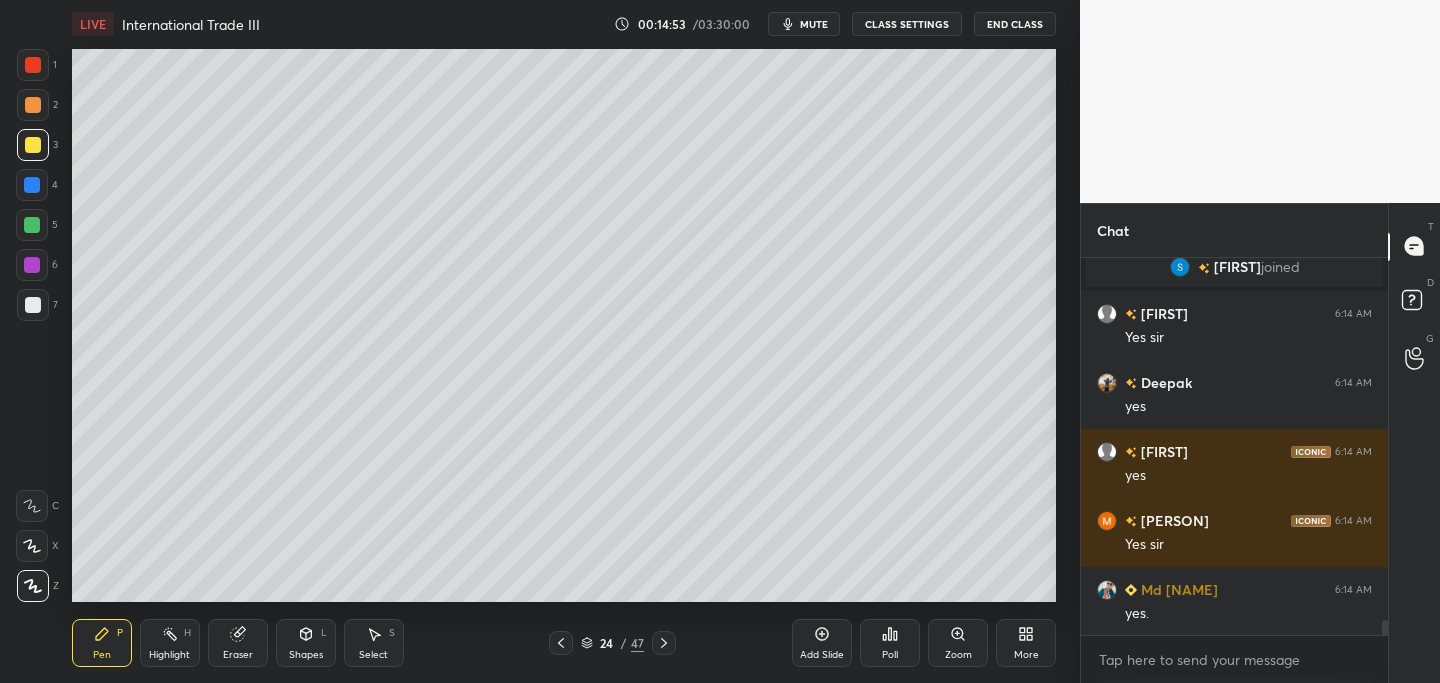 click 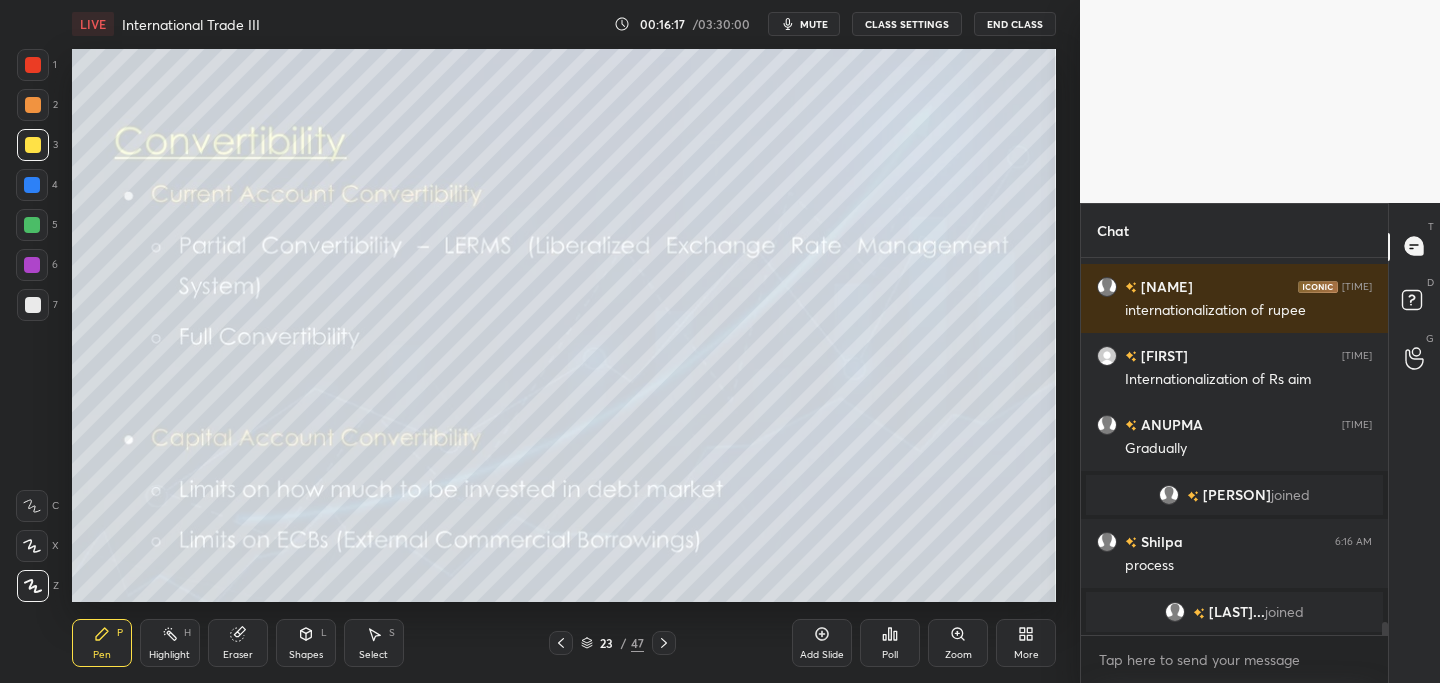 scroll, scrollTop: 10392, scrollLeft: 0, axis: vertical 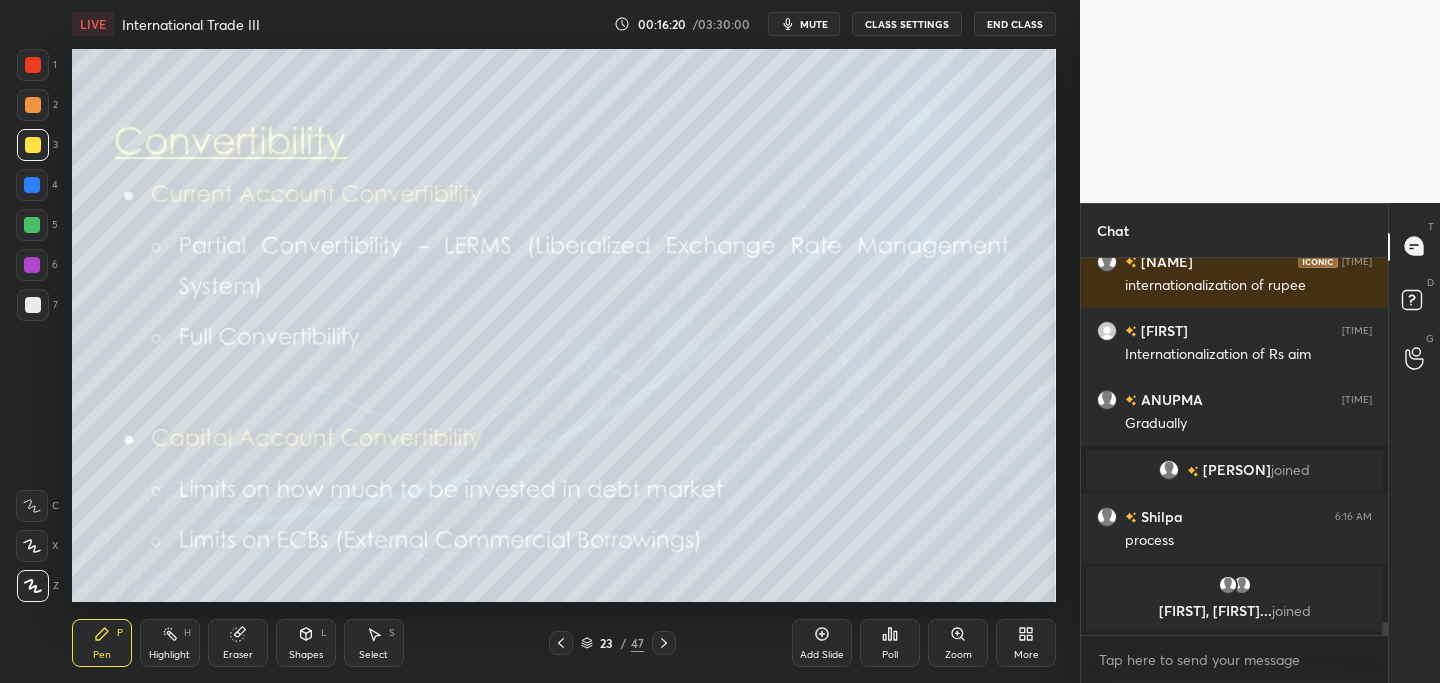 click 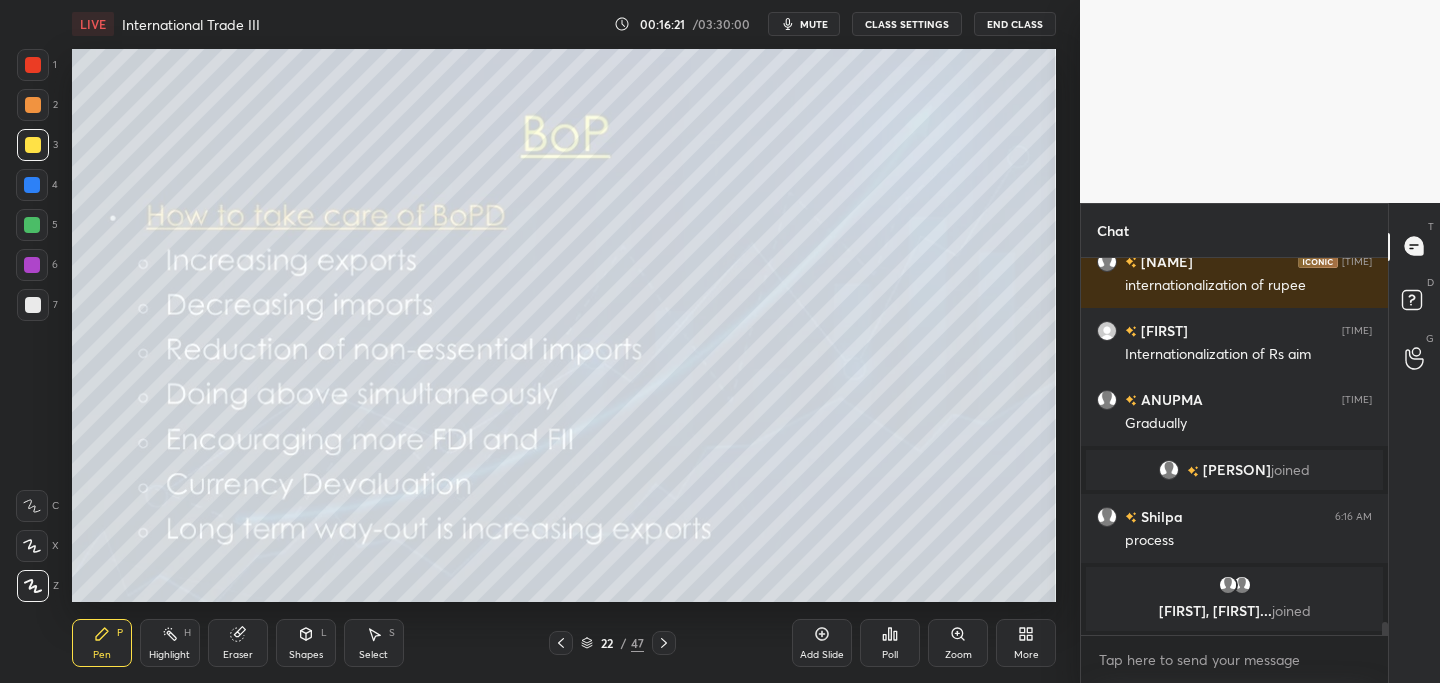 scroll, scrollTop: 10423, scrollLeft: 0, axis: vertical 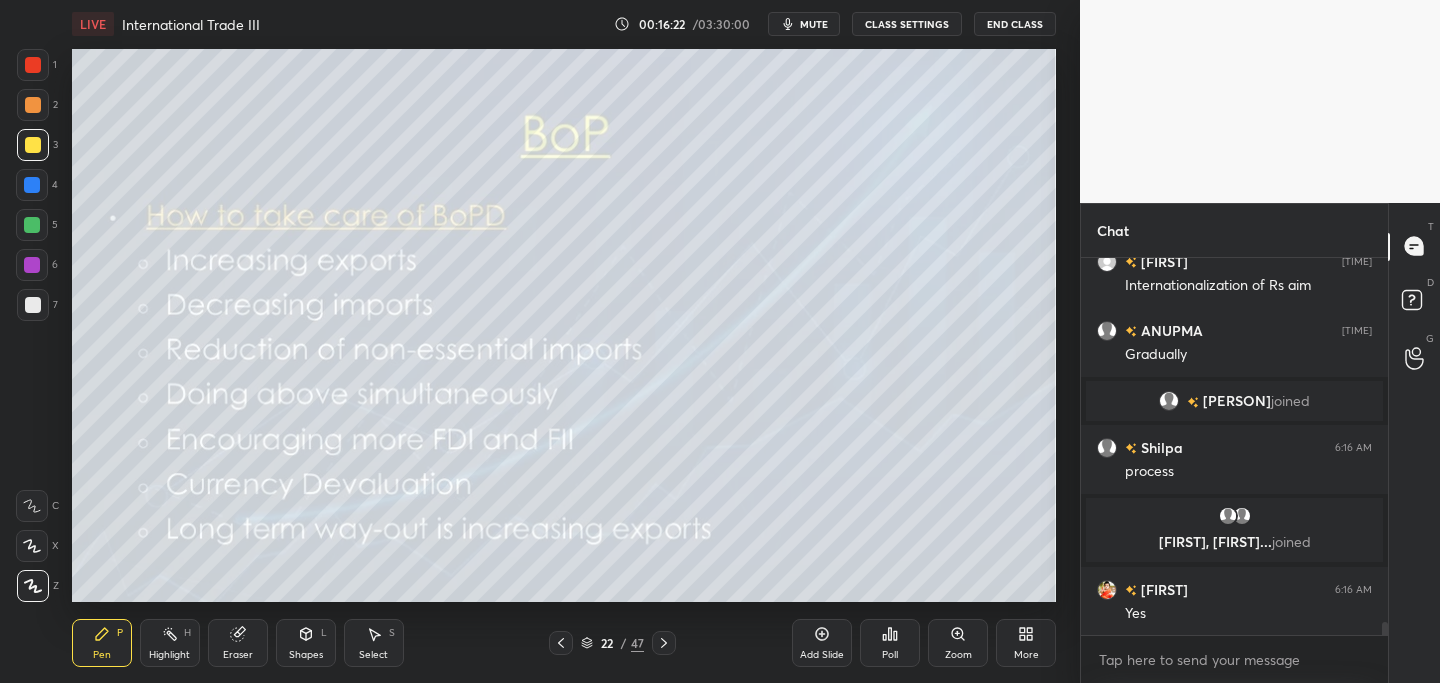 drag, startPoint x: 815, startPoint y: 635, endPoint x: 800, endPoint y: 633, distance: 15.132746 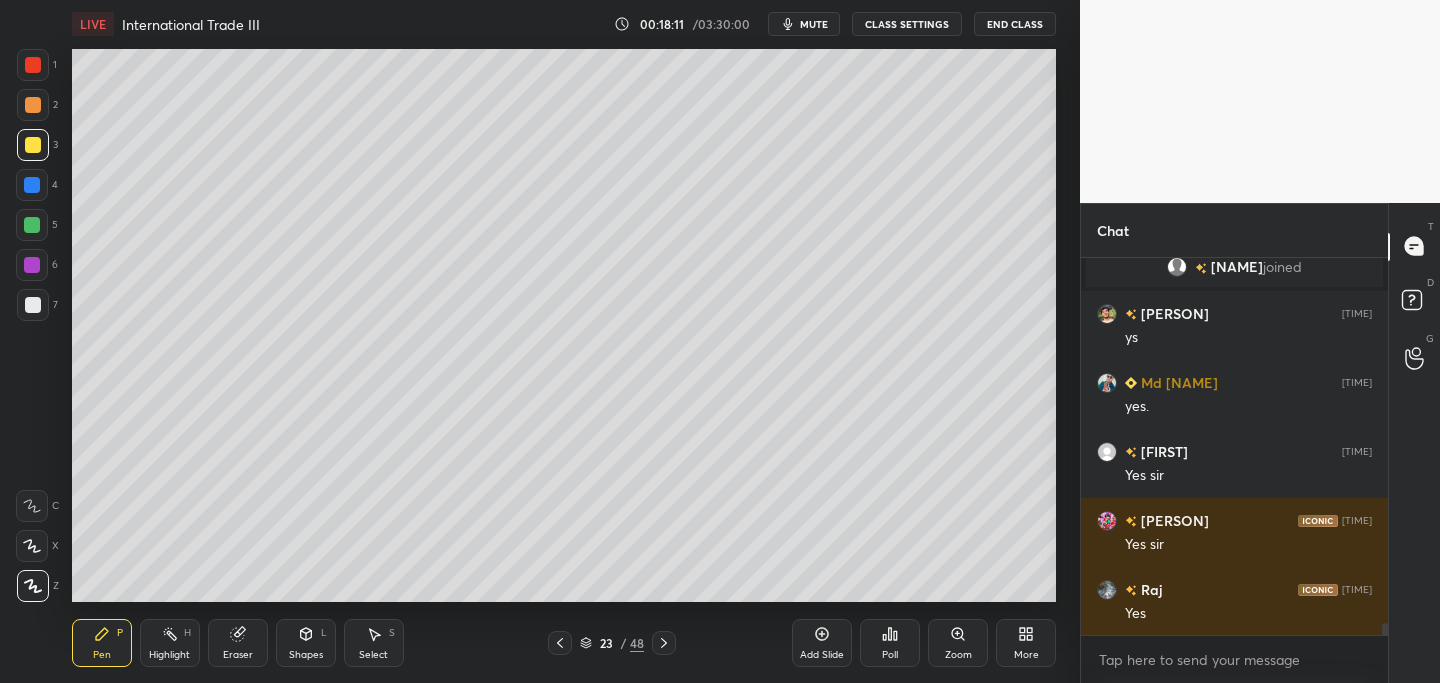 scroll, scrollTop: 12017, scrollLeft: 0, axis: vertical 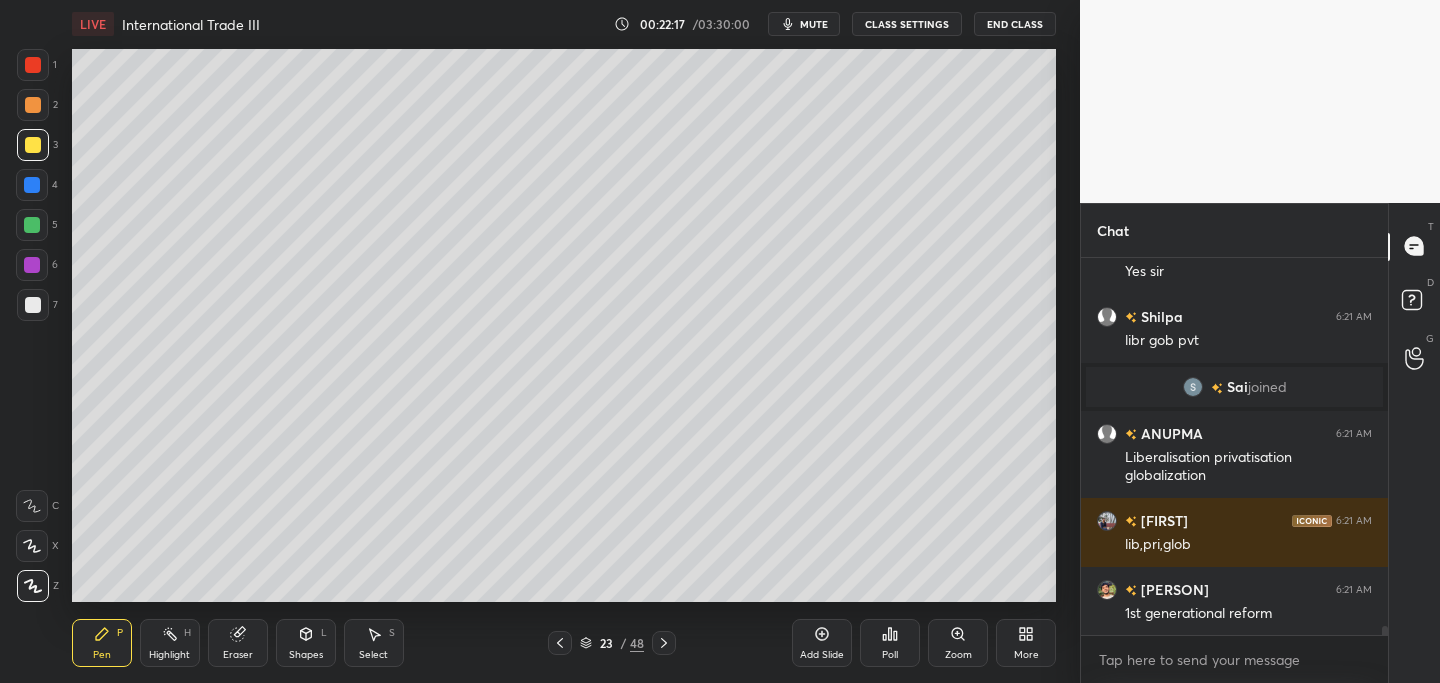 click 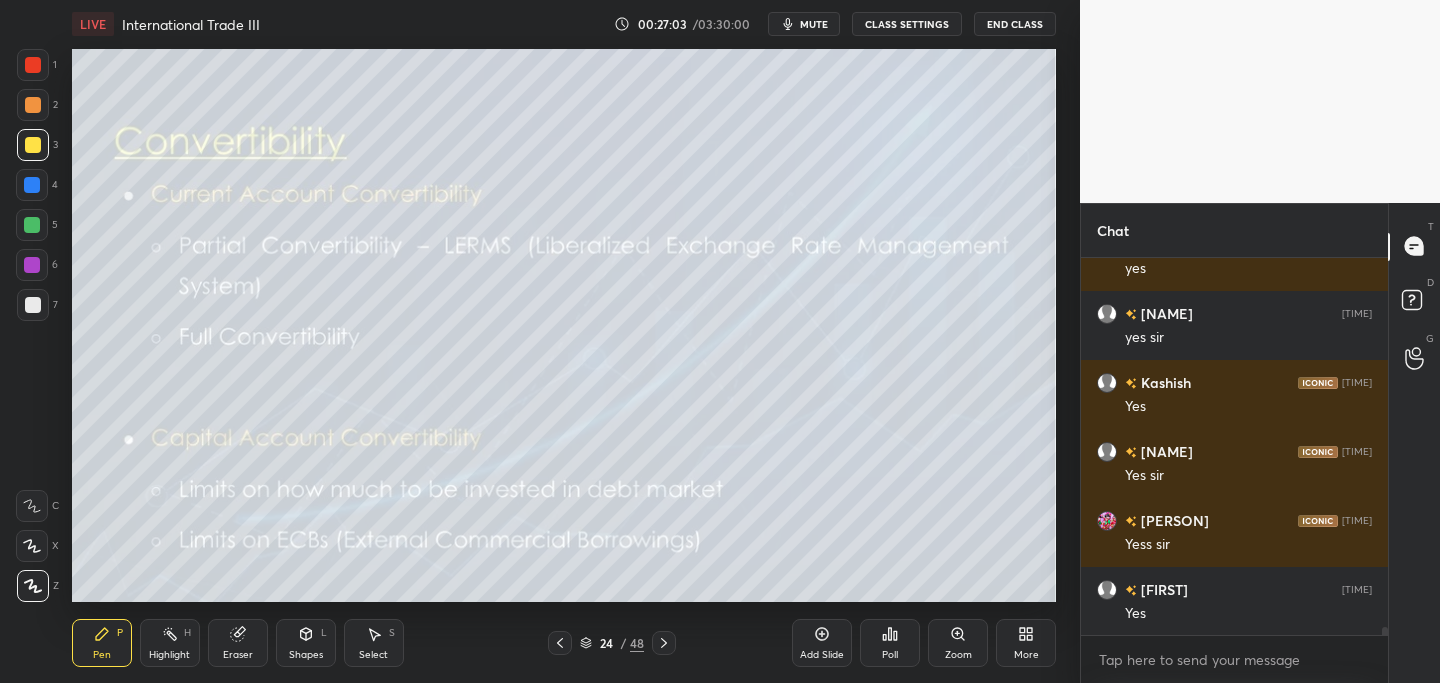 scroll, scrollTop: 18702, scrollLeft: 0, axis: vertical 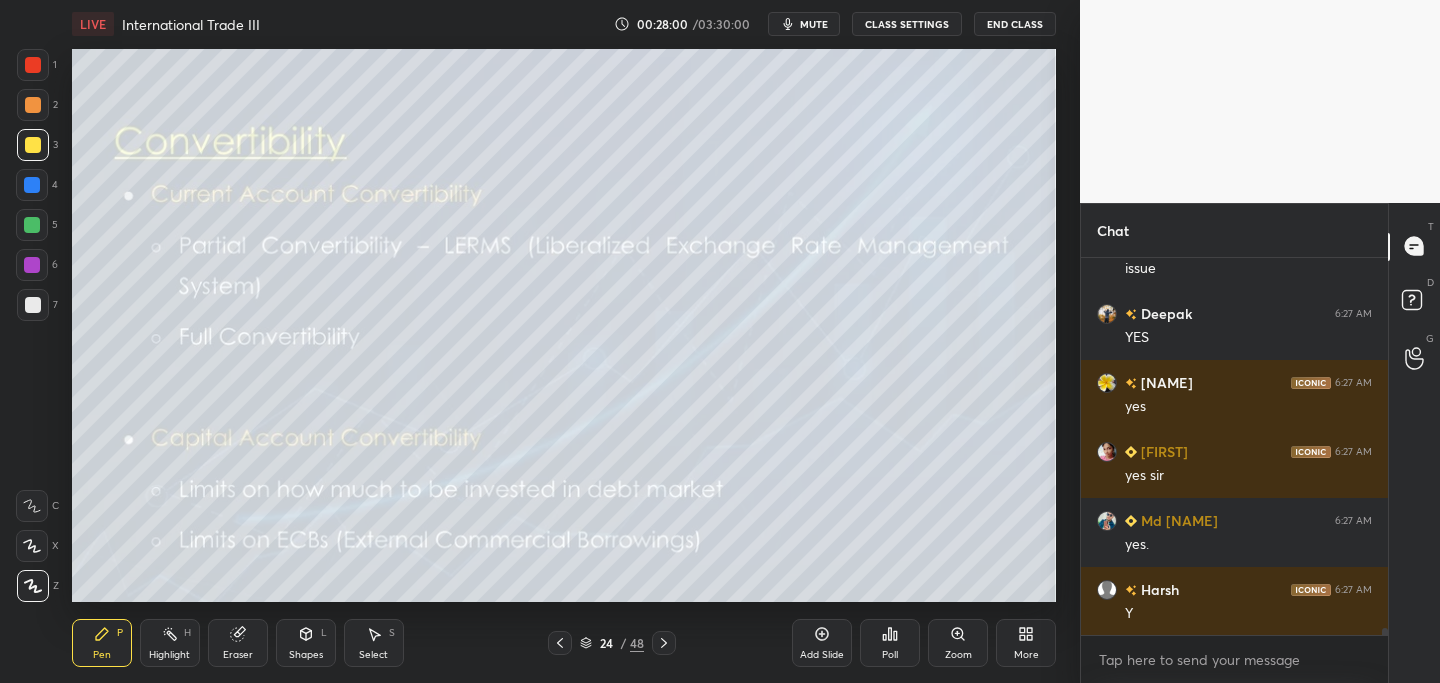 click 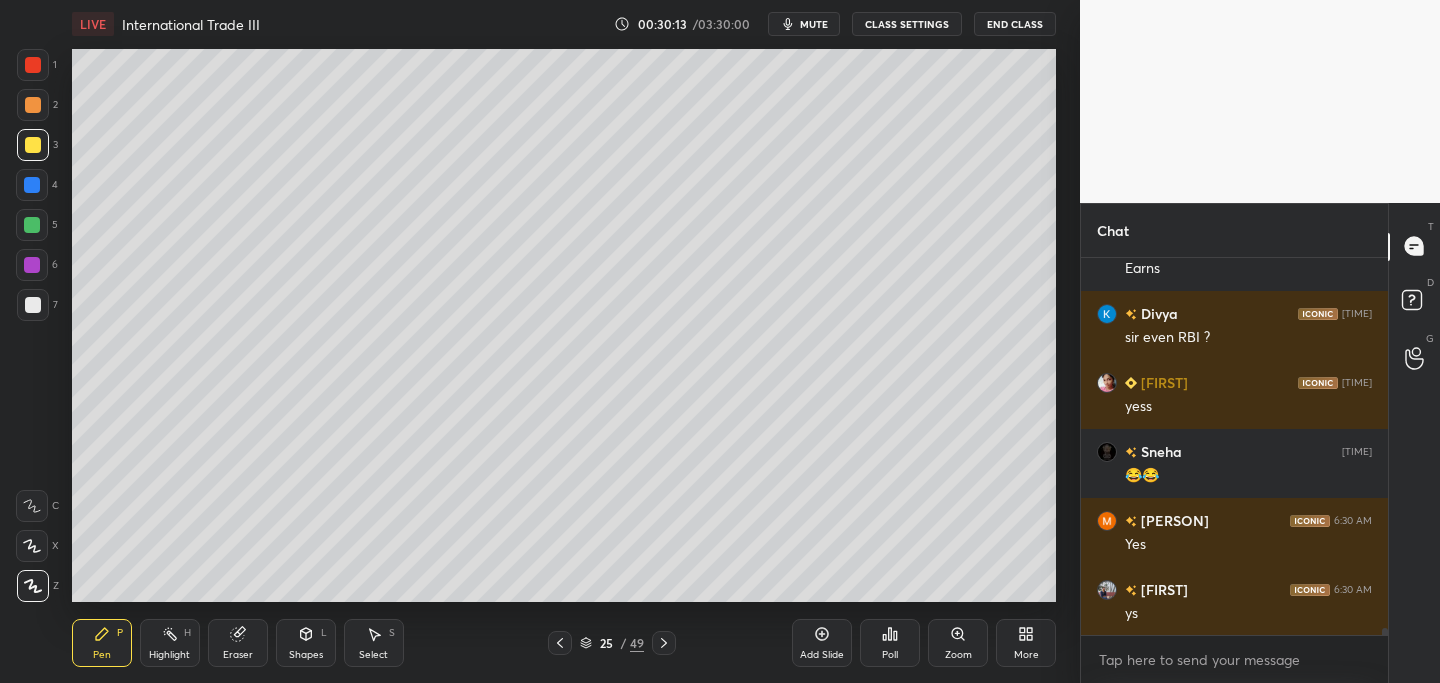 scroll, scrollTop: 21433, scrollLeft: 0, axis: vertical 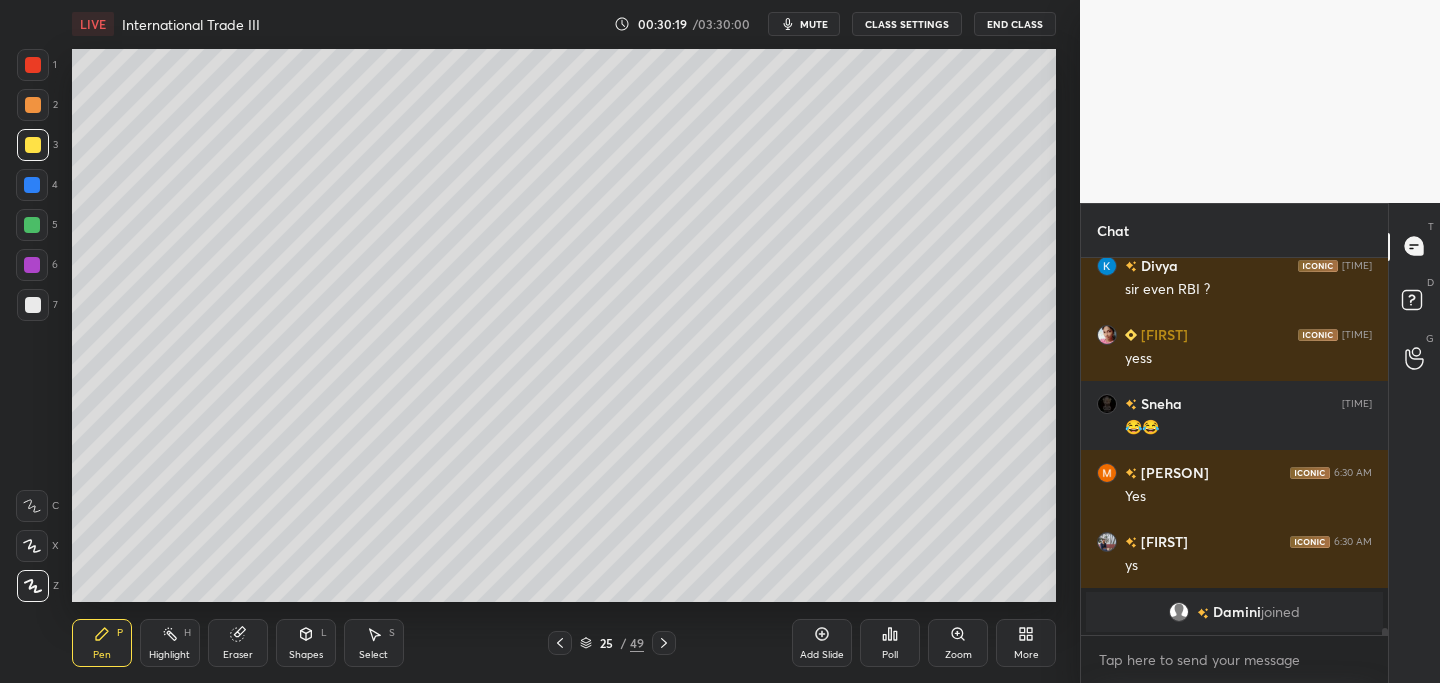 click 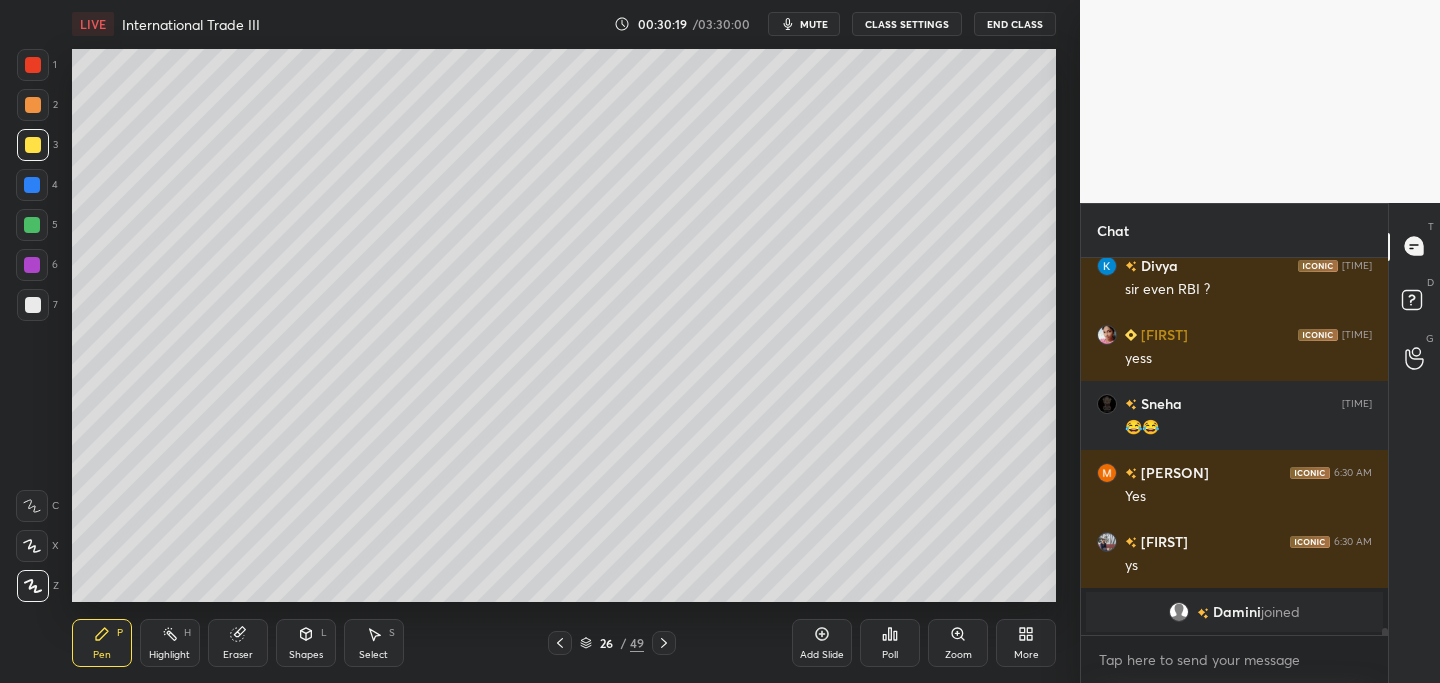 click 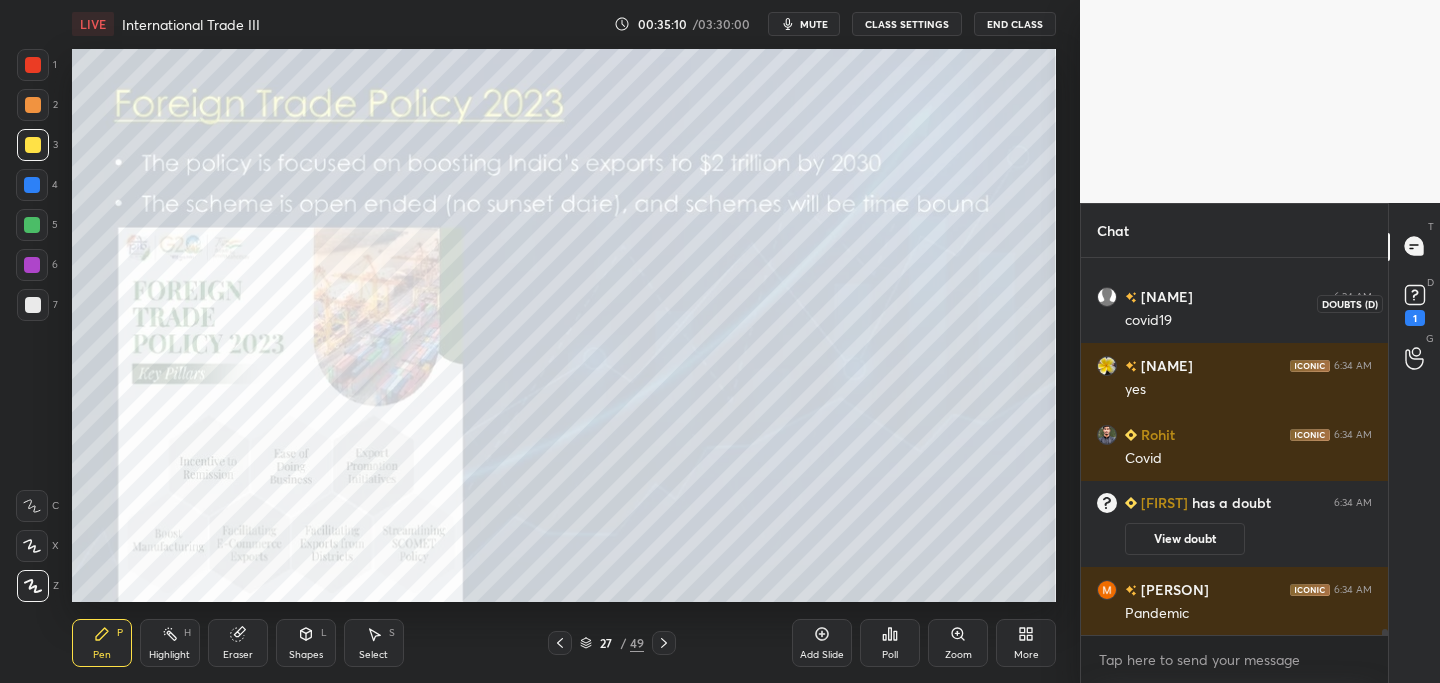 scroll, scrollTop: 24279, scrollLeft: 0, axis: vertical 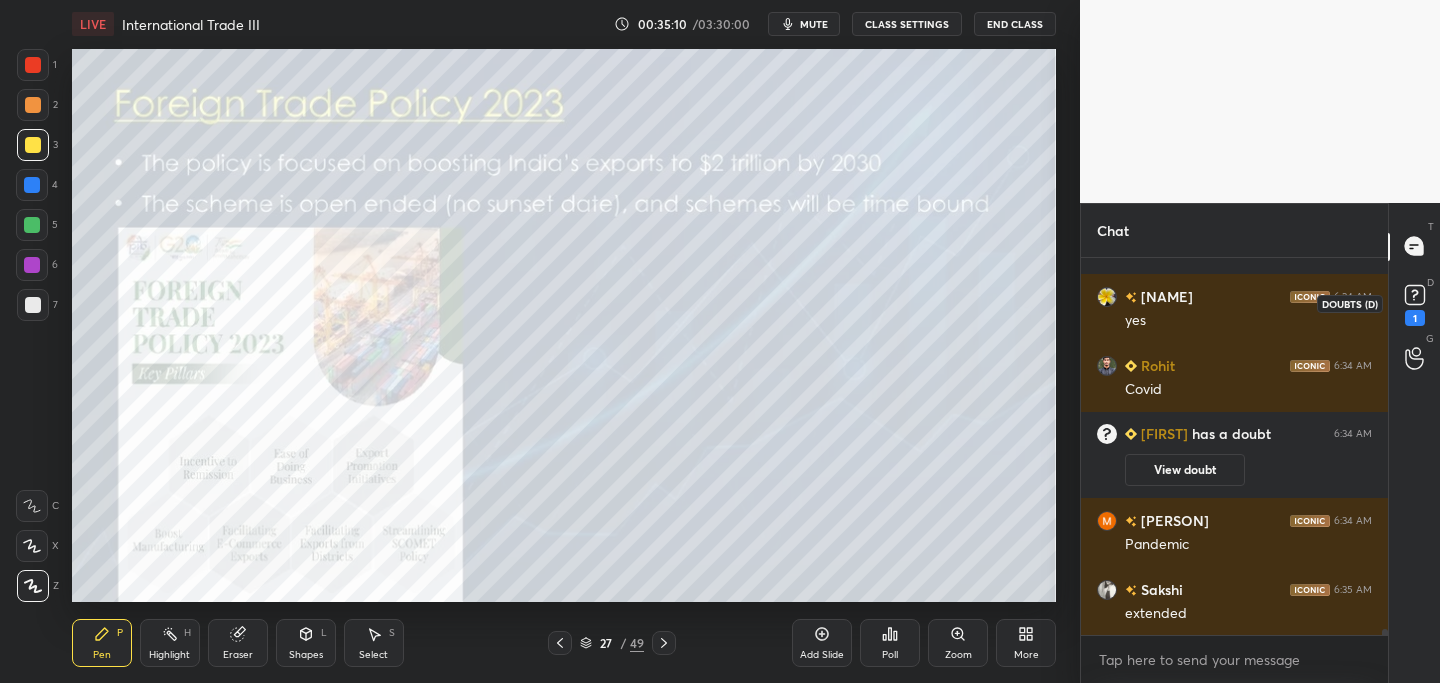 click 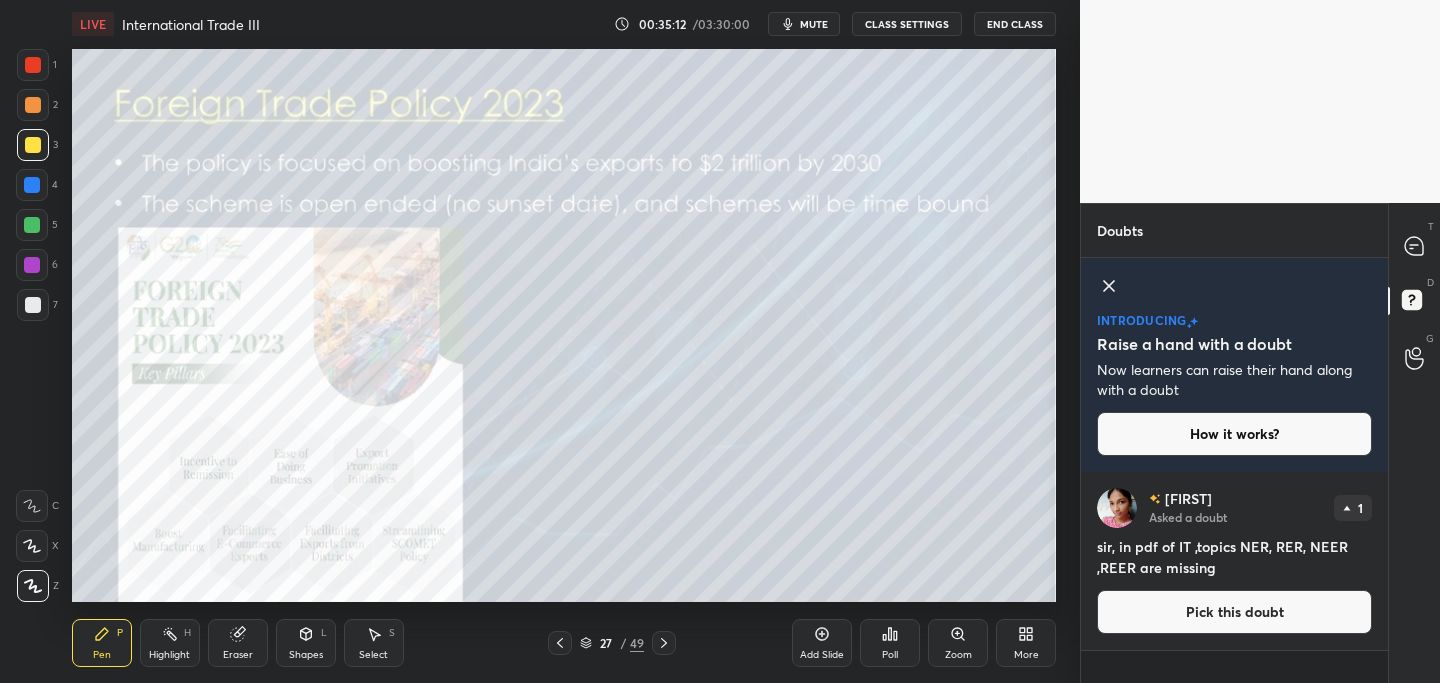 click 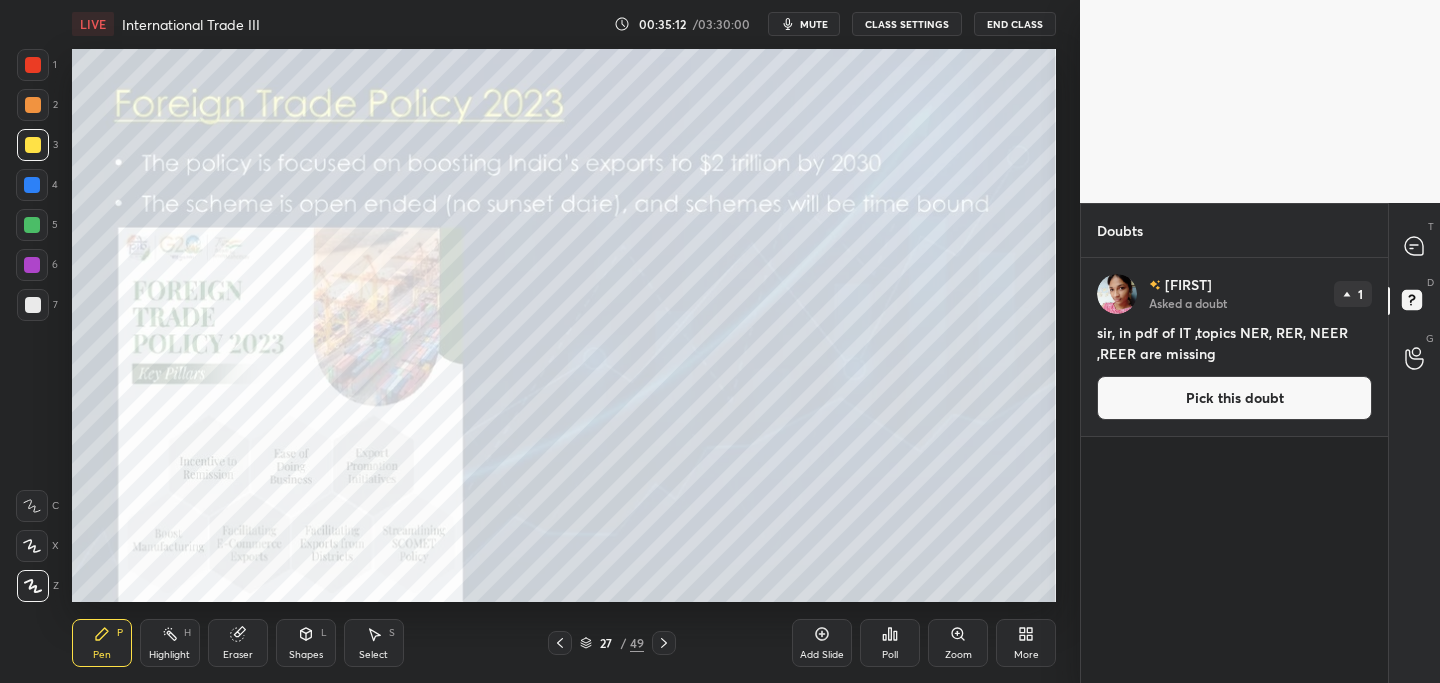 scroll, scrollTop: 7, scrollLeft: 7, axis: both 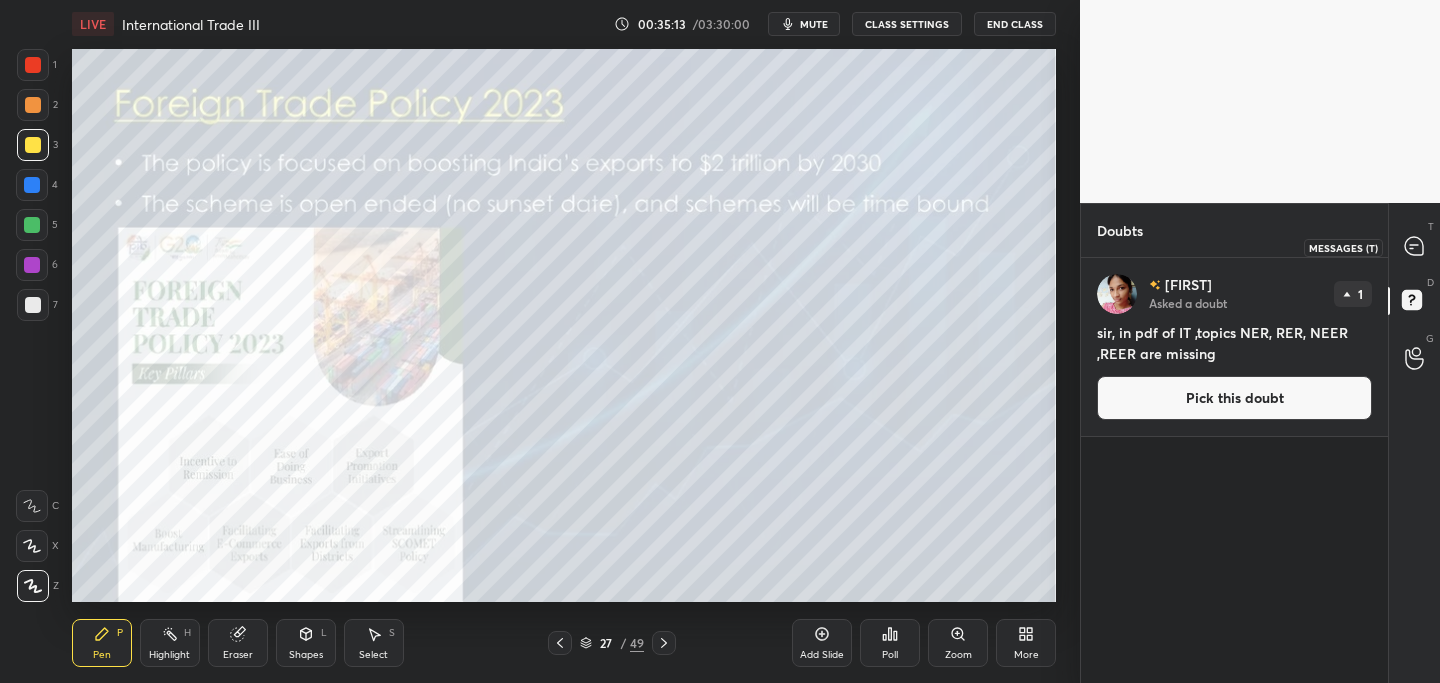drag, startPoint x: 1414, startPoint y: 247, endPoint x: 1395, endPoint y: 260, distance: 23.021729 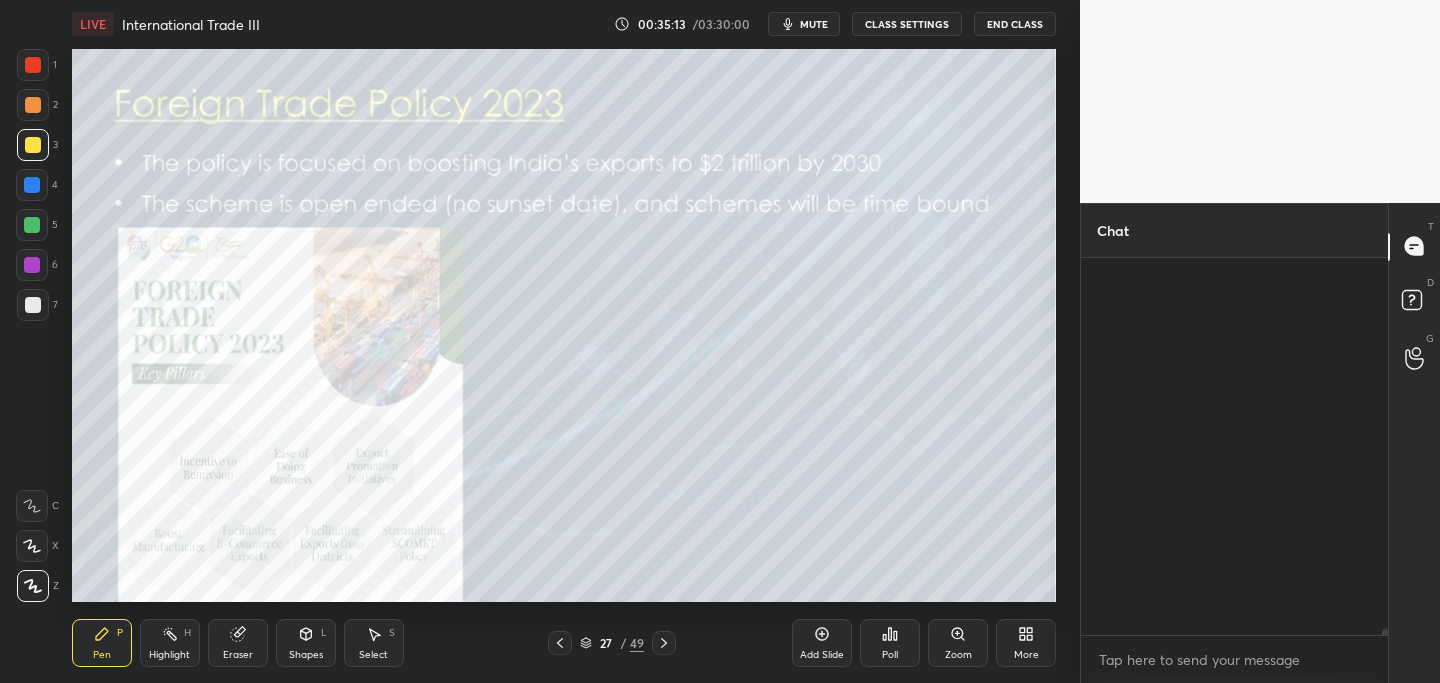 scroll, scrollTop: 24646, scrollLeft: 0, axis: vertical 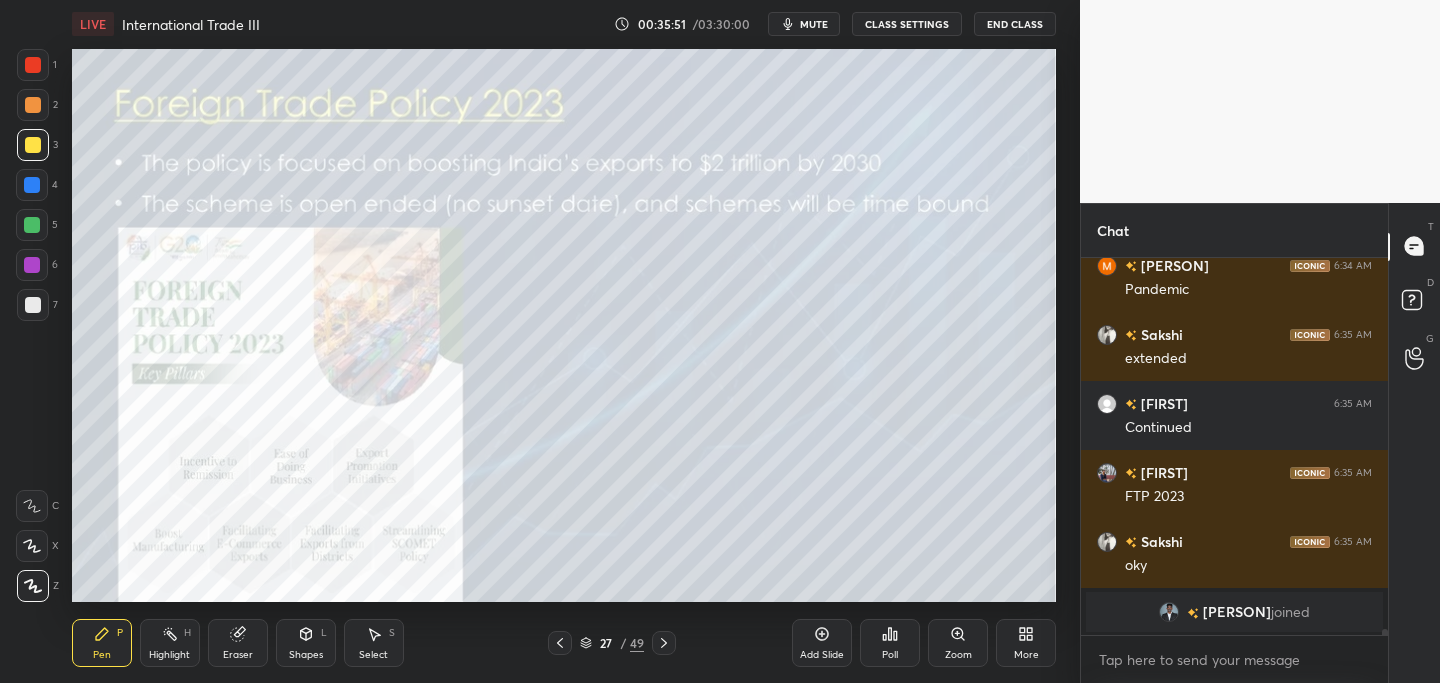 drag, startPoint x: 31, startPoint y: 67, endPoint x: 28, endPoint y: 77, distance: 10.440307 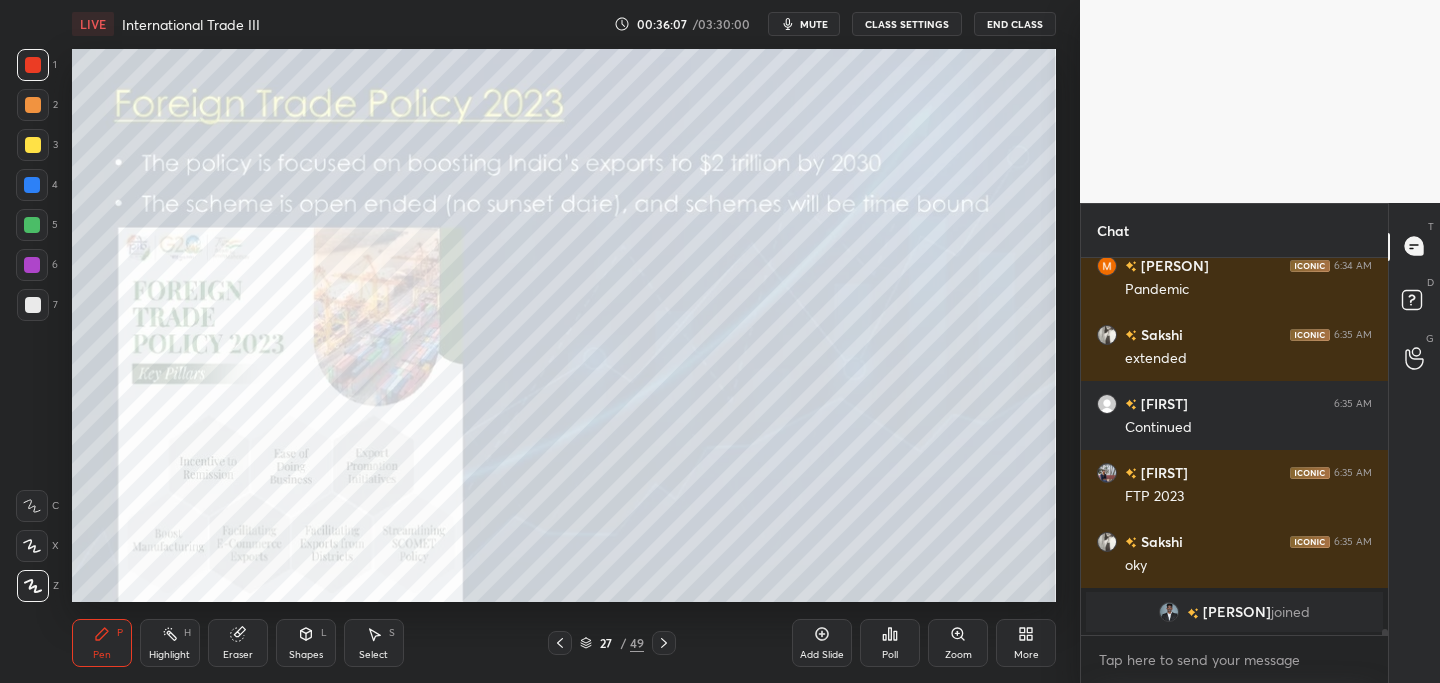click 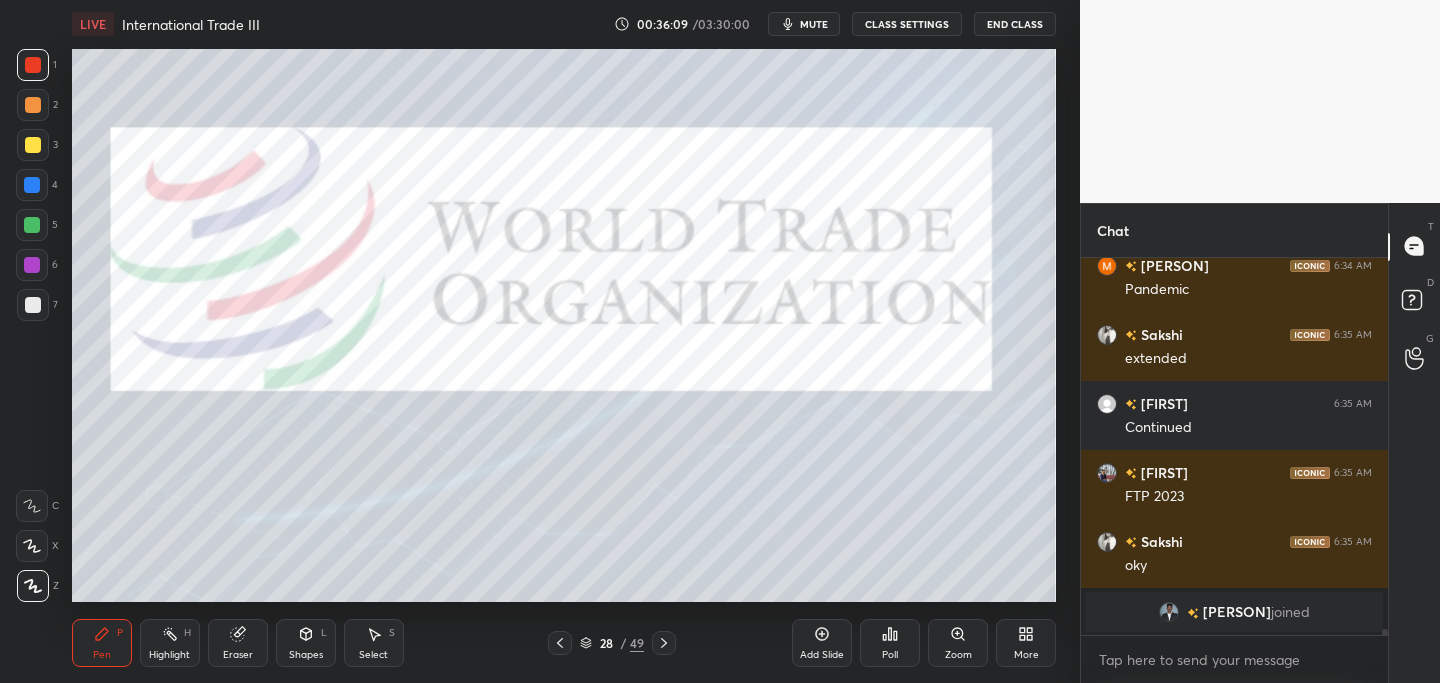 click 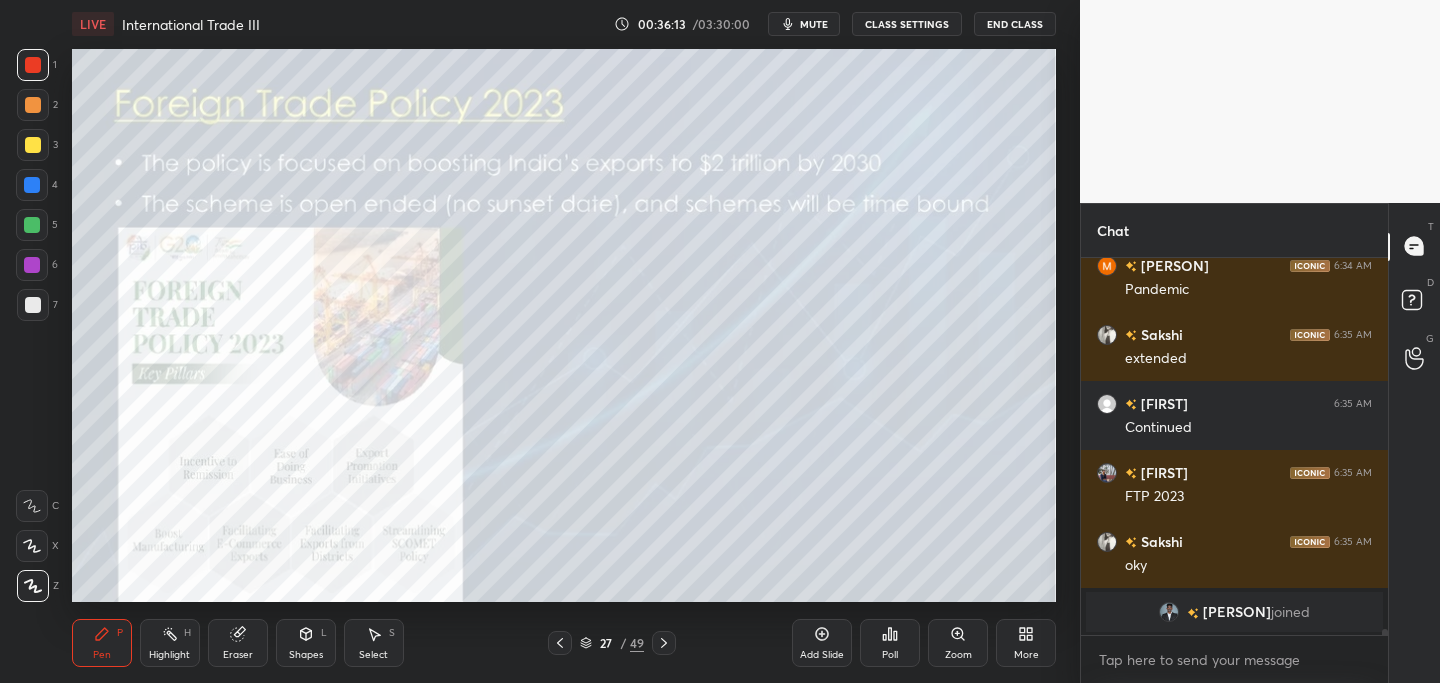click 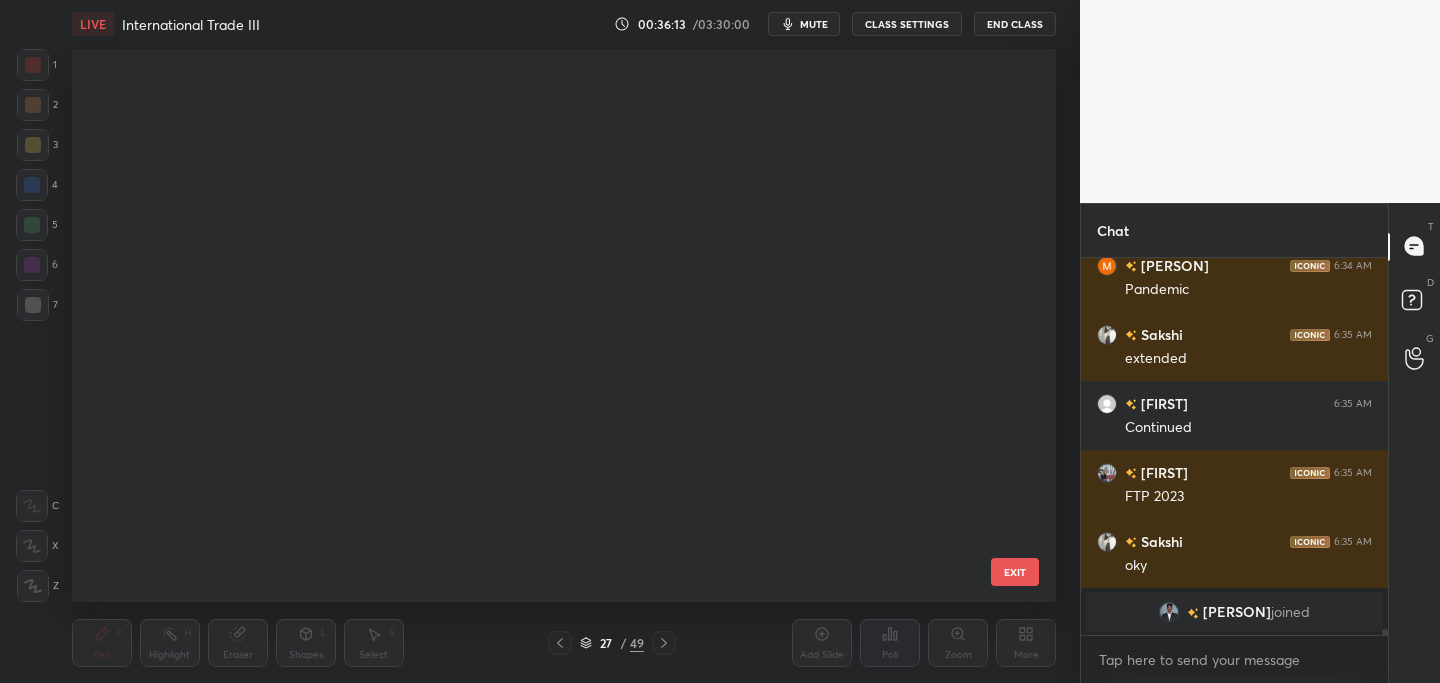 scroll, scrollTop: 971, scrollLeft: 0, axis: vertical 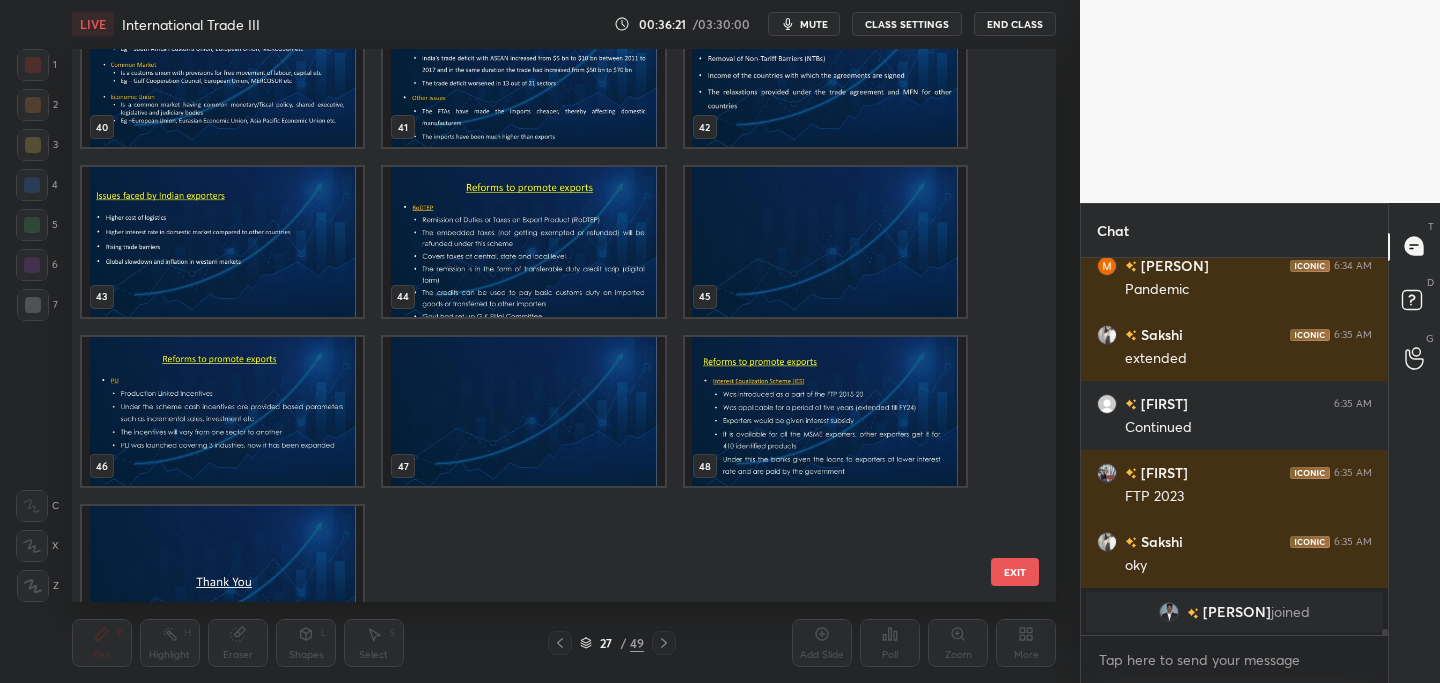 click at bounding box center [523, 242] 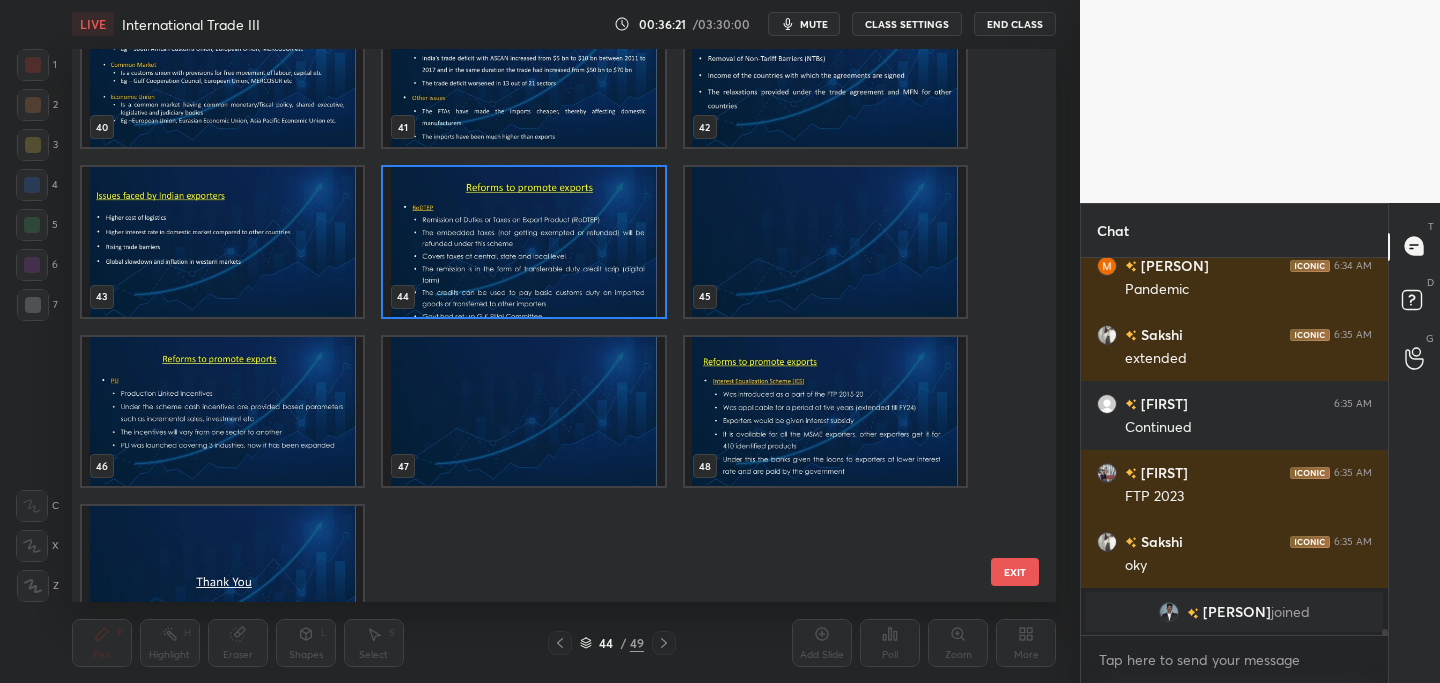 drag, startPoint x: 531, startPoint y: 248, endPoint x: 523, endPoint y: 257, distance: 12.0415945 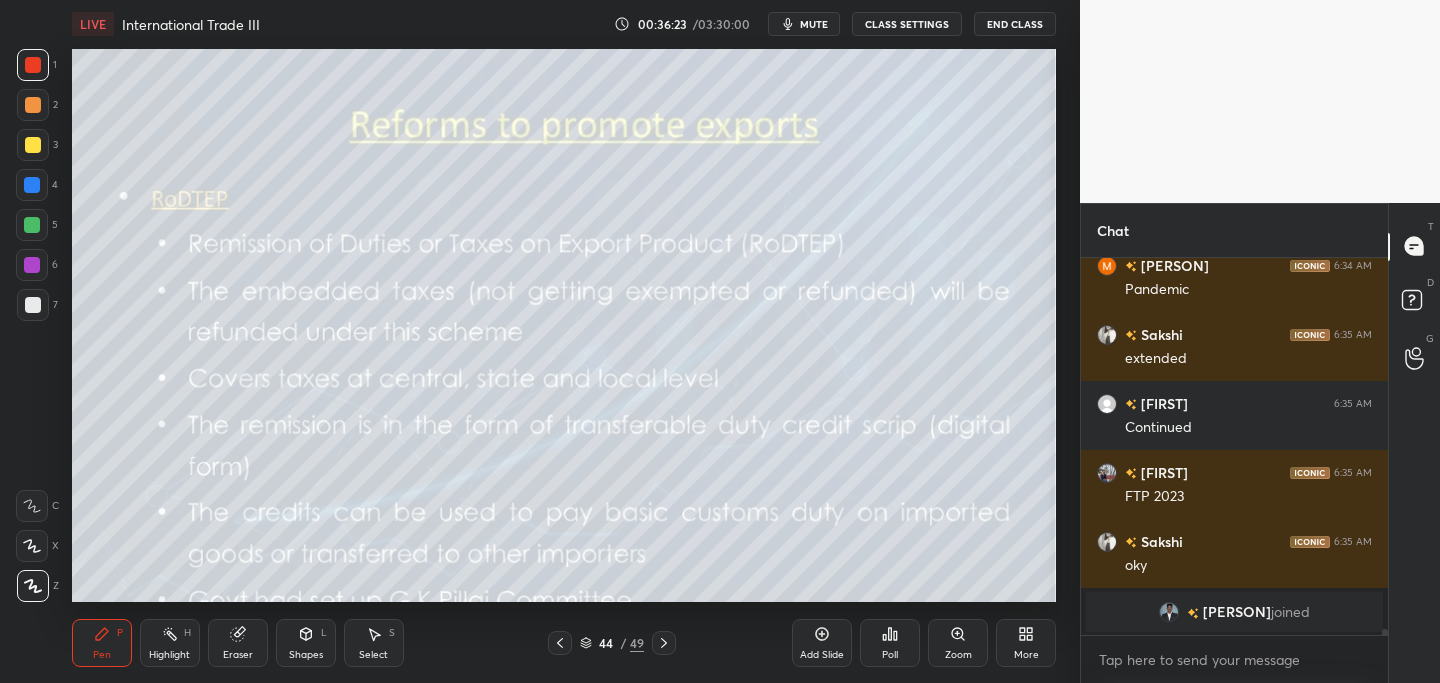 click on "Add Slide" at bounding box center [822, 643] 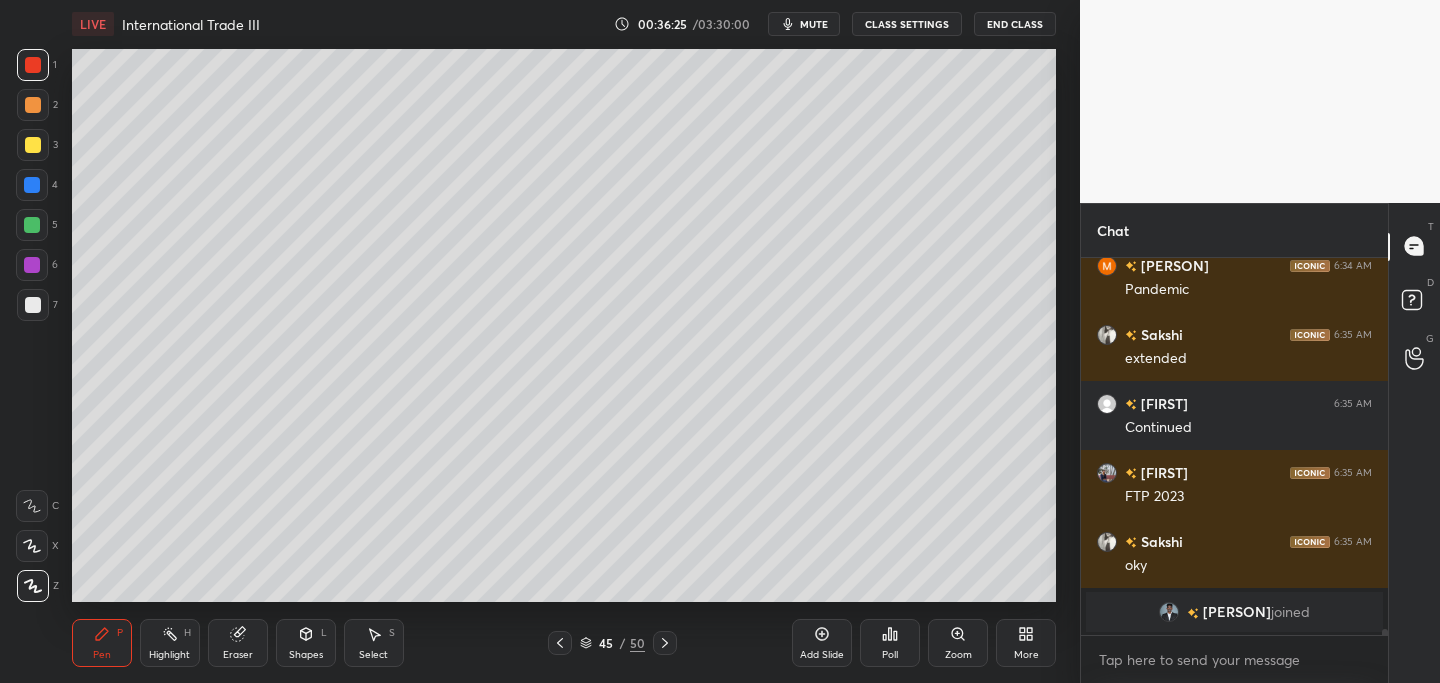 drag, startPoint x: 35, startPoint y: 146, endPoint x: 55, endPoint y: 145, distance: 20.024984 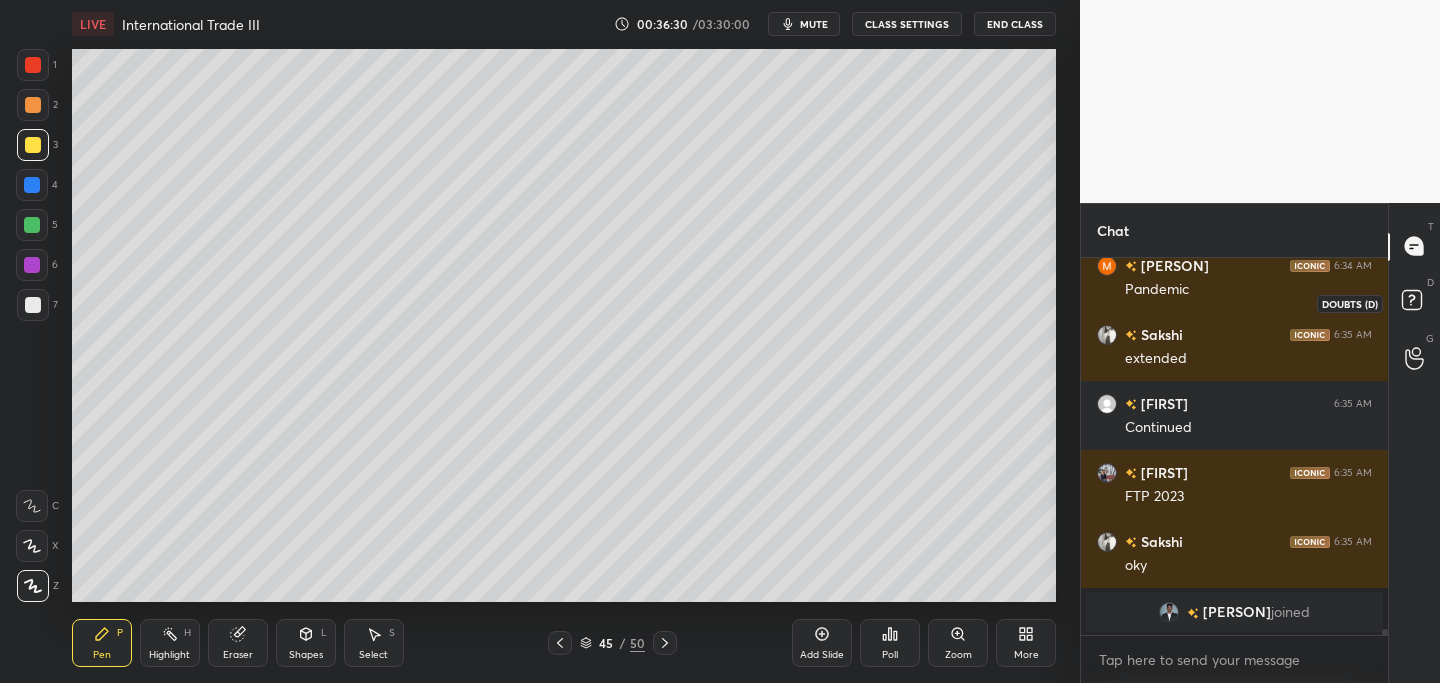 click 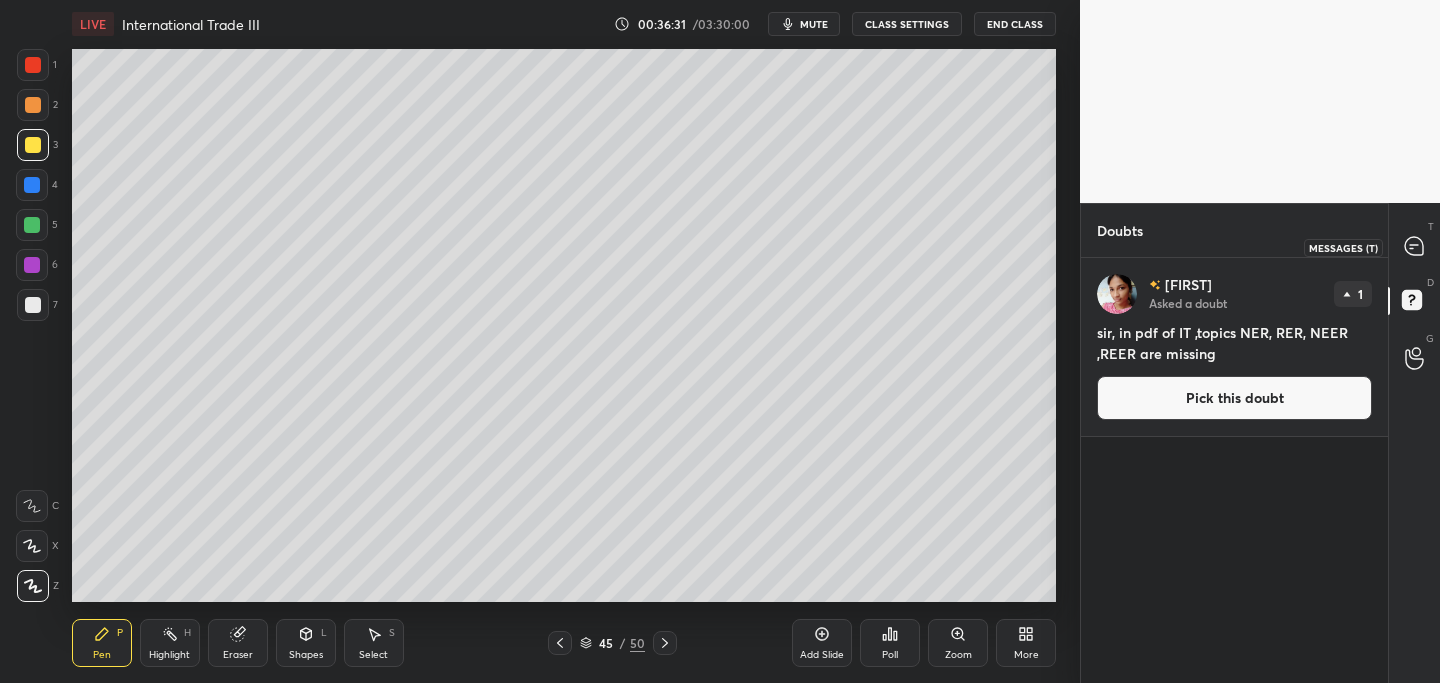 click 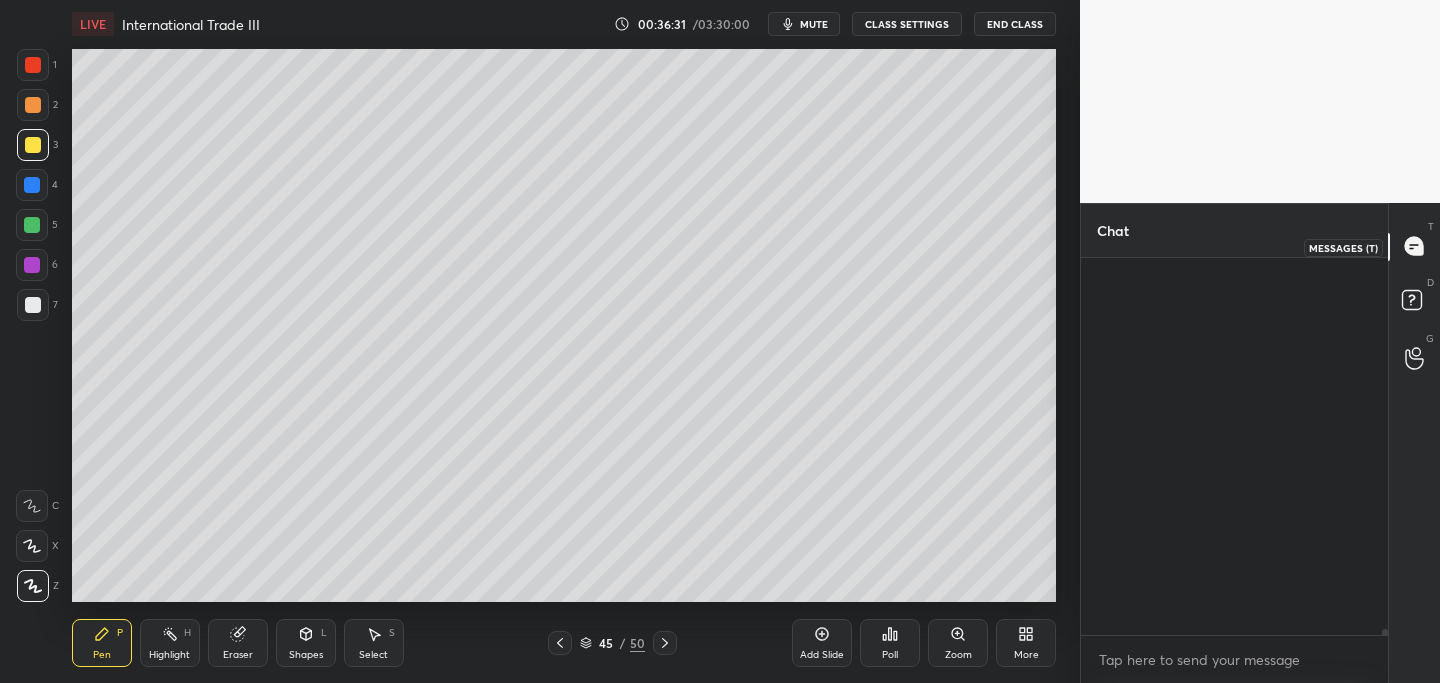 scroll, scrollTop: 24568, scrollLeft: 0, axis: vertical 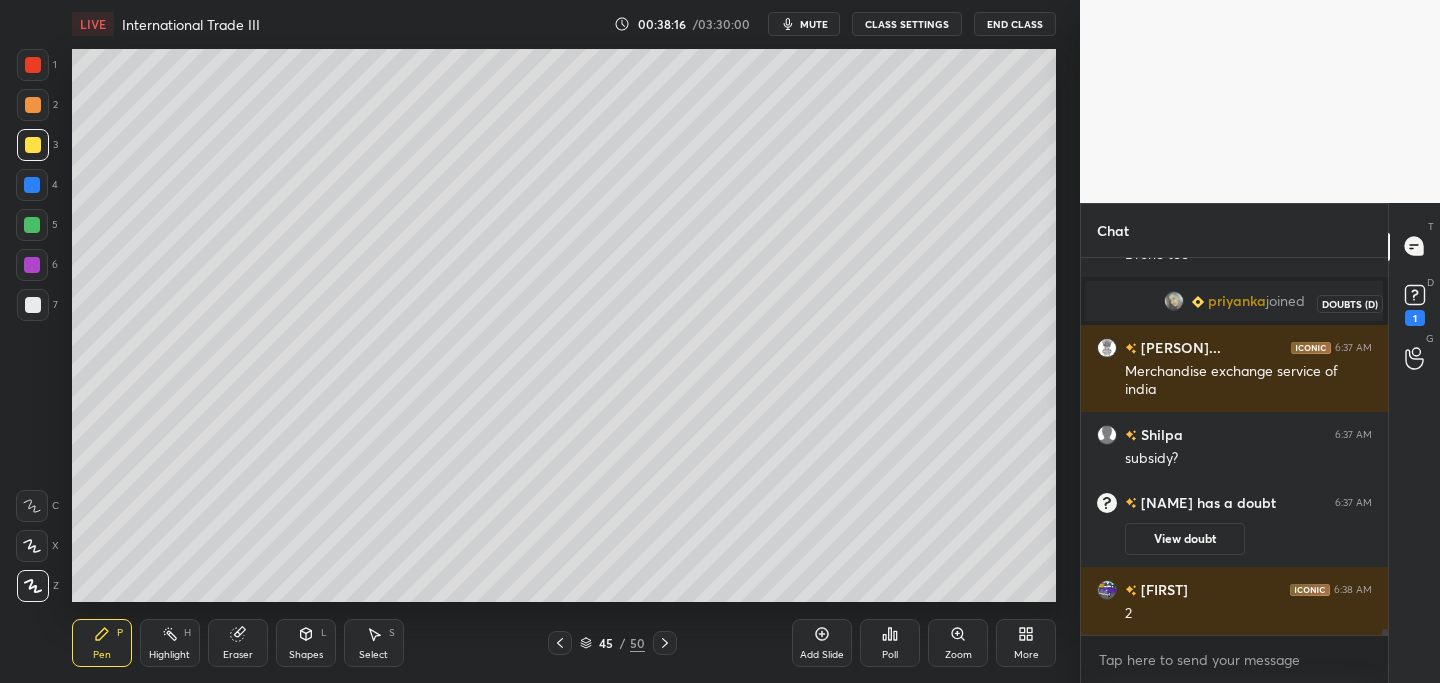 click 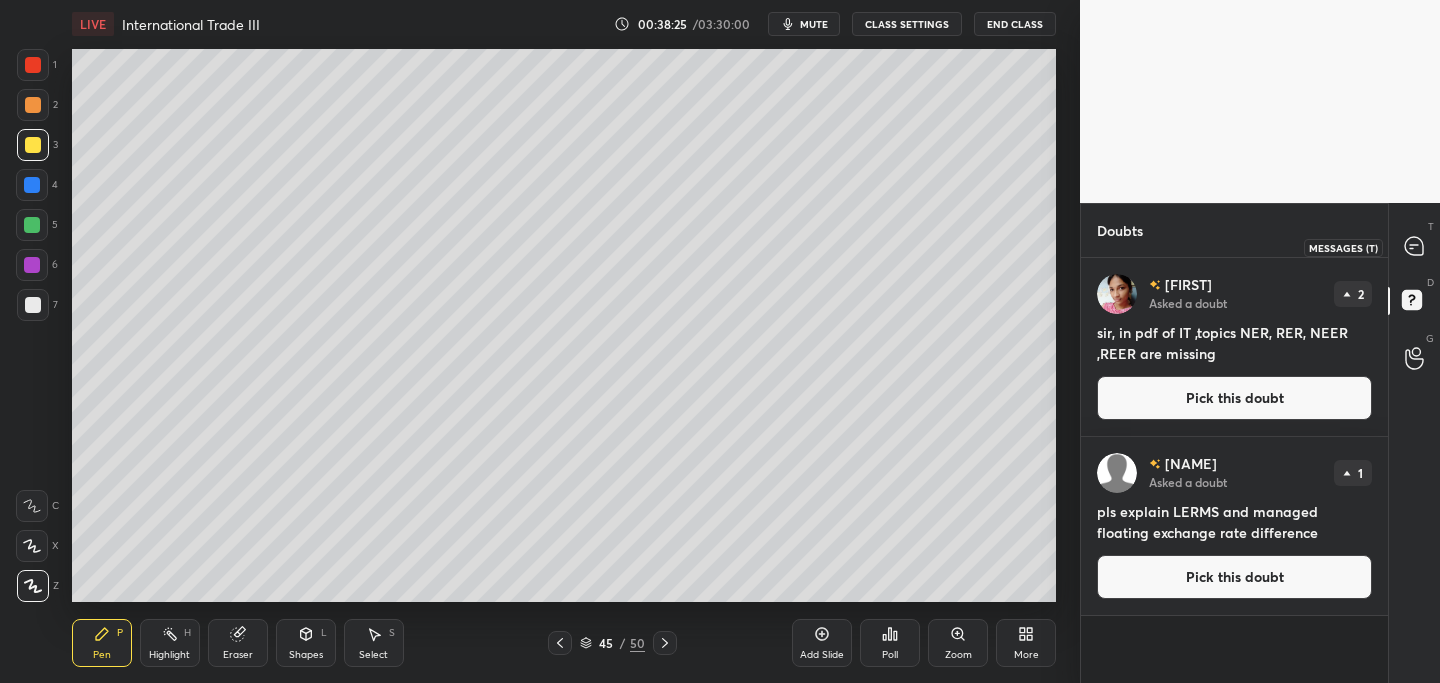 click 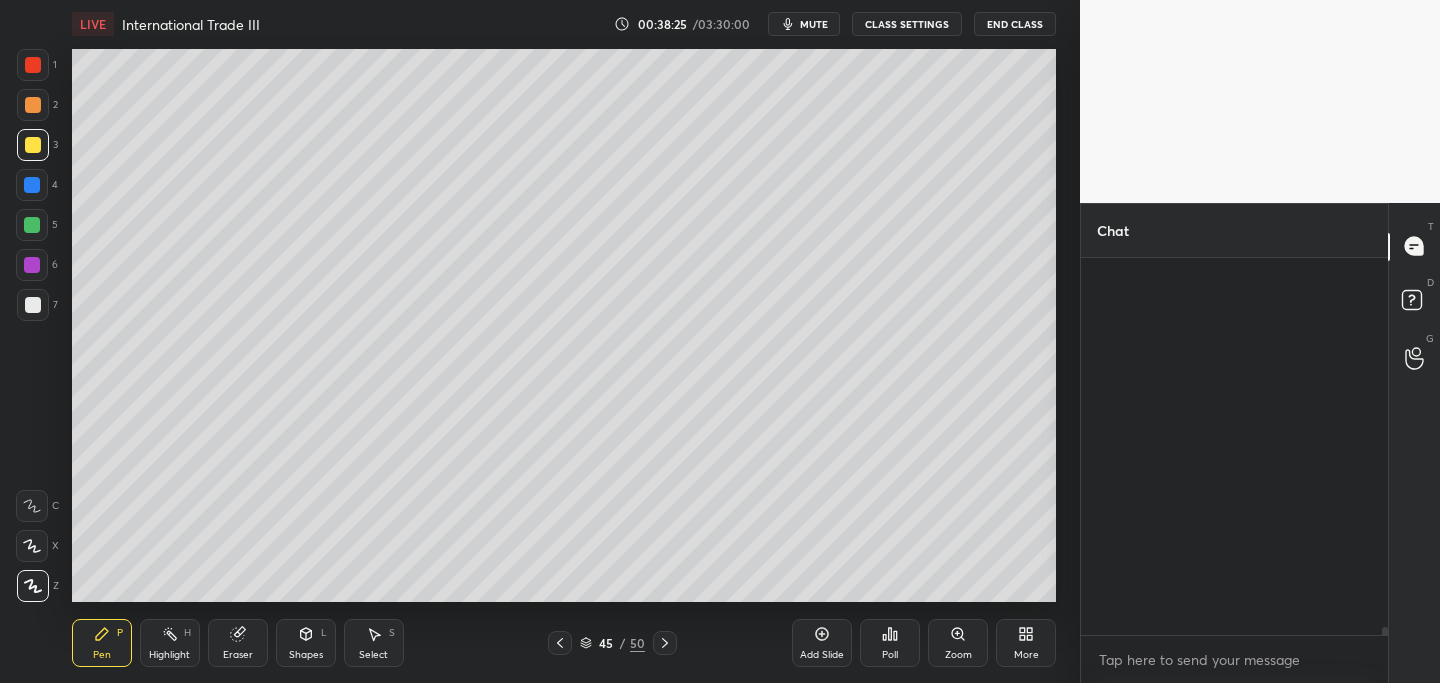 scroll, scrollTop: 25579, scrollLeft: 0, axis: vertical 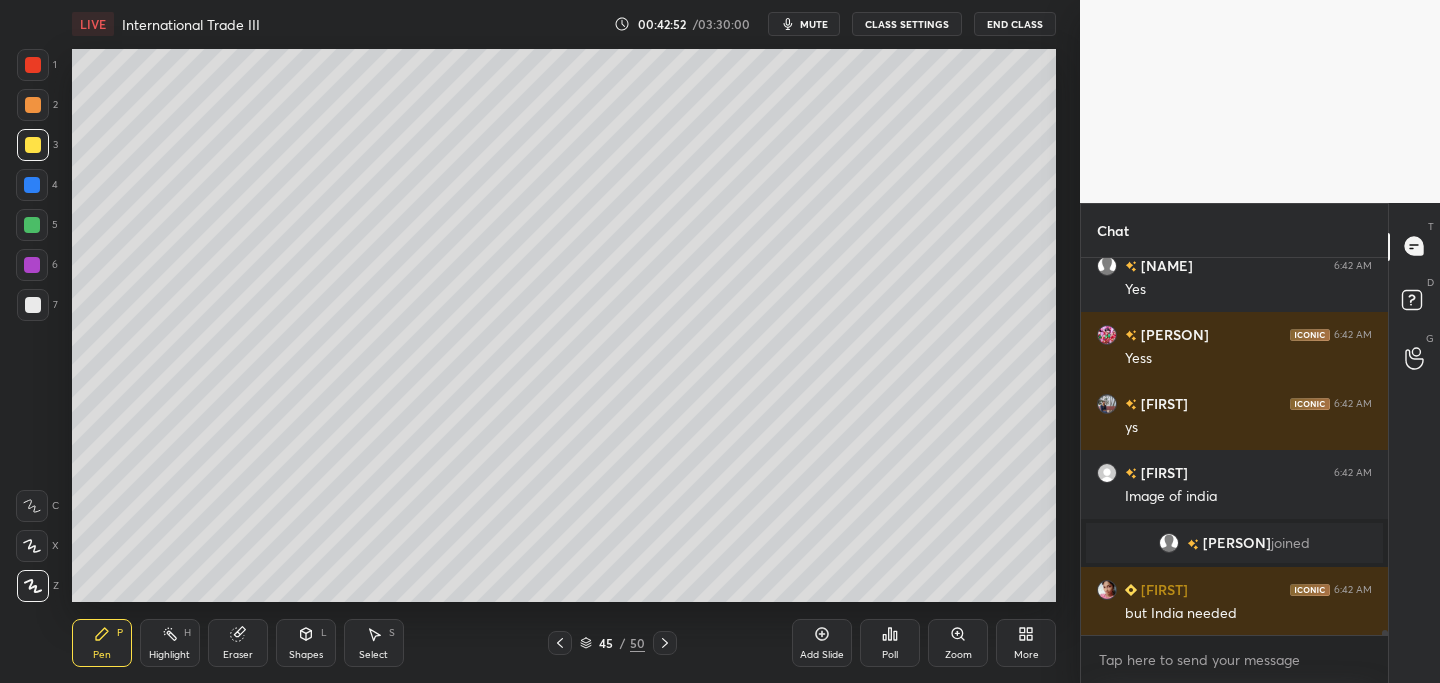 click 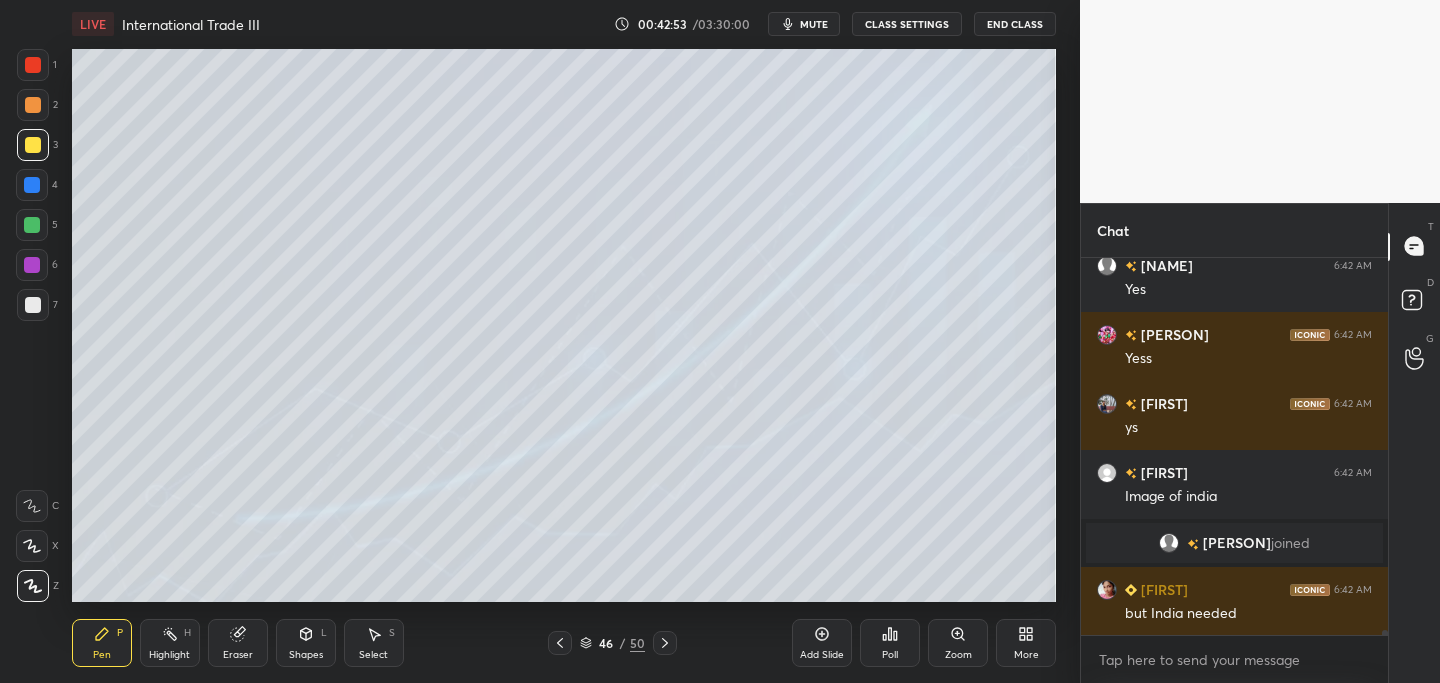 click at bounding box center (560, 643) 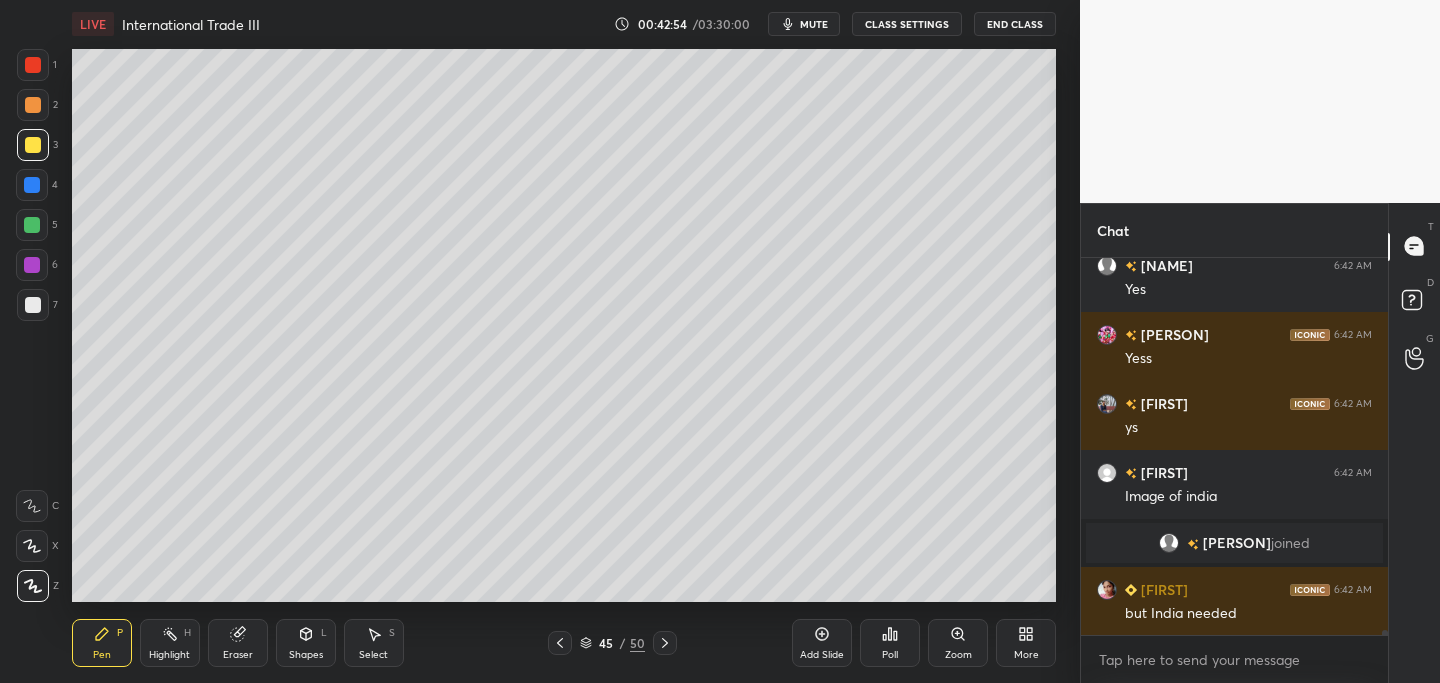click 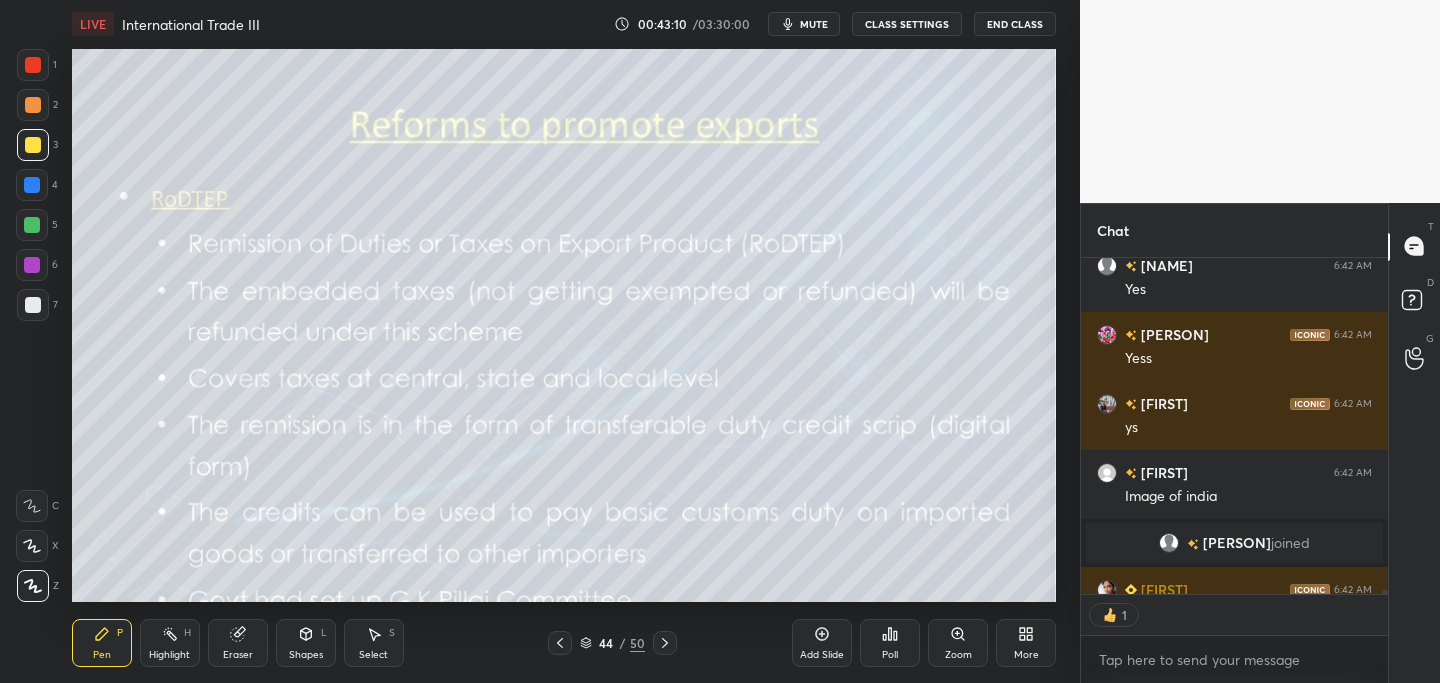 scroll, scrollTop: 330, scrollLeft: 301, axis: both 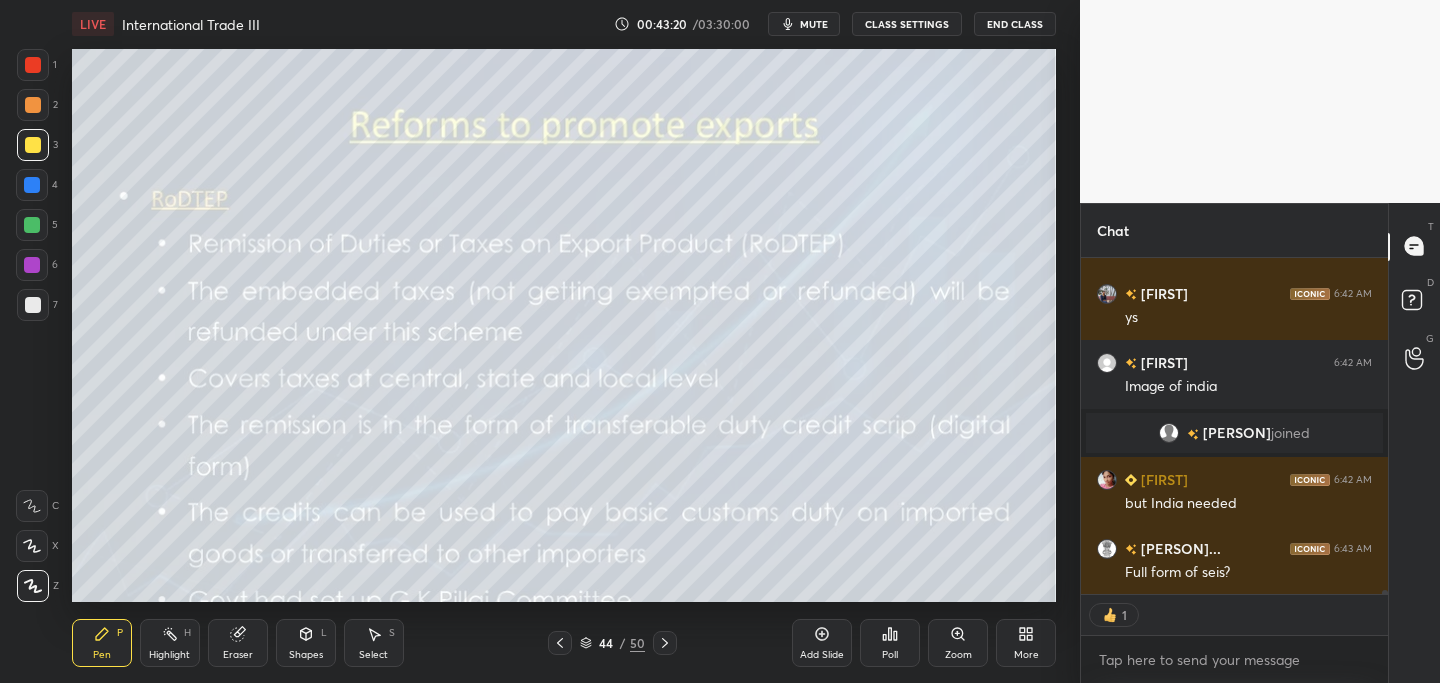 click 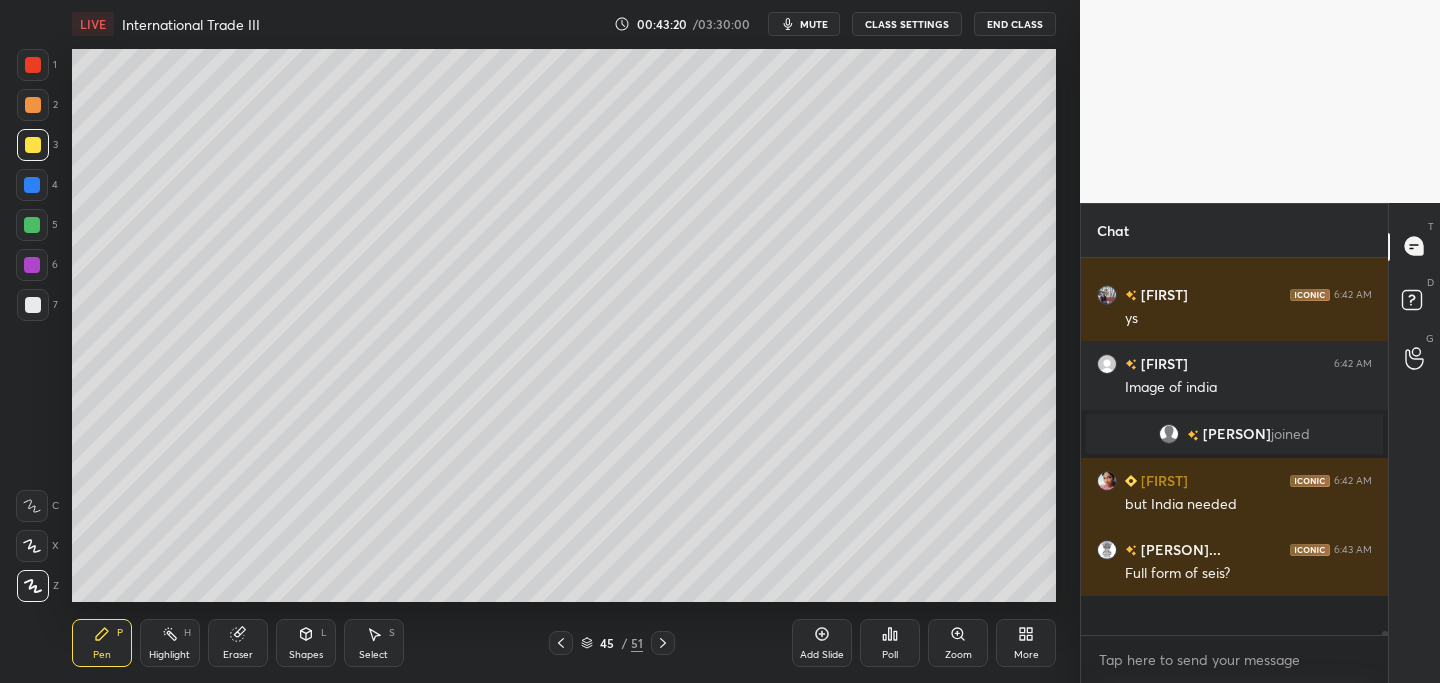 scroll, scrollTop: 6, scrollLeft: 7, axis: both 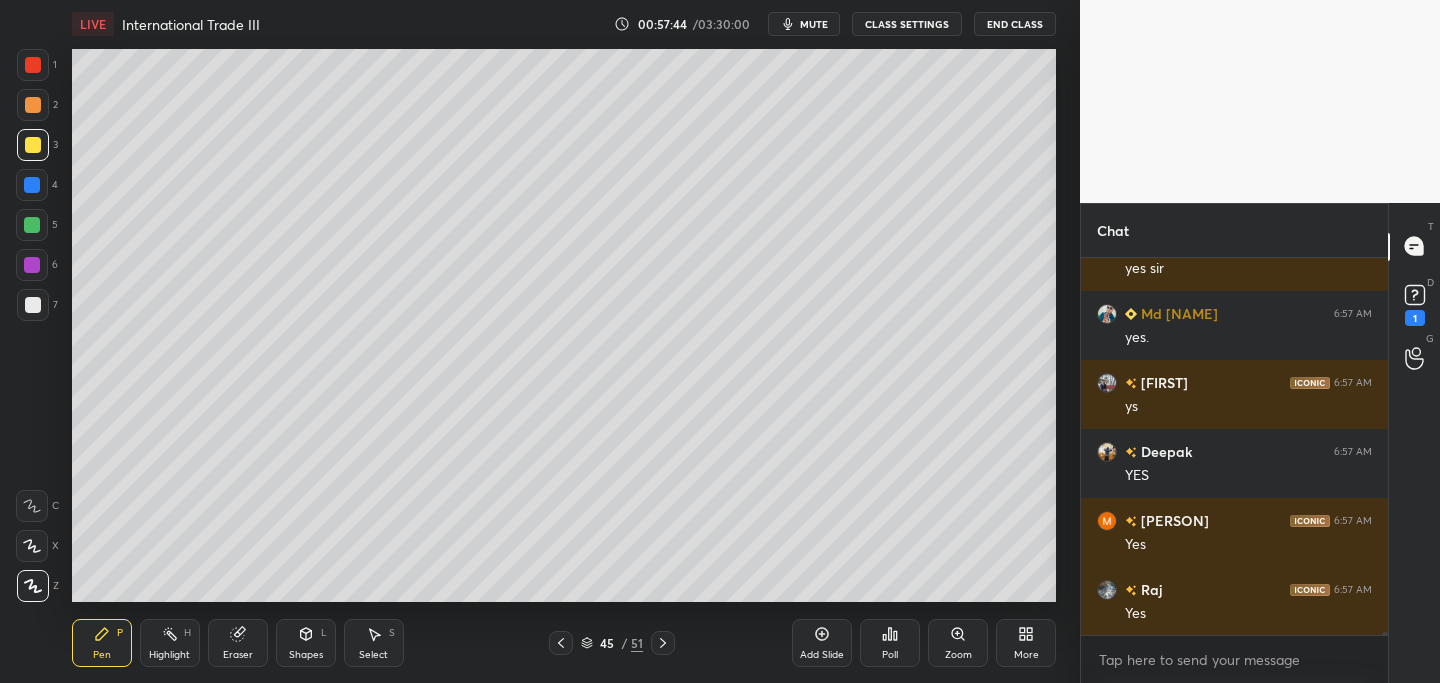 click at bounding box center (561, 643) 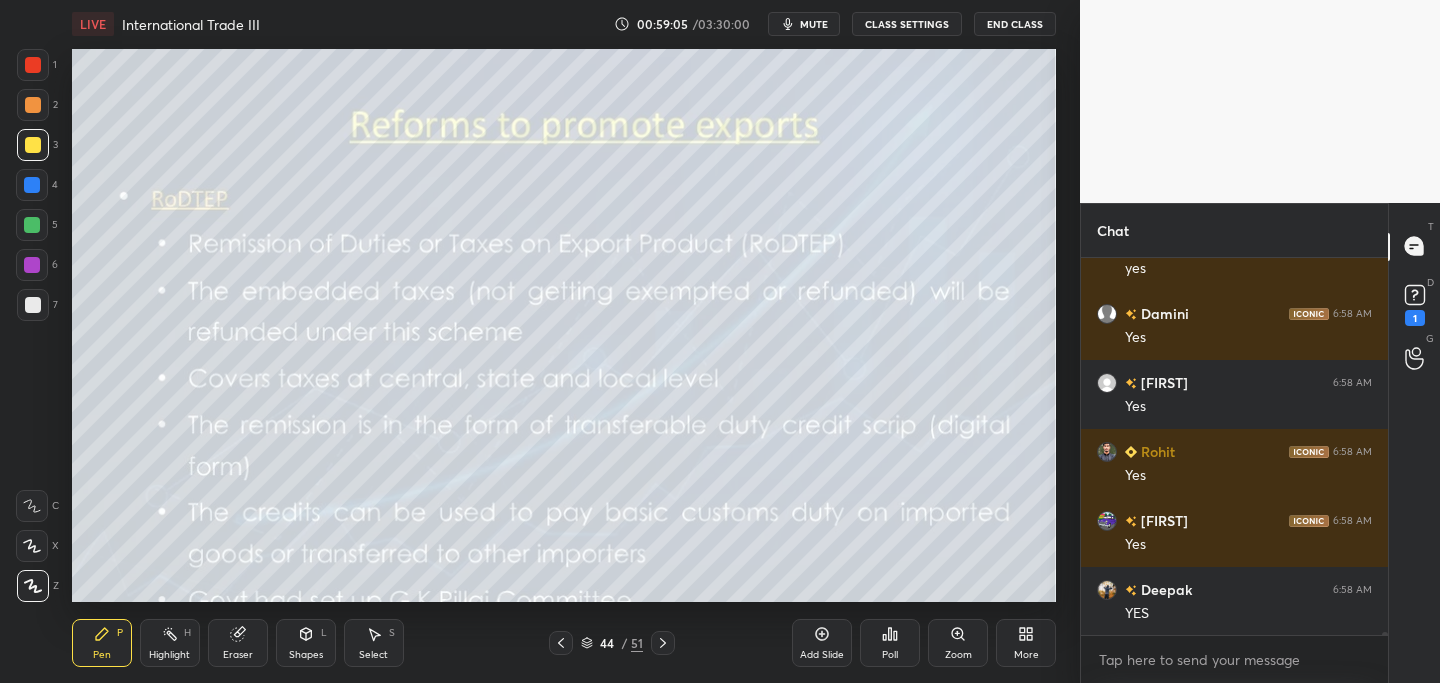 scroll, scrollTop: 48115, scrollLeft: 0, axis: vertical 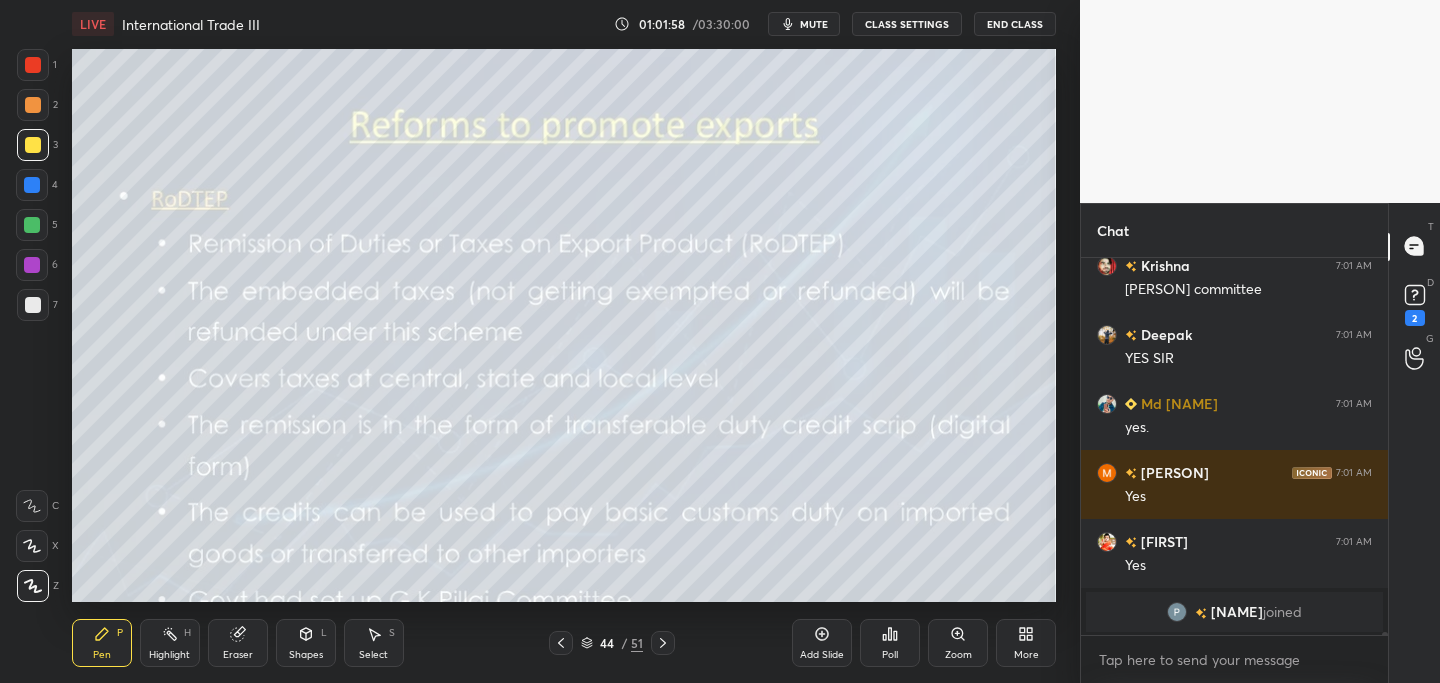 drag, startPoint x: 585, startPoint y: 644, endPoint x: 606, endPoint y: 632, distance: 24.186773 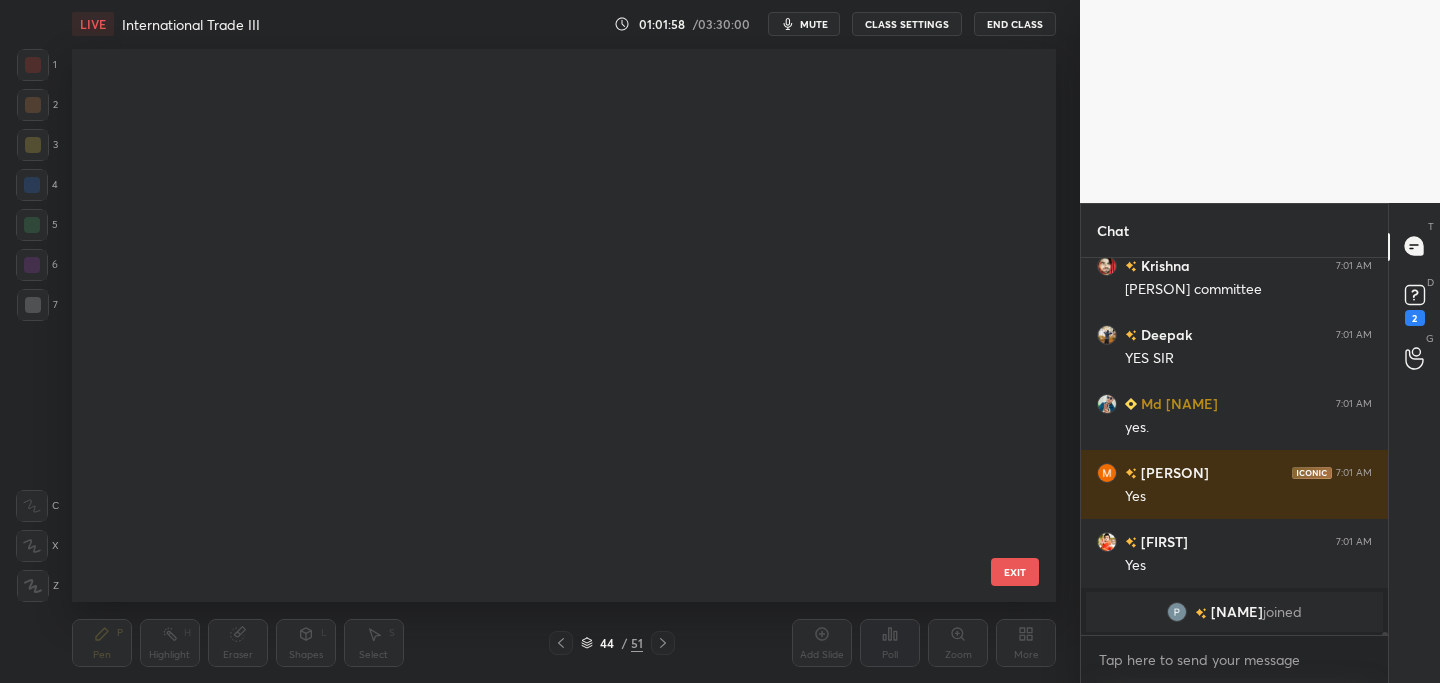 scroll, scrollTop: 1988, scrollLeft: 0, axis: vertical 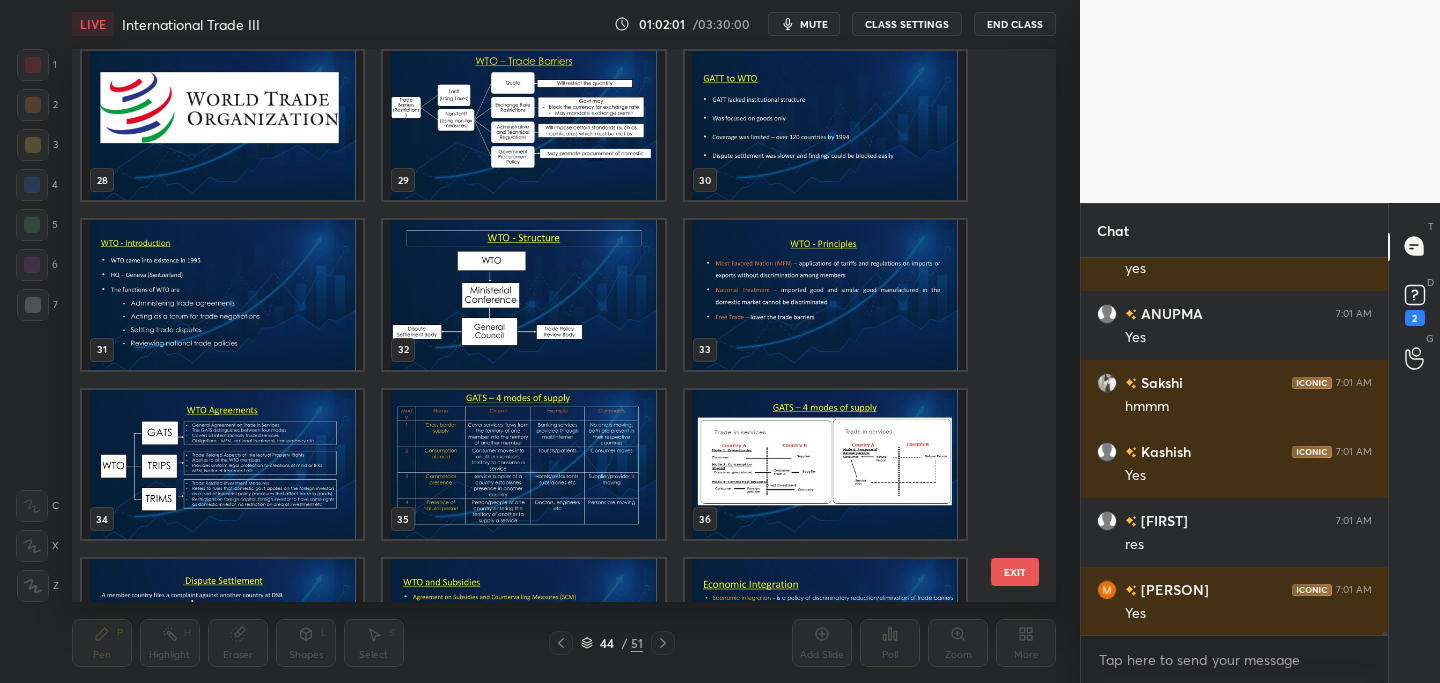 drag, startPoint x: 1022, startPoint y: 368, endPoint x: 1023, endPoint y: 332, distance: 36.013885 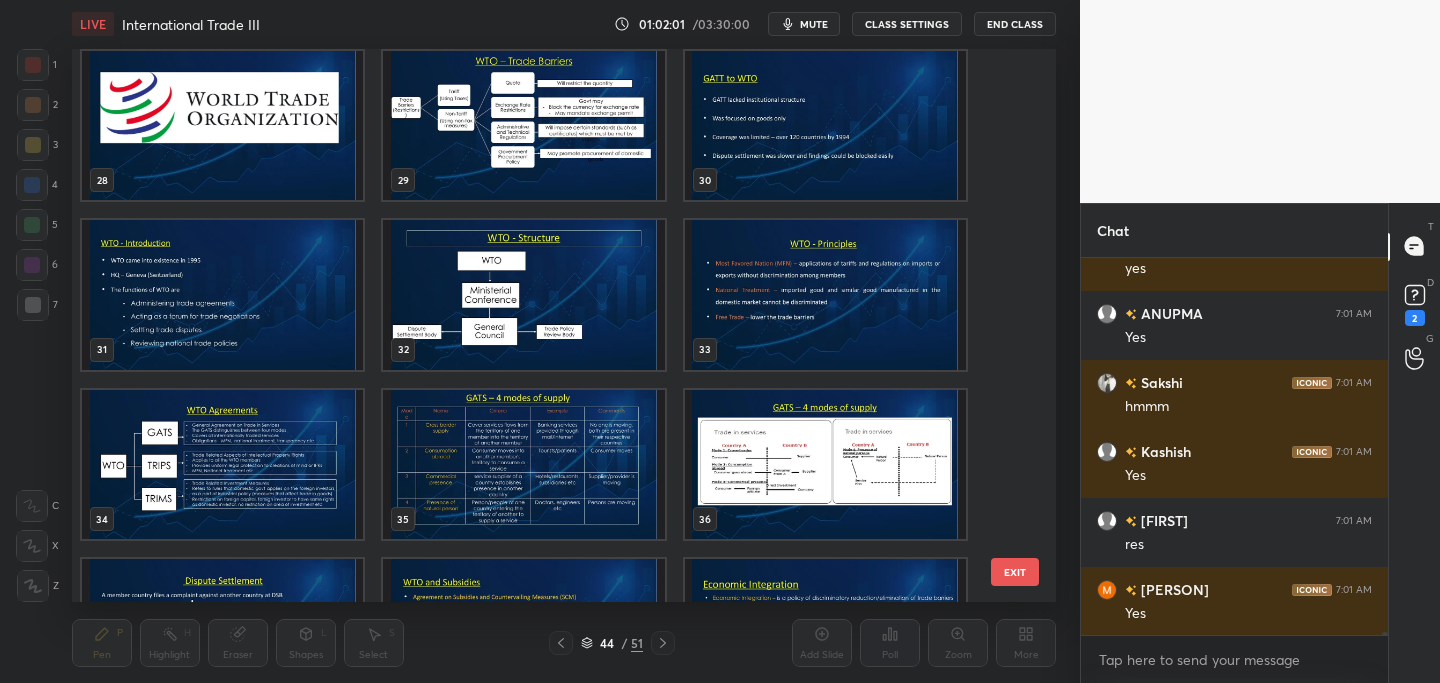 click on "25 26 27 28 29 30 31 32 33 34 35 36 37 38 39 EXIT" at bounding box center (564, 326) 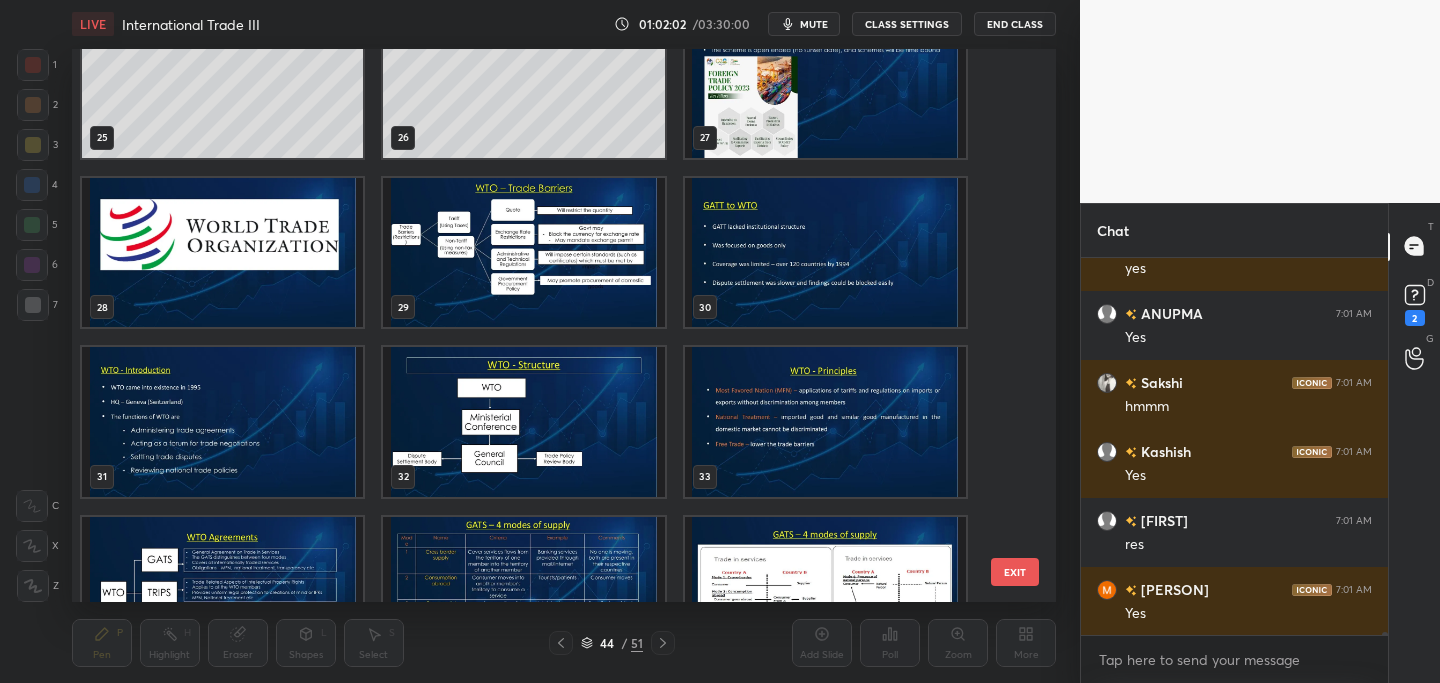 scroll, scrollTop: 1217, scrollLeft: 0, axis: vertical 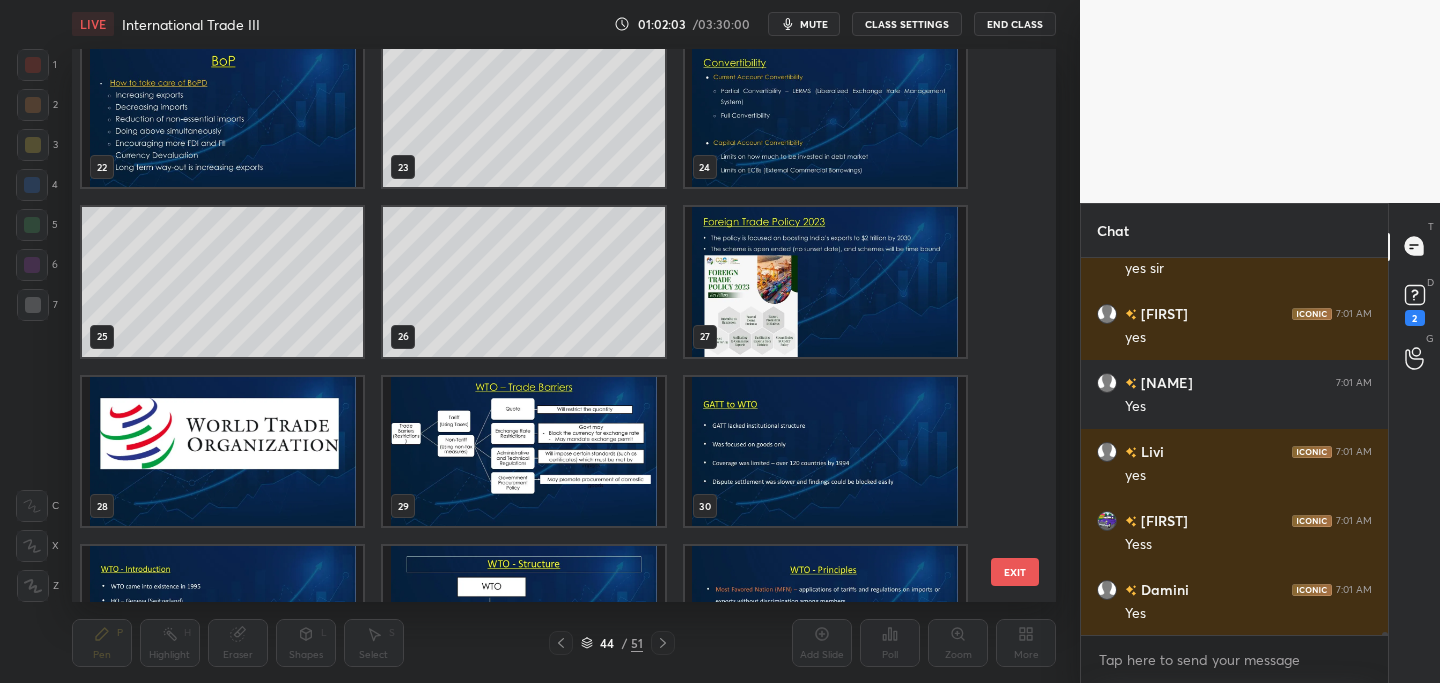 drag, startPoint x: 841, startPoint y: 284, endPoint x: 828, endPoint y: 302, distance: 22.203604 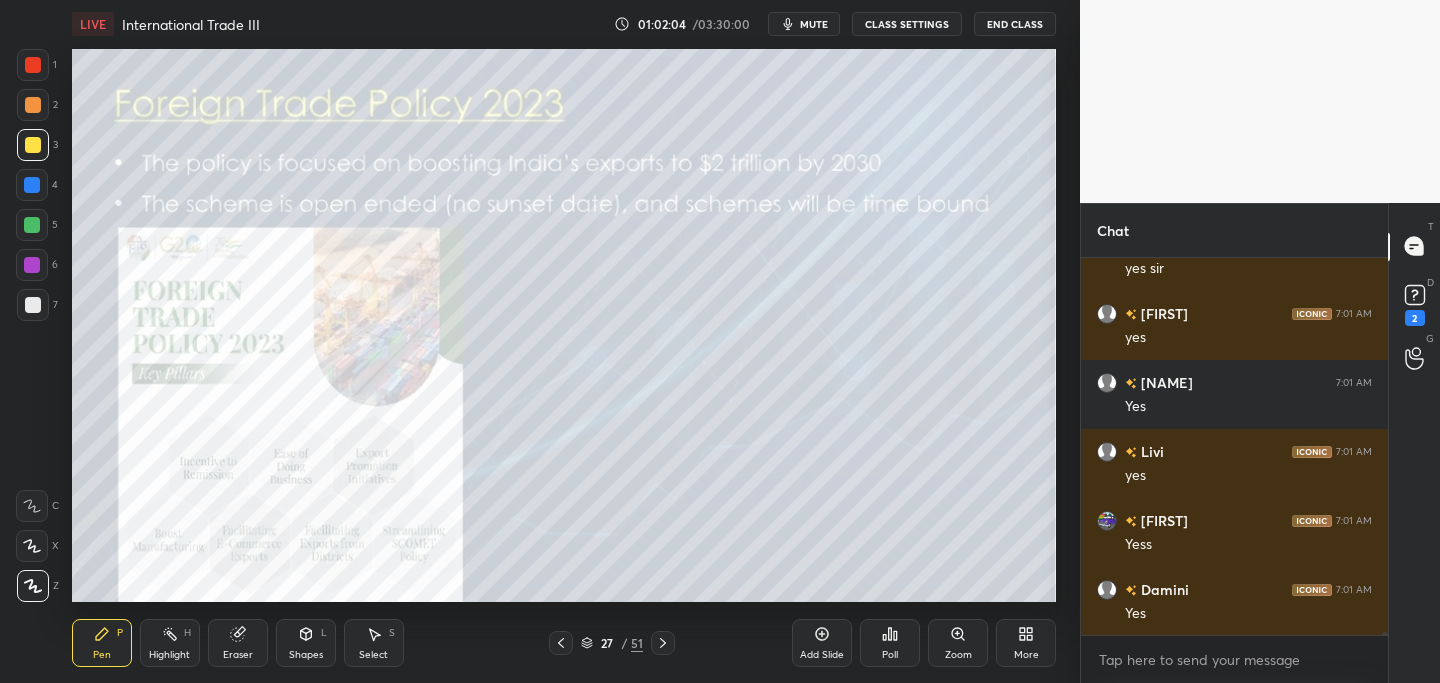 click at bounding box center [824, 282] 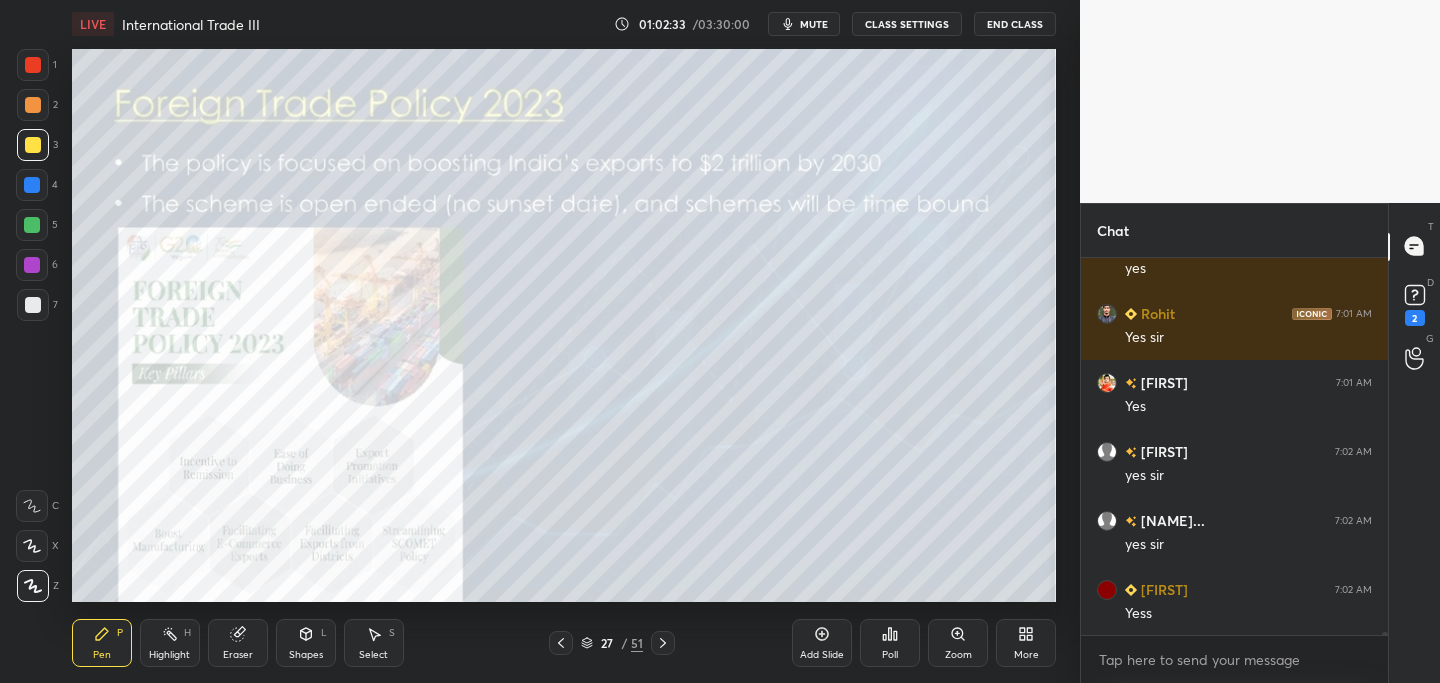 scroll, scrollTop: 52764, scrollLeft: 0, axis: vertical 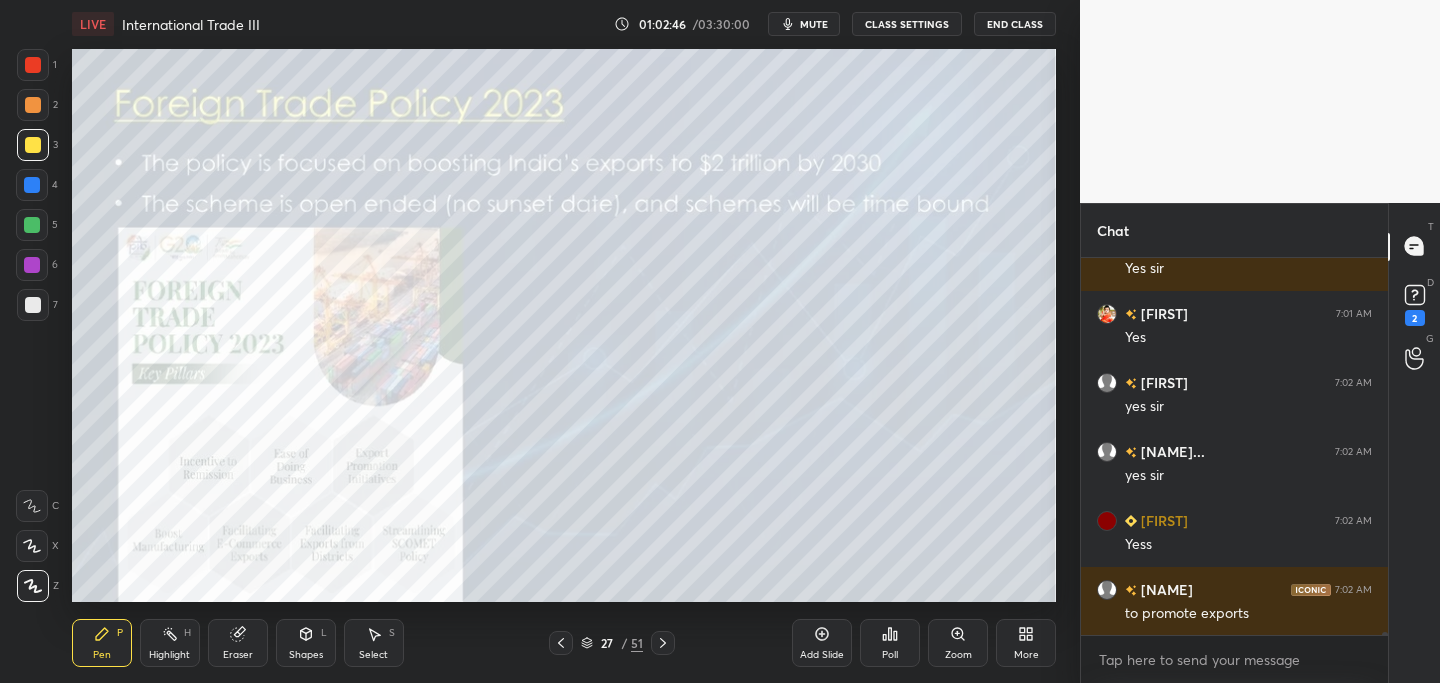 click at bounding box center (33, 65) 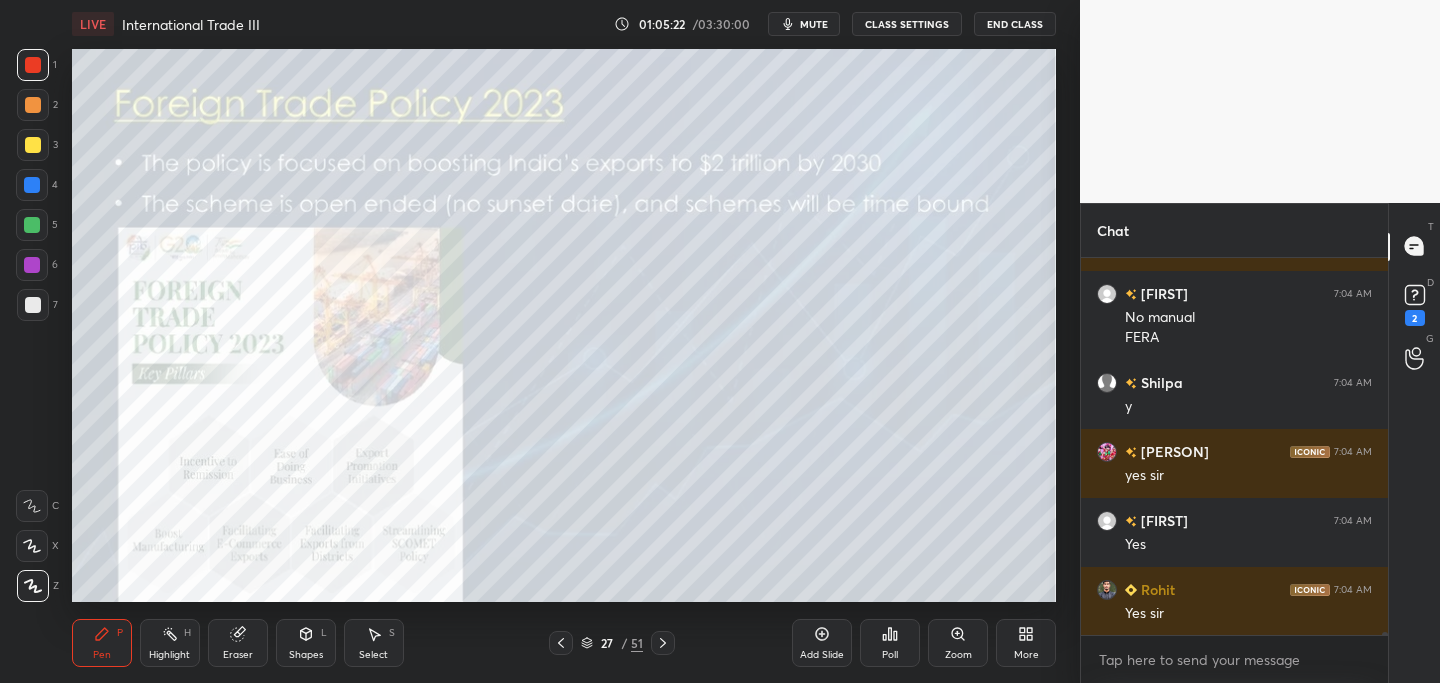 scroll, scrollTop: 53285, scrollLeft: 0, axis: vertical 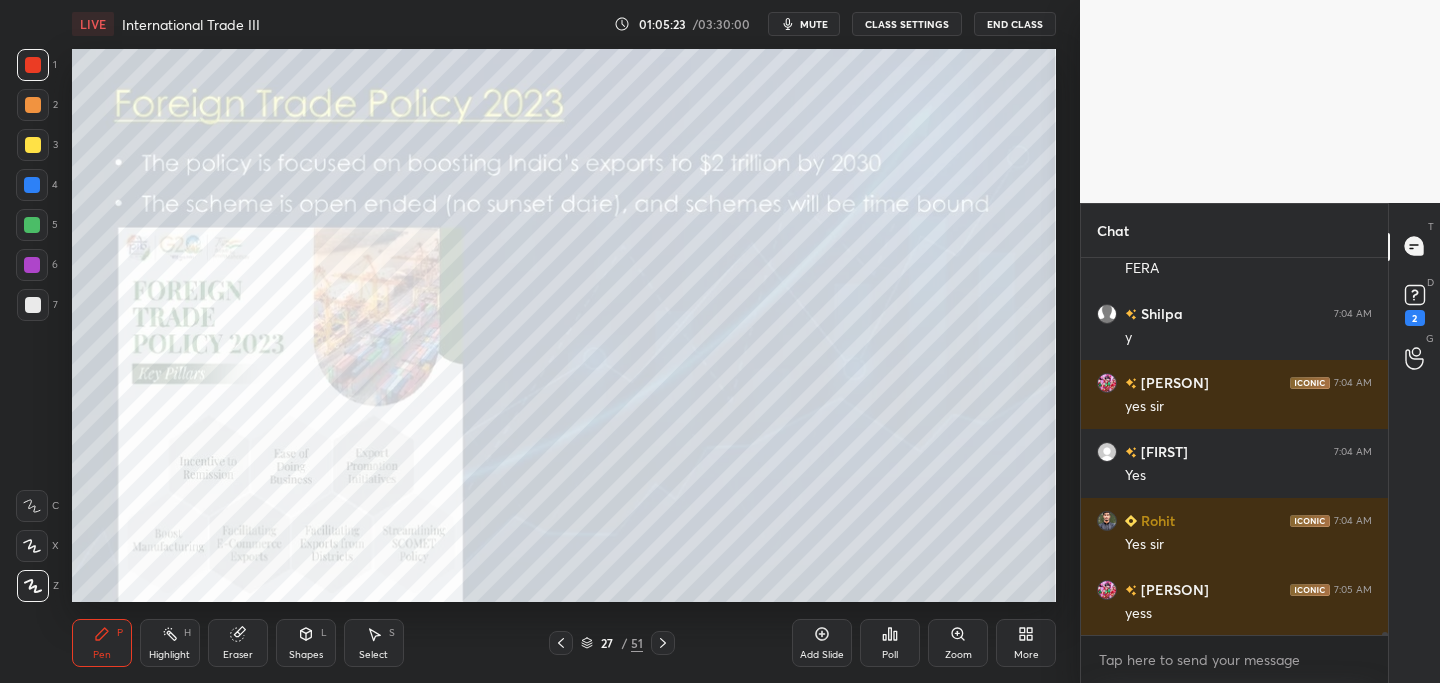 click 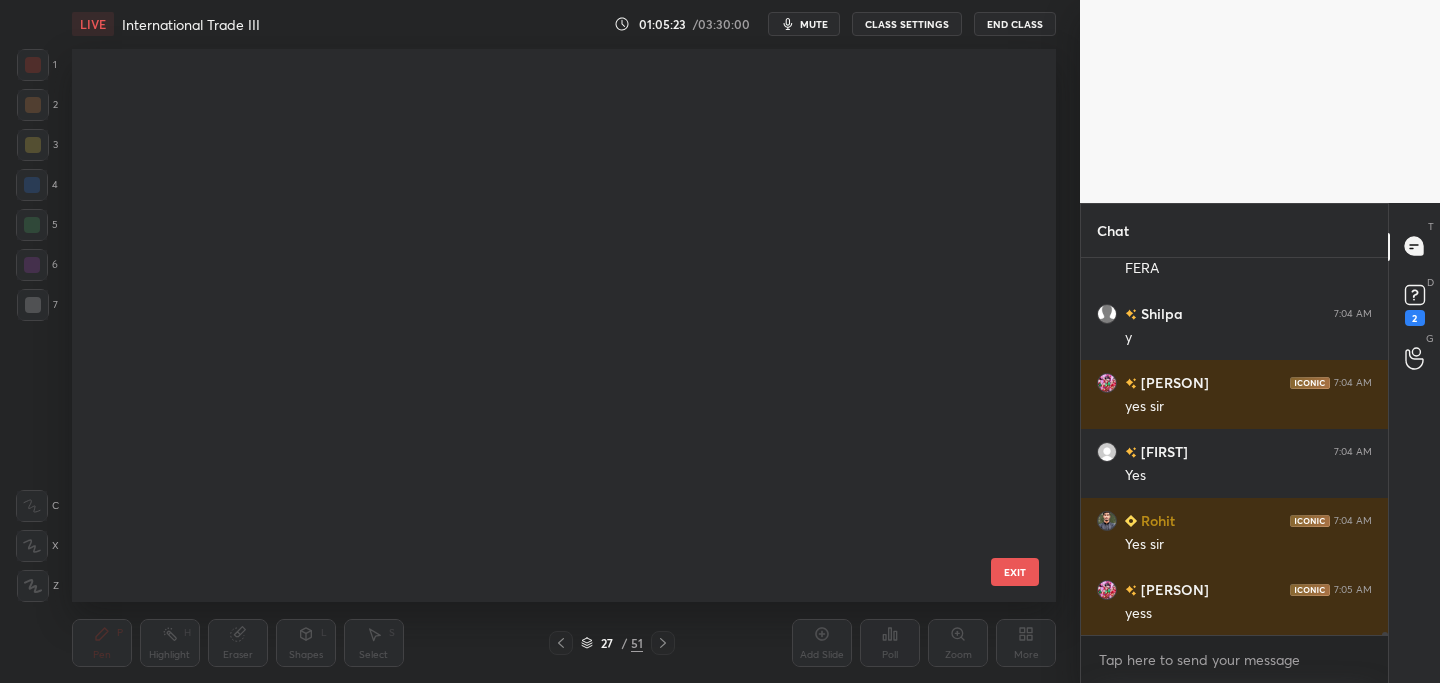scroll, scrollTop: 971, scrollLeft: 0, axis: vertical 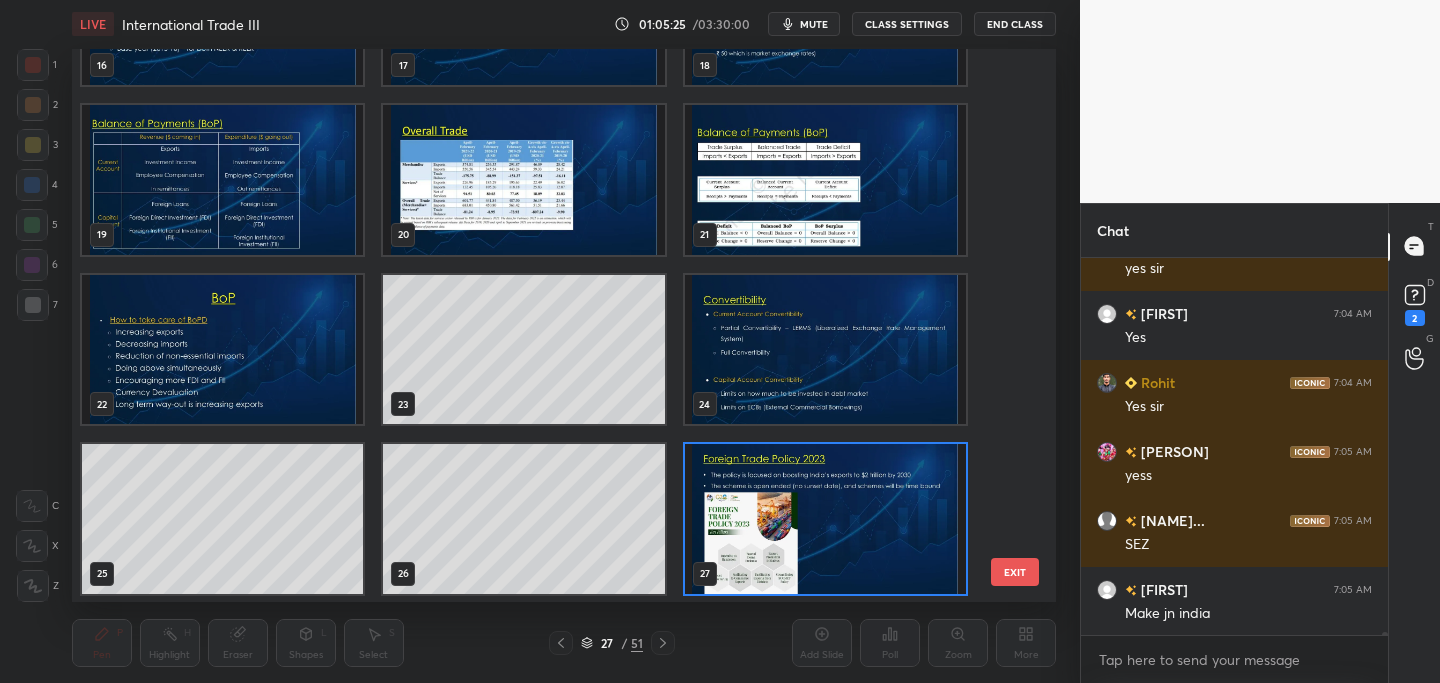 drag, startPoint x: 1023, startPoint y: 282, endPoint x: 1019, endPoint y: 301, distance: 19.416489 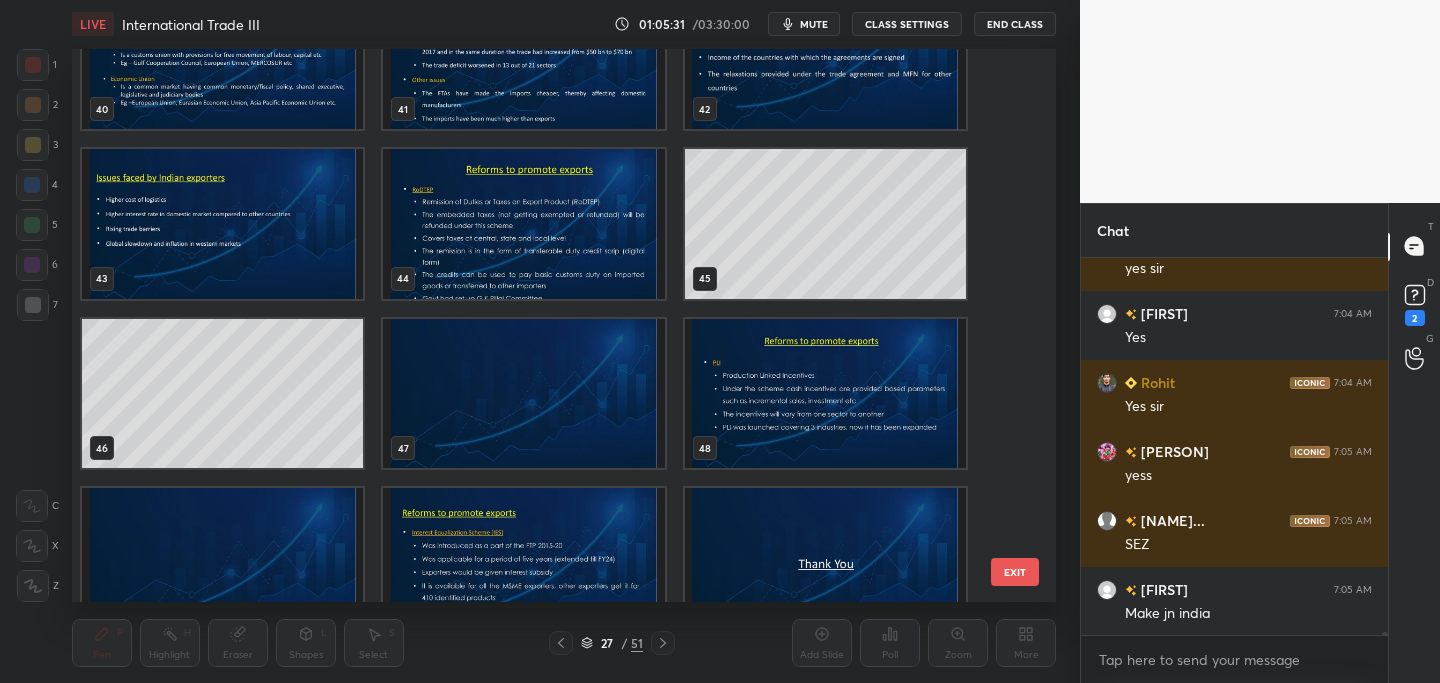 scroll, scrollTop: 2327, scrollLeft: 0, axis: vertical 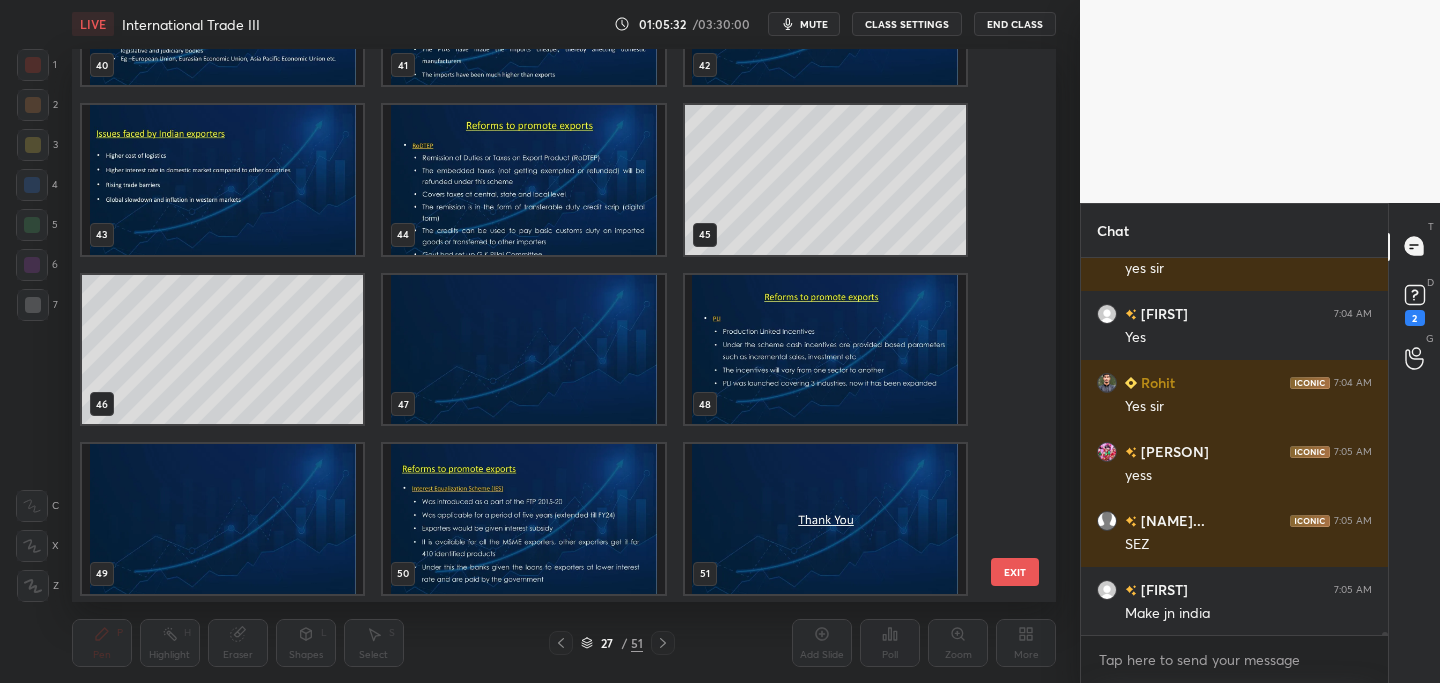 drag, startPoint x: 796, startPoint y: 343, endPoint x: 789, endPoint y: 362, distance: 20.248457 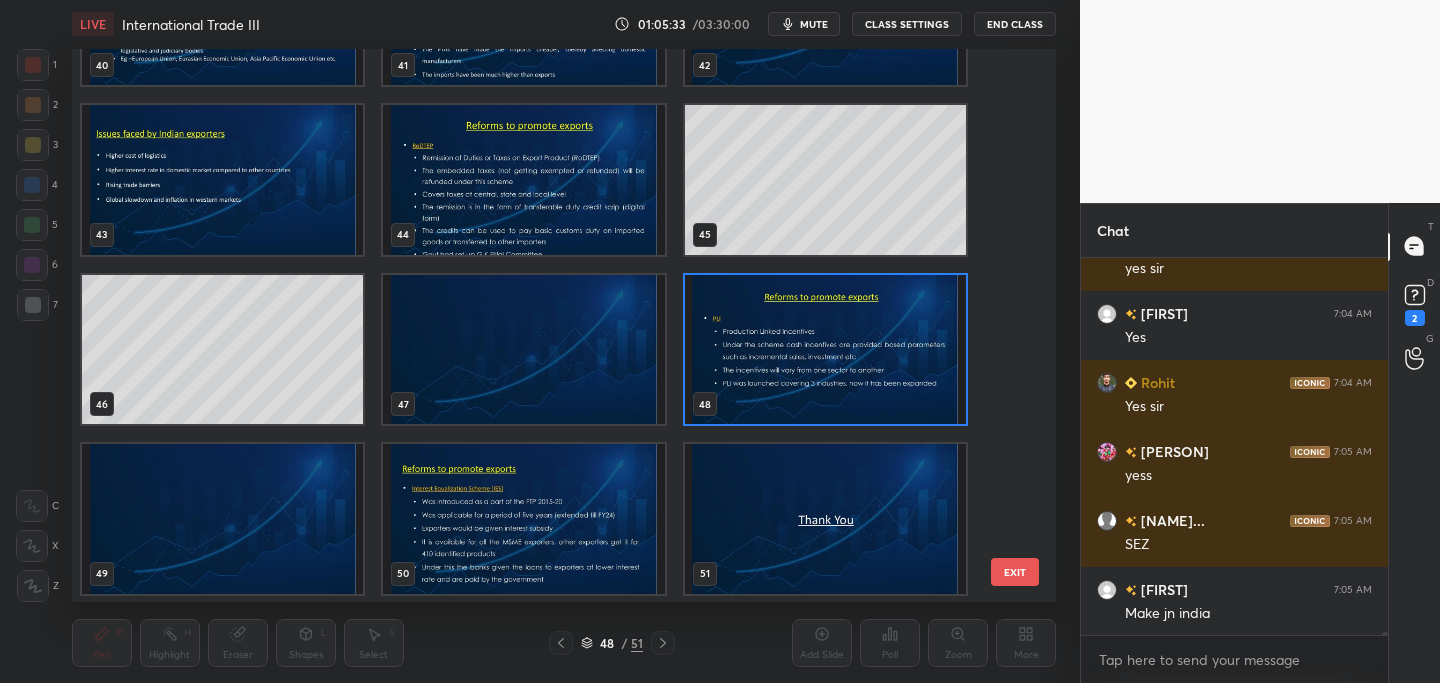 click at bounding box center [824, 349] 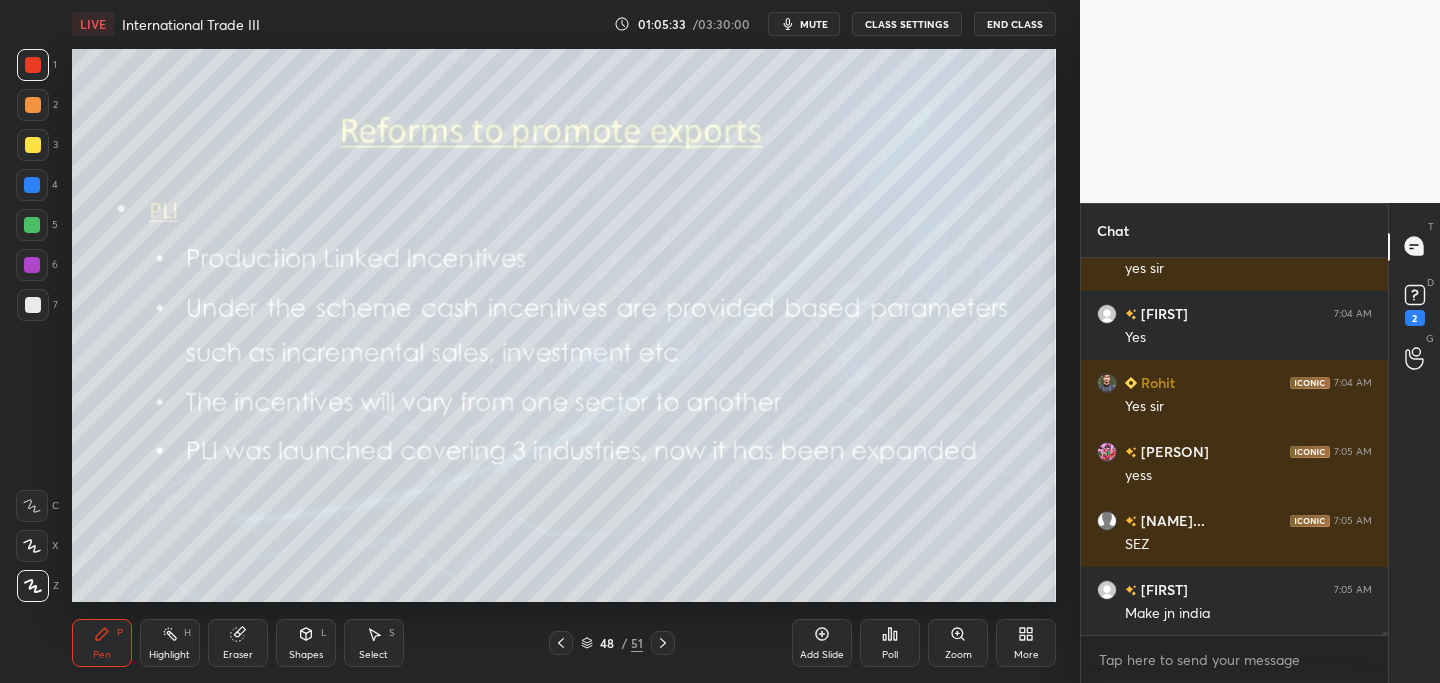 drag, startPoint x: 847, startPoint y: 340, endPoint x: 819, endPoint y: 351, distance: 30.083218 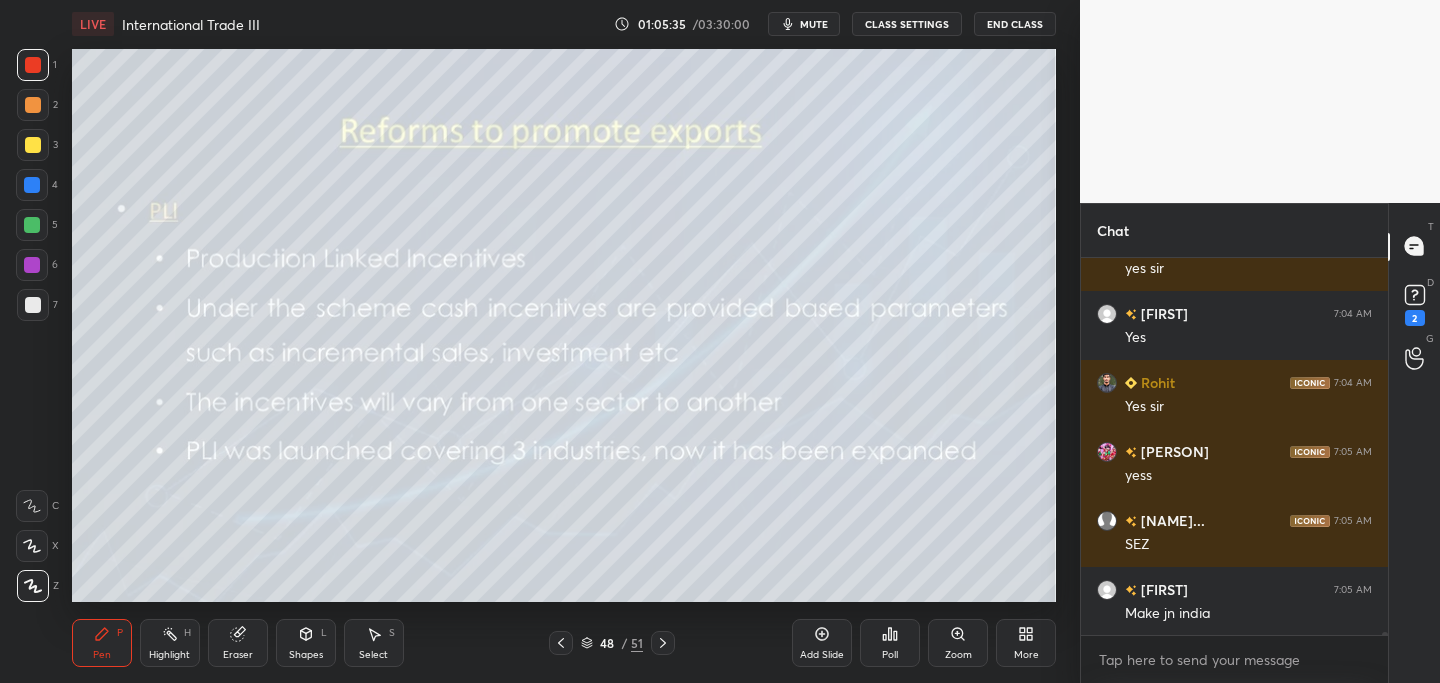 click at bounding box center [33, 145] 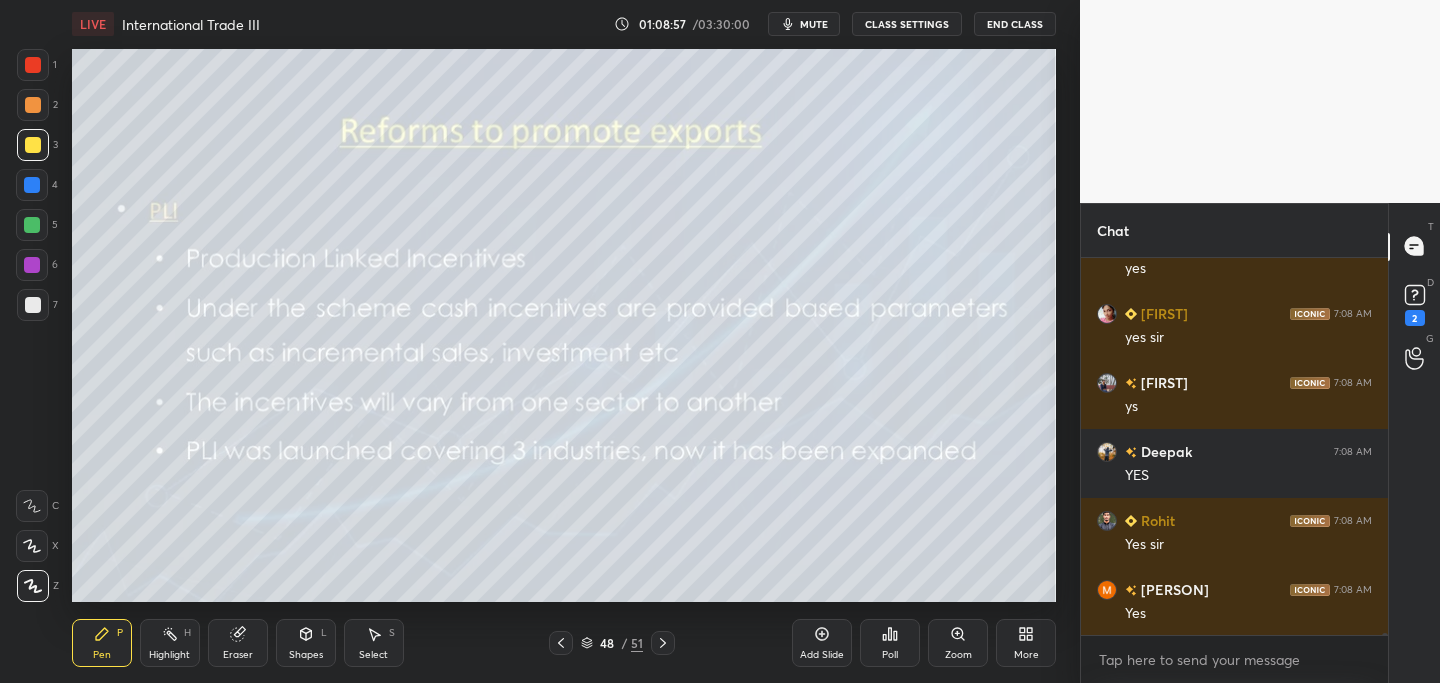 scroll, scrollTop: 56958, scrollLeft: 0, axis: vertical 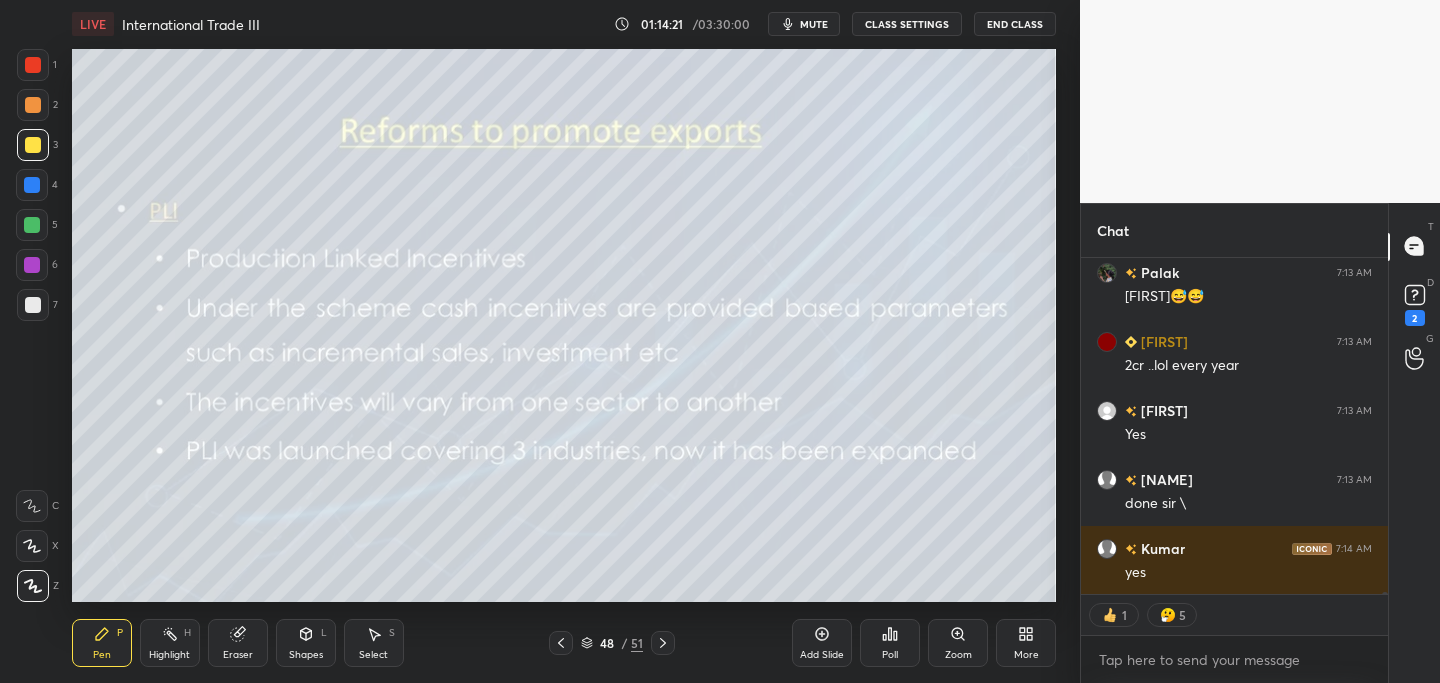 click 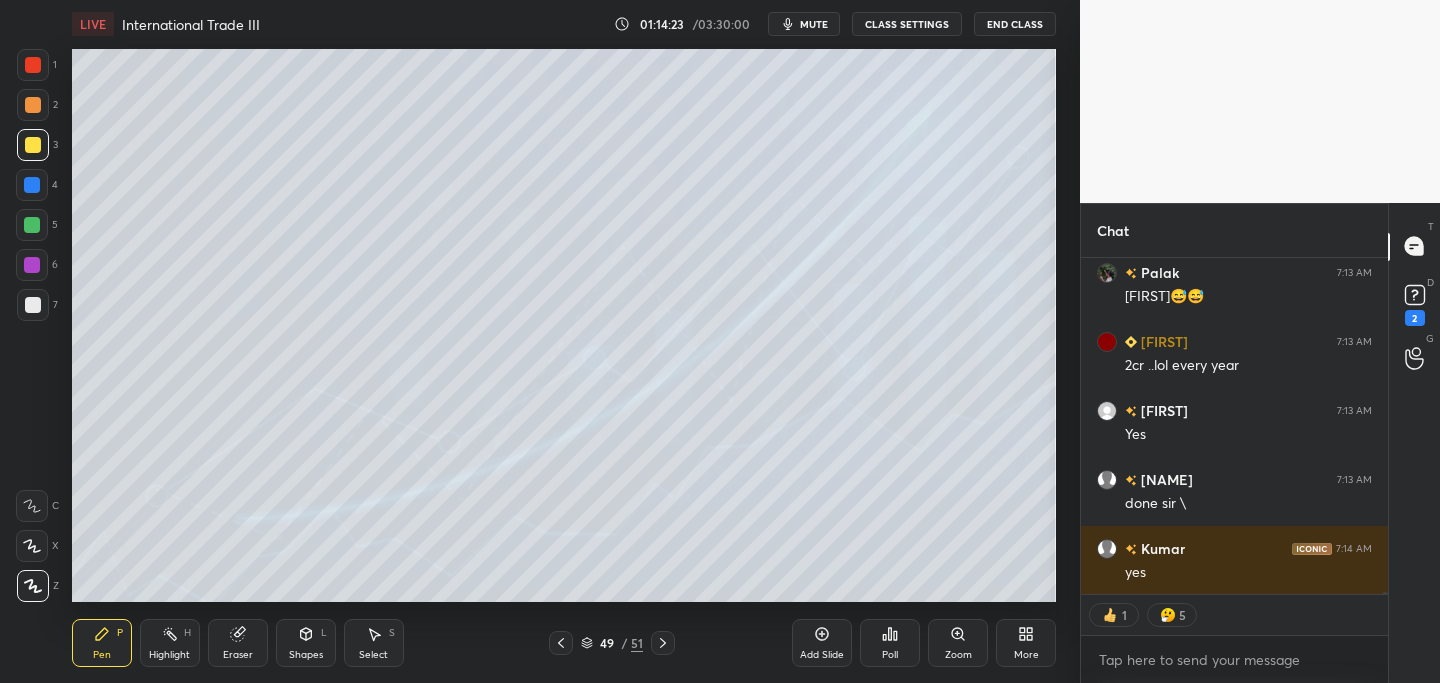 scroll, scrollTop: 7, scrollLeft: 7, axis: both 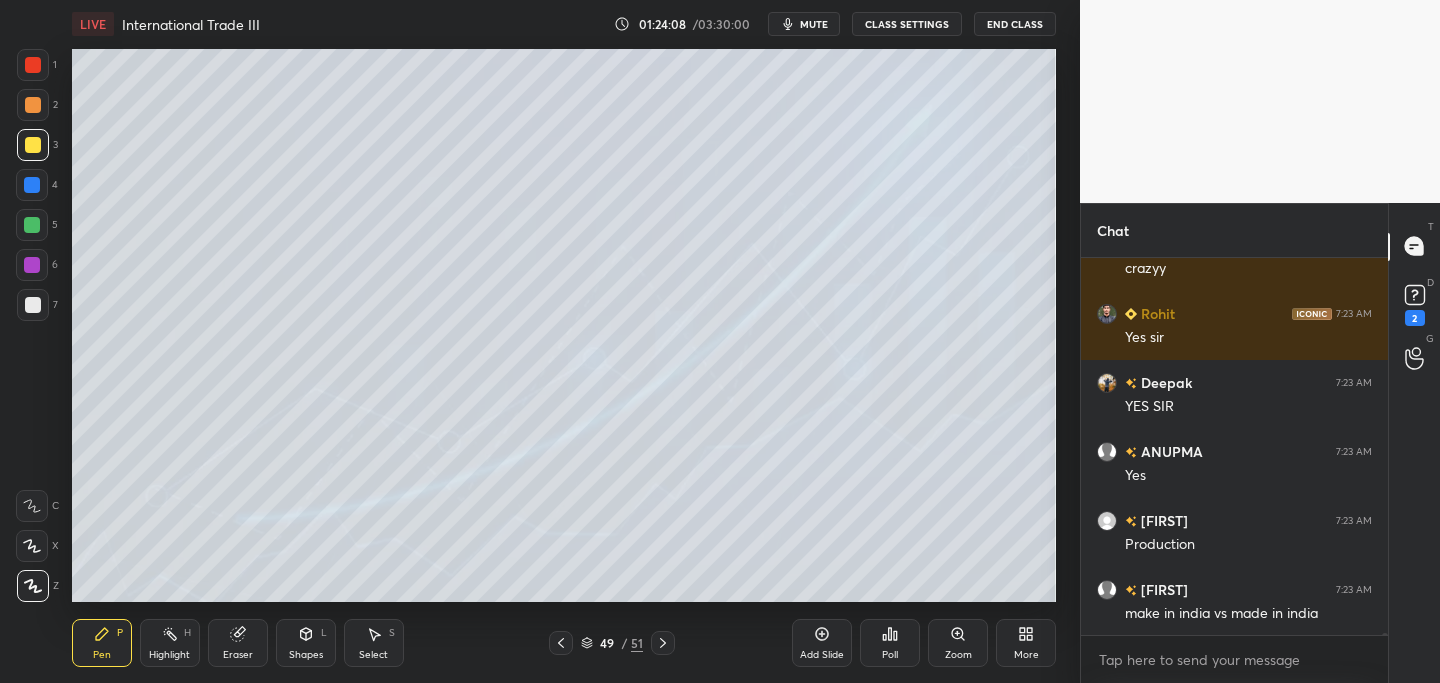 click 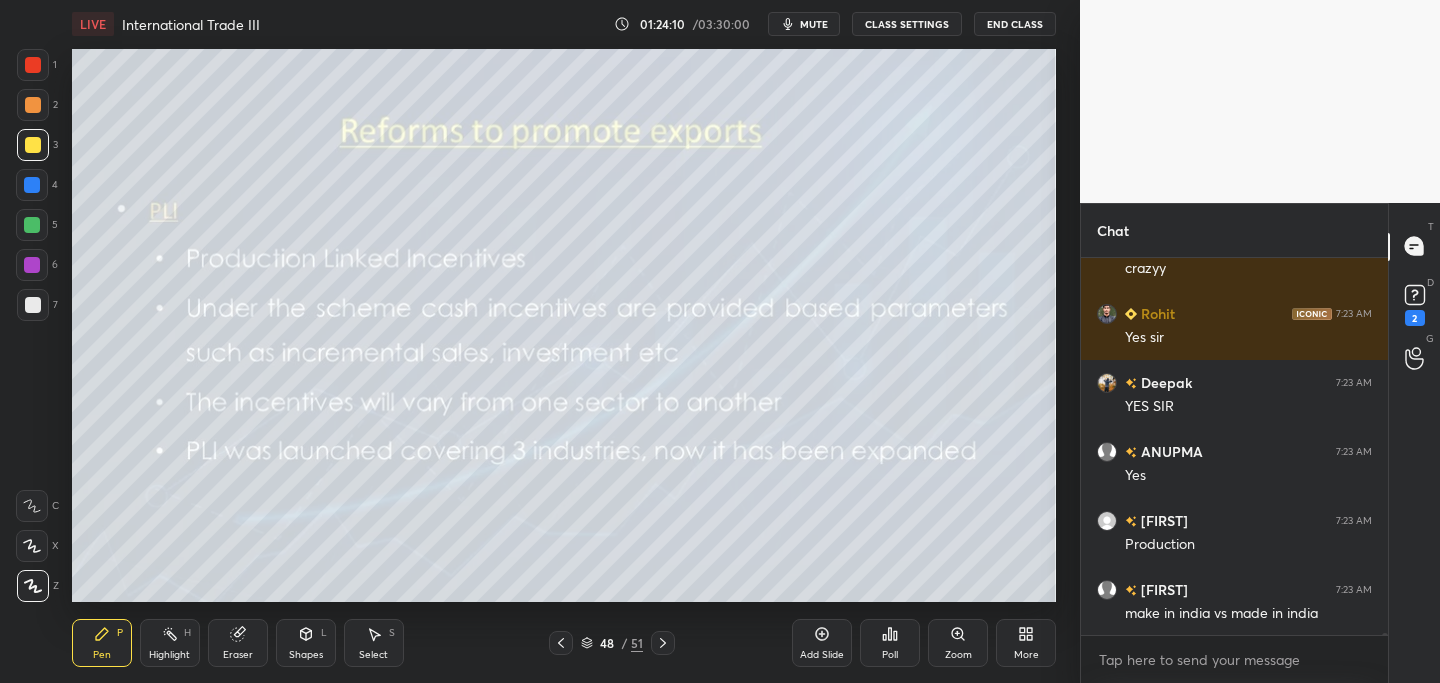 click 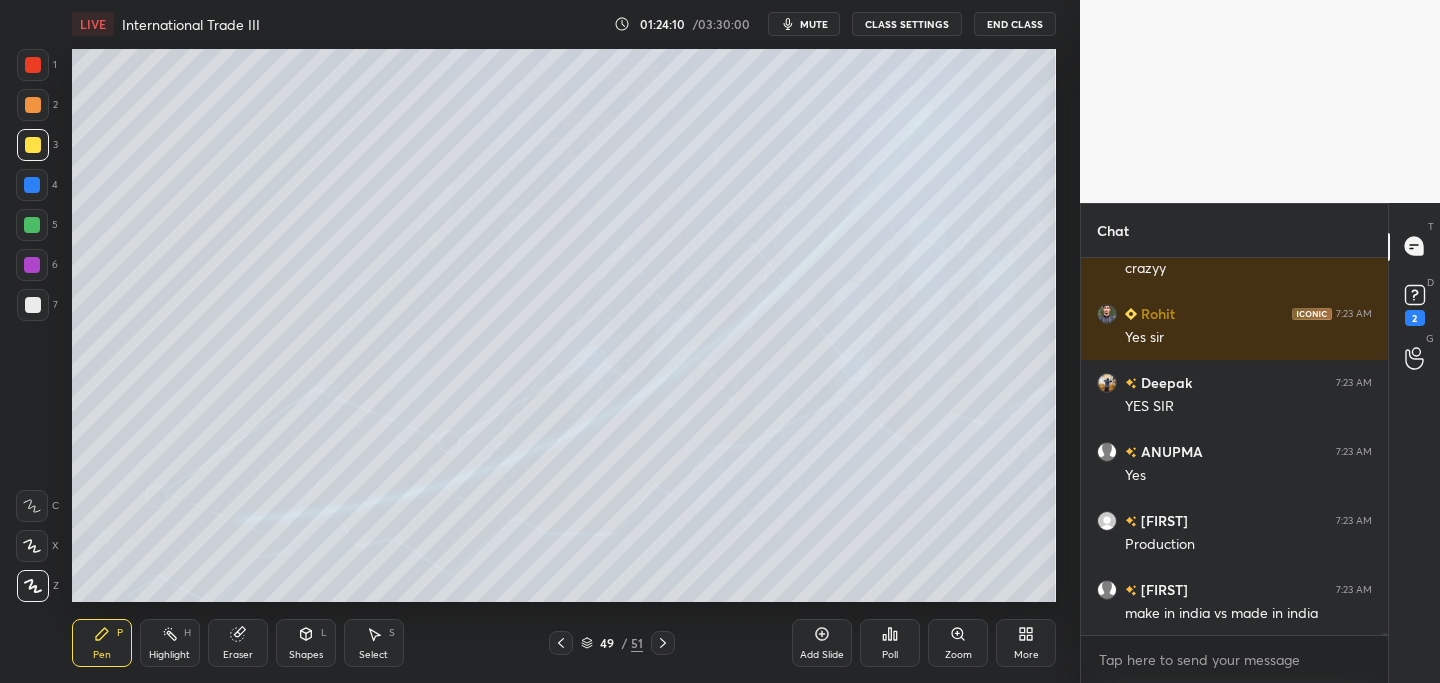 click 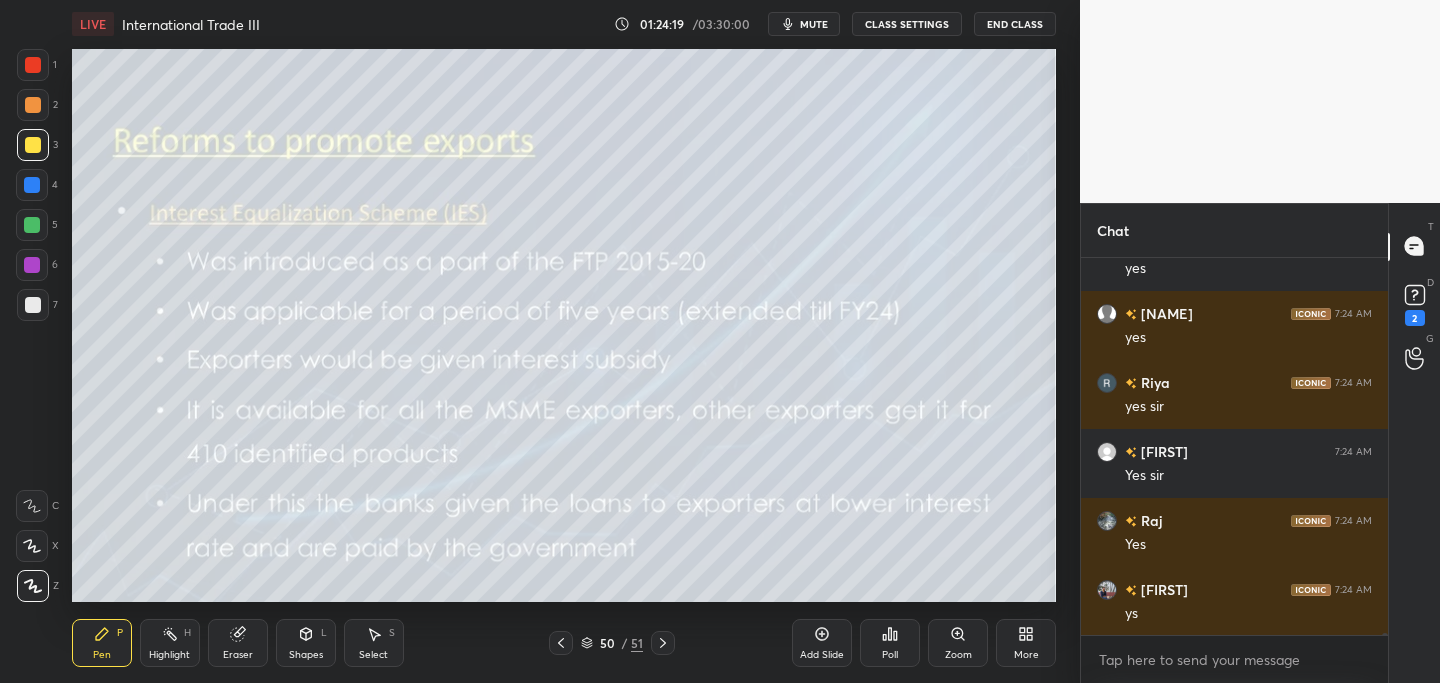 scroll, scrollTop: 71604, scrollLeft: 0, axis: vertical 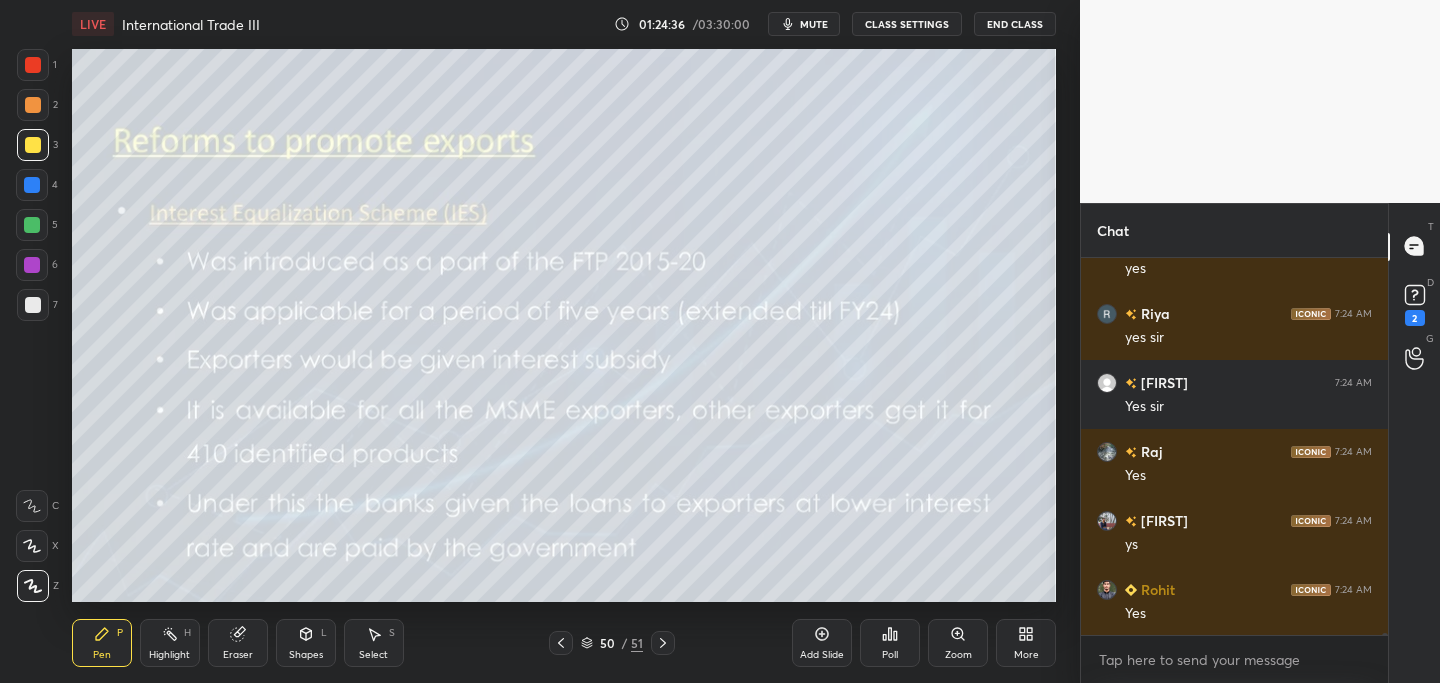 click 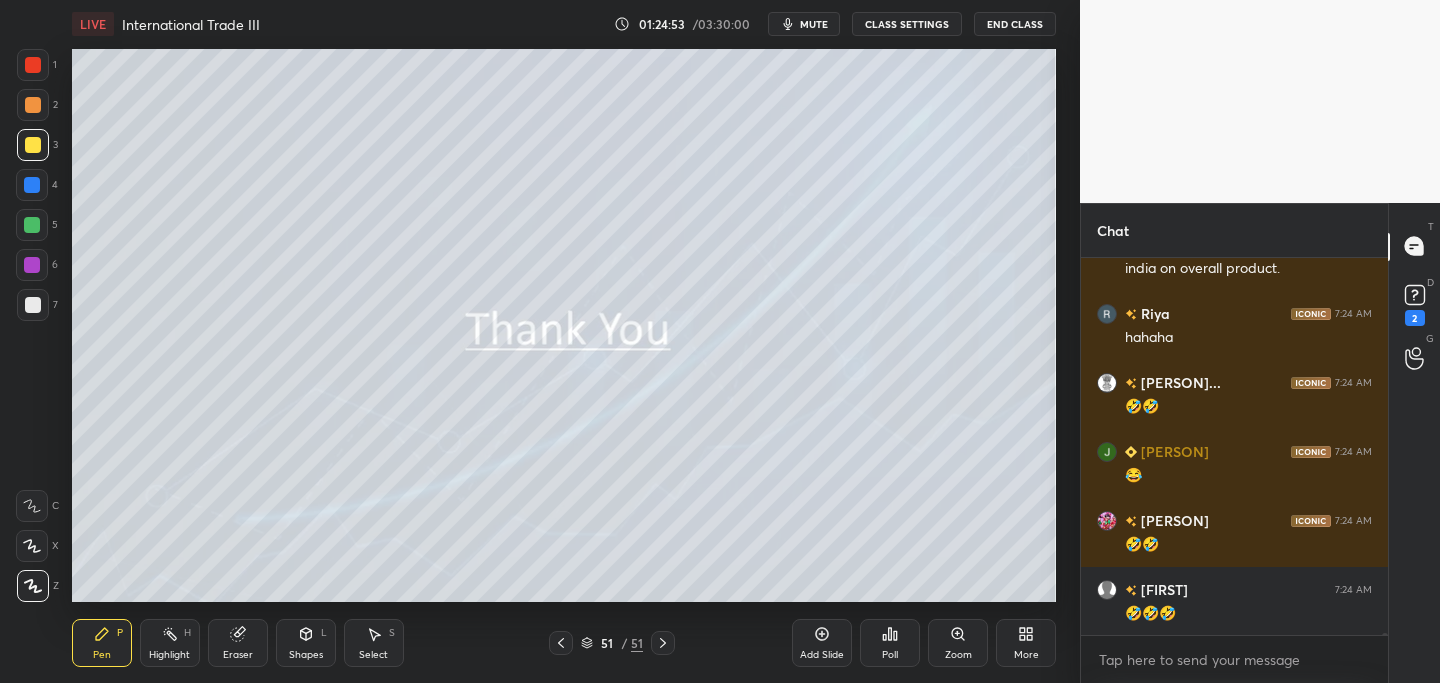 scroll, scrollTop: 72537, scrollLeft: 0, axis: vertical 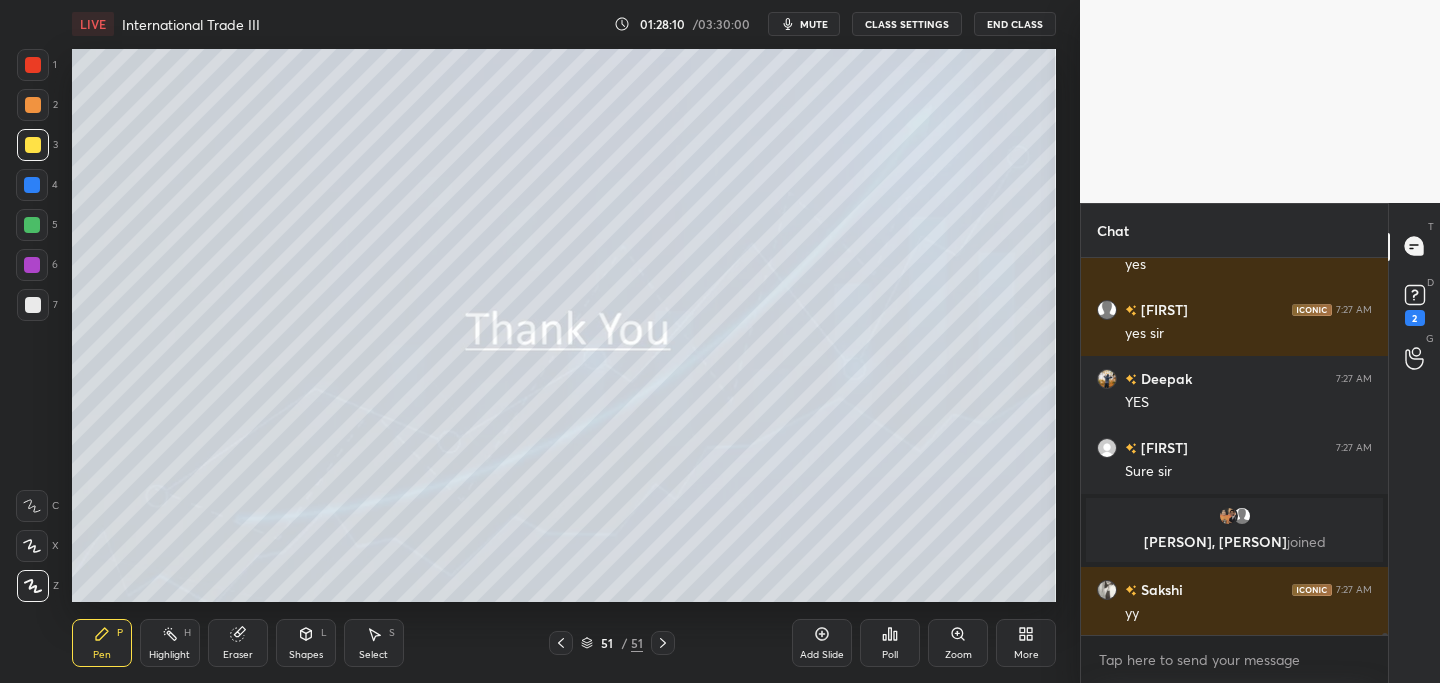 click at bounding box center (561, 643) 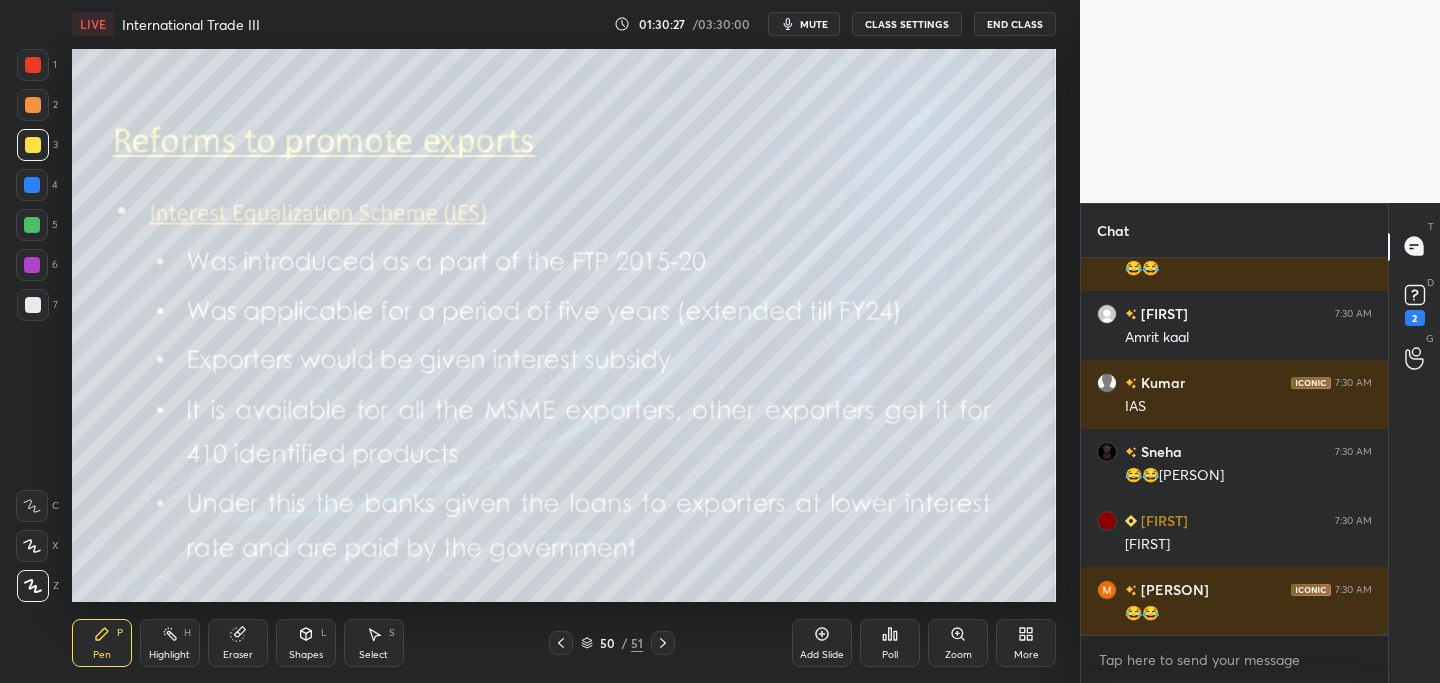 scroll, scrollTop: 76776, scrollLeft: 0, axis: vertical 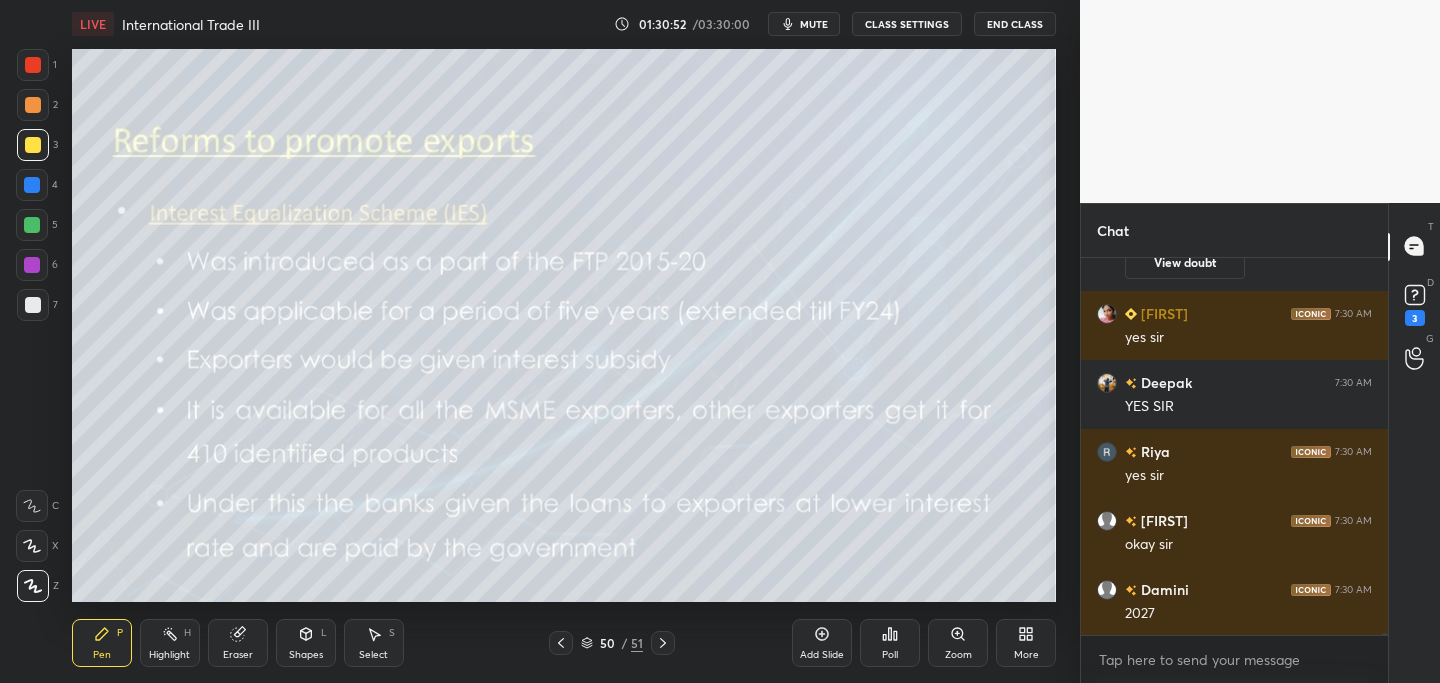 click 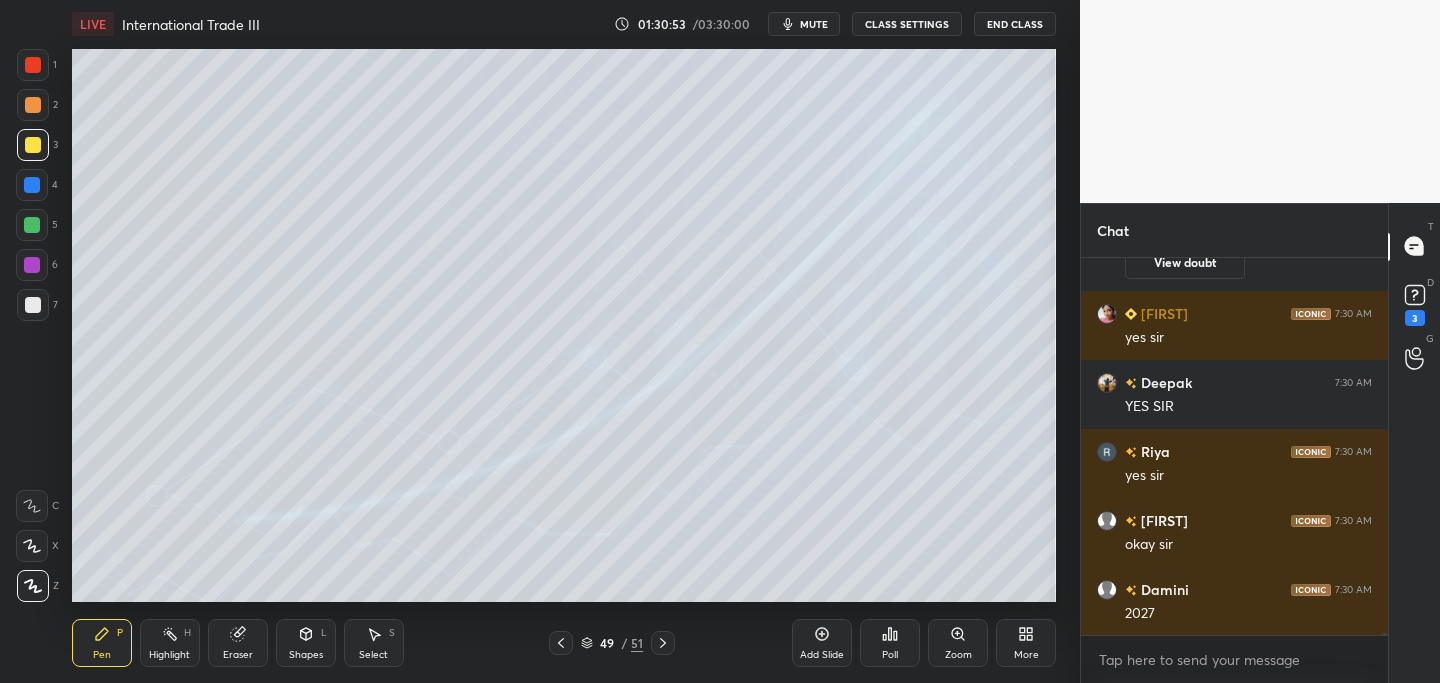 click 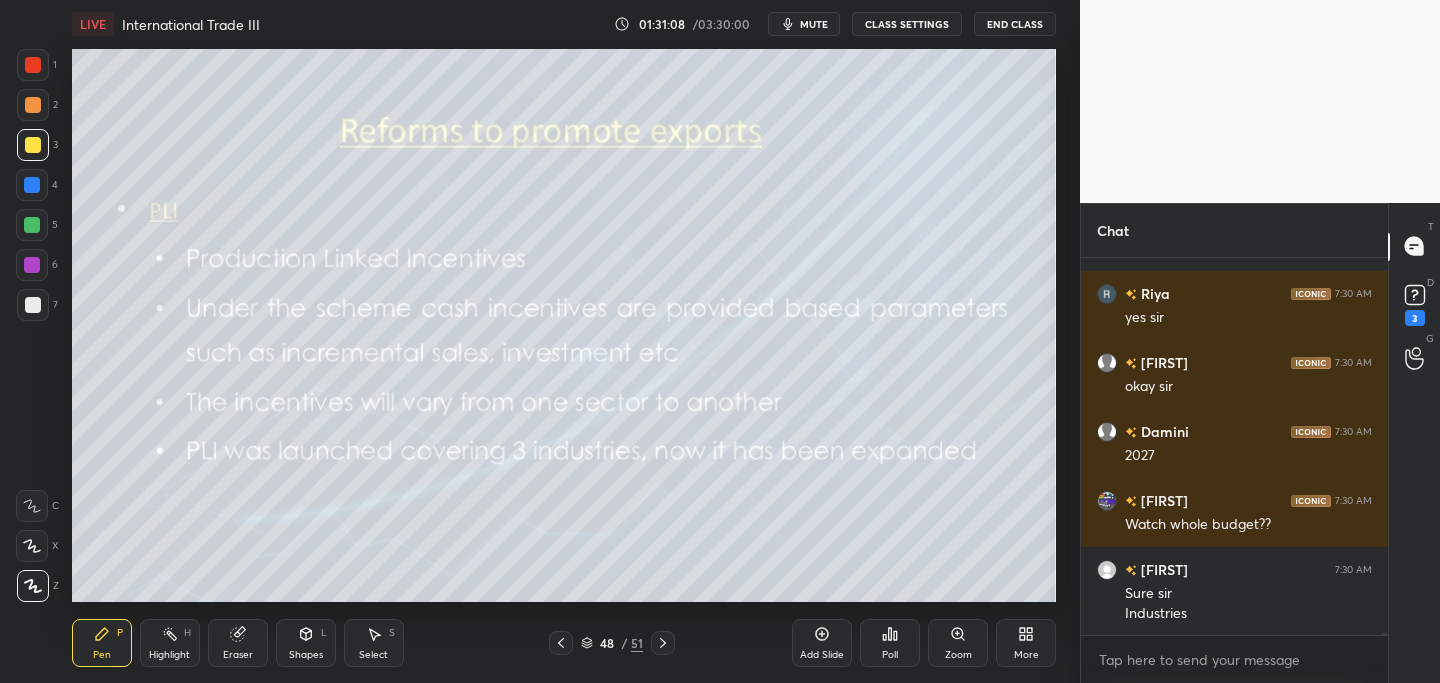 scroll, scrollTop: 76834, scrollLeft: 0, axis: vertical 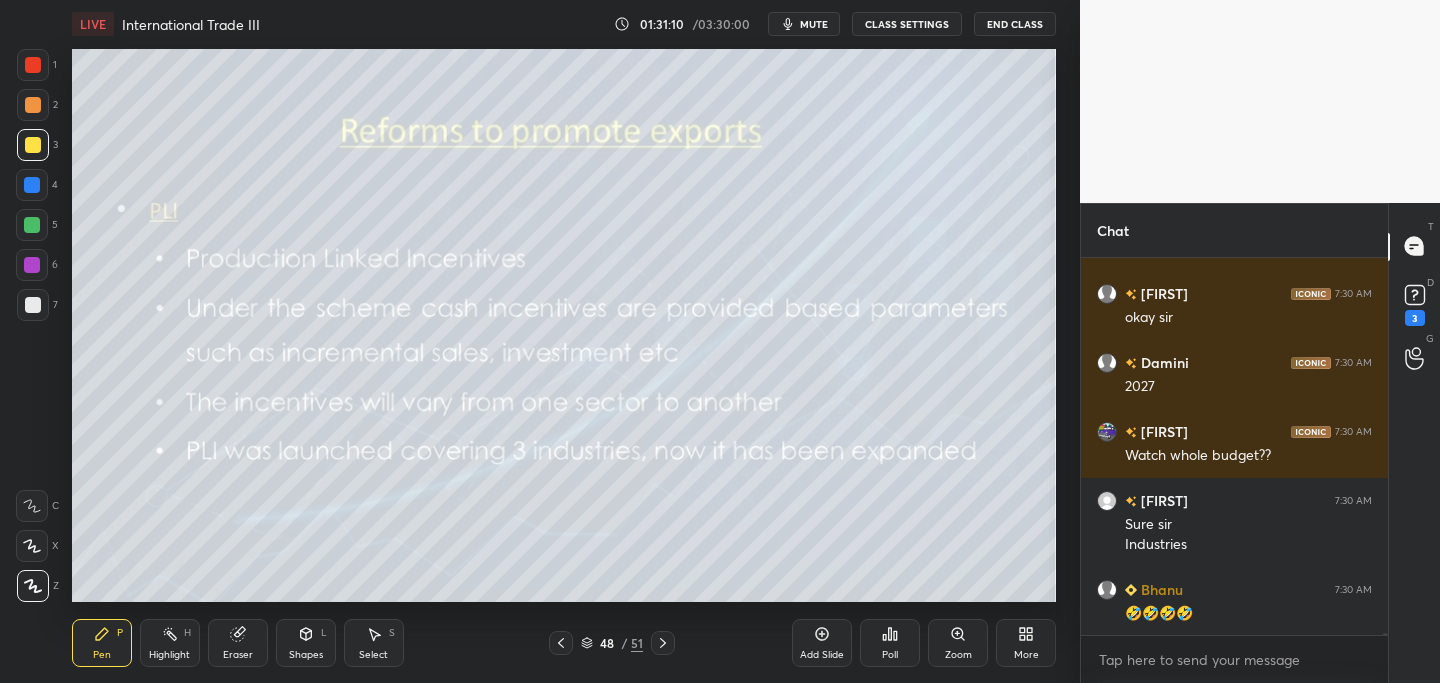 click 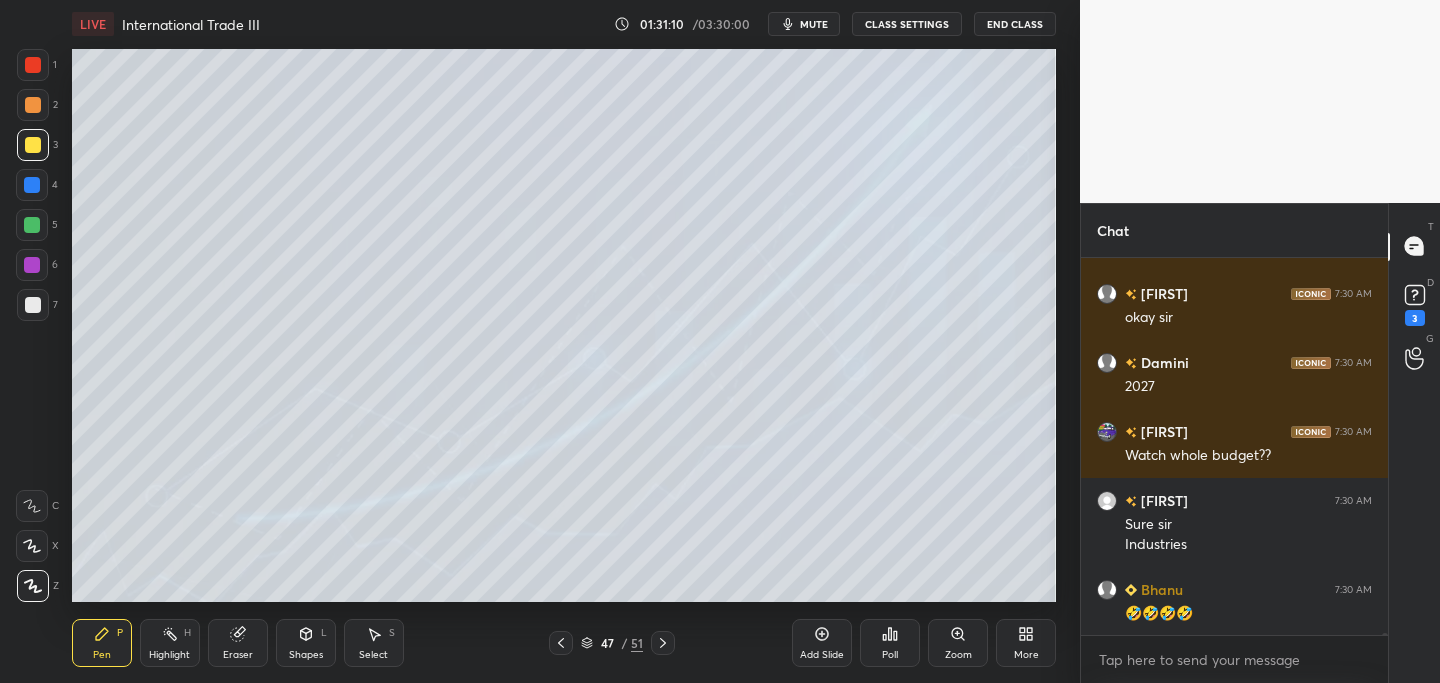click 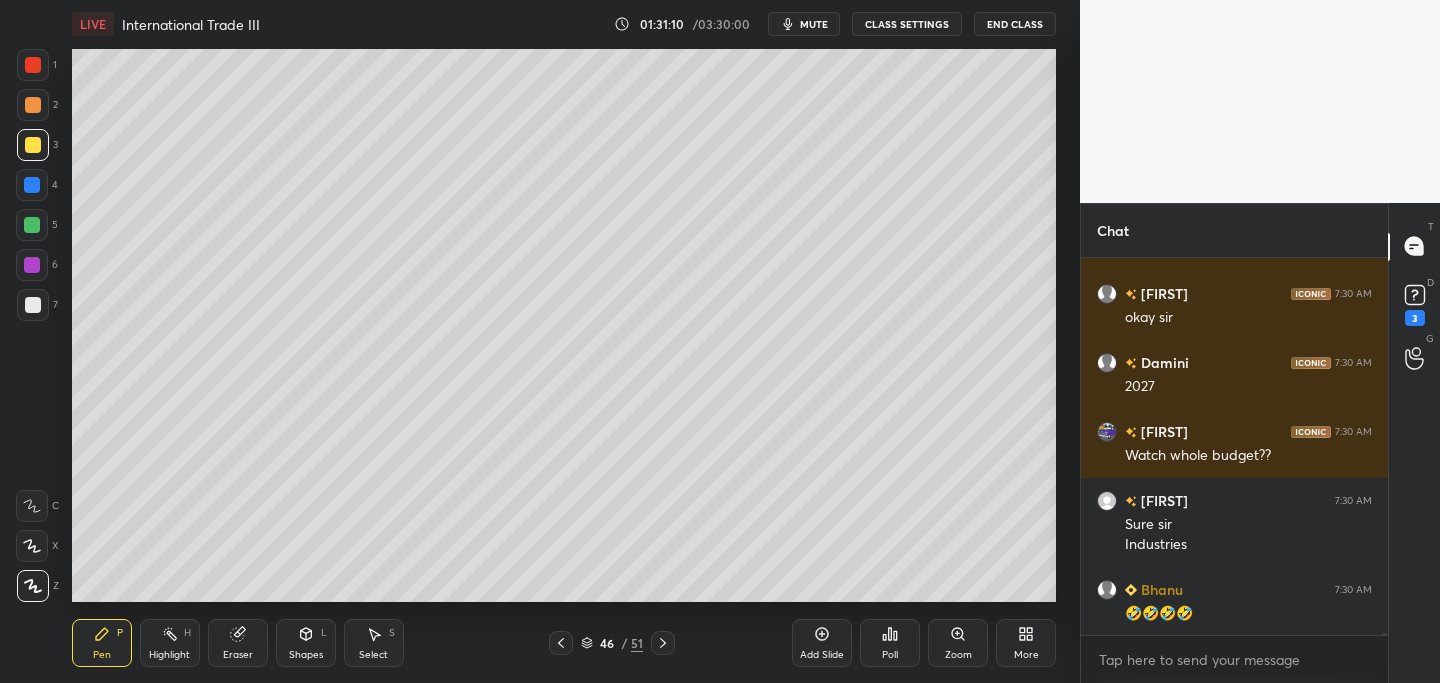 click 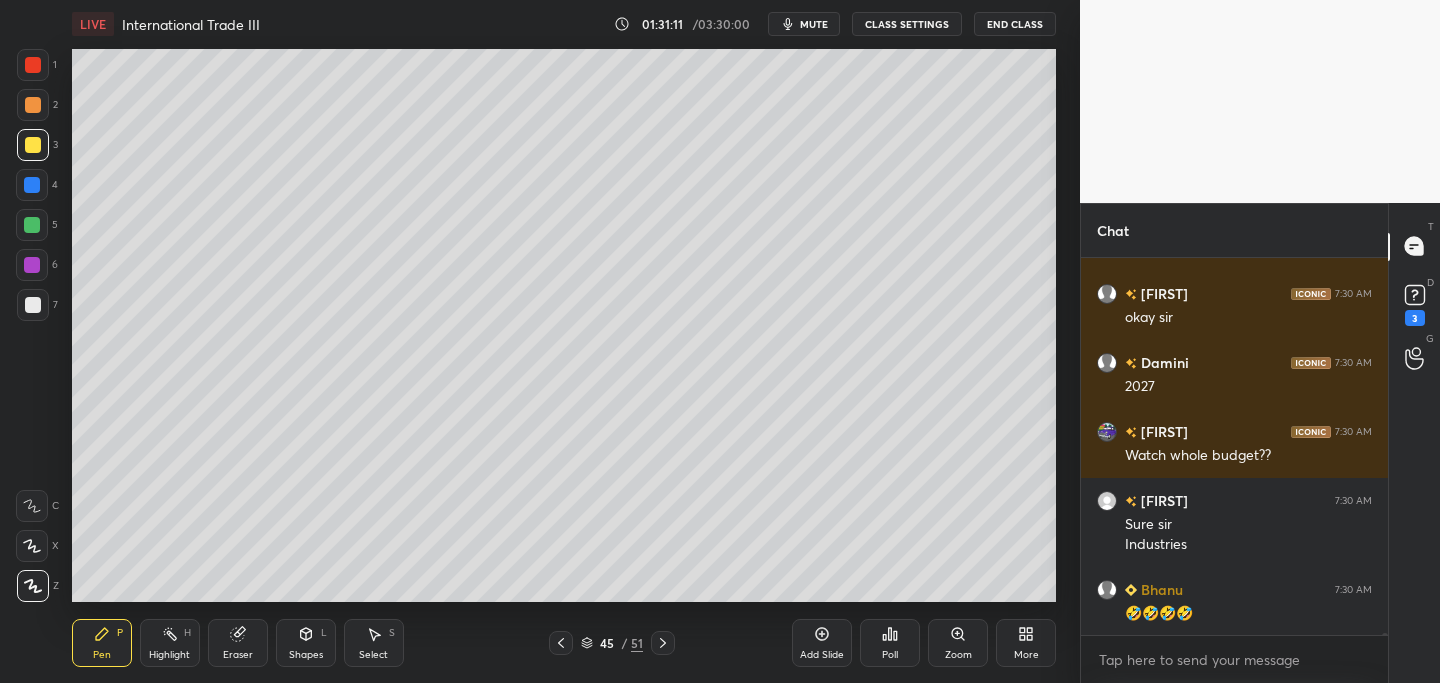 click 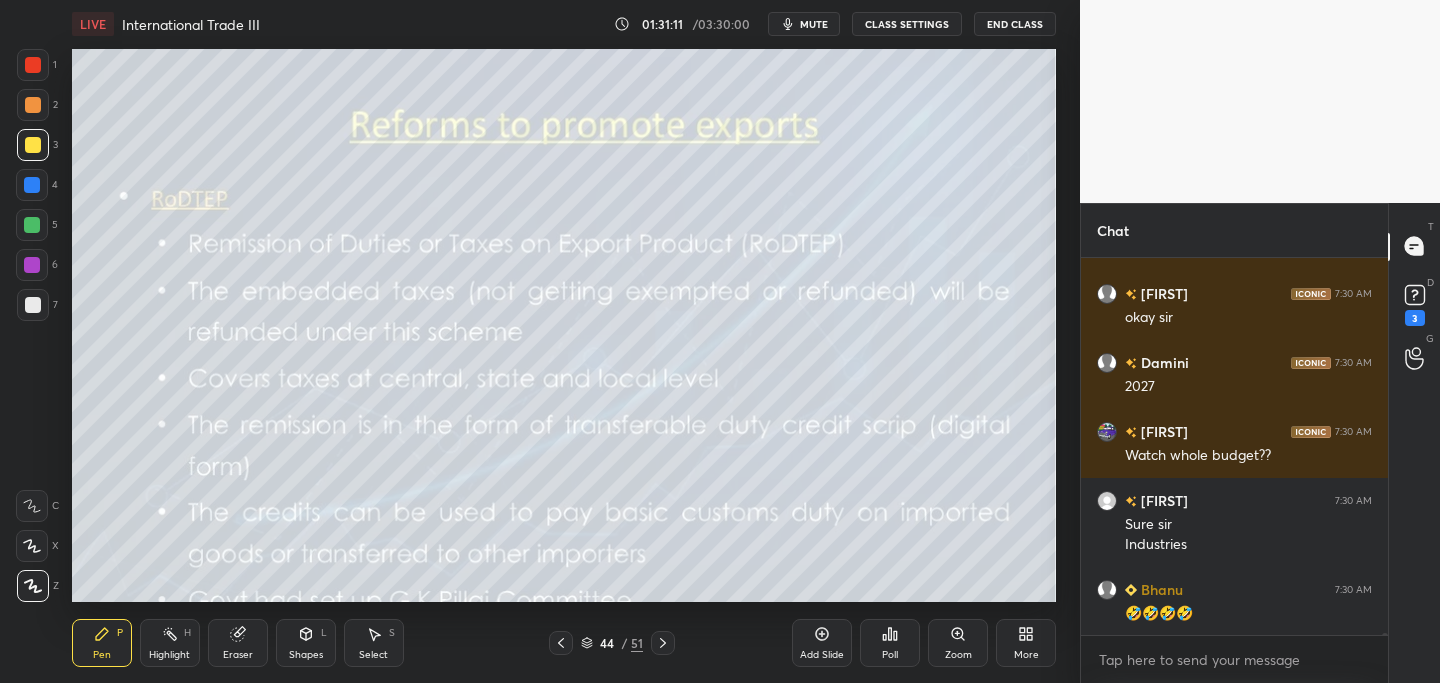 click 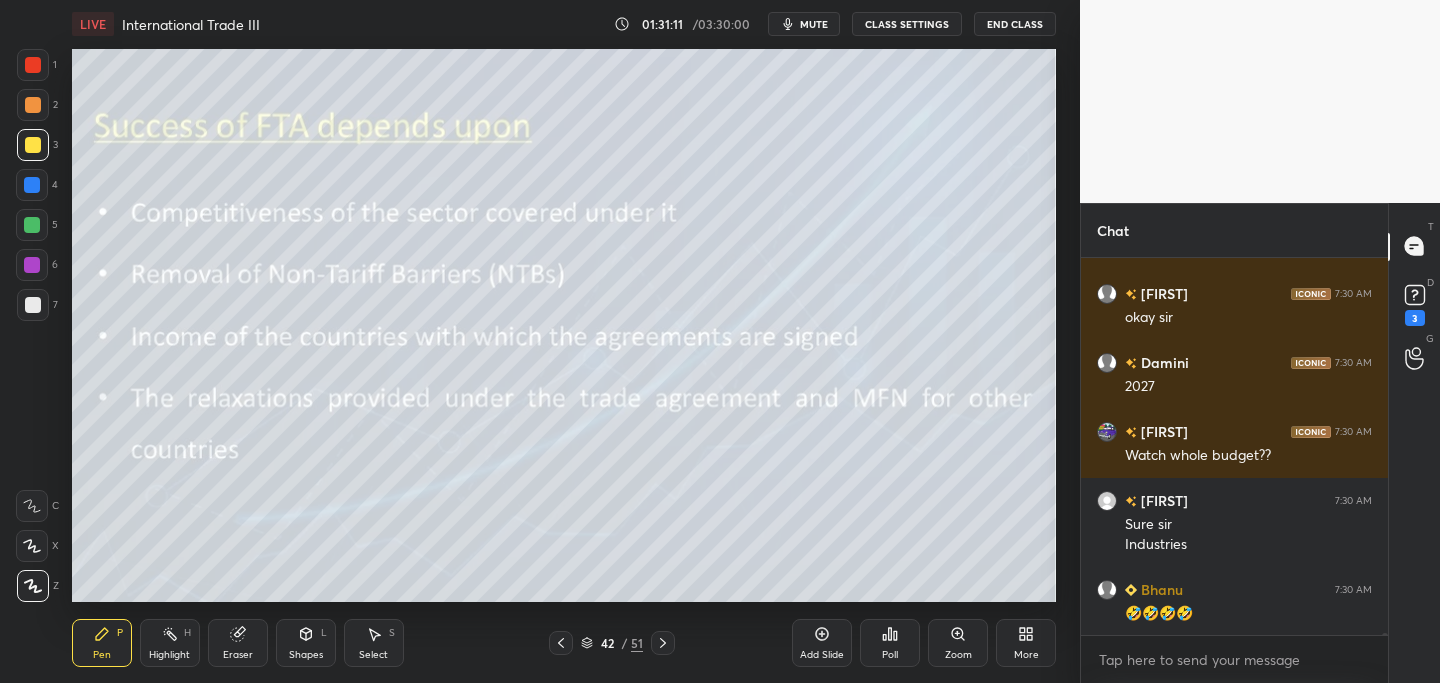 click 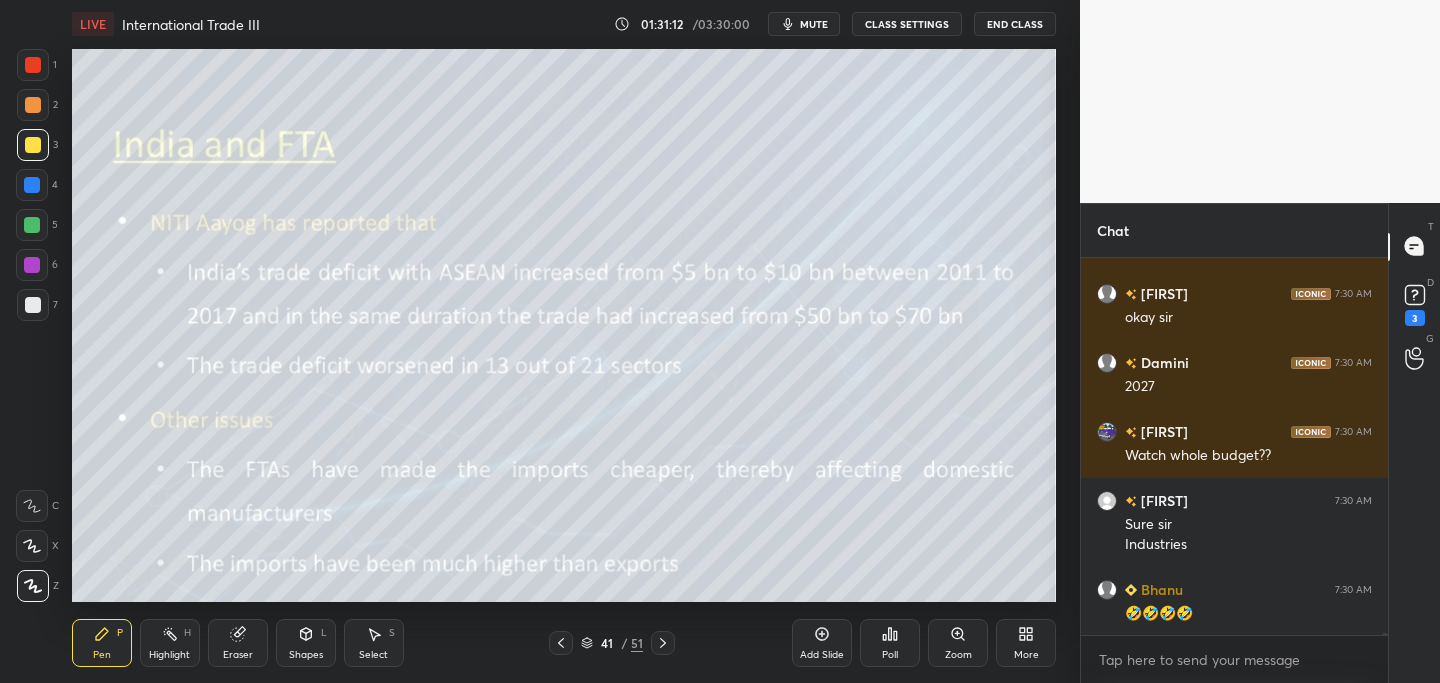 click 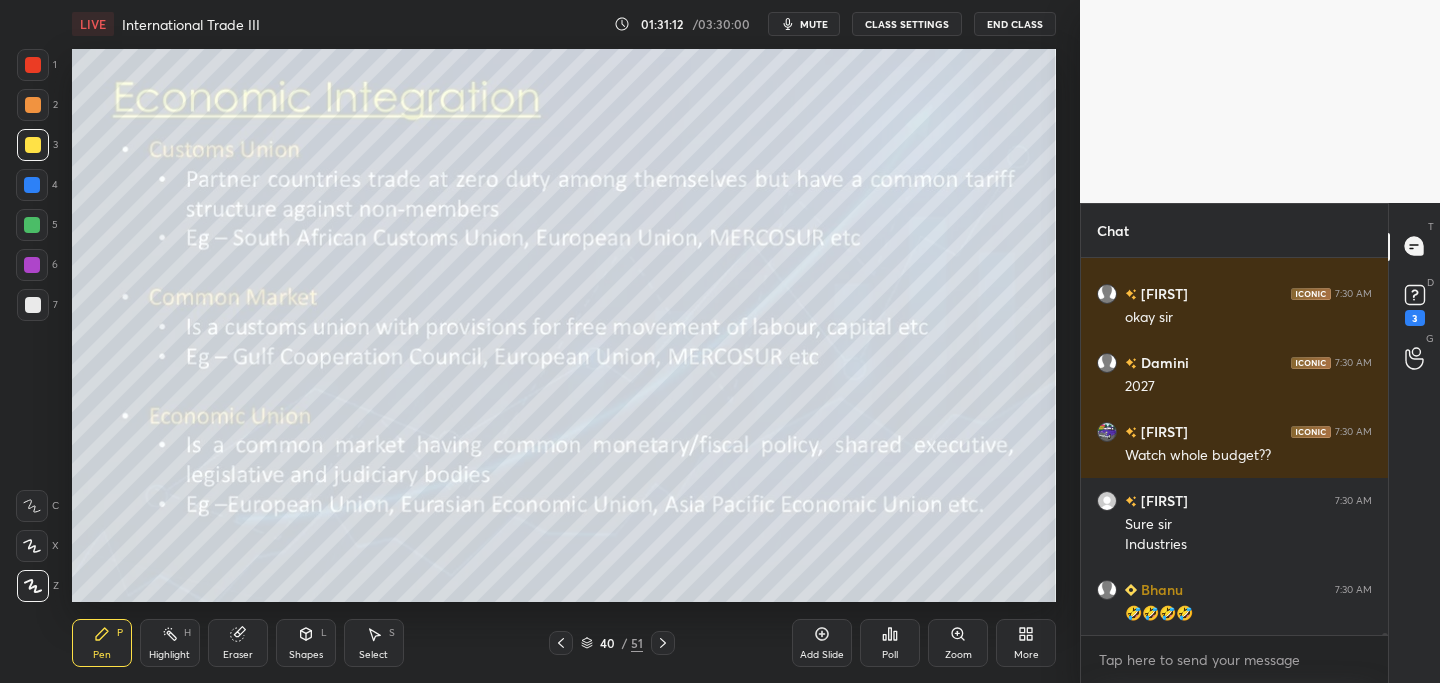 click 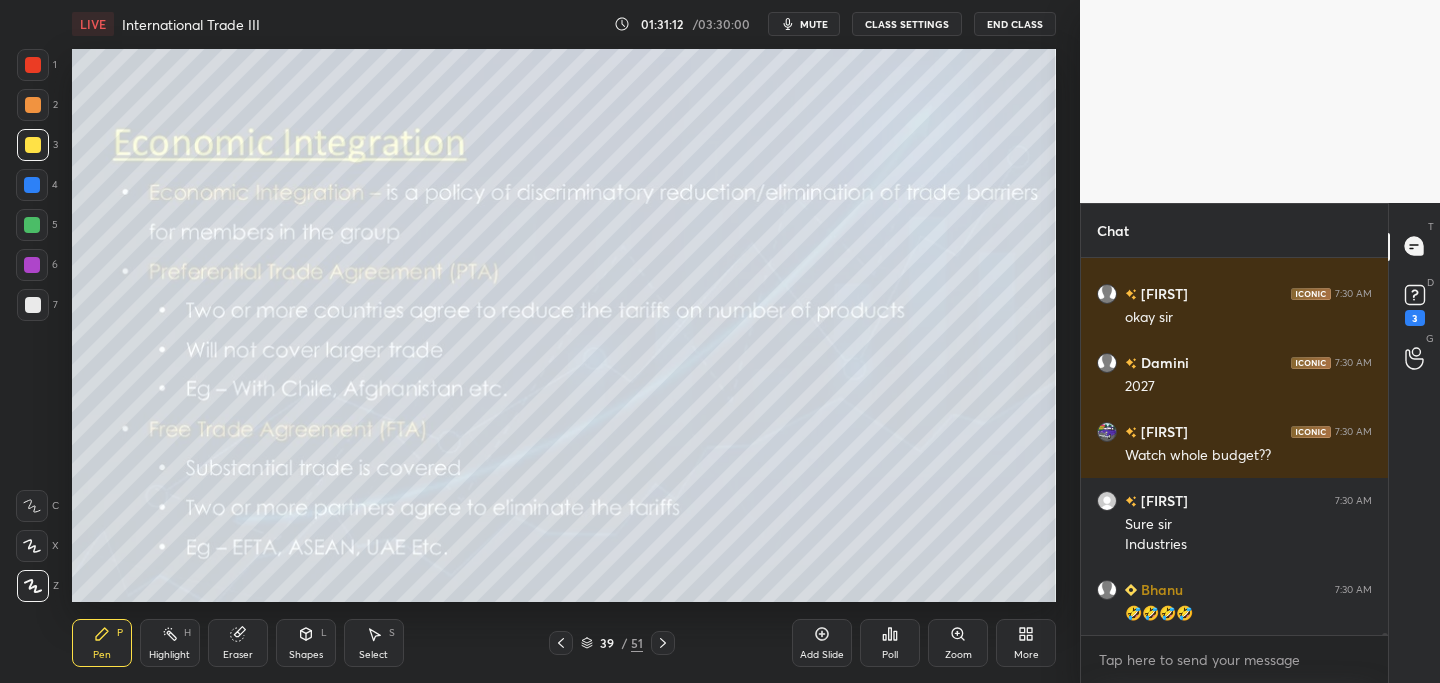 click 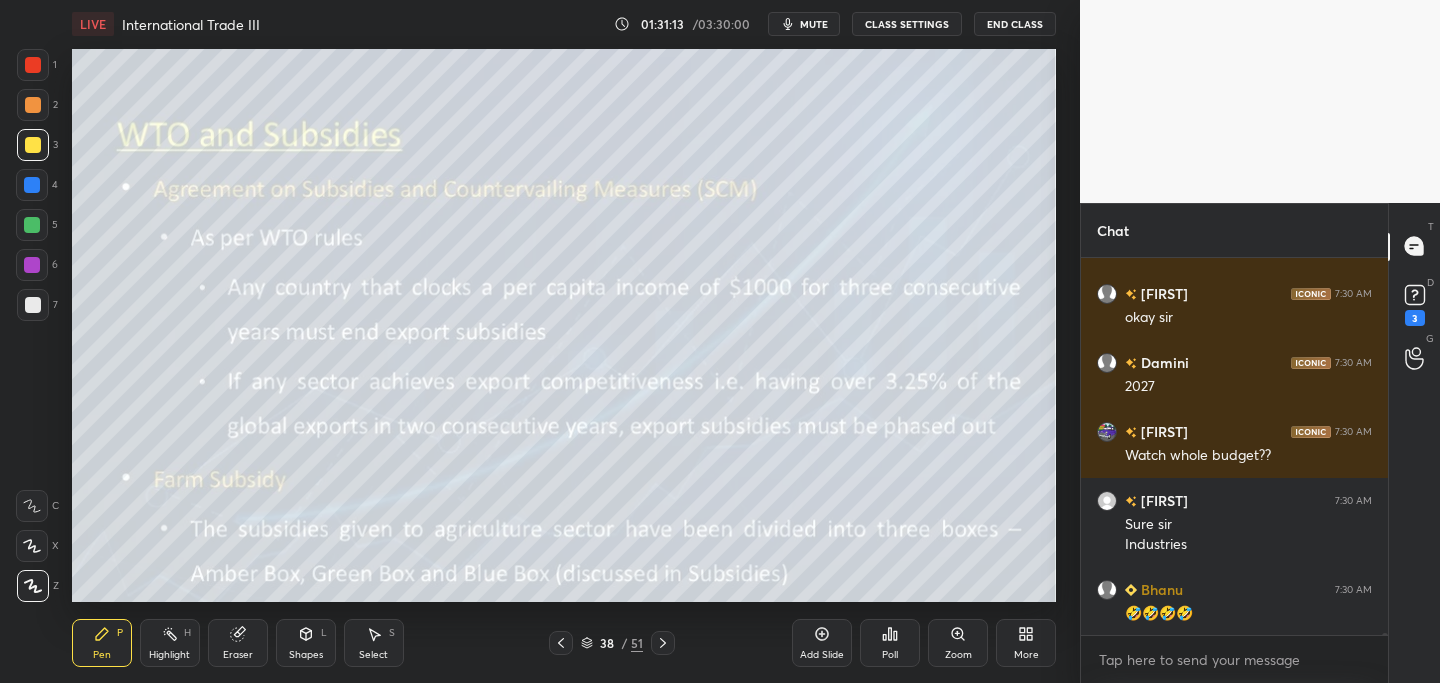 click 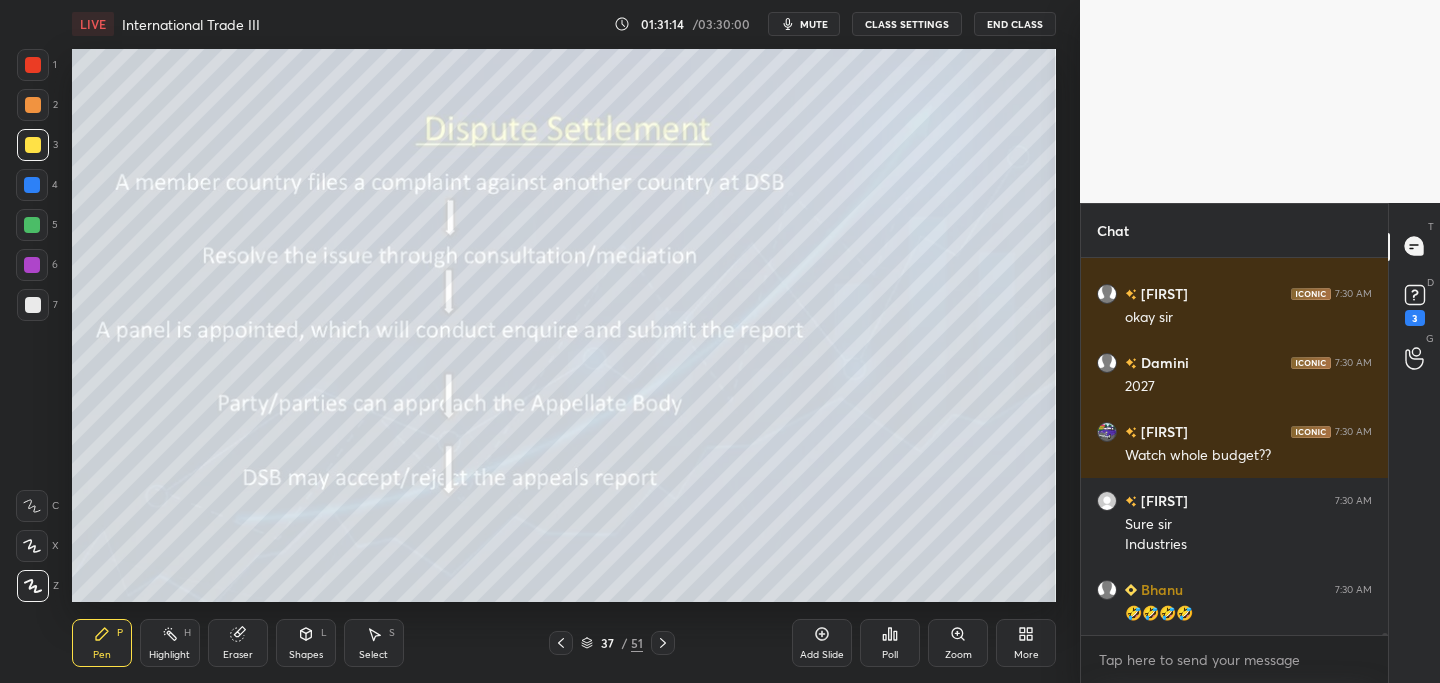 click 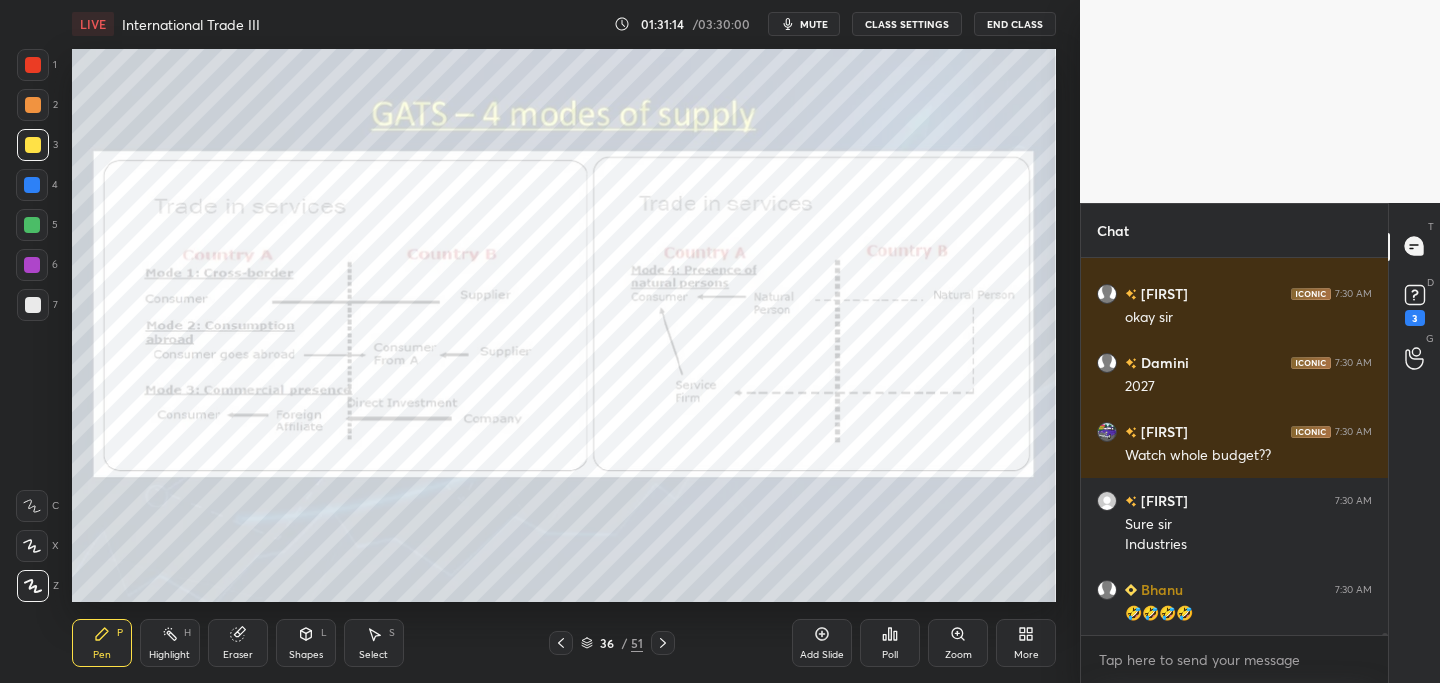 click 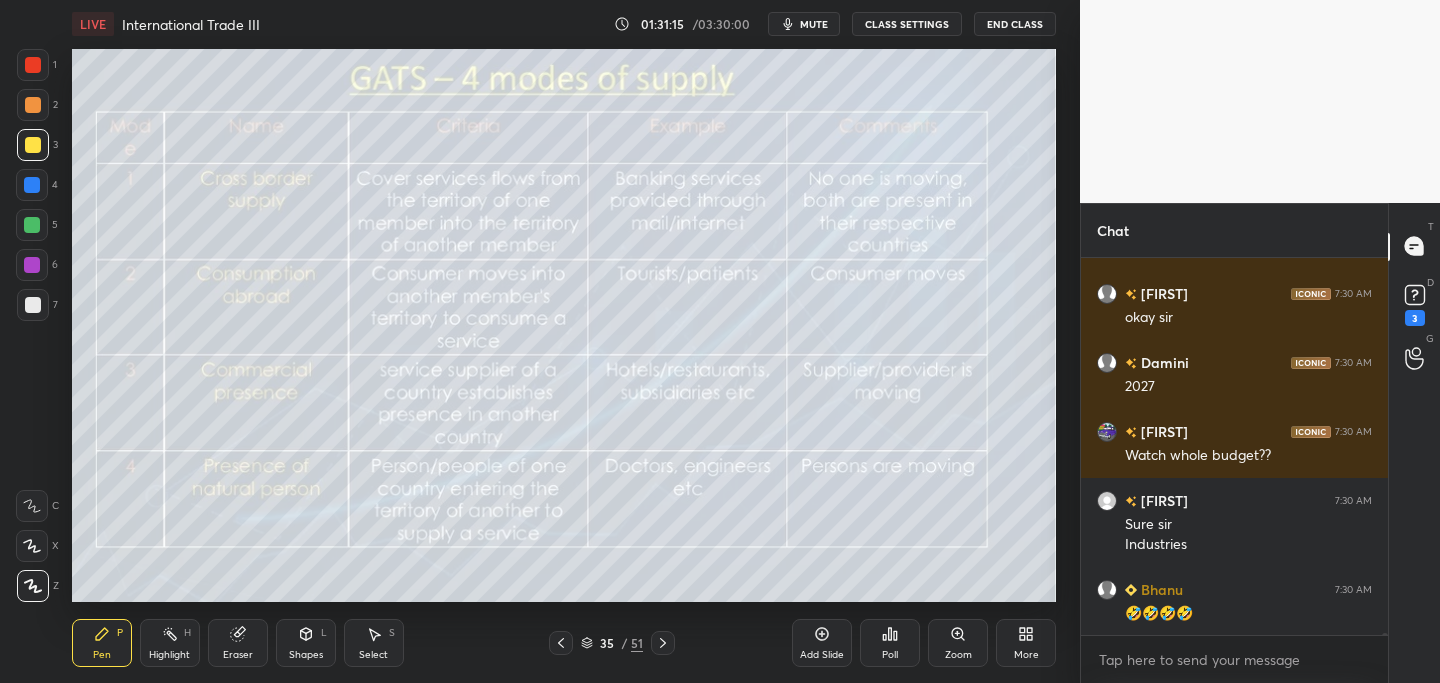 click 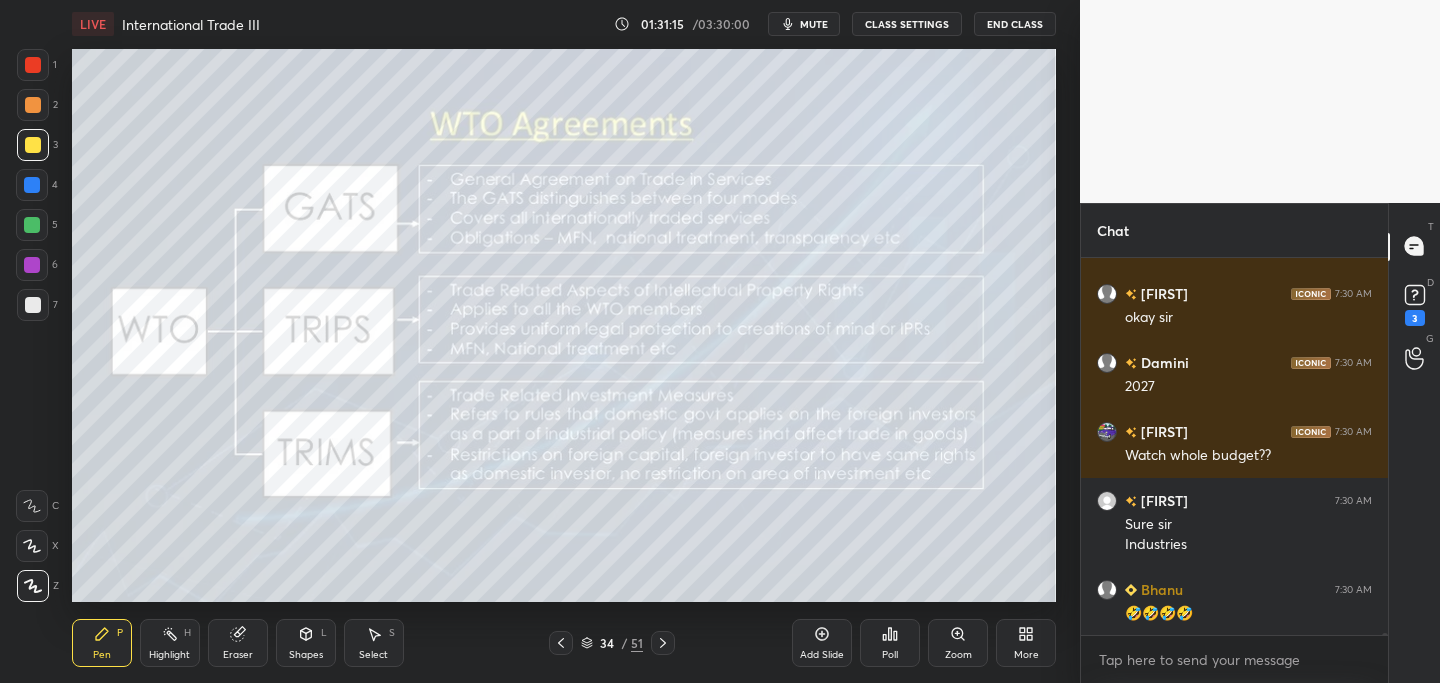 click 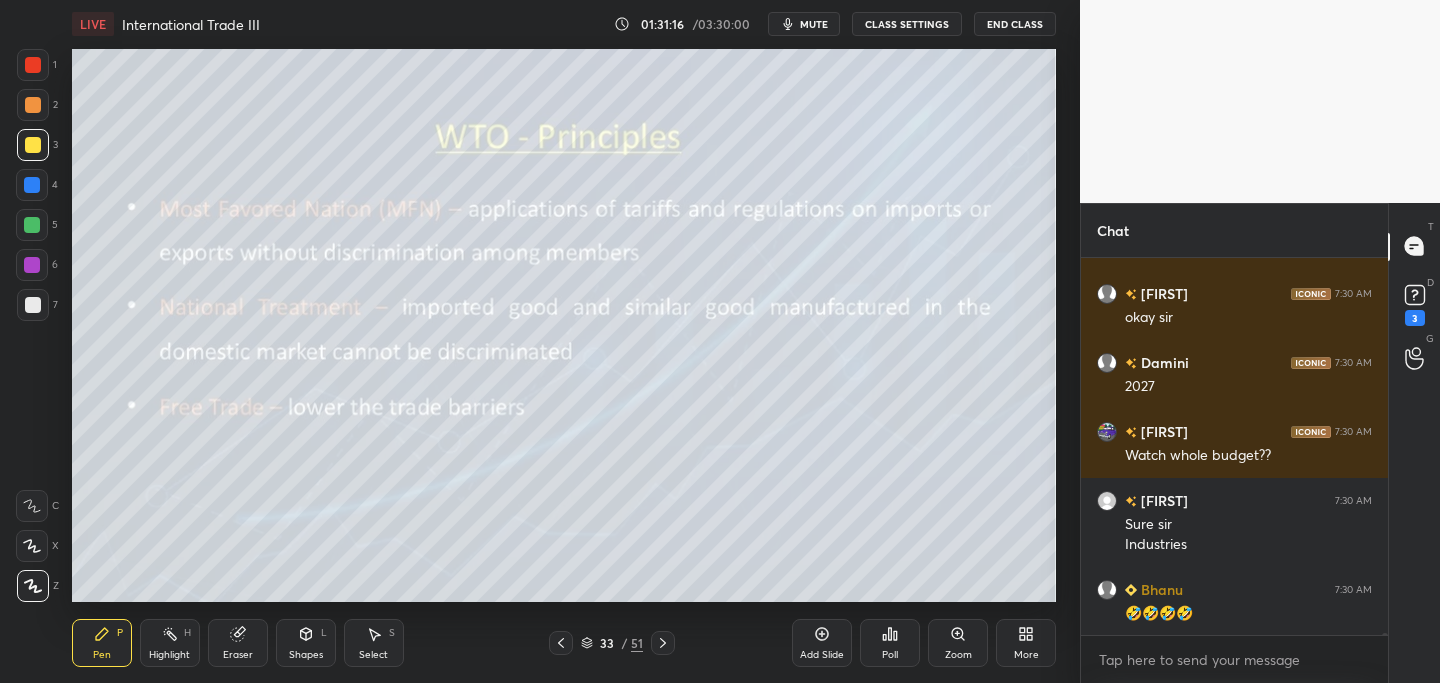 click 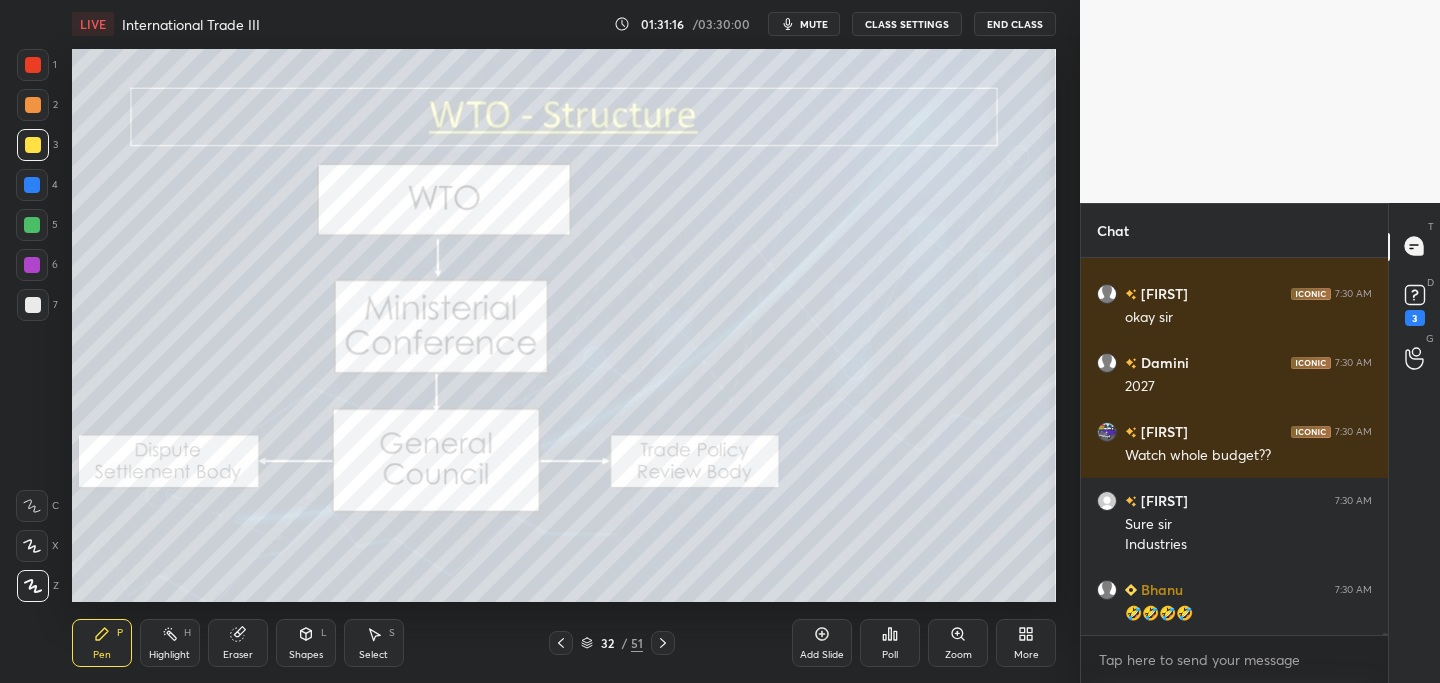click 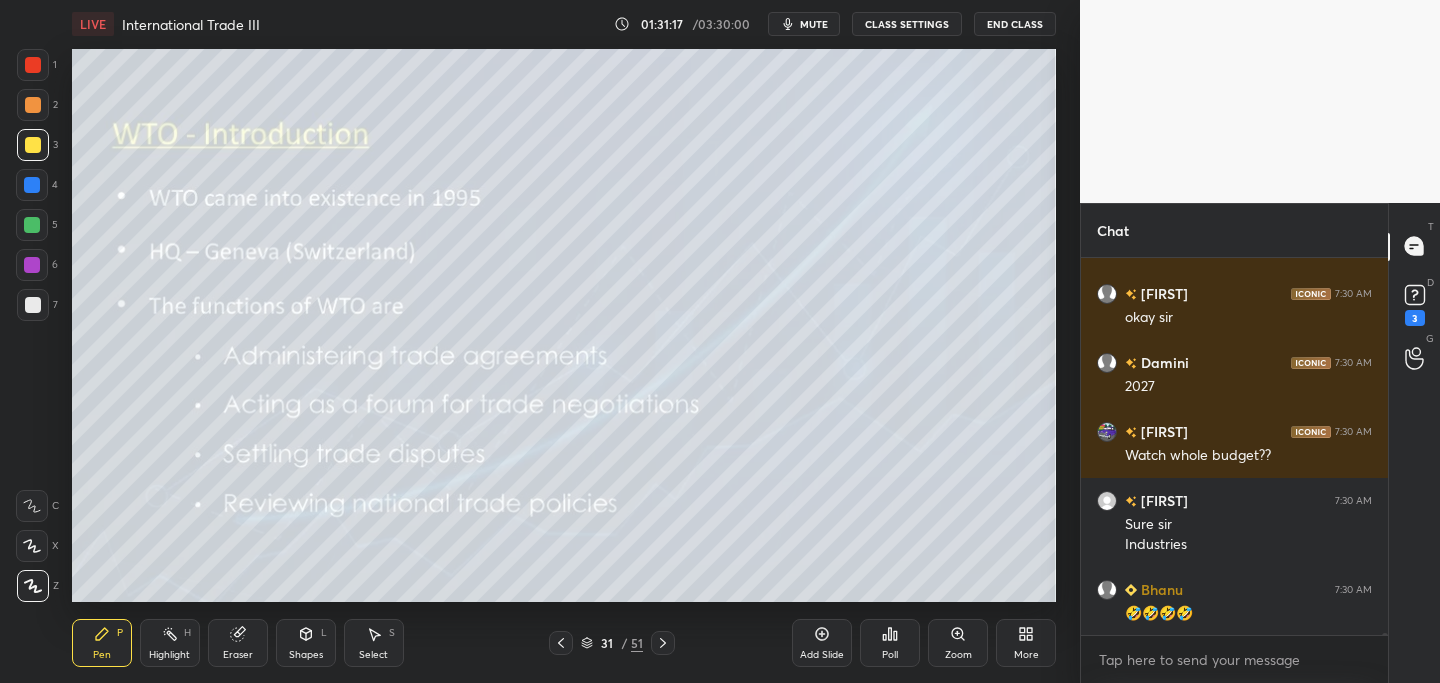 click 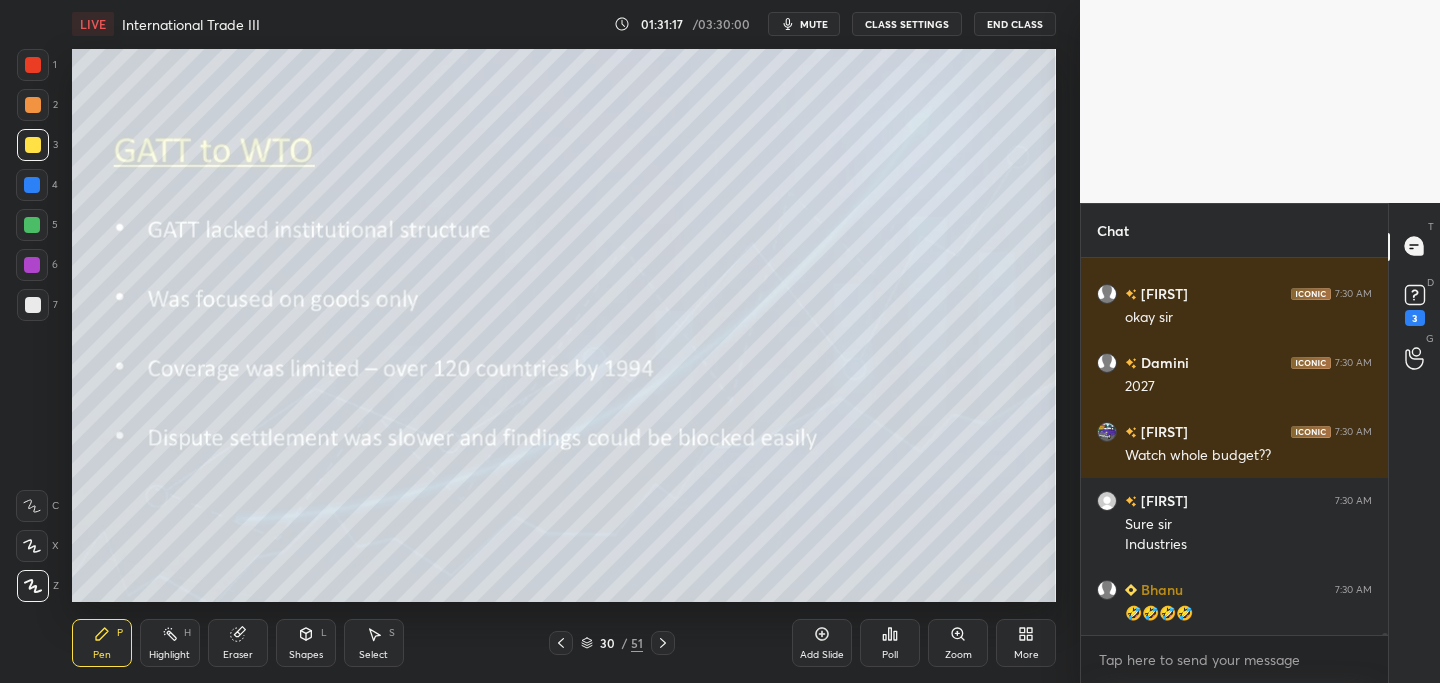 click 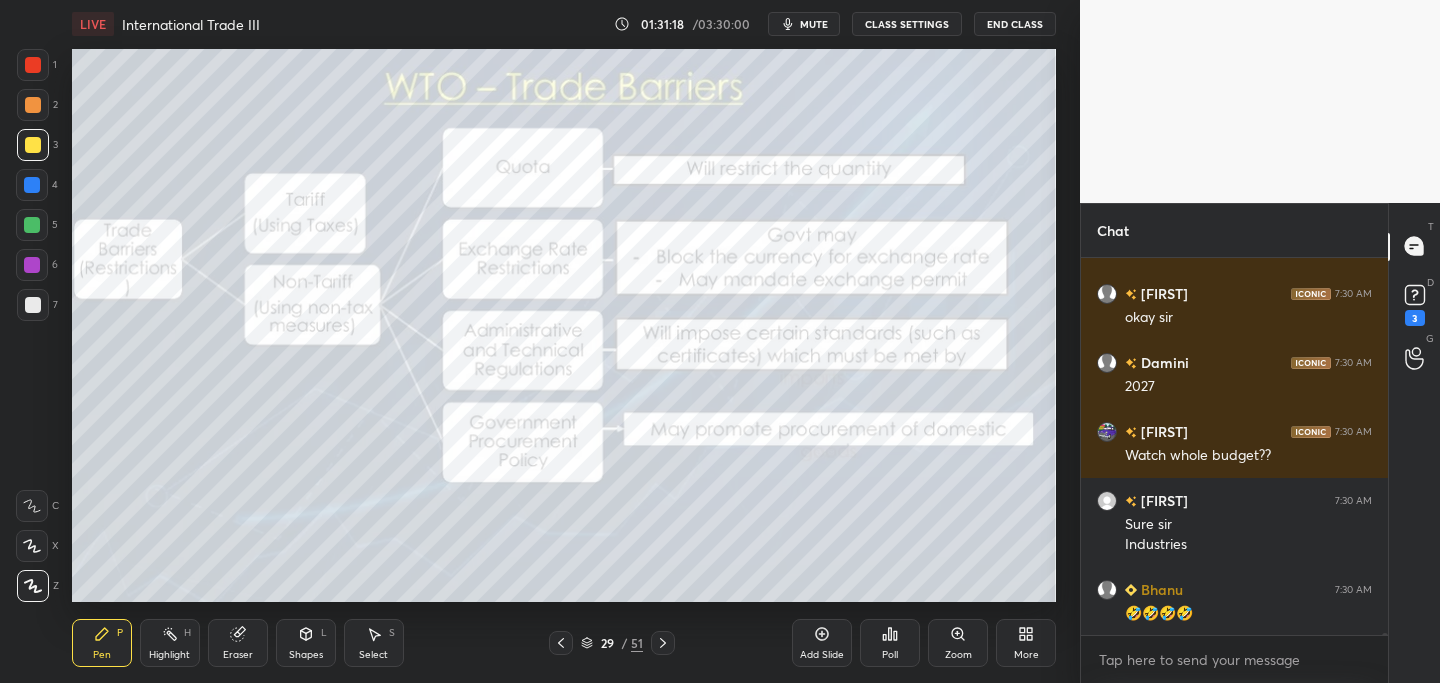 click 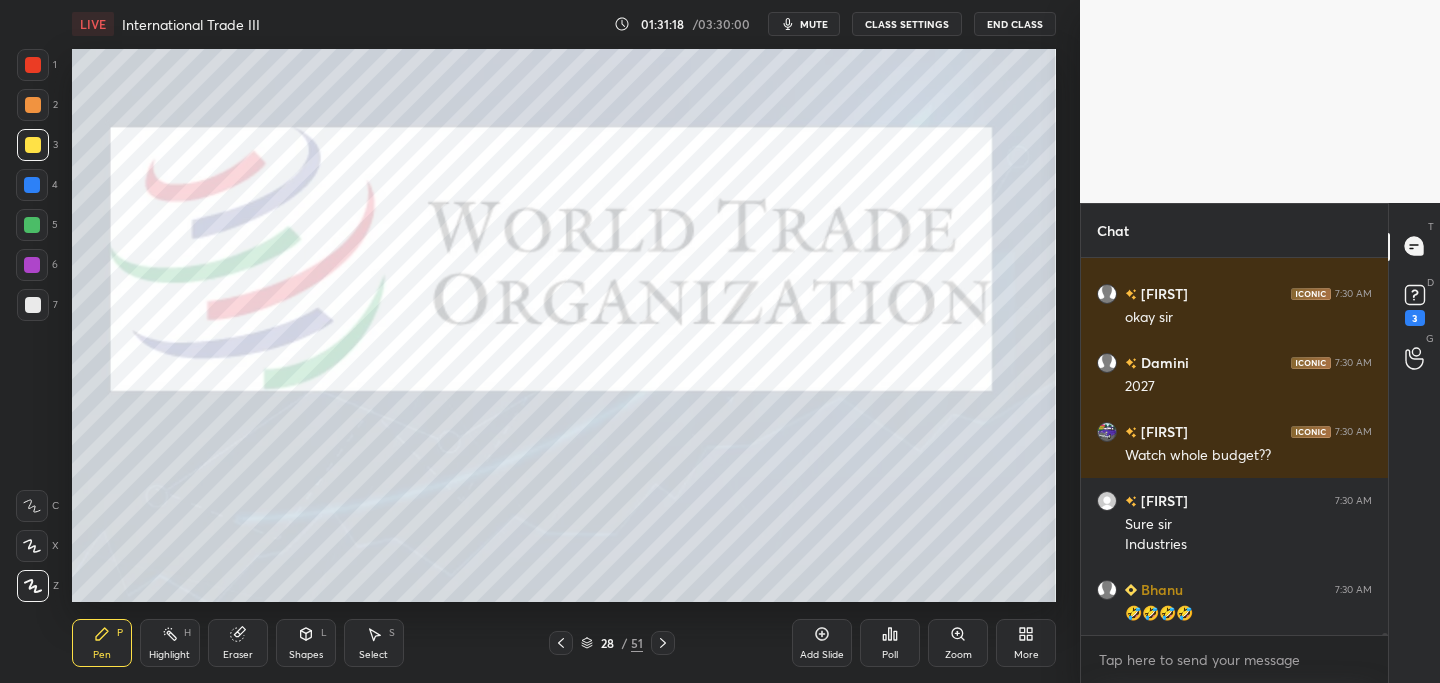 click 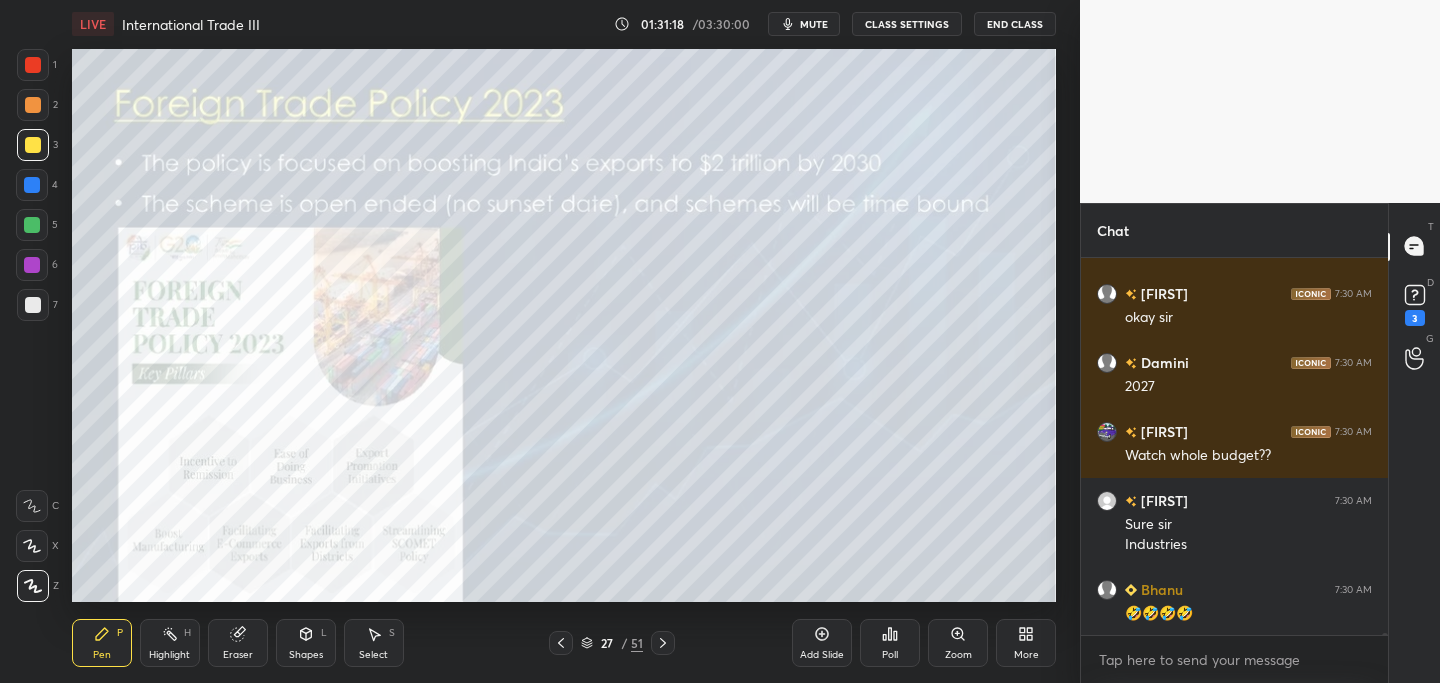 click 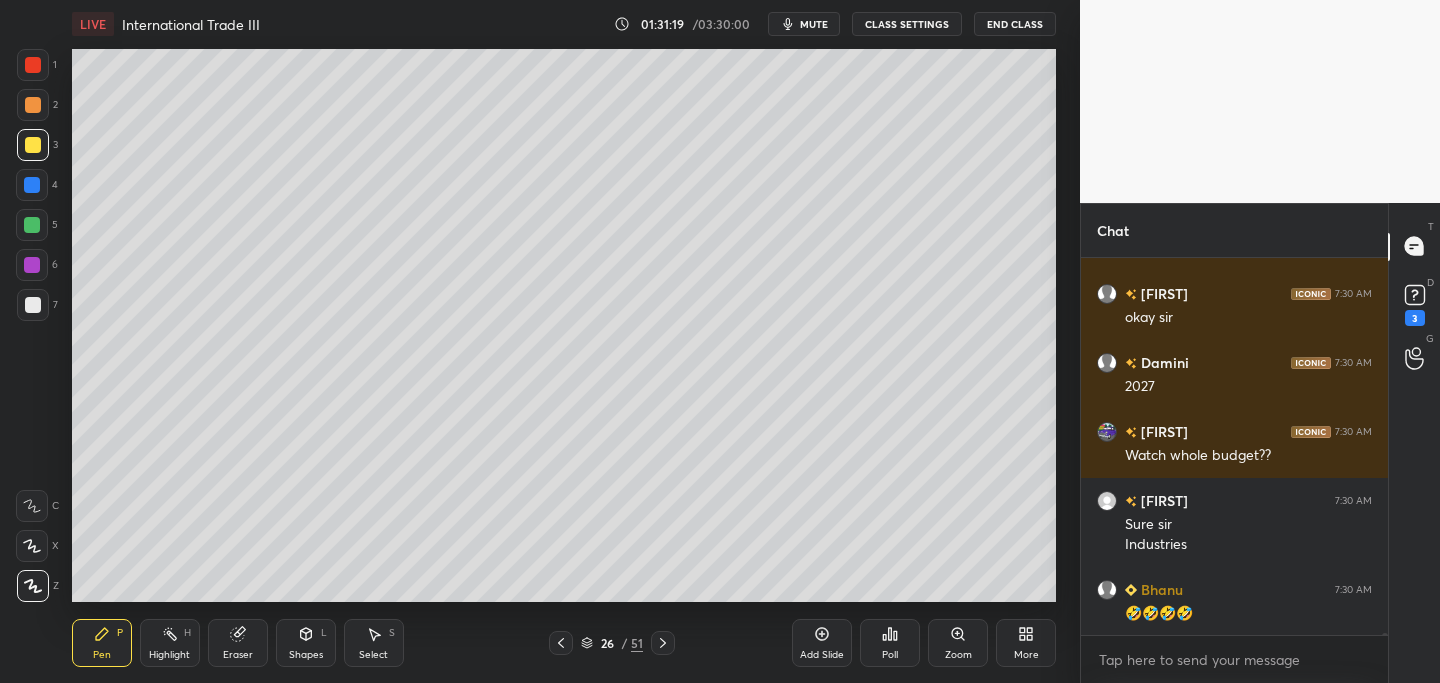 click 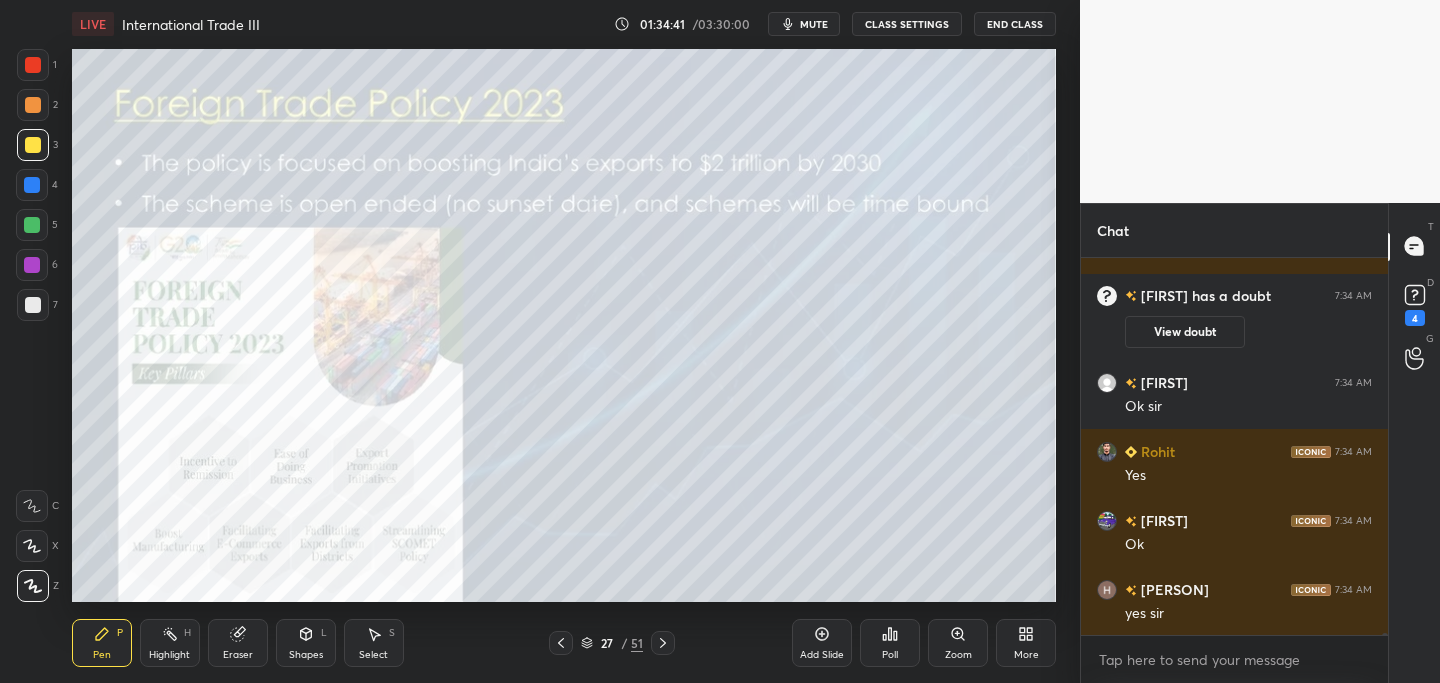 scroll, scrollTop: 79775, scrollLeft: 0, axis: vertical 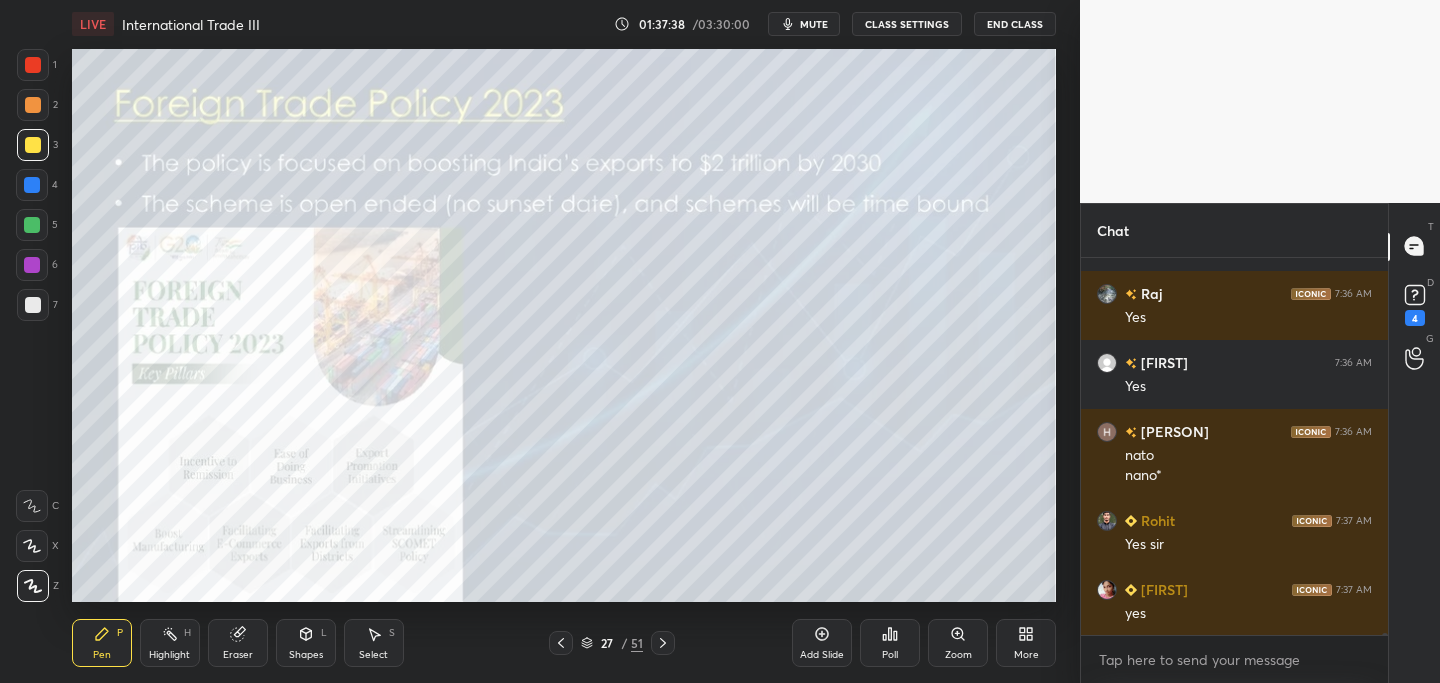 click 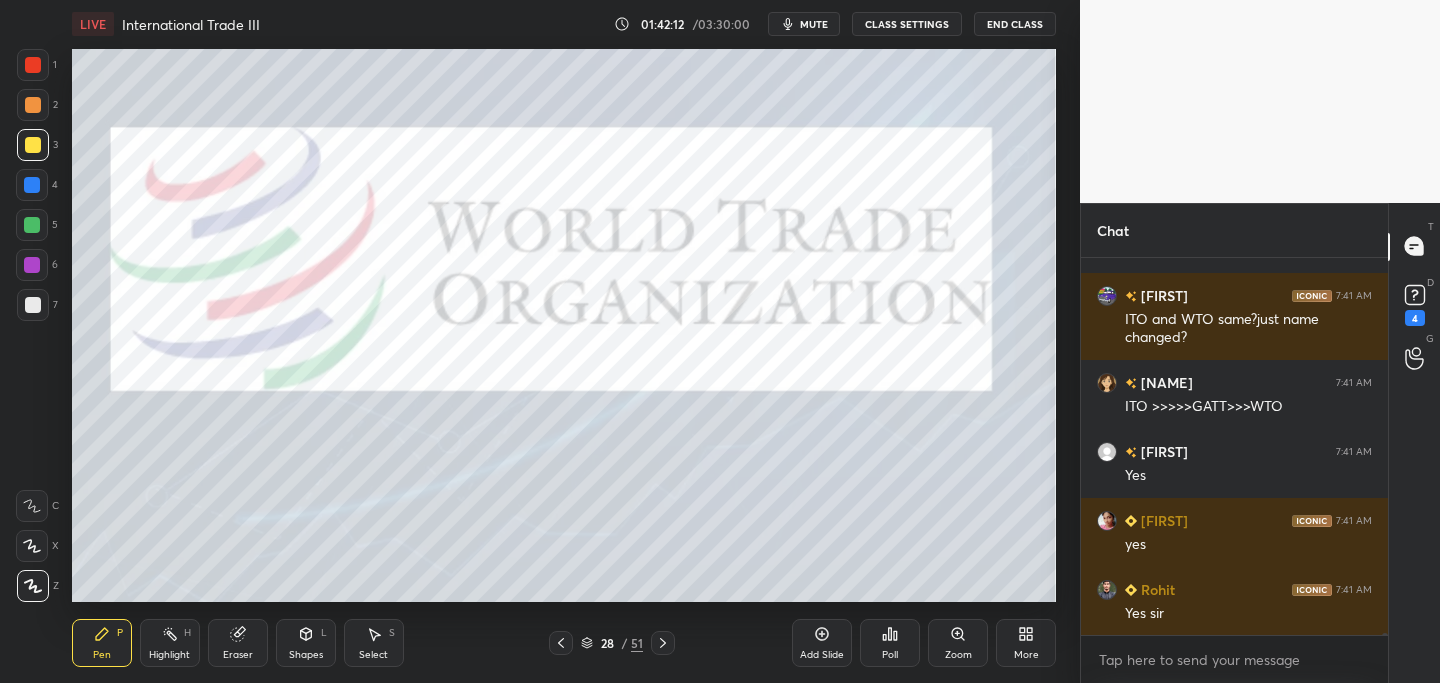 scroll, scrollTop: 83959, scrollLeft: 0, axis: vertical 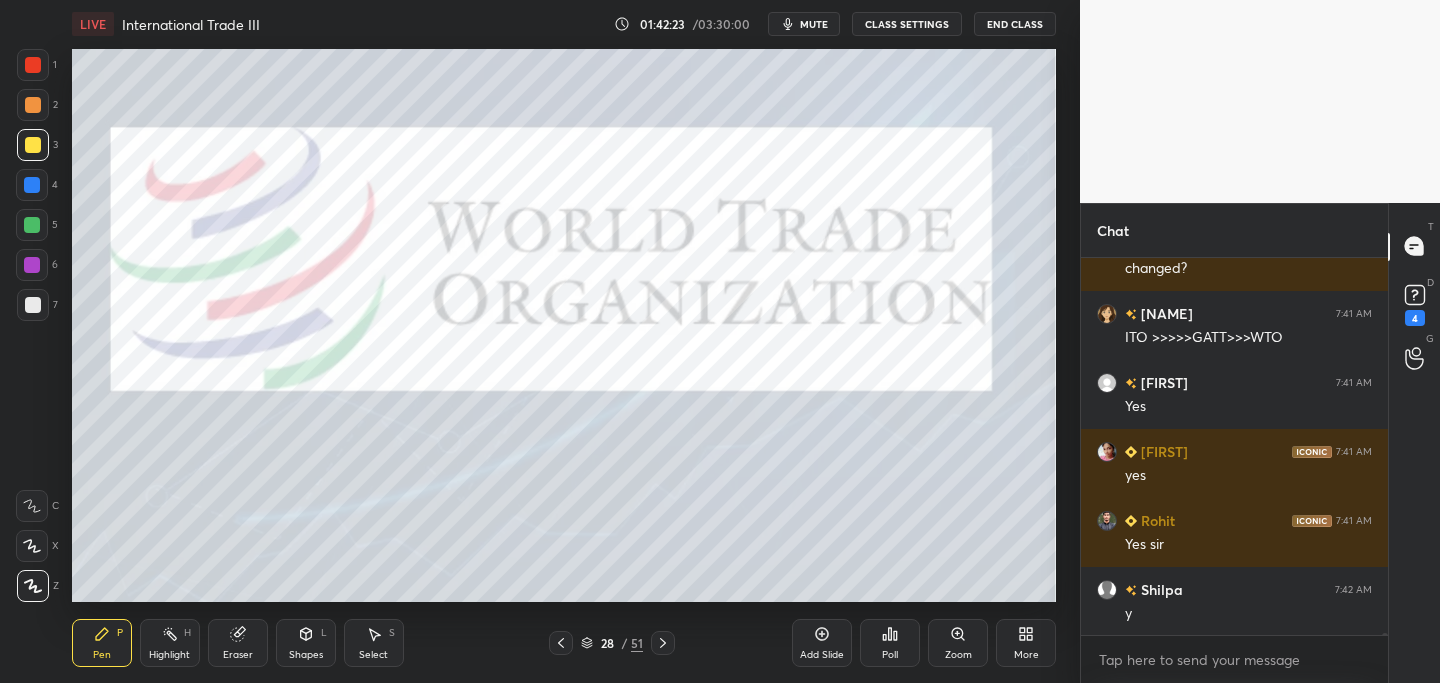click 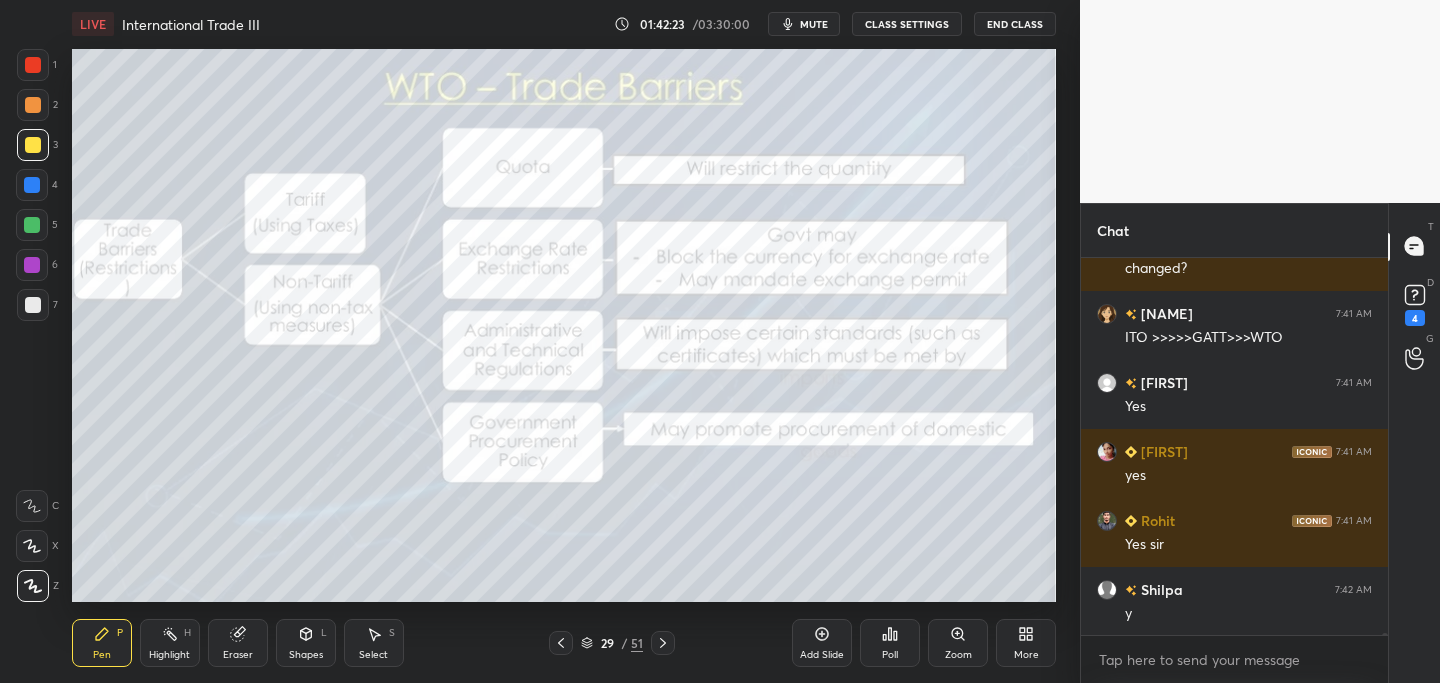 click 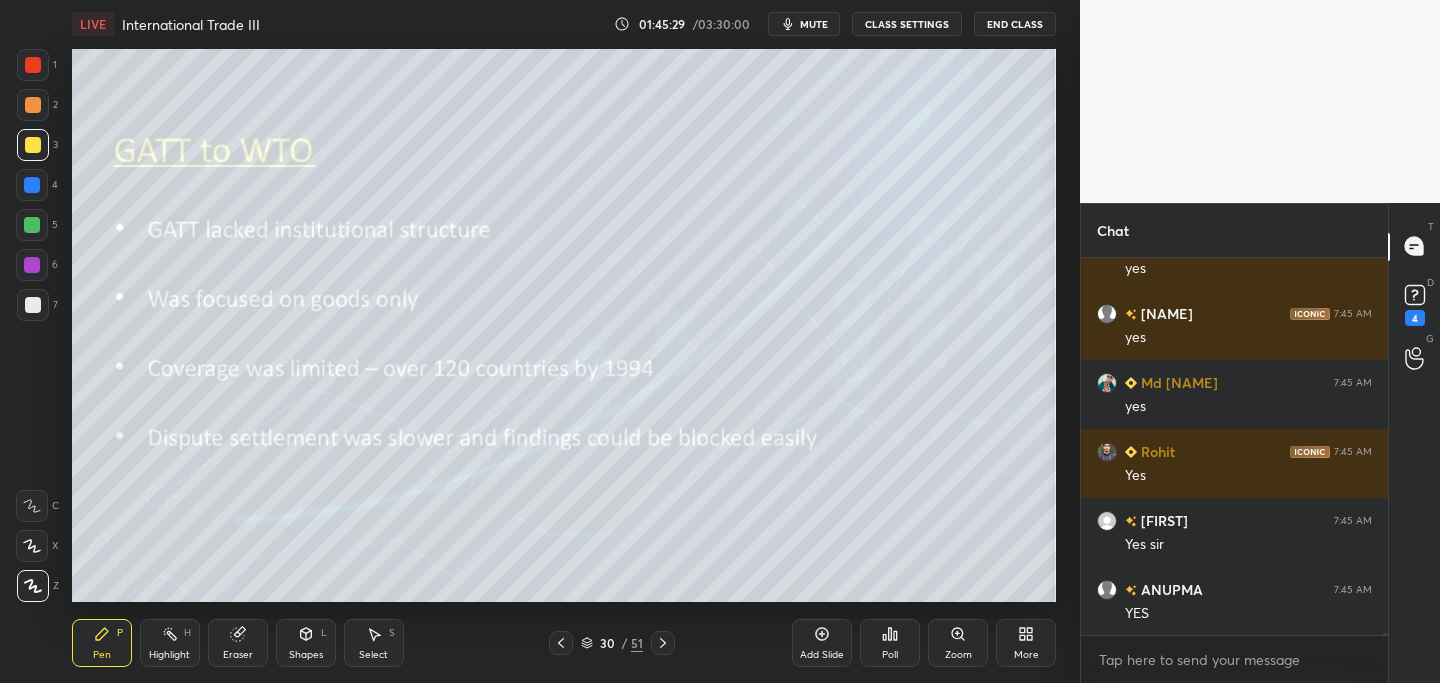 scroll, scrollTop: 86394, scrollLeft: 0, axis: vertical 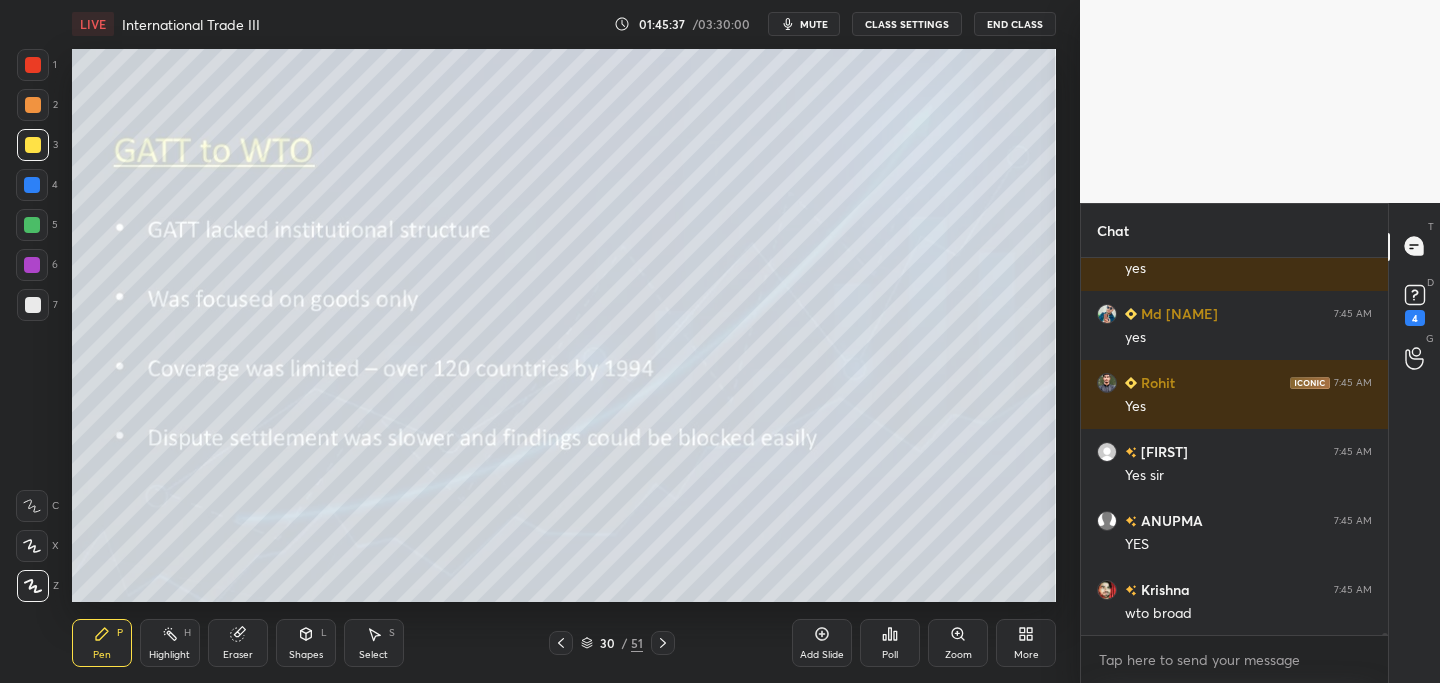 click 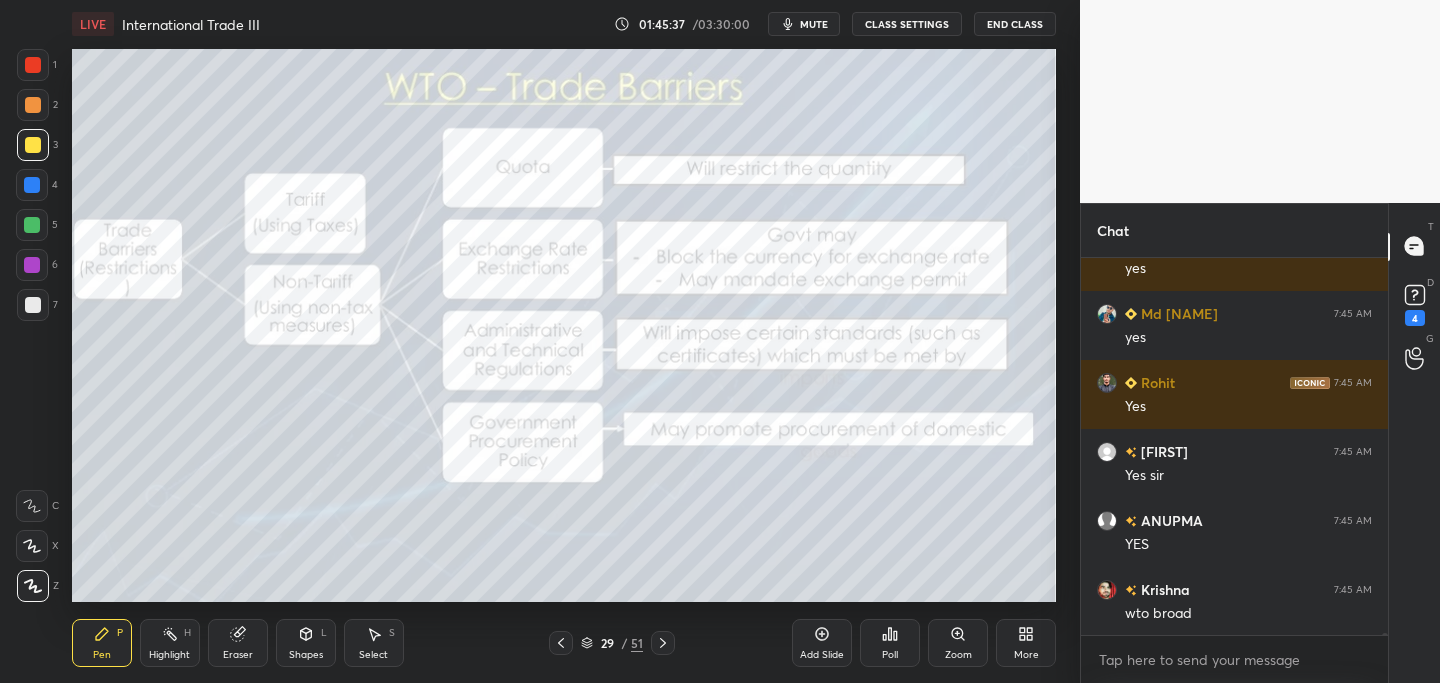 click 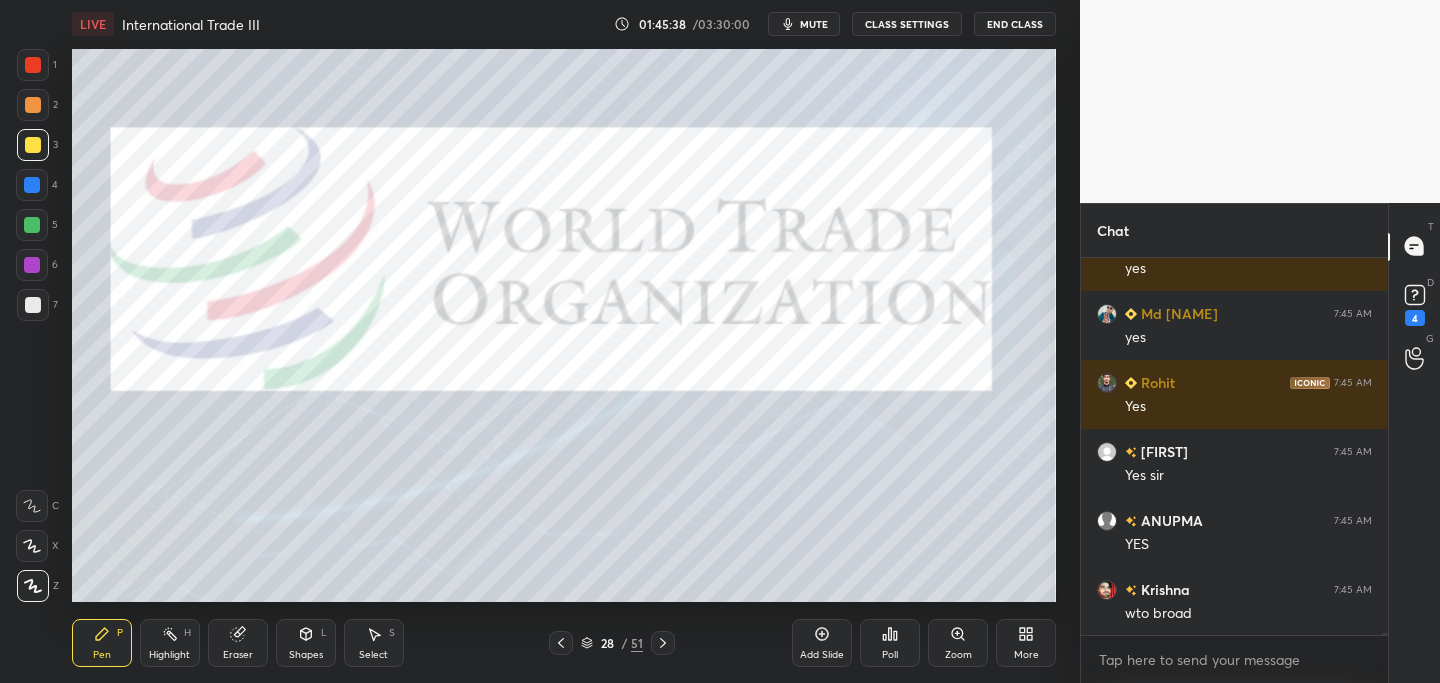 drag, startPoint x: 661, startPoint y: 639, endPoint x: 587, endPoint y: 652, distance: 75.13322 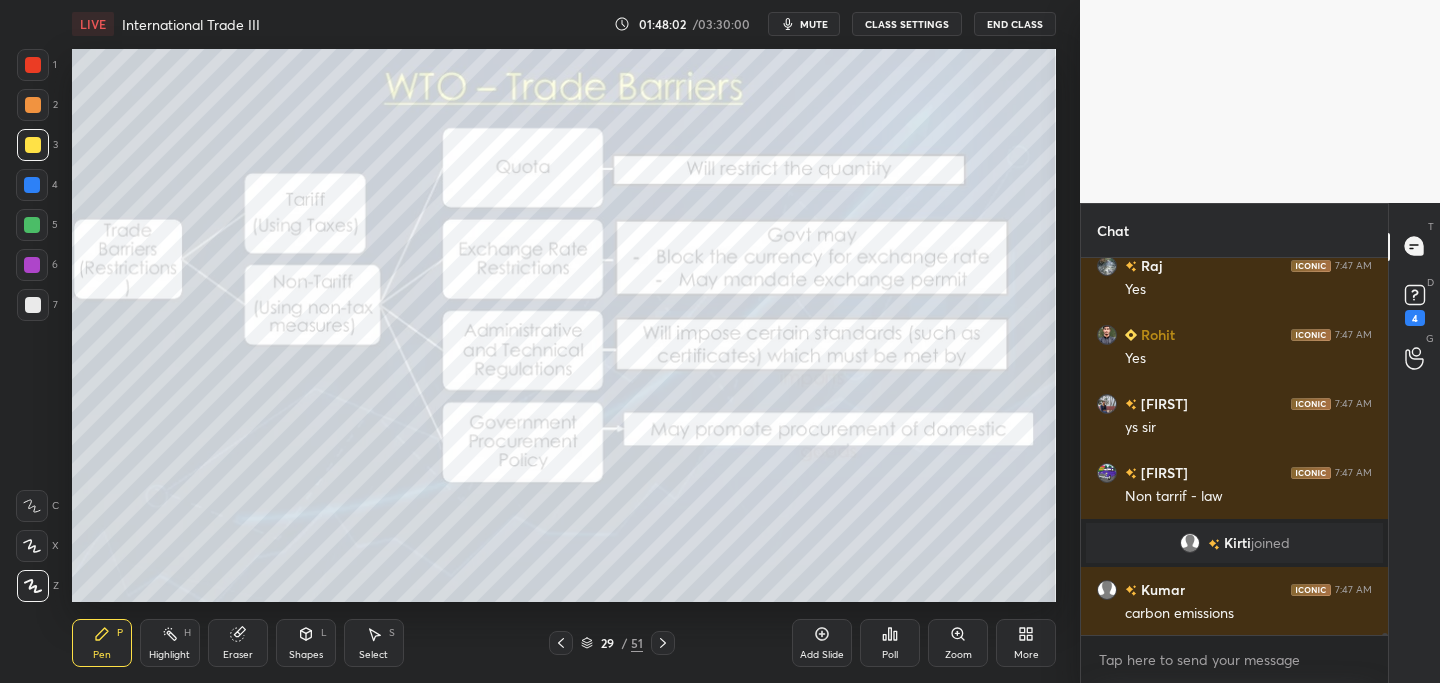 scroll, scrollTop: 87262, scrollLeft: 0, axis: vertical 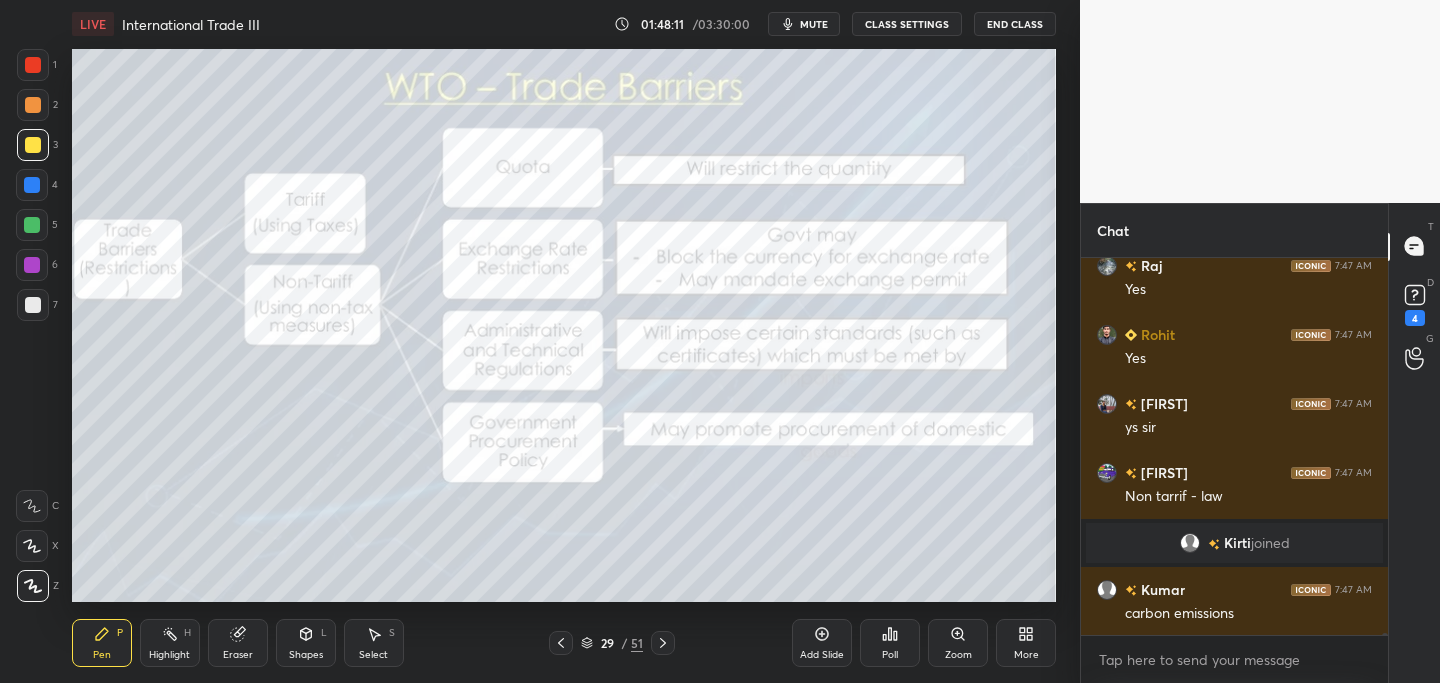 click at bounding box center (33, 65) 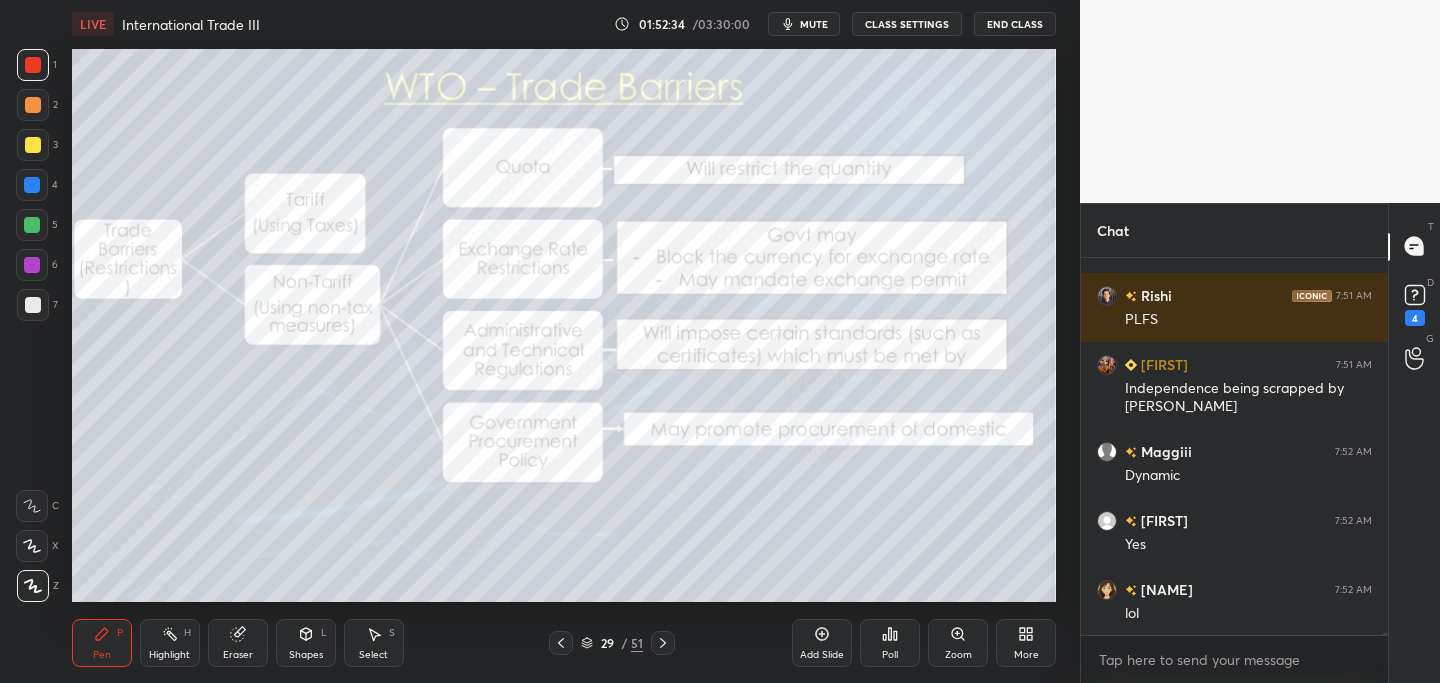 scroll, scrollTop: 91251, scrollLeft: 0, axis: vertical 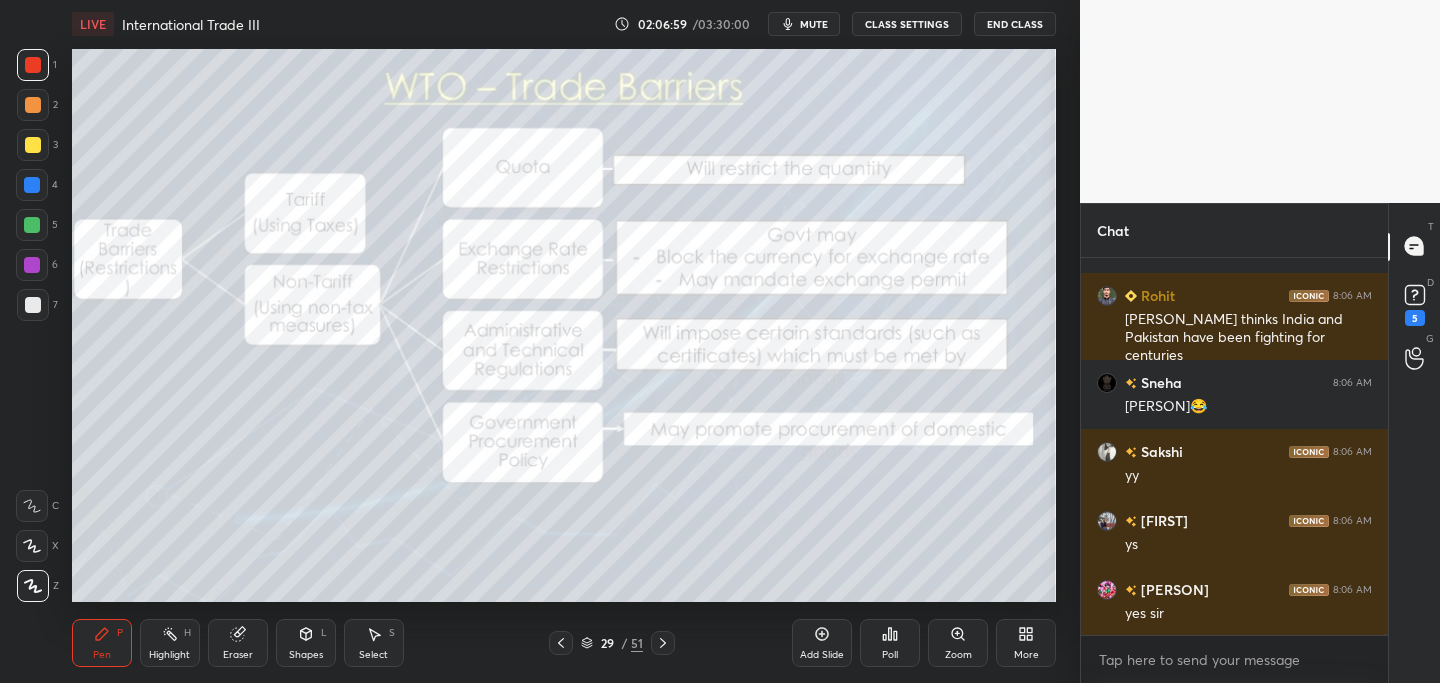 click on "mute" at bounding box center [814, 24] 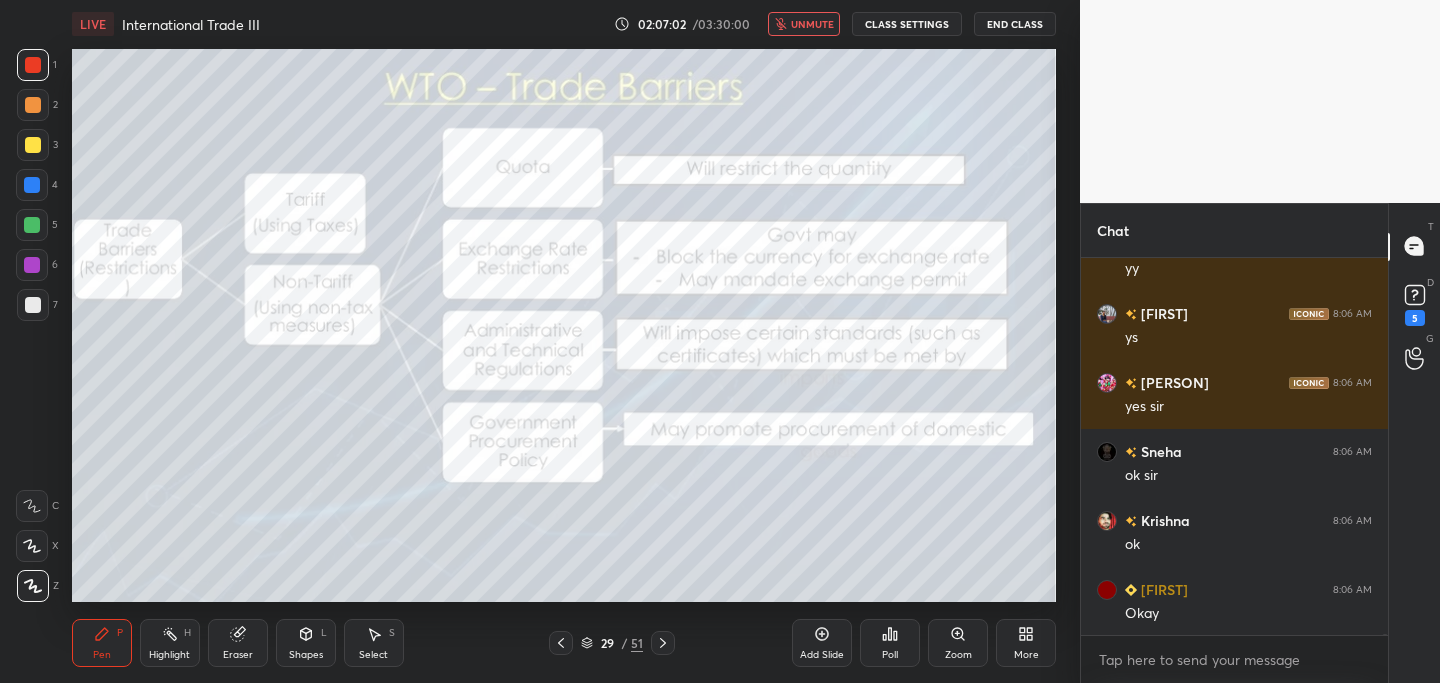 scroll, scrollTop: 105105, scrollLeft: 0, axis: vertical 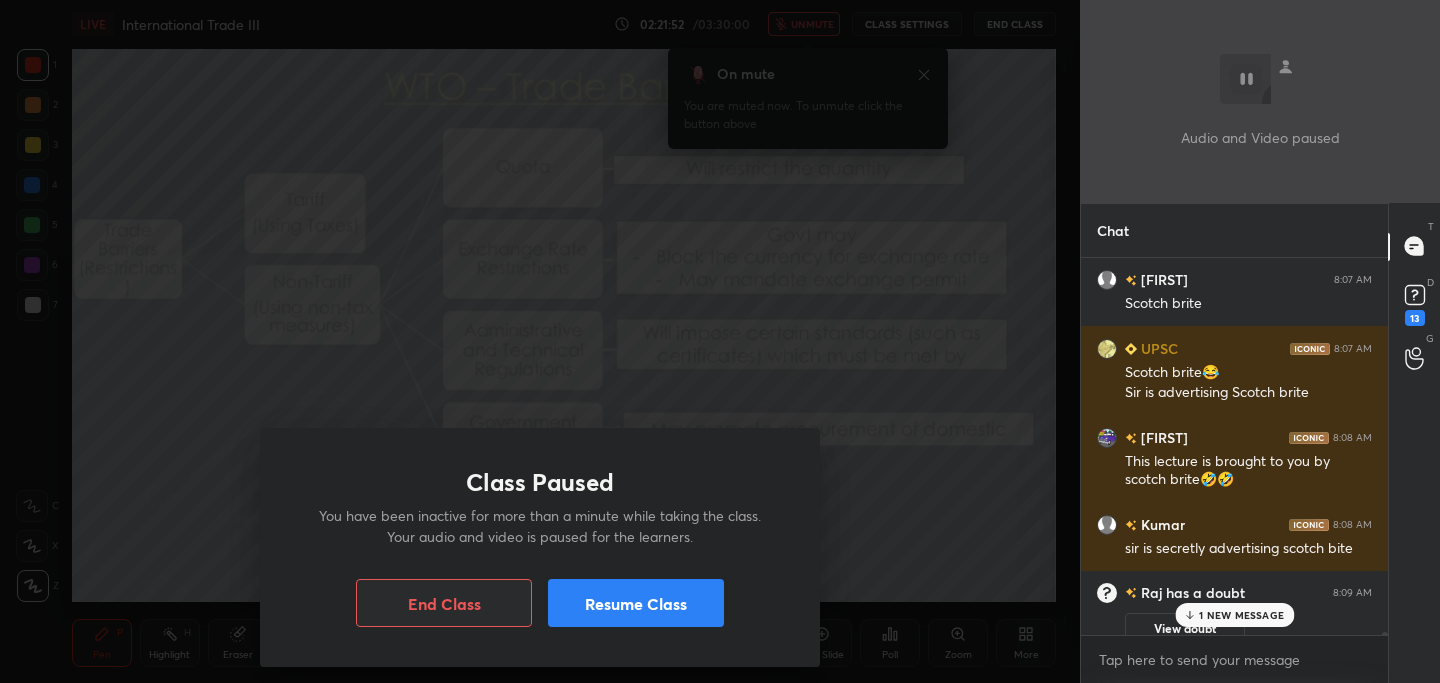 click on "Resume Class" at bounding box center [636, 603] 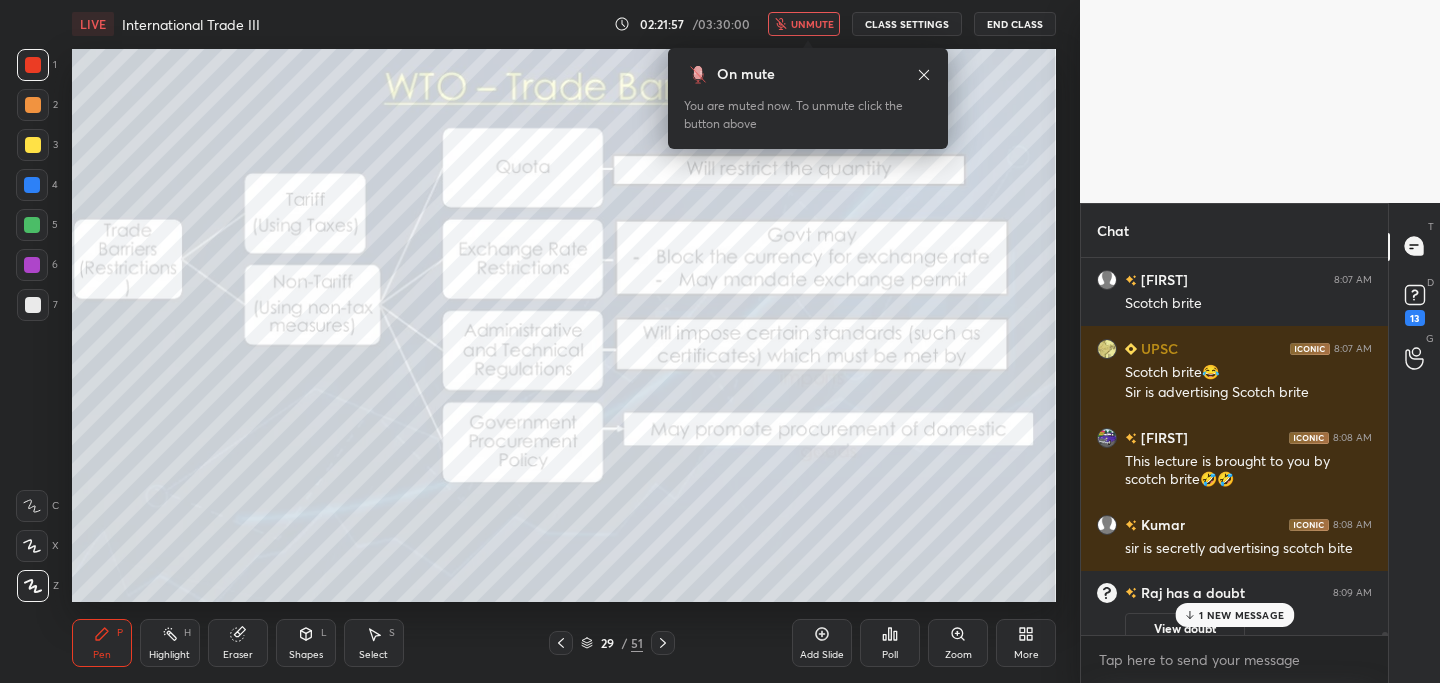click on "unmute" at bounding box center (812, 24) 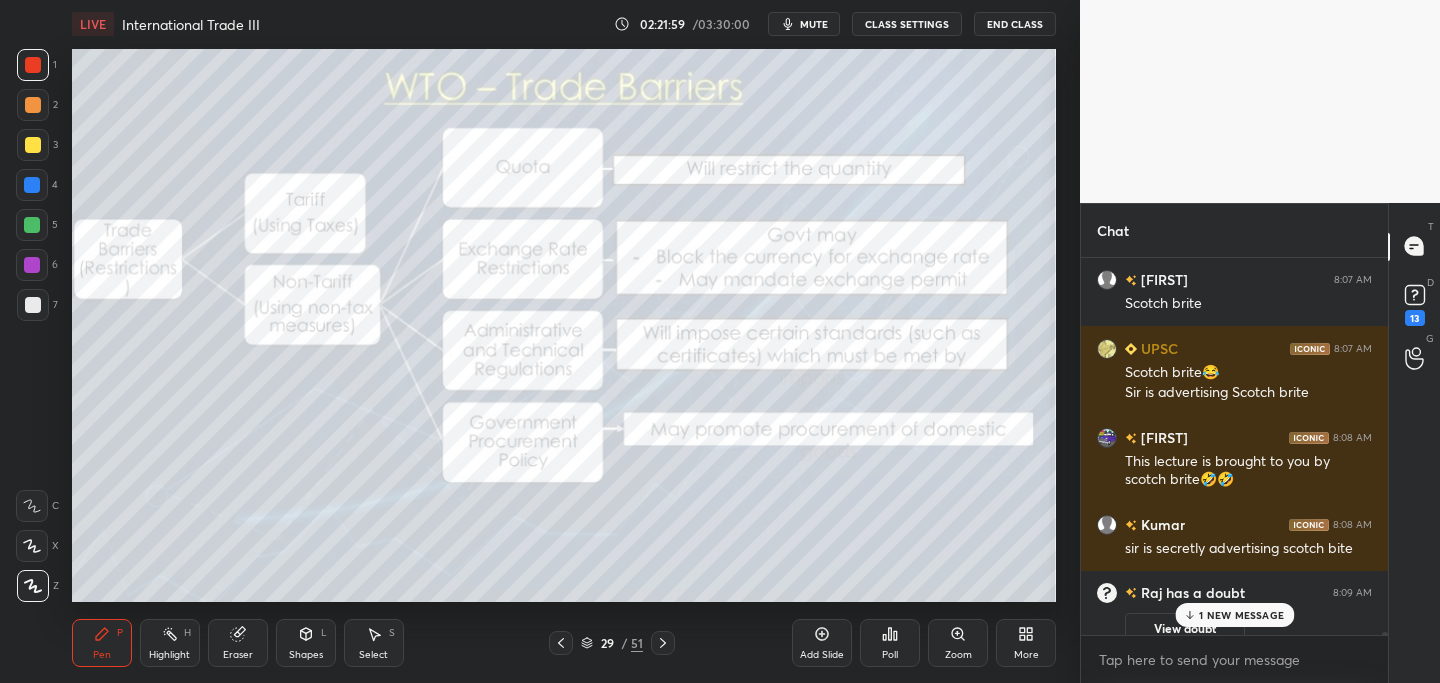 click on "1 NEW MESSAGE" at bounding box center (1241, 615) 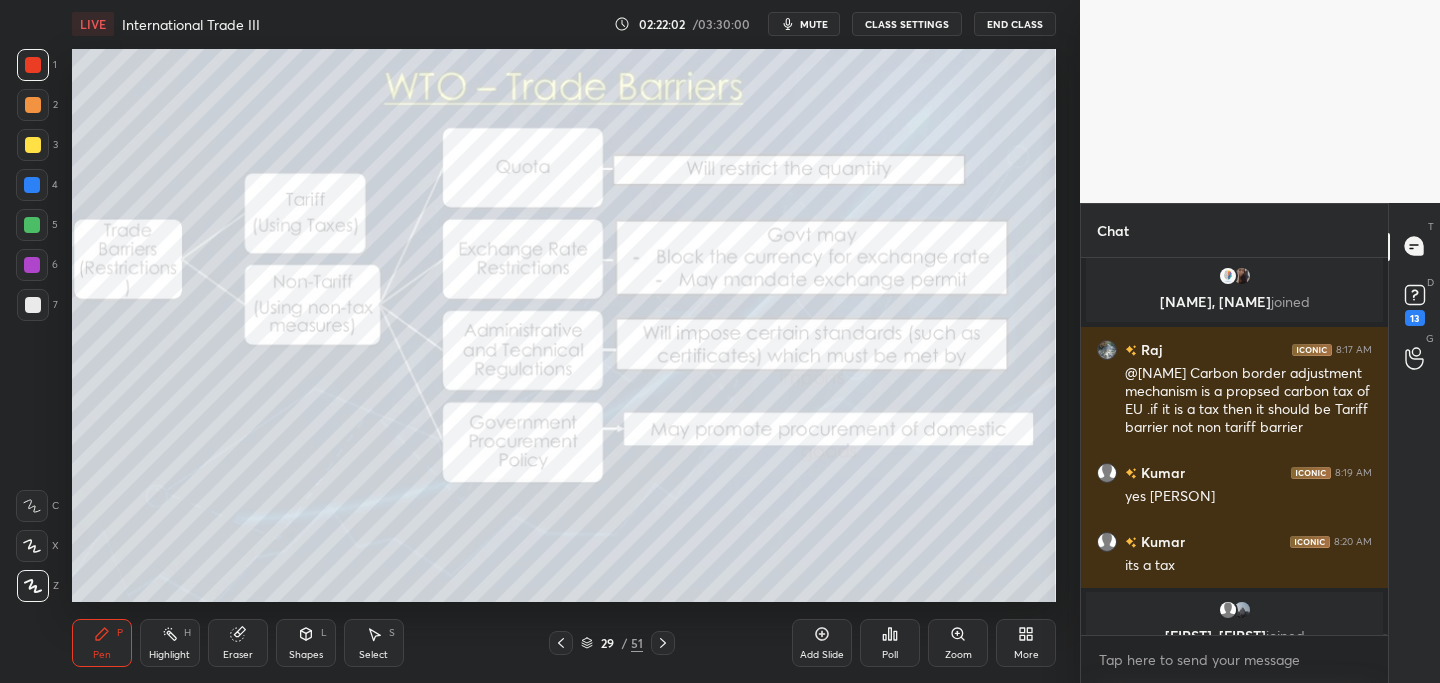 scroll, scrollTop: 105501, scrollLeft: 0, axis: vertical 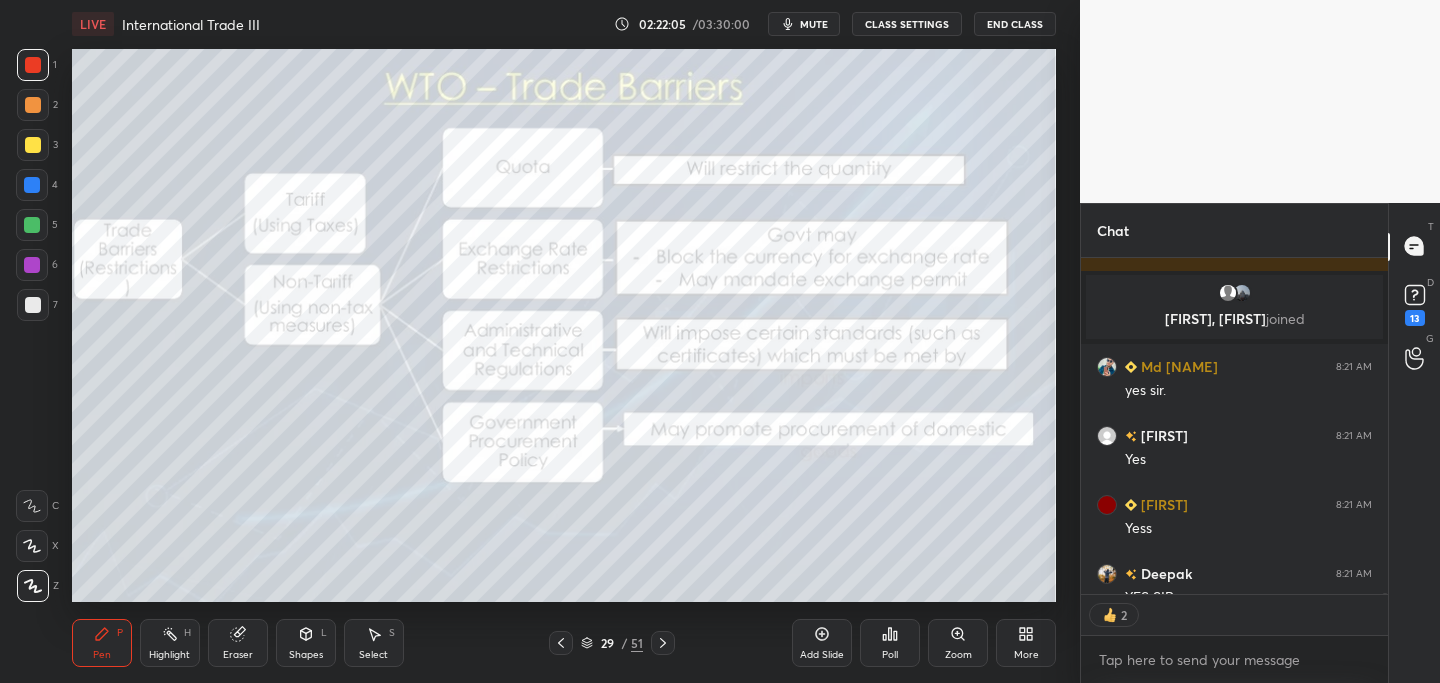 click 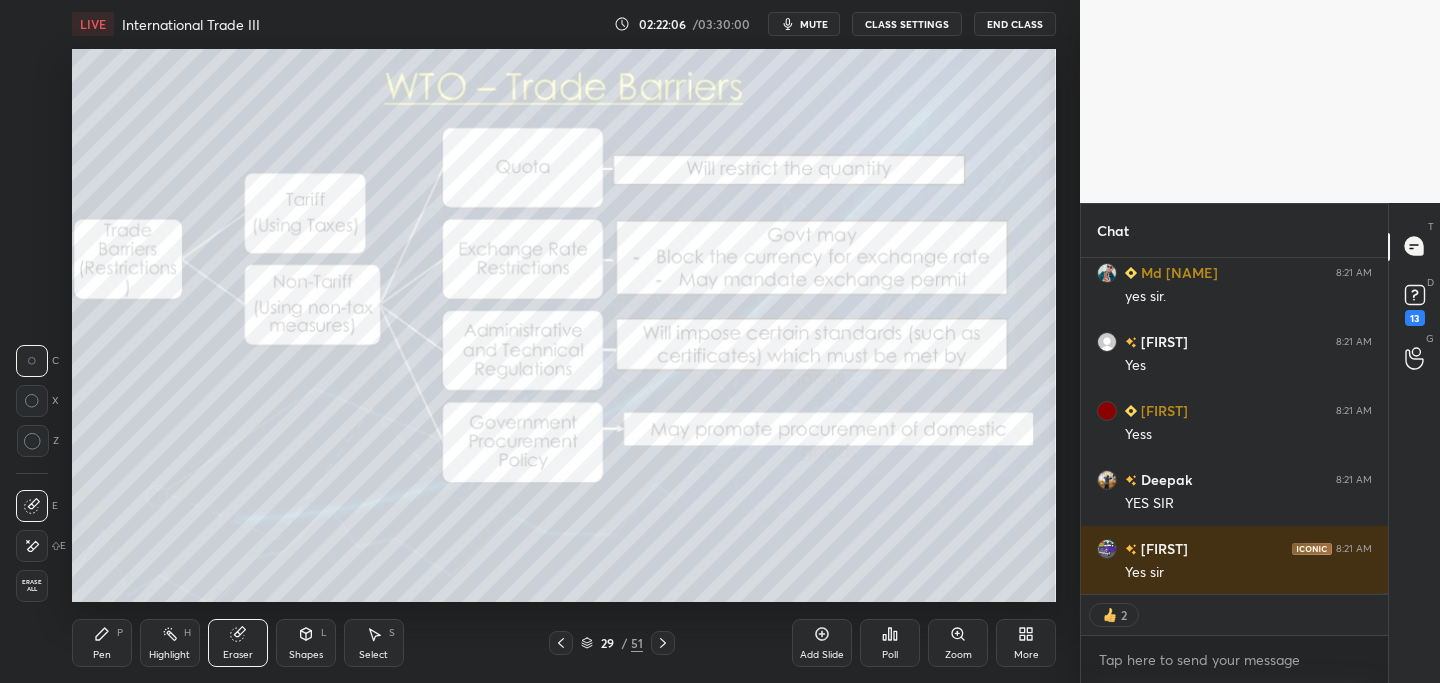 scroll, scrollTop: 105641, scrollLeft: 0, axis: vertical 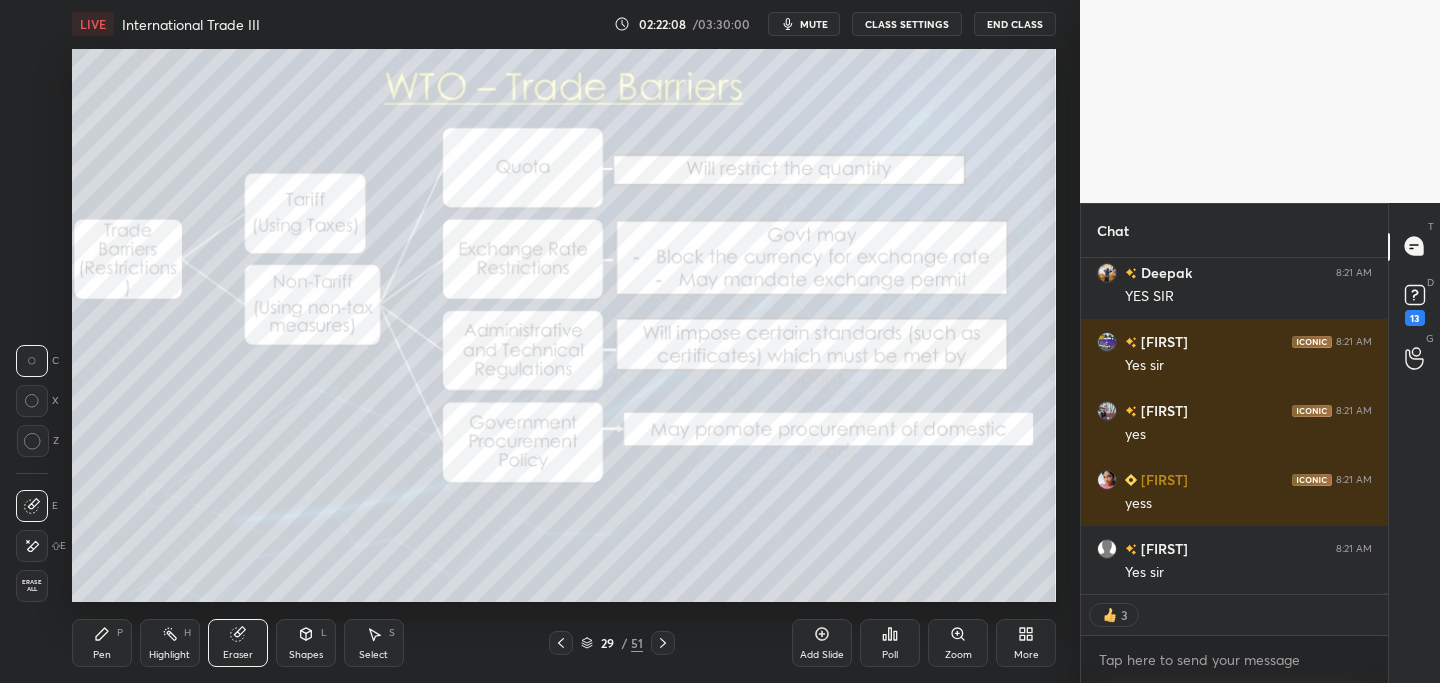 click 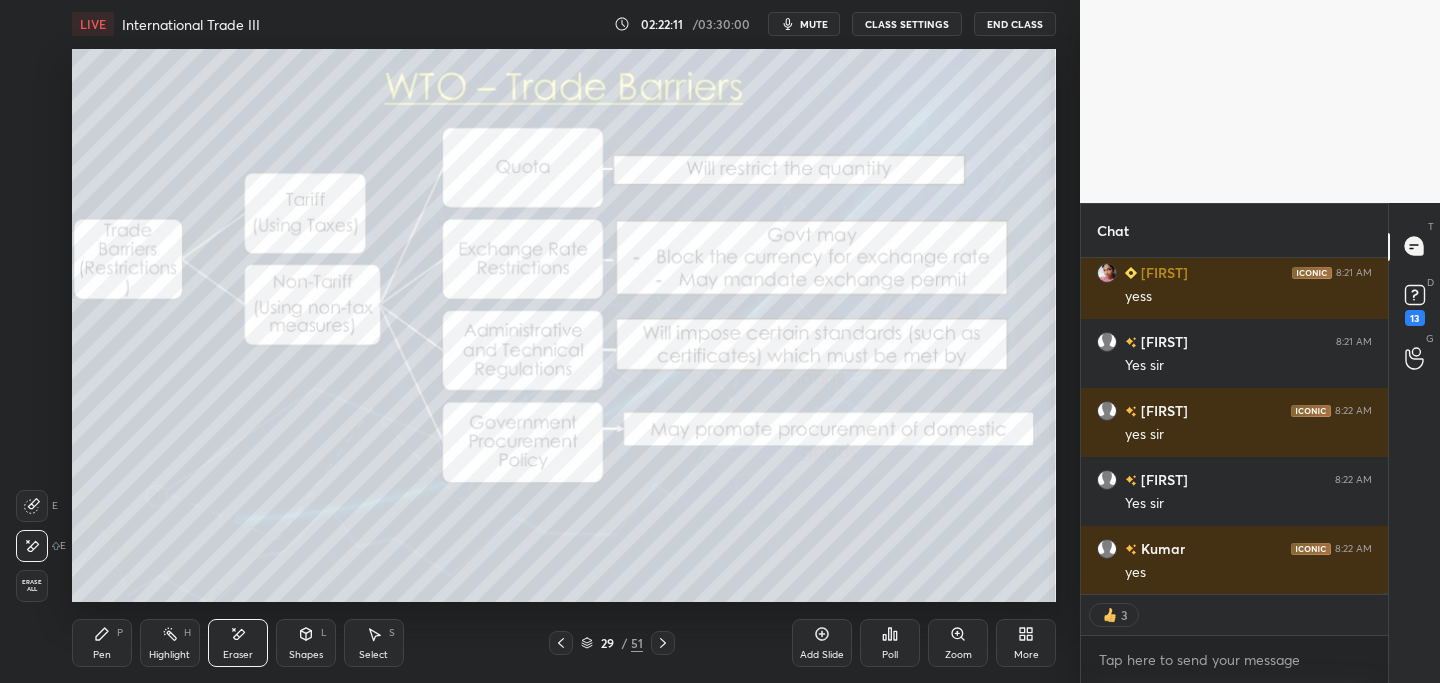 scroll, scrollTop: 105895, scrollLeft: 0, axis: vertical 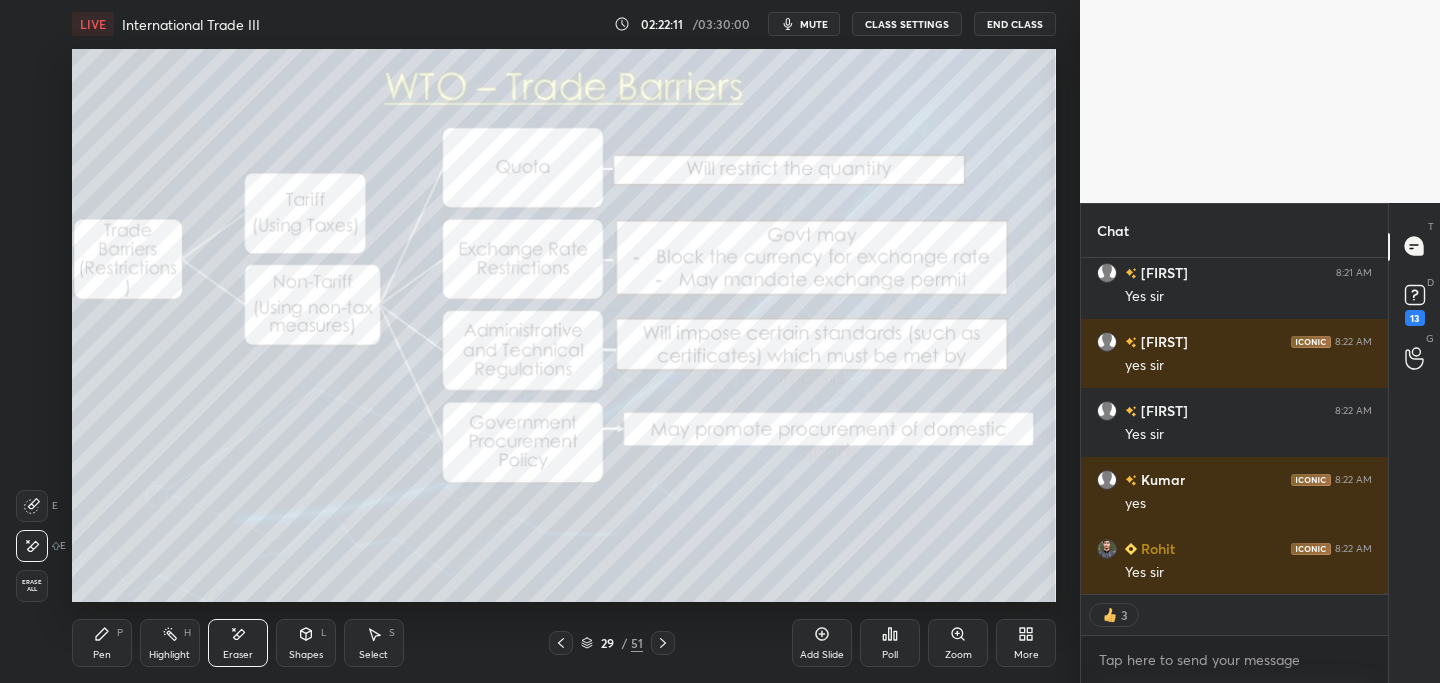 click 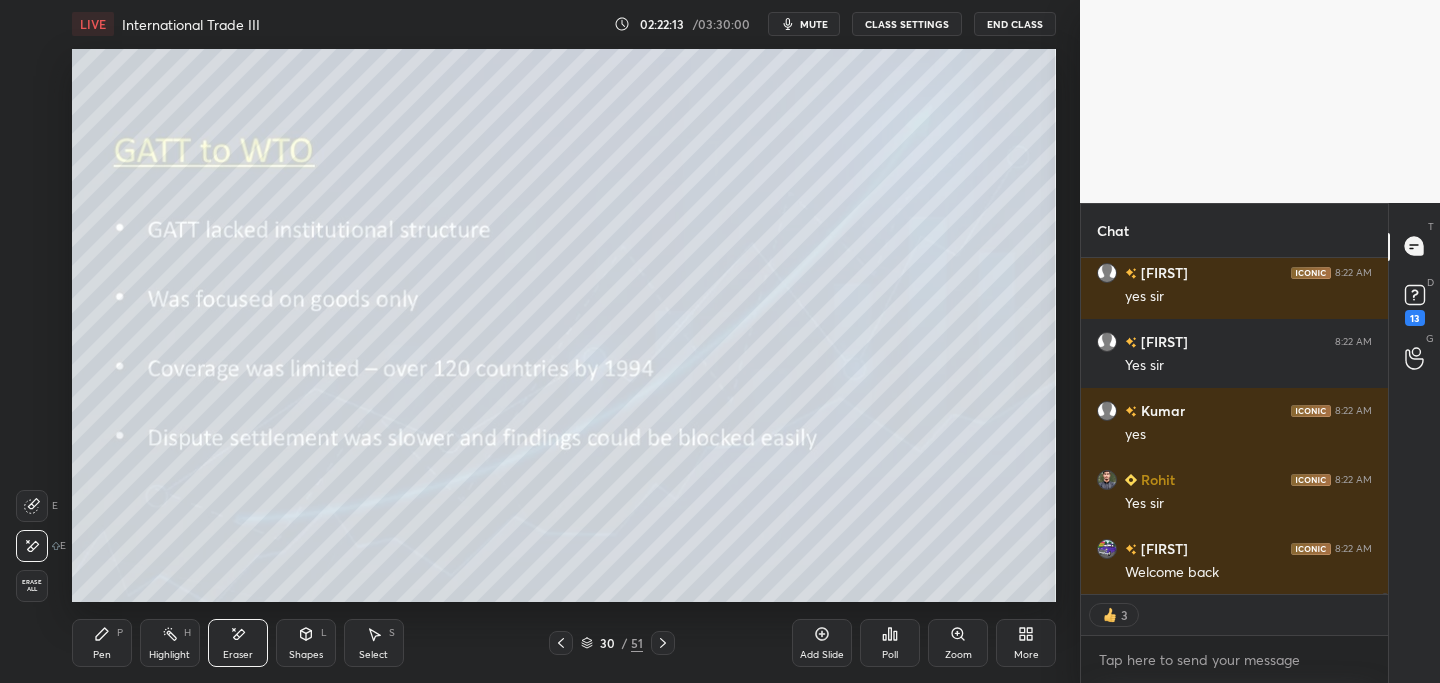 scroll, scrollTop: 106033, scrollLeft: 0, axis: vertical 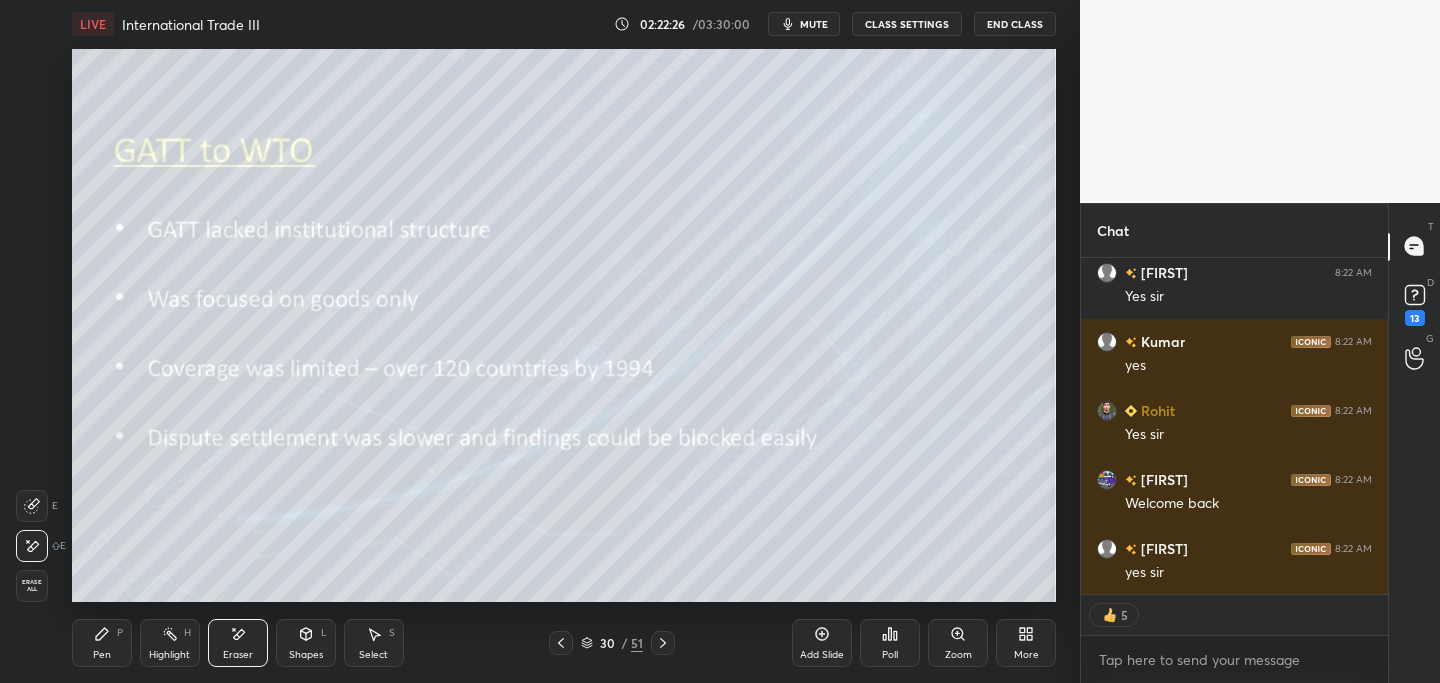 click 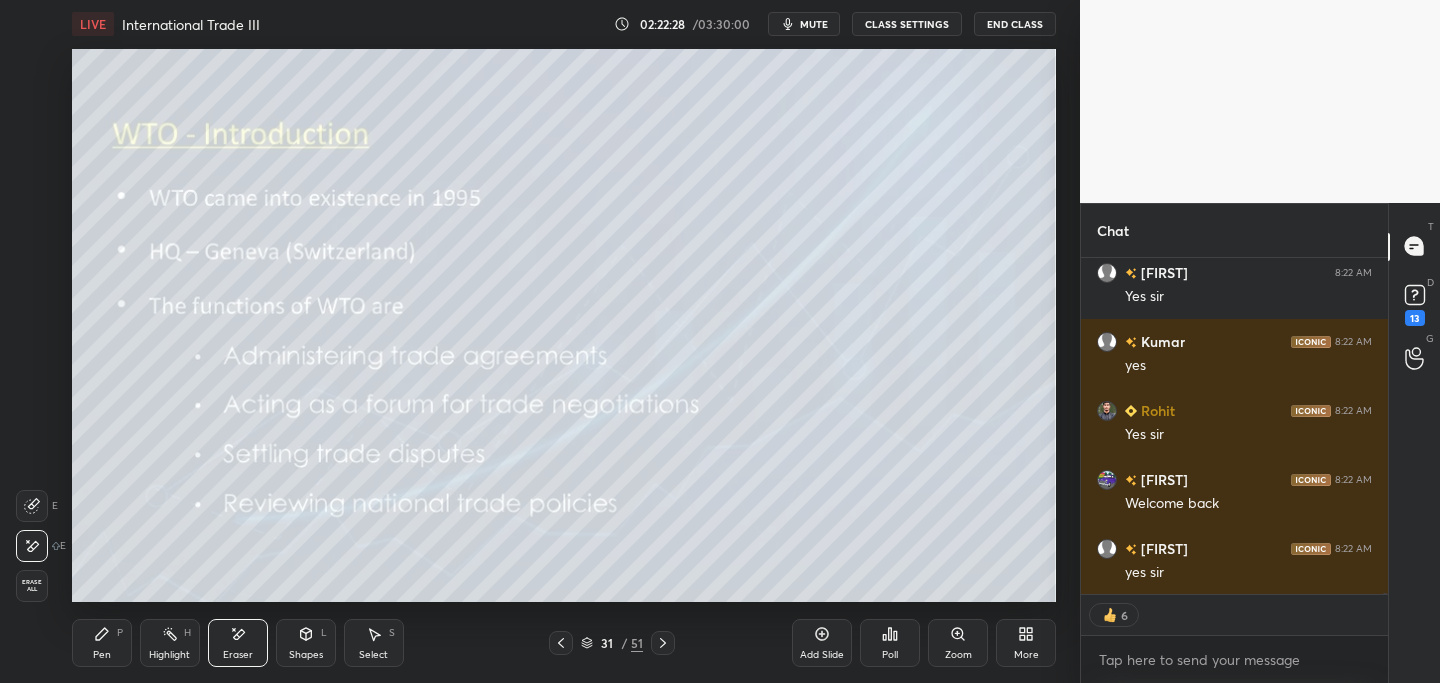 click on "Pen P" at bounding box center [102, 643] 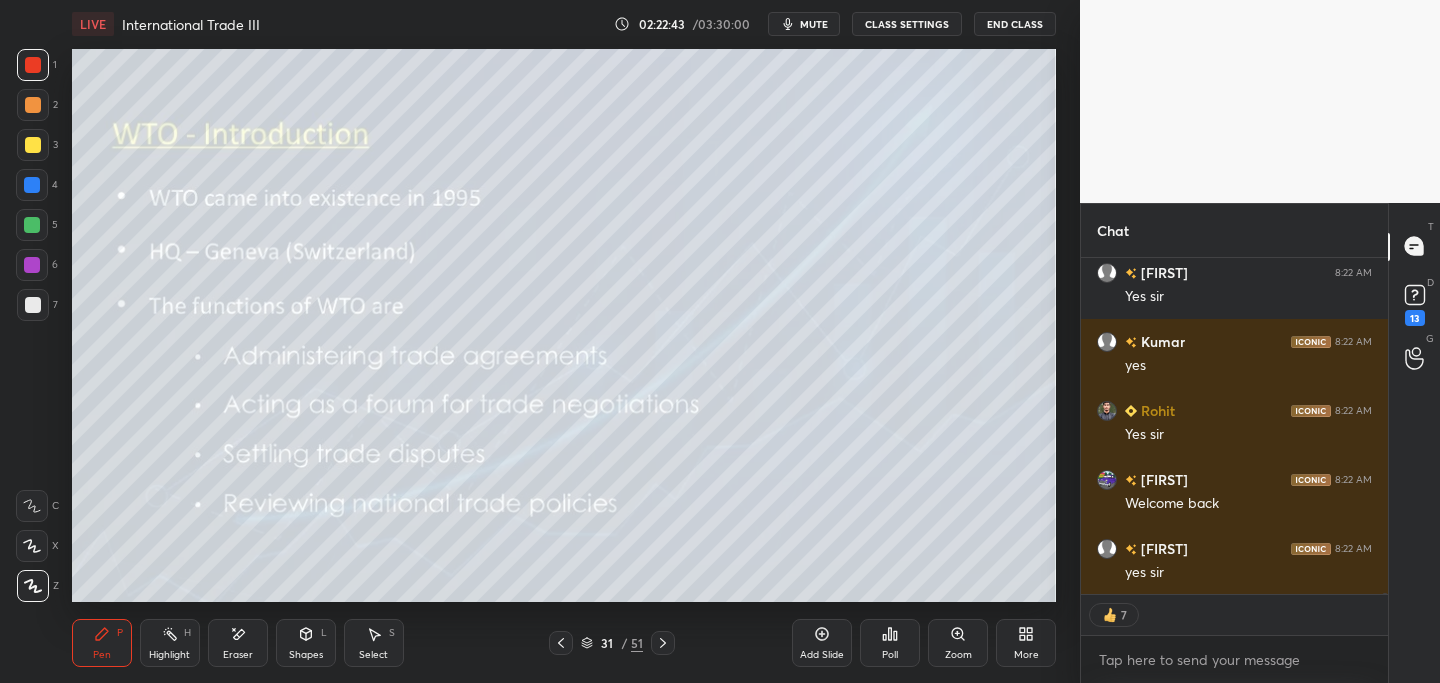 scroll, scrollTop: 7, scrollLeft: 7, axis: both 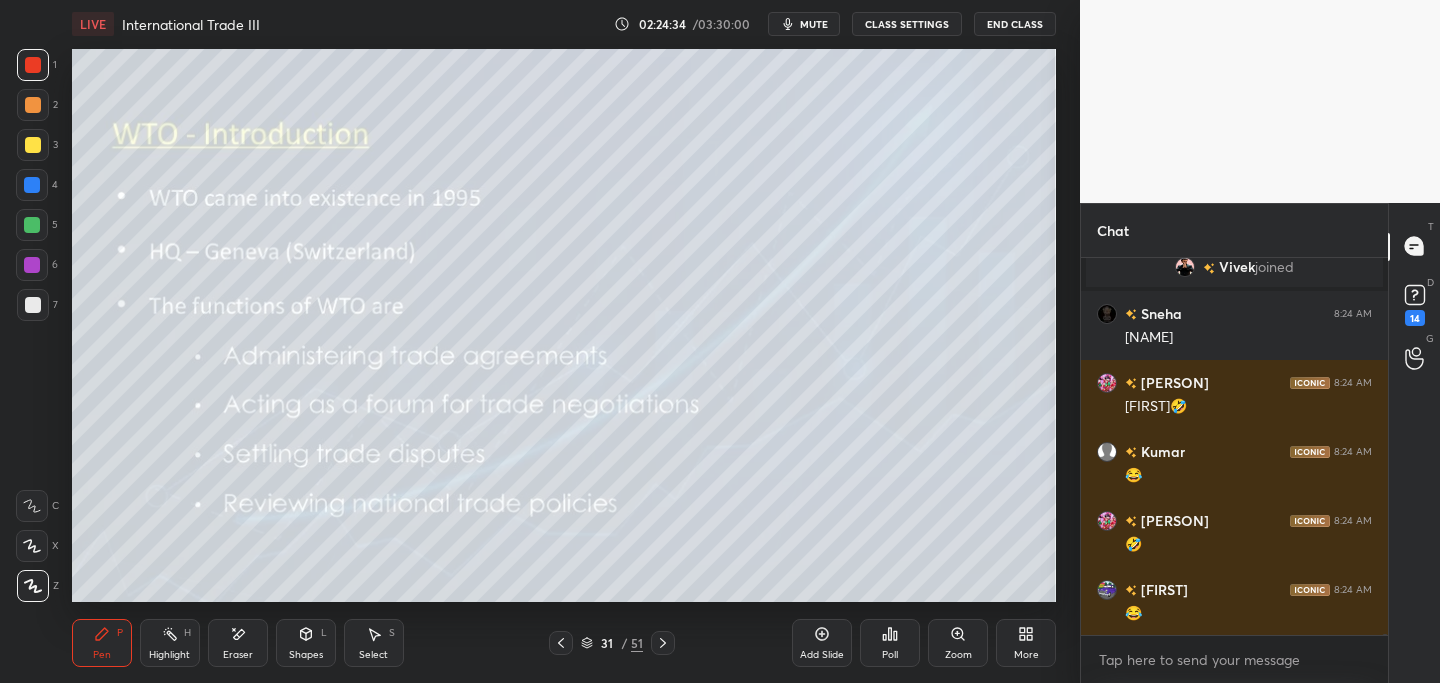 click at bounding box center (32, 265) 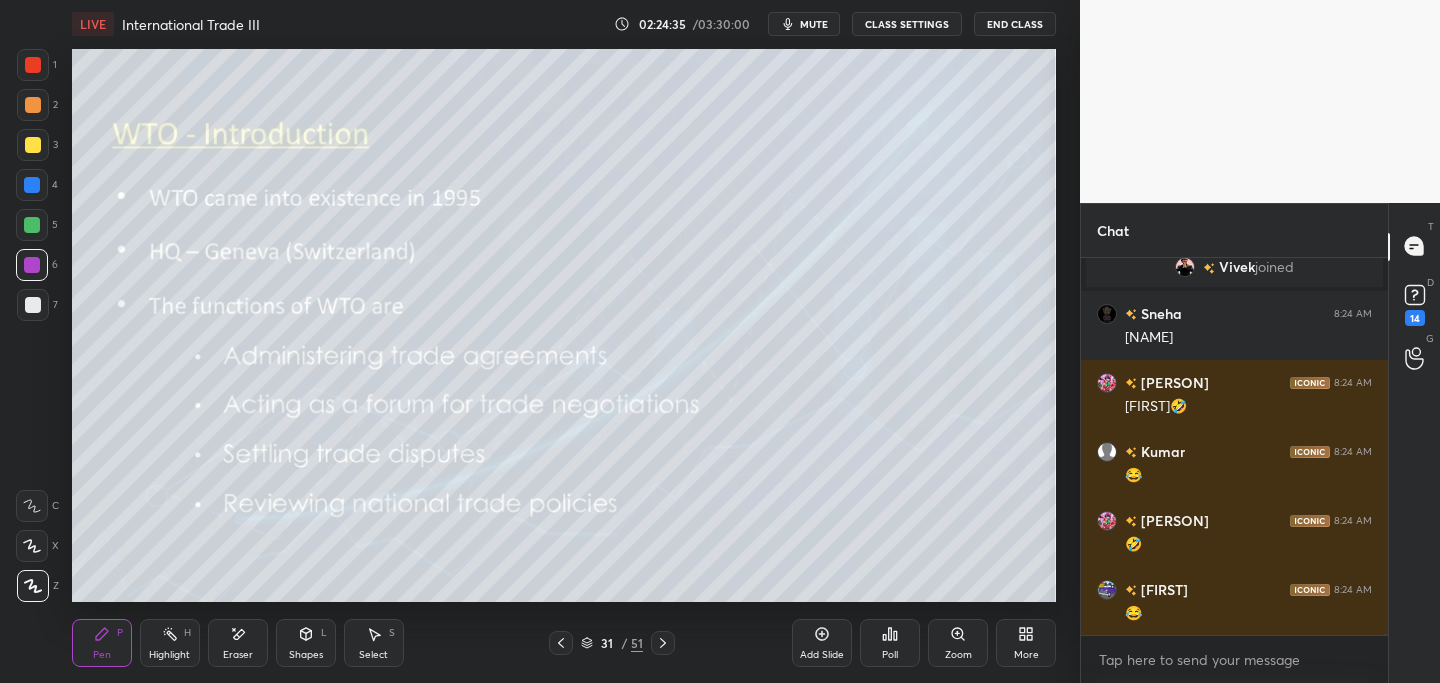 click at bounding box center [32, 225] 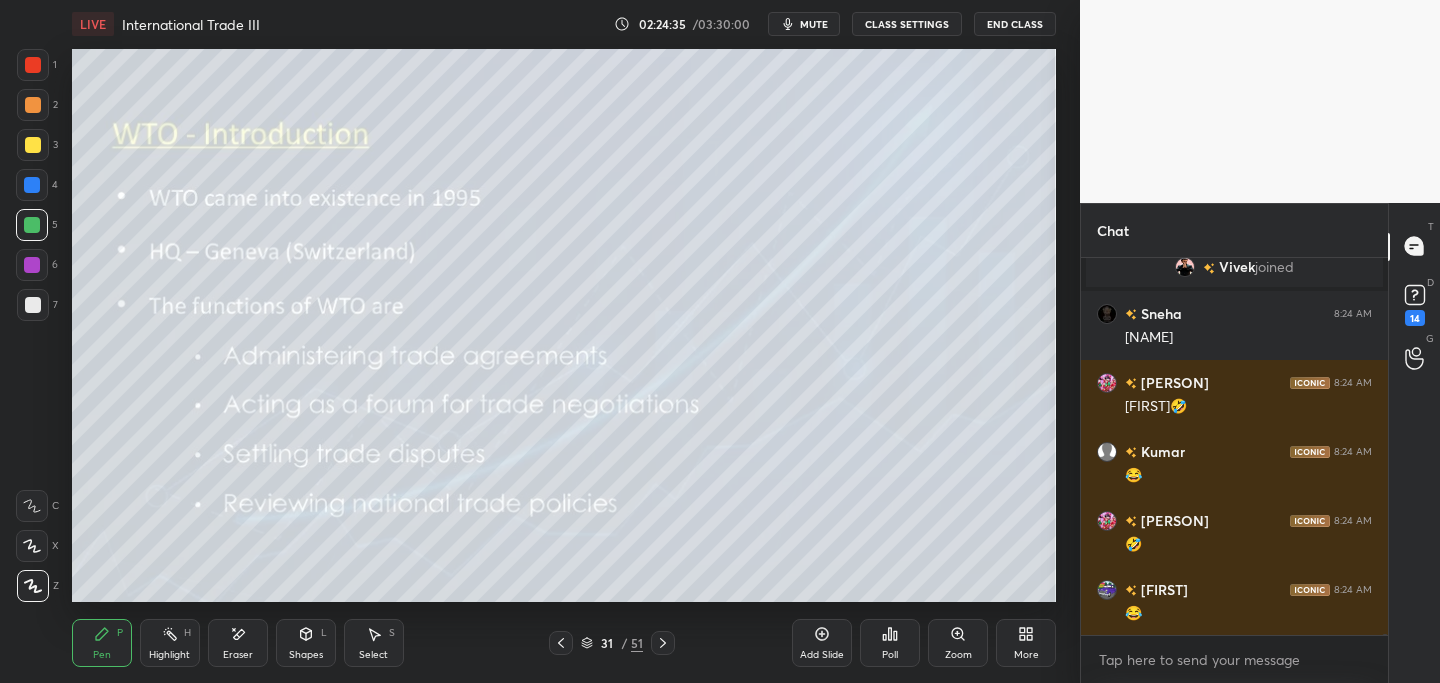click at bounding box center (33, 145) 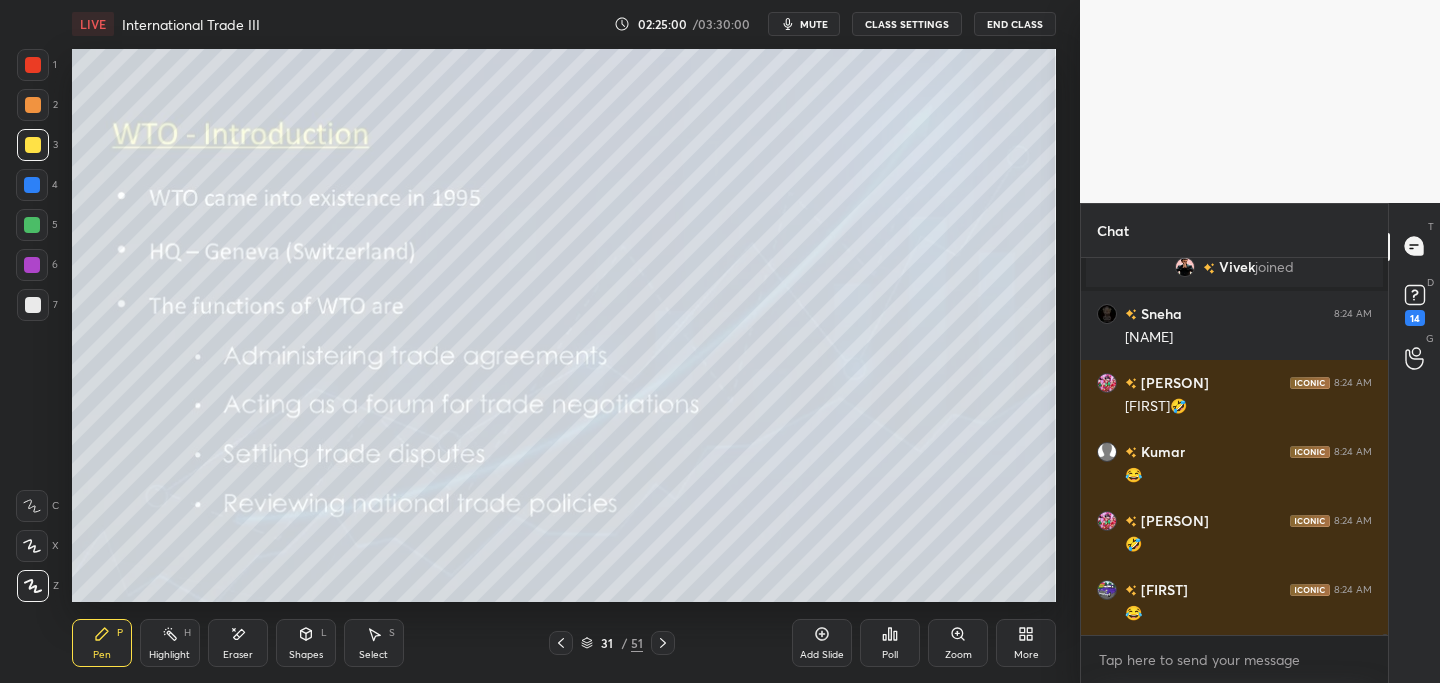scroll, scrollTop: 107179, scrollLeft: 0, axis: vertical 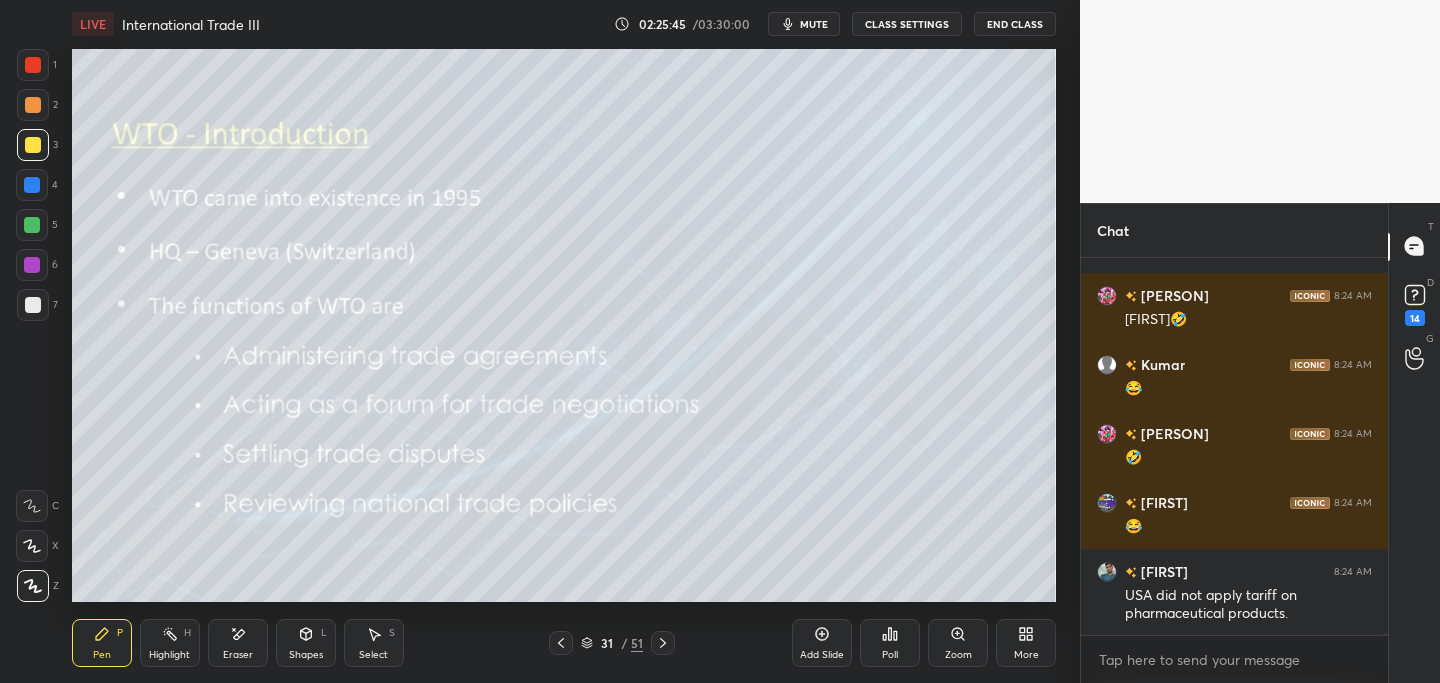 click 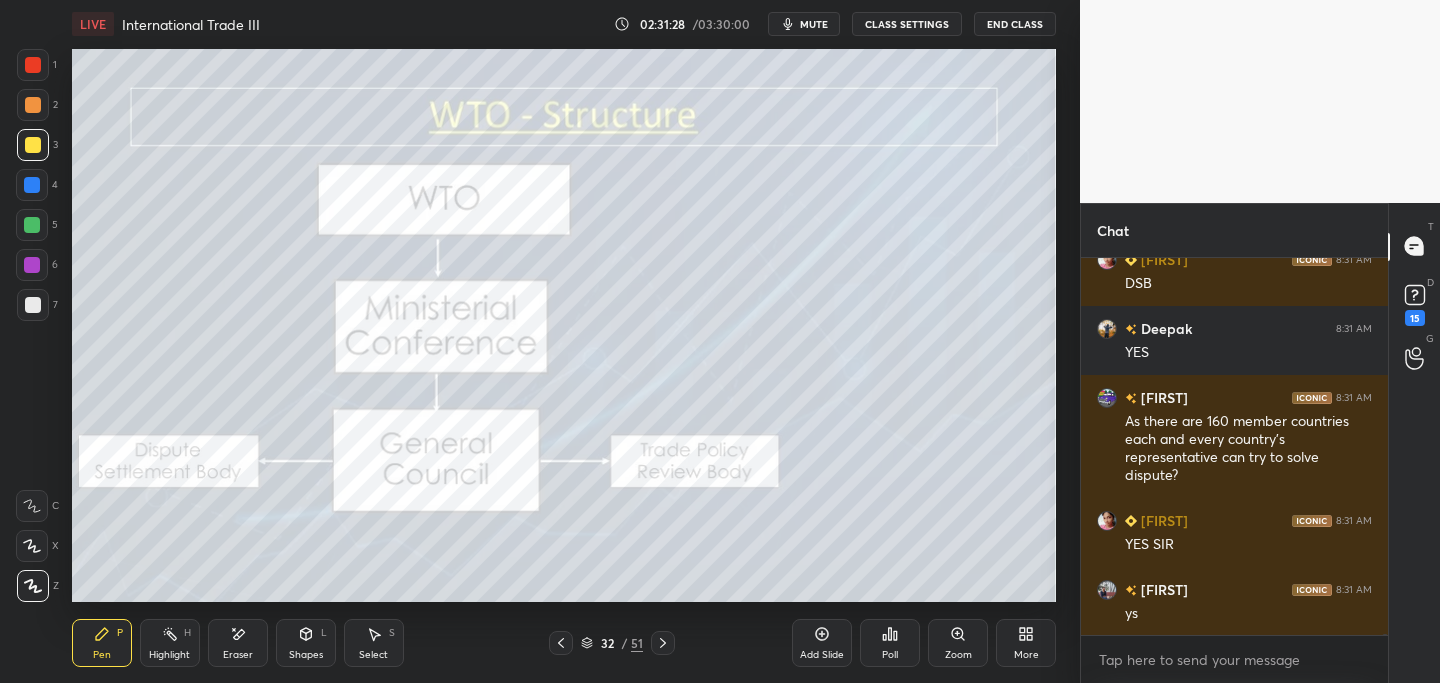 scroll, scrollTop: 110310, scrollLeft: 0, axis: vertical 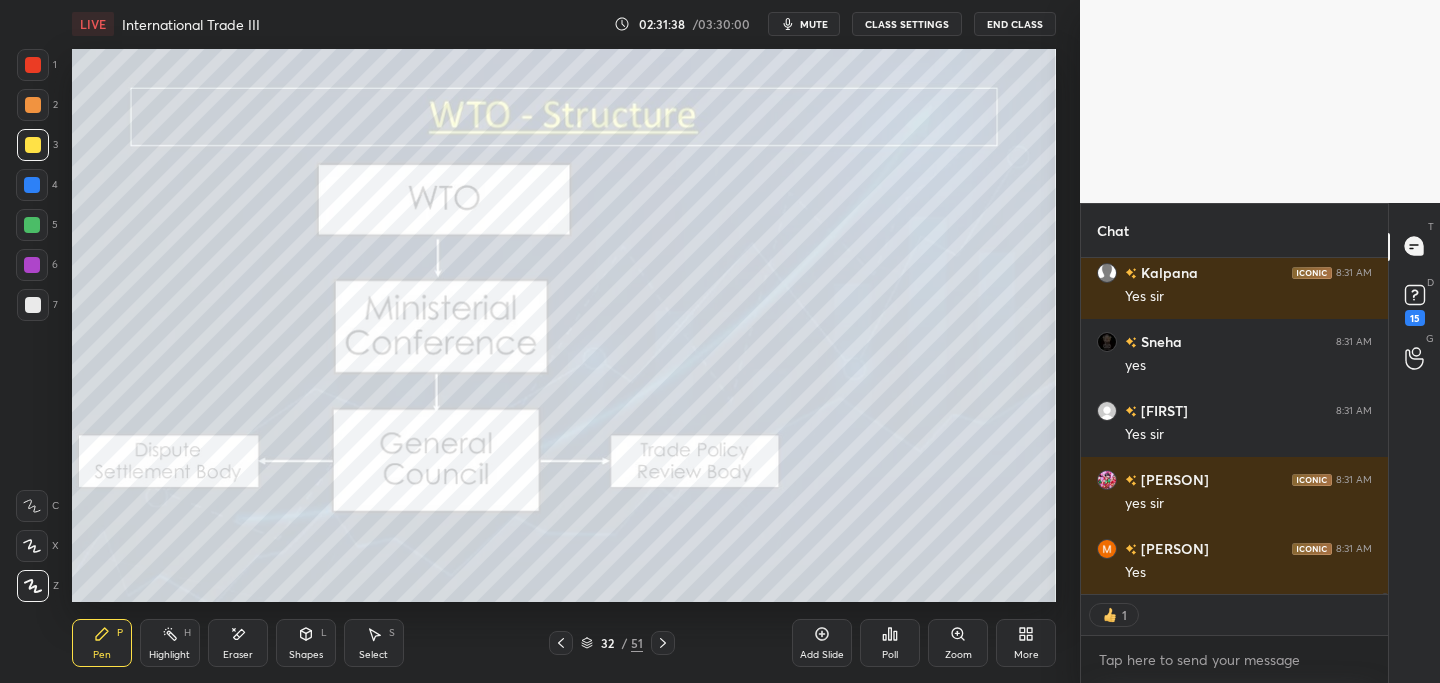 click at bounding box center [663, 643] 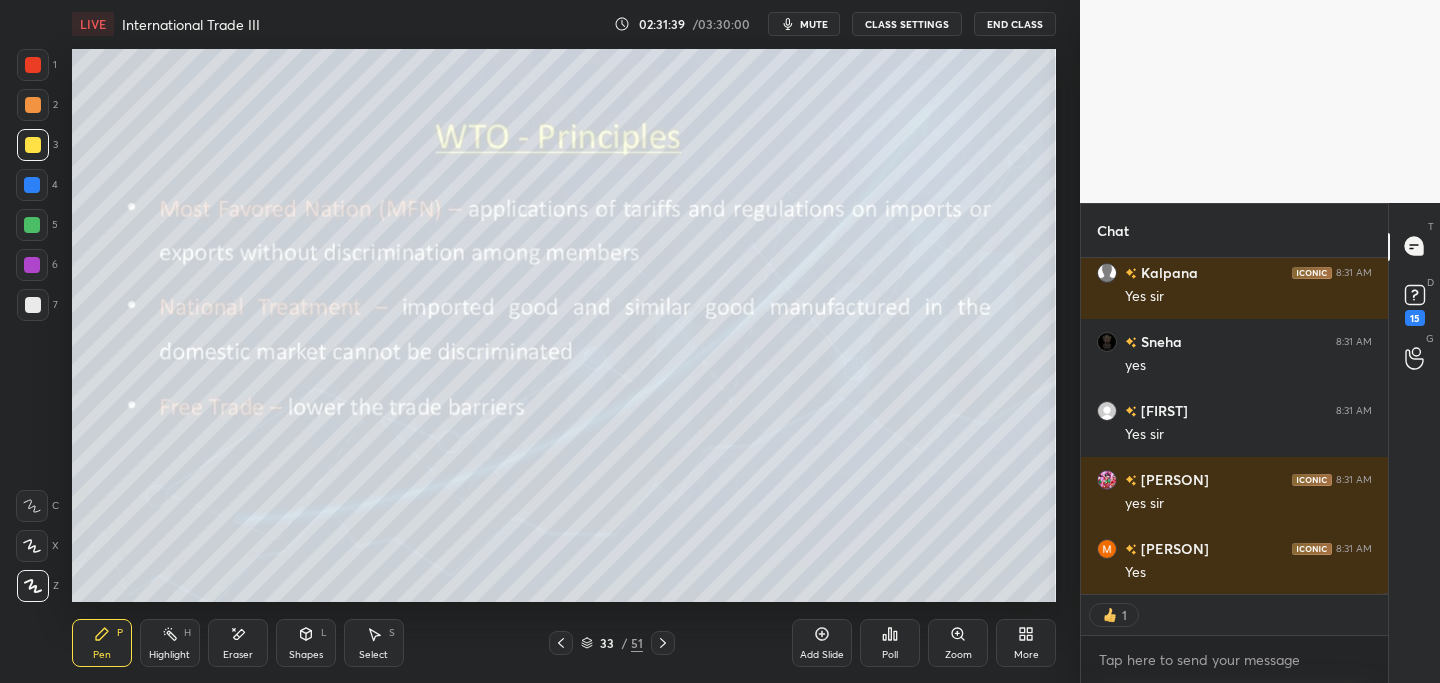 scroll, scrollTop: 6, scrollLeft: 7, axis: both 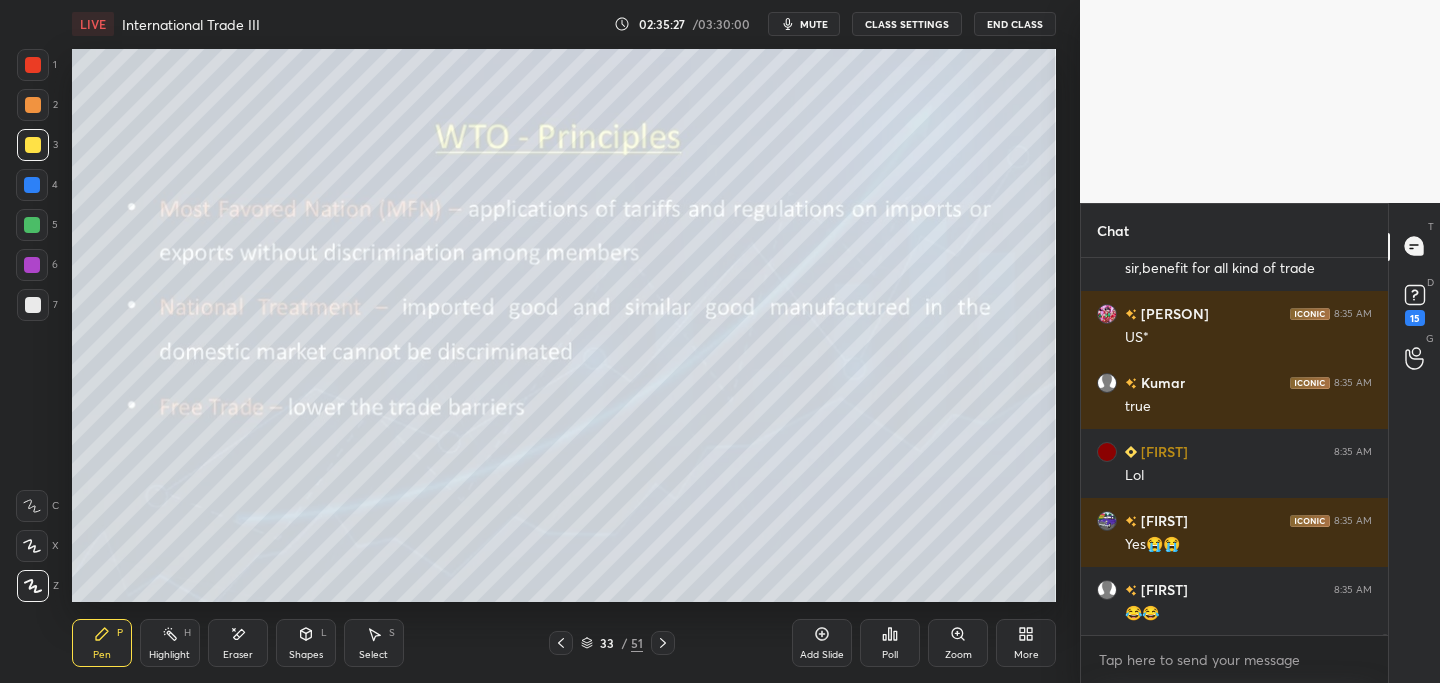 drag, startPoint x: 822, startPoint y: 634, endPoint x: 798, endPoint y: 621, distance: 27.294687 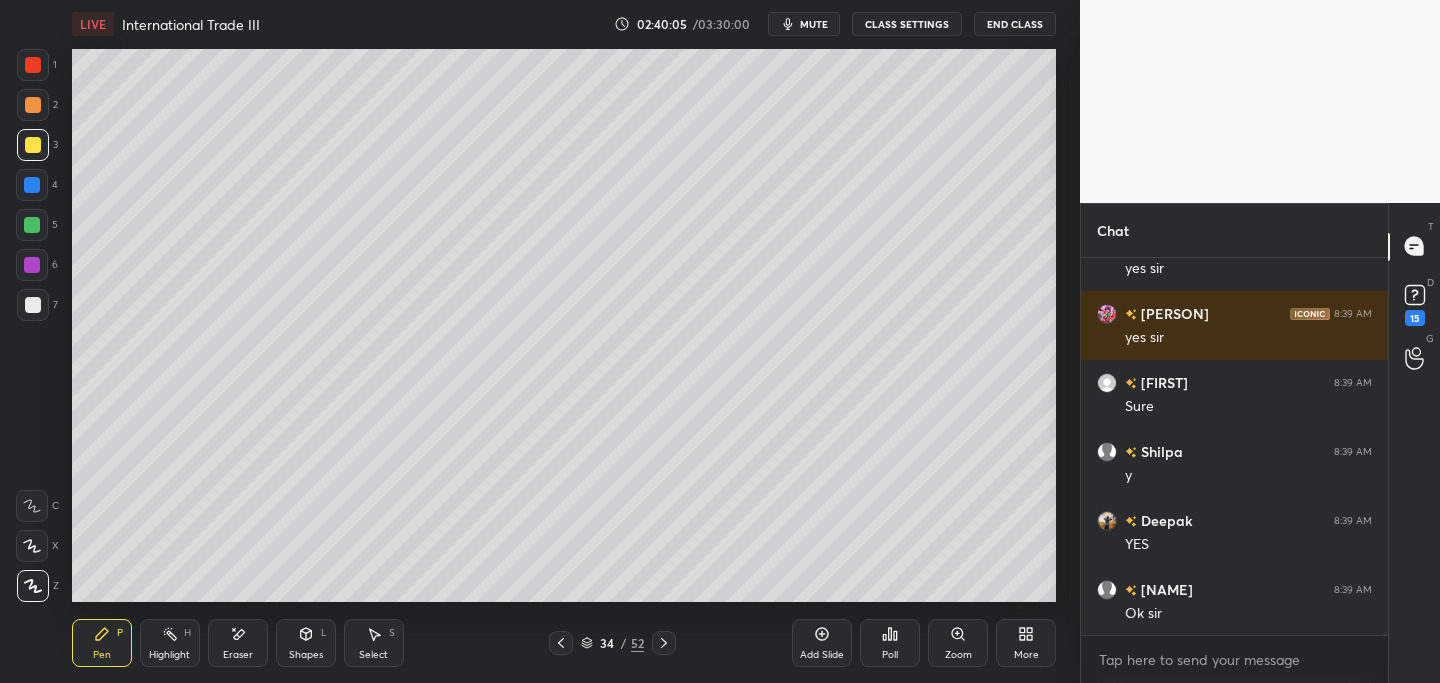 scroll, scrollTop: 117321, scrollLeft: 0, axis: vertical 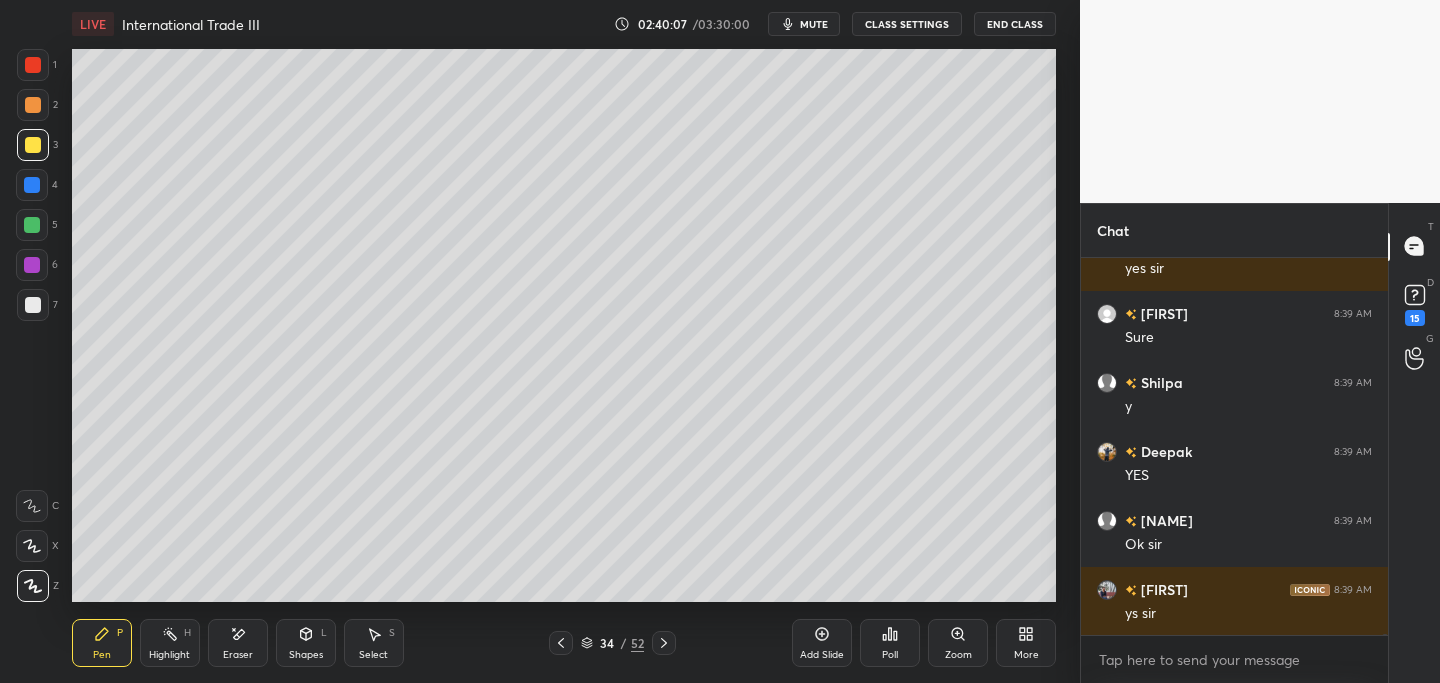 drag, startPoint x: 817, startPoint y: 632, endPoint x: 799, endPoint y: 630, distance: 18.110771 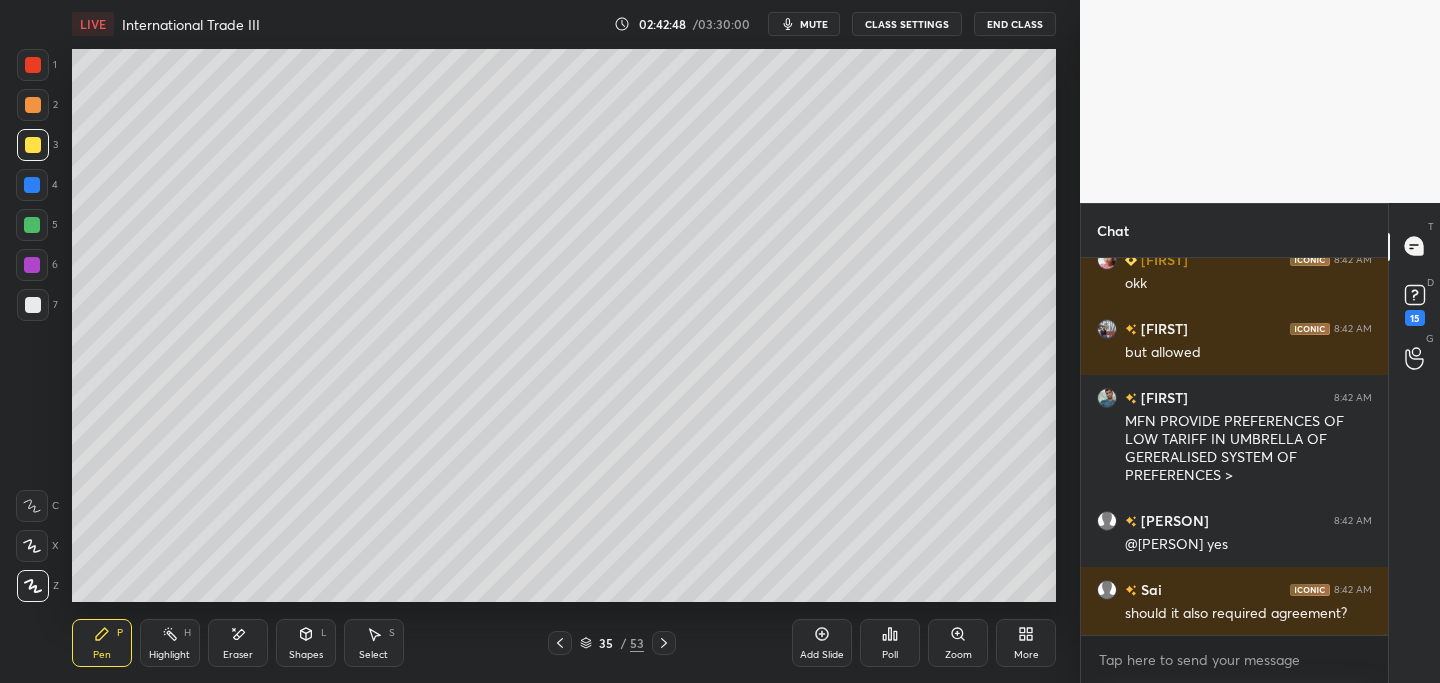 scroll, scrollTop: 119685, scrollLeft: 0, axis: vertical 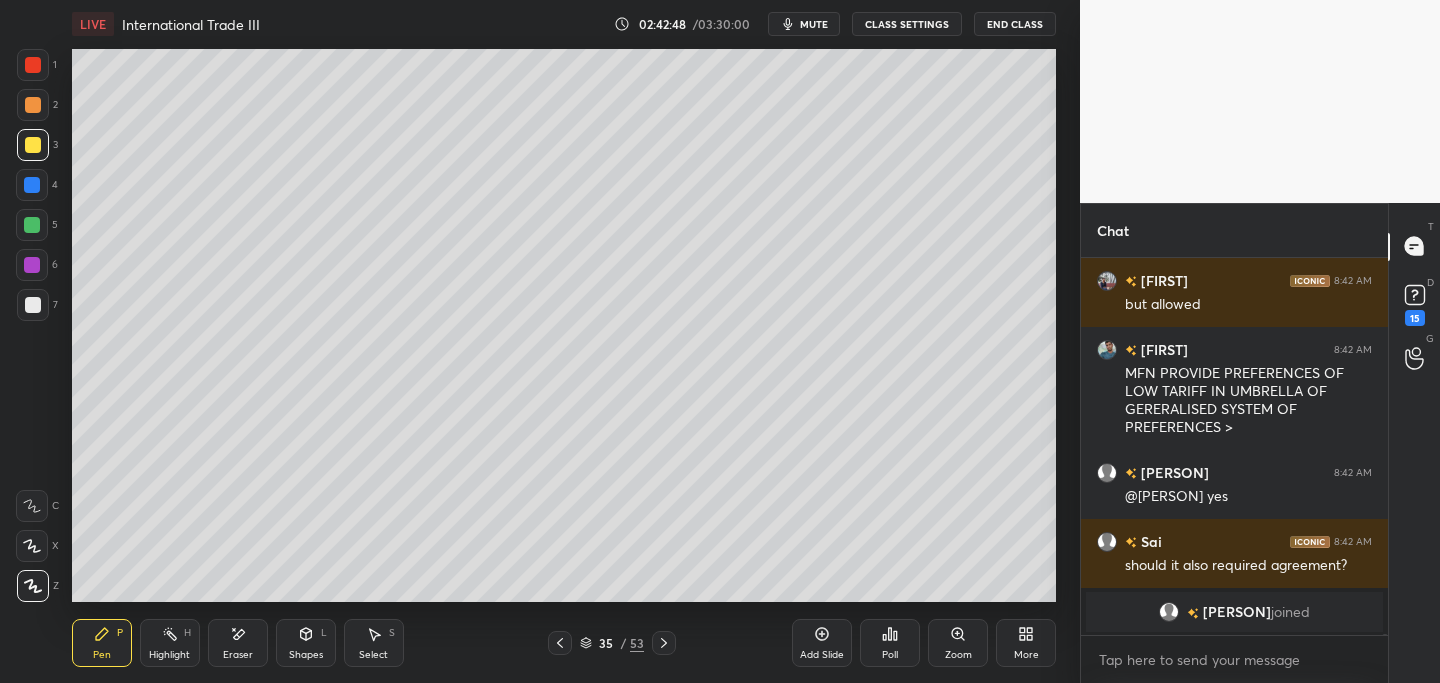 click 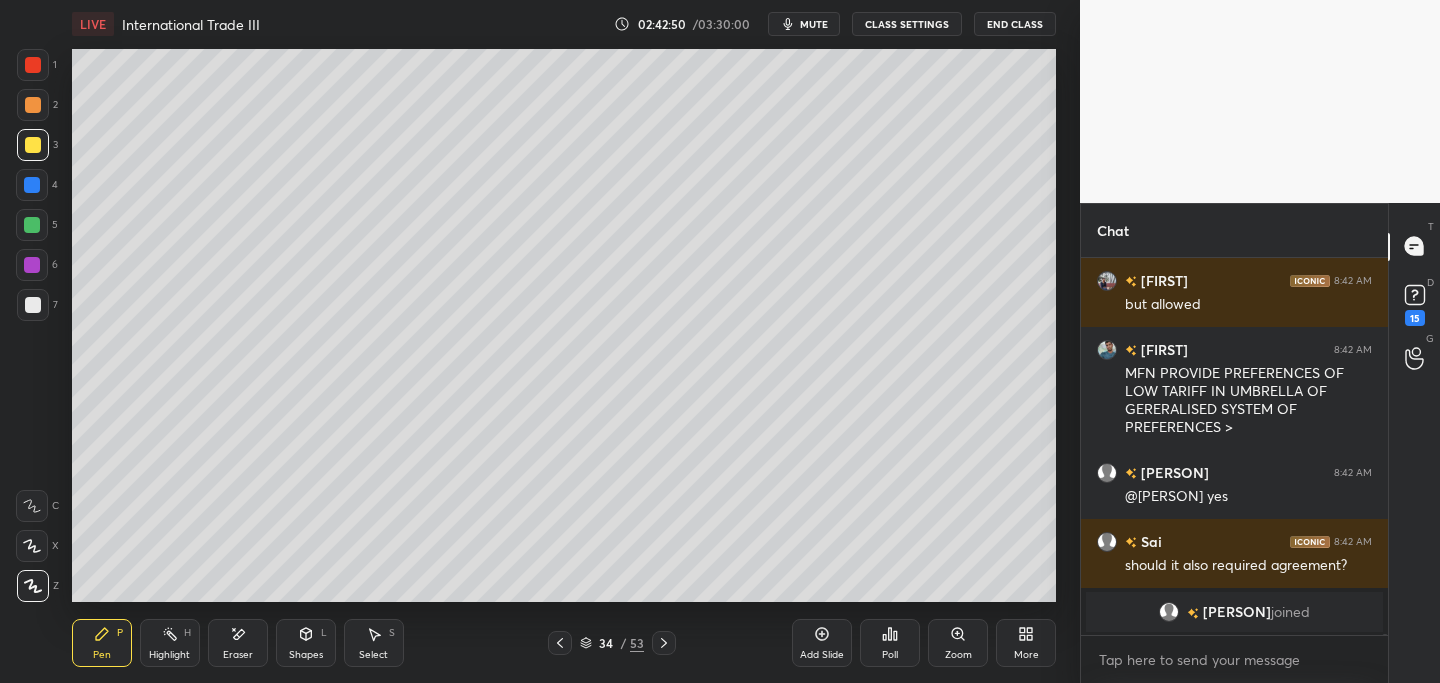 click 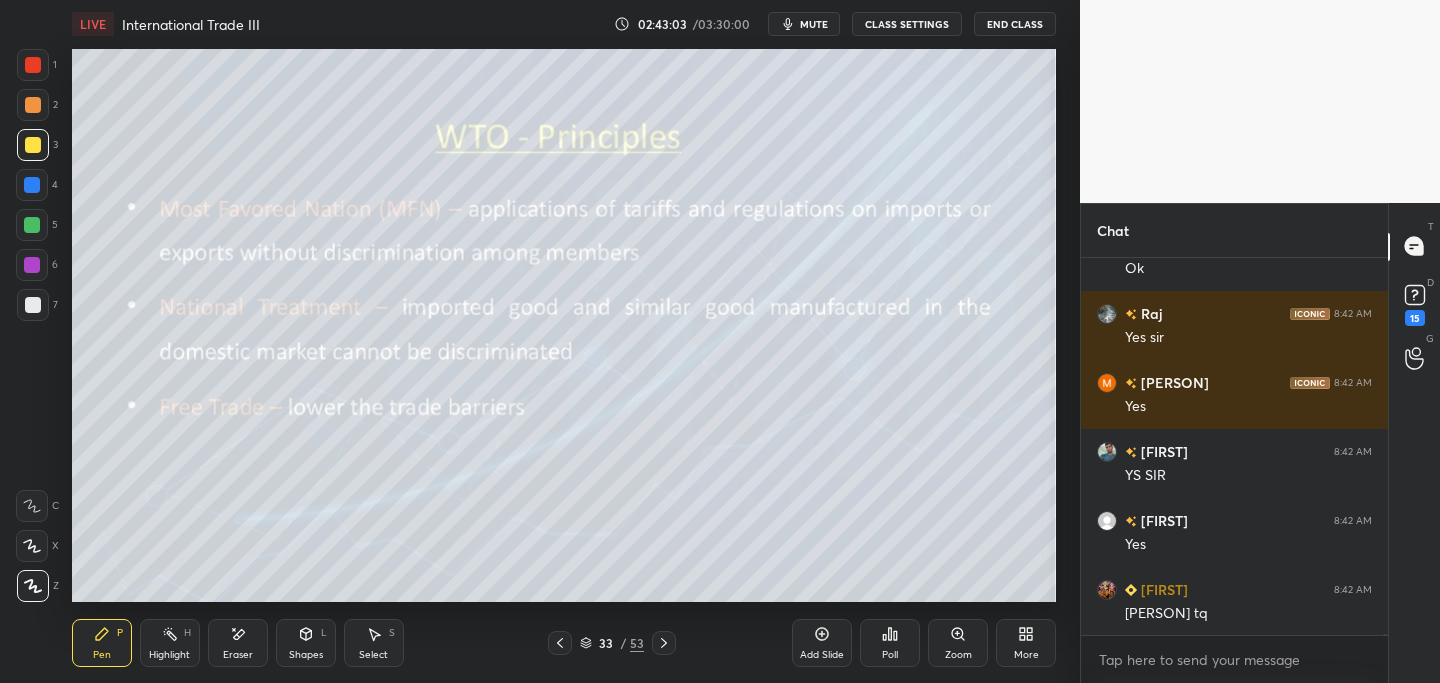 scroll, scrollTop: 118710, scrollLeft: 0, axis: vertical 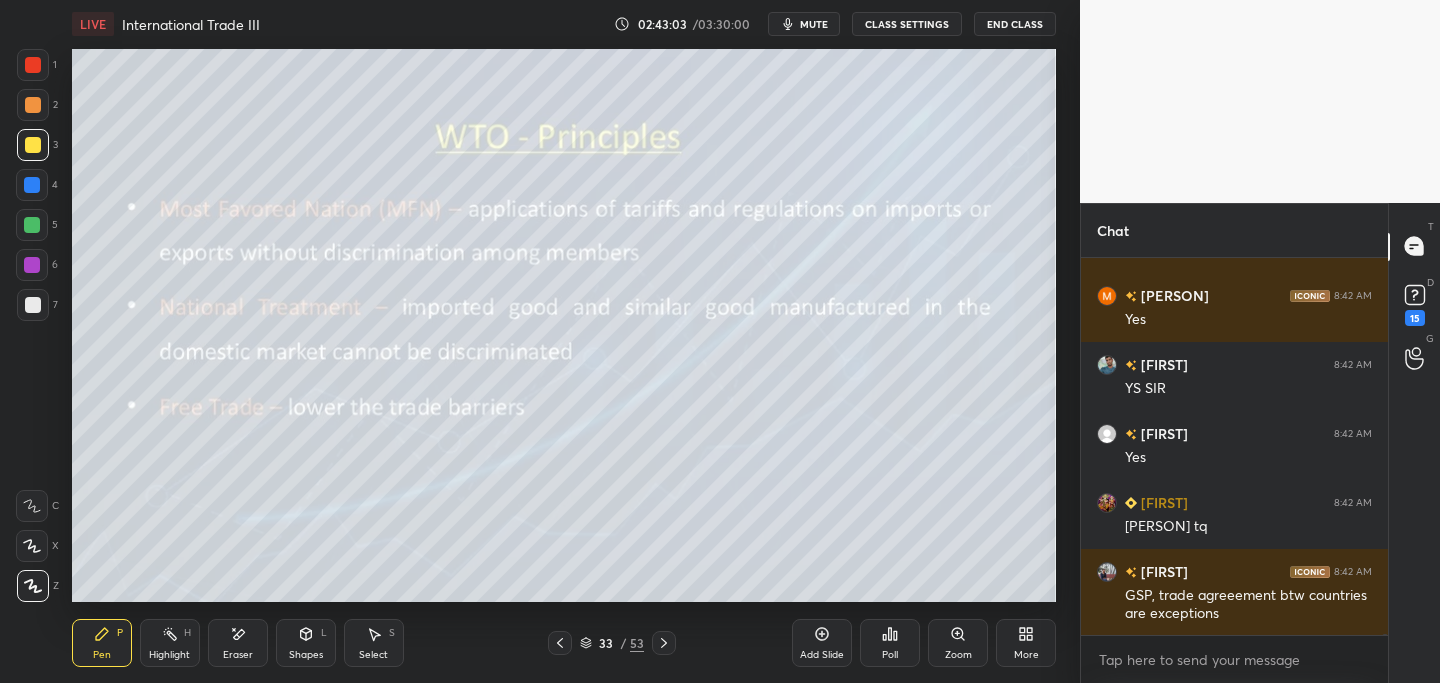 click 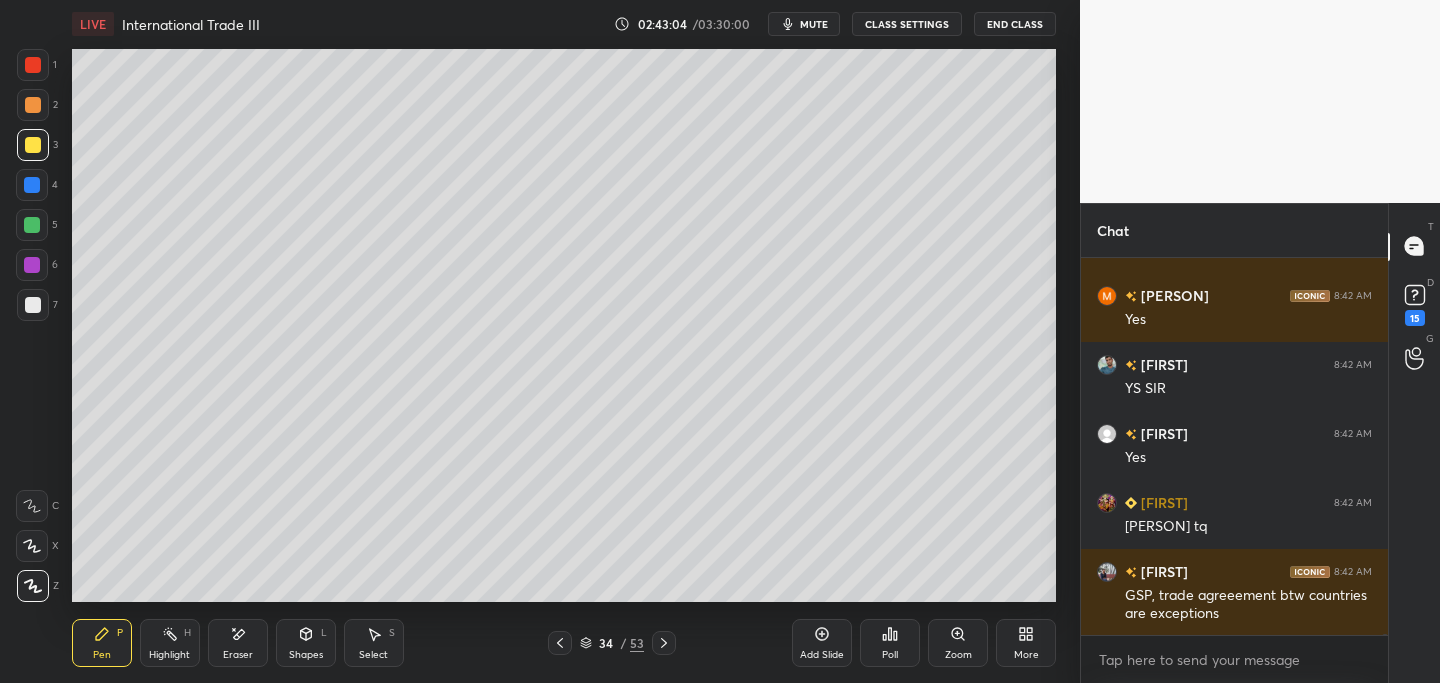 click 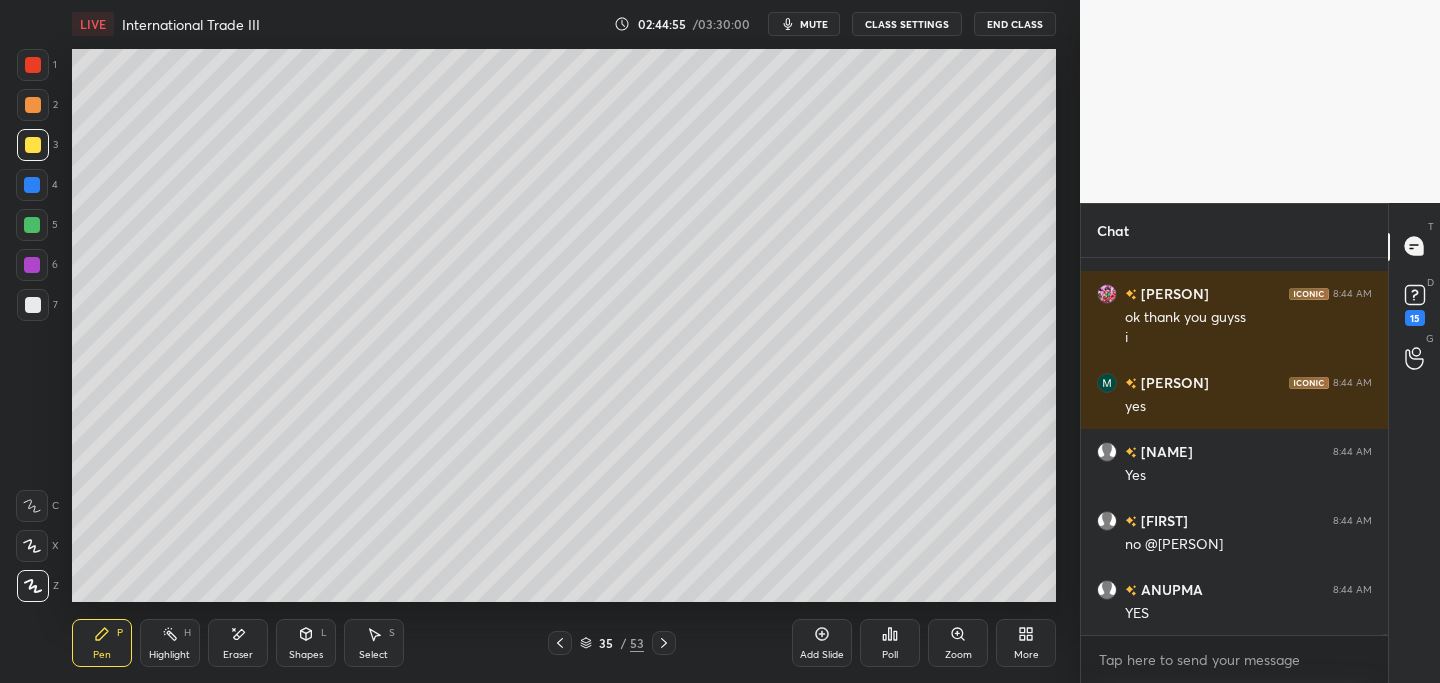 scroll, scrollTop: 120698, scrollLeft: 0, axis: vertical 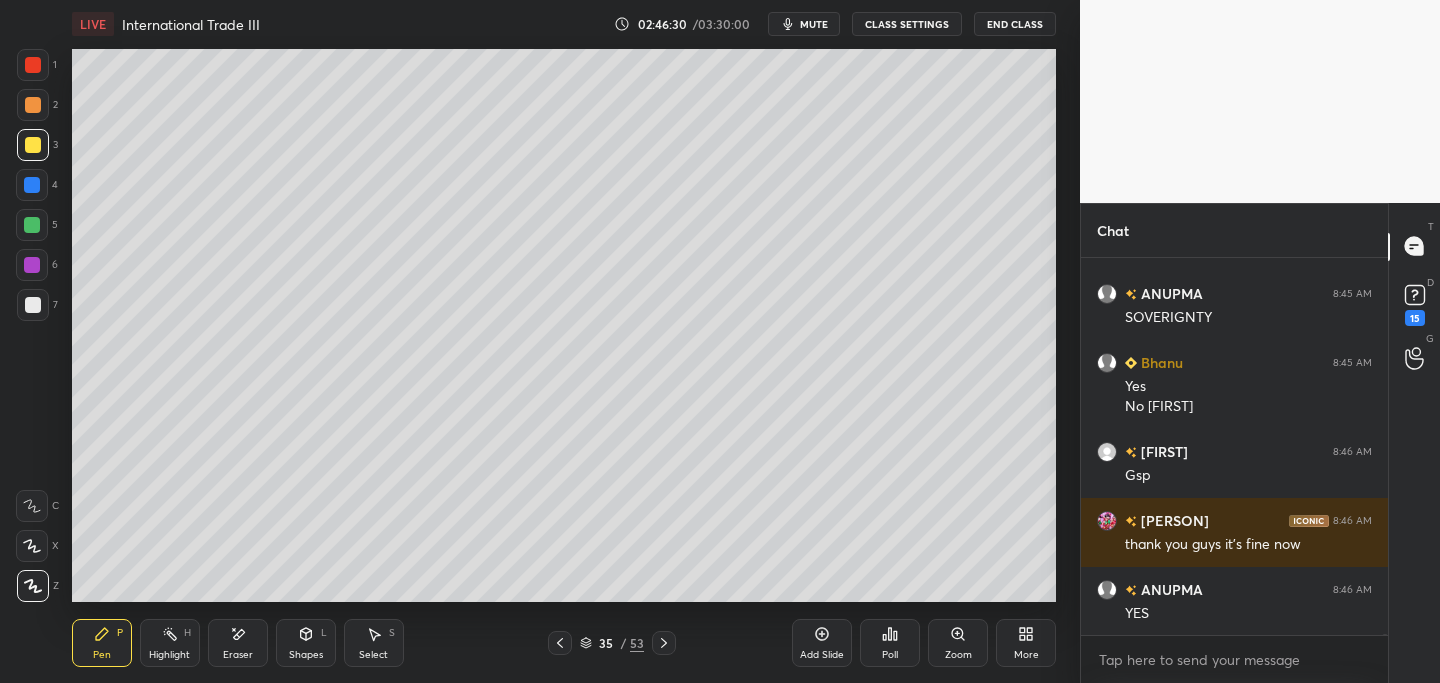 click 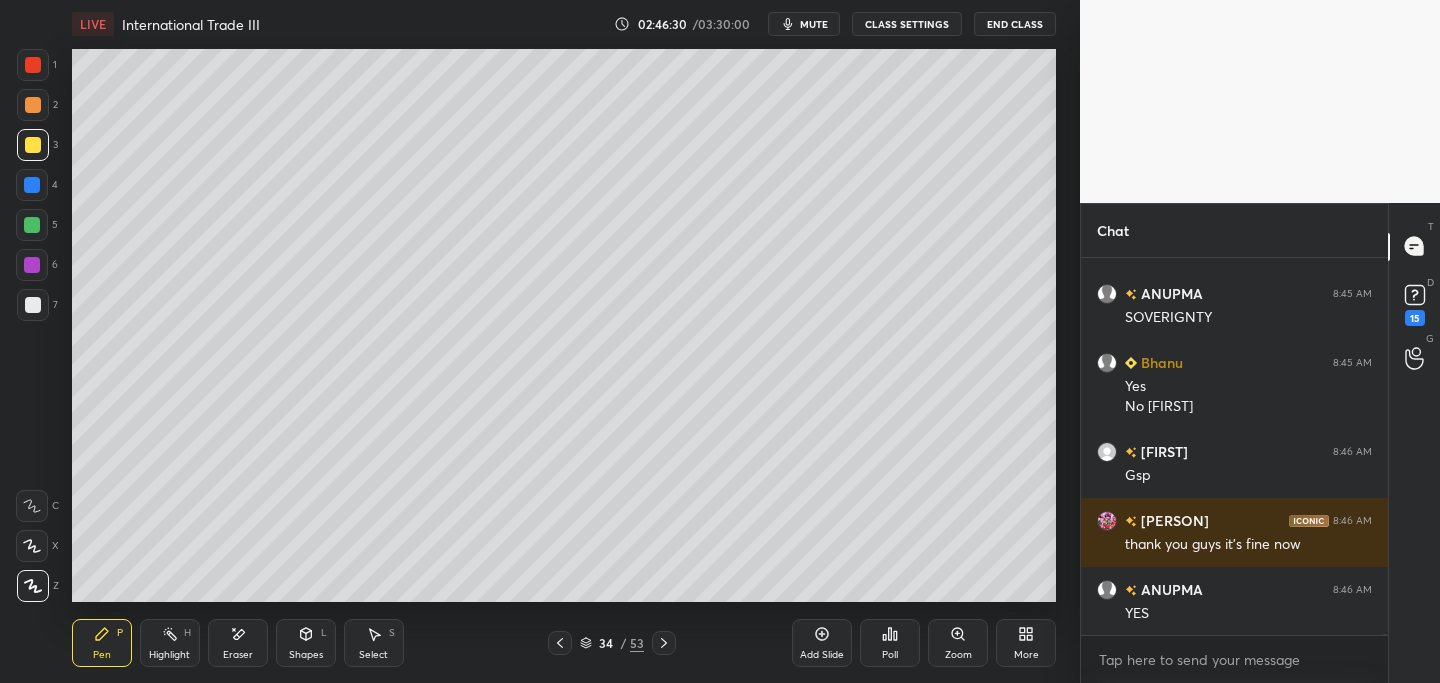 scroll, scrollTop: 121633, scrollLeft: 0, axis: vertical 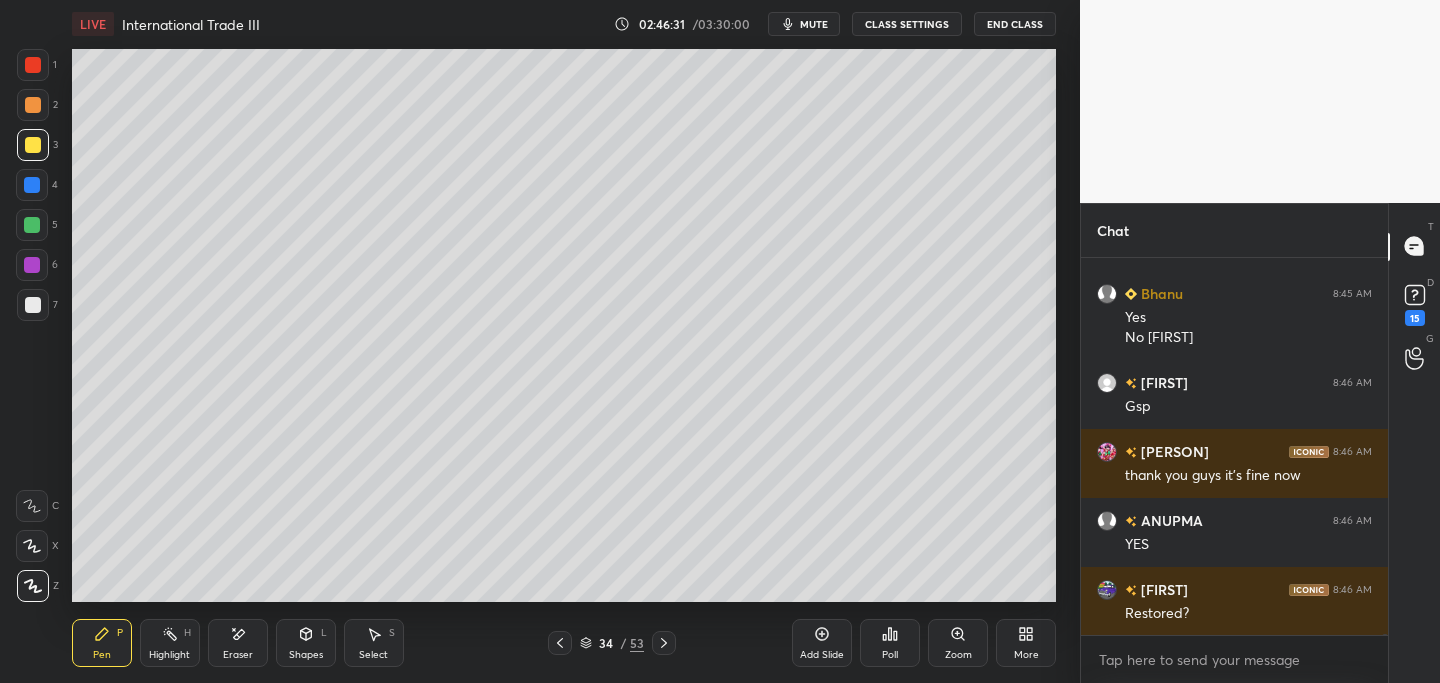 click 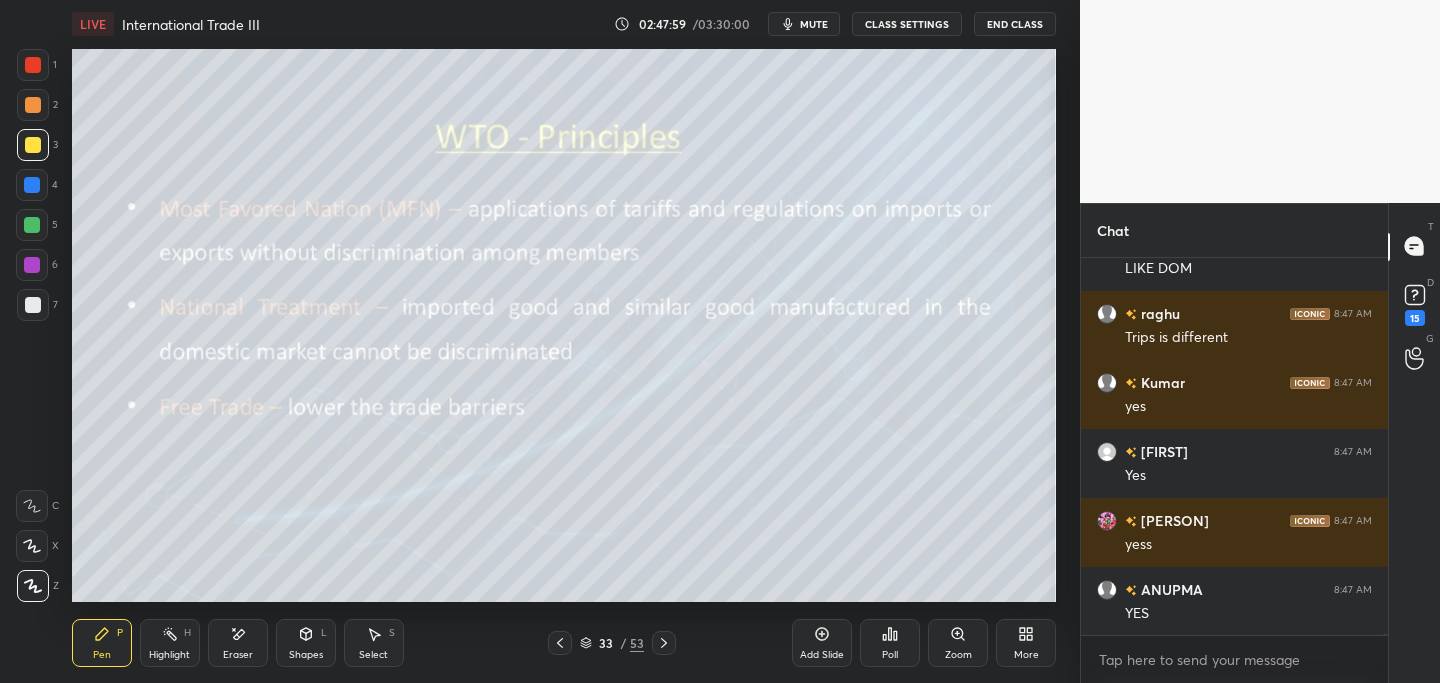 scroll, scrollTop: 122773, scrollLeft: 0, axis: vertical 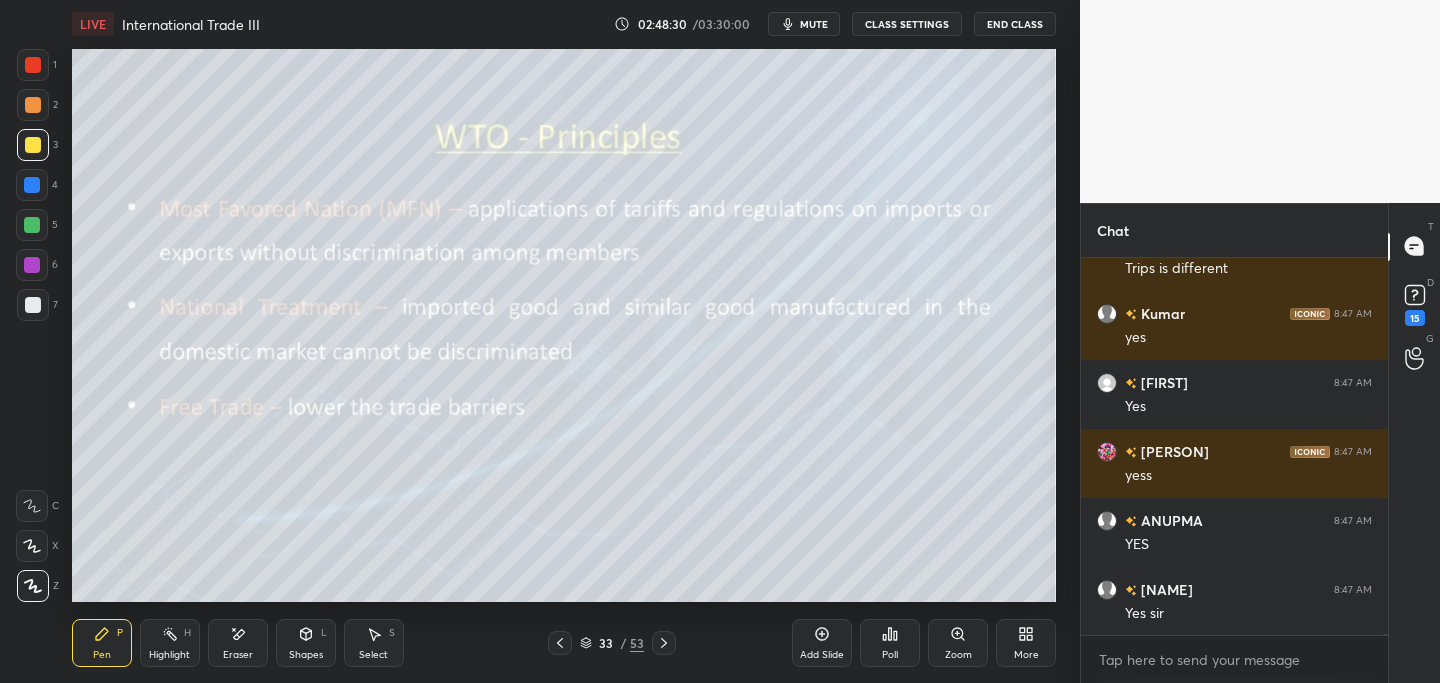 click 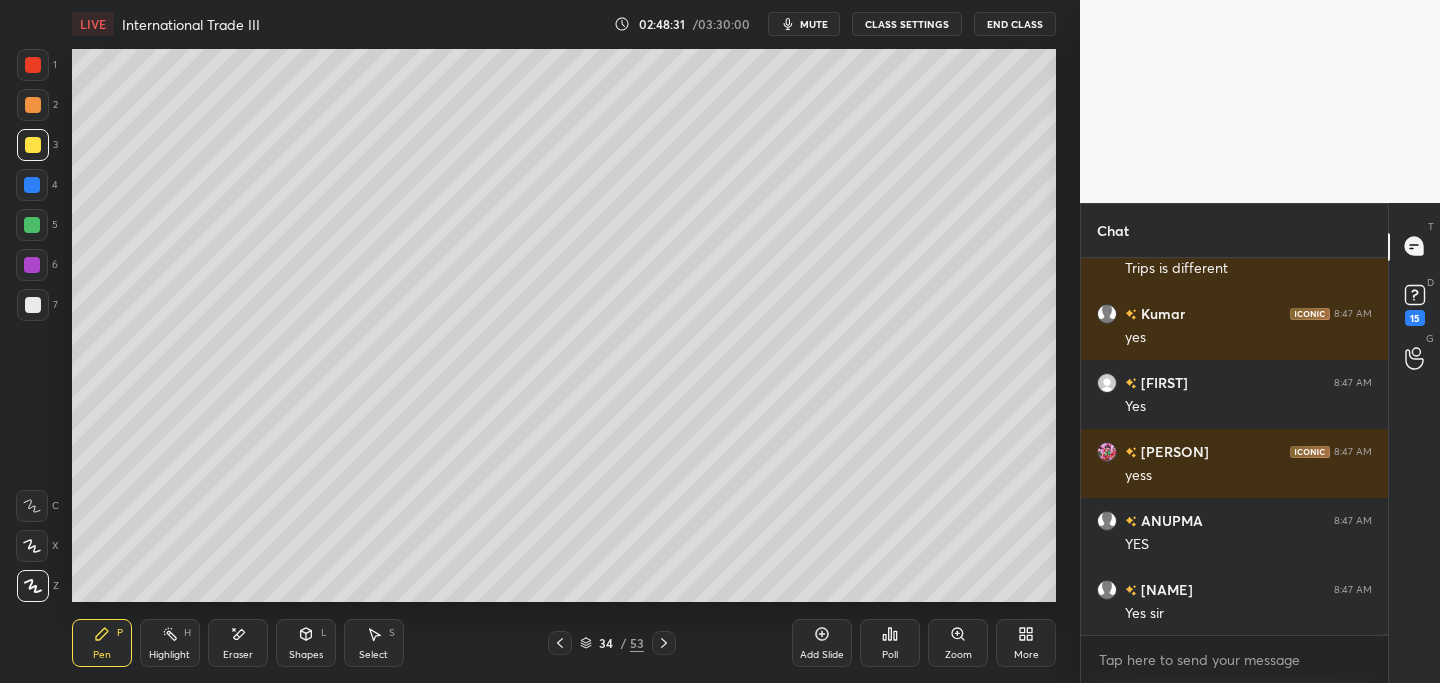 click 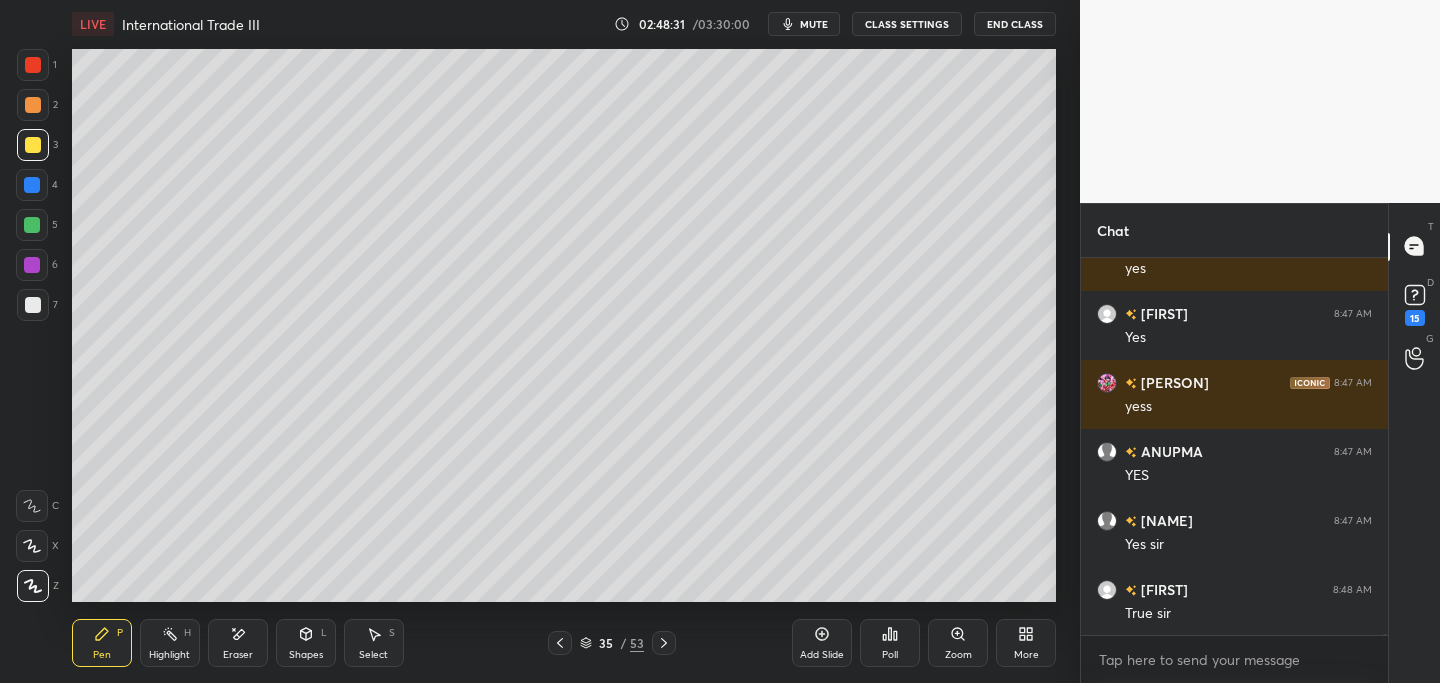 click 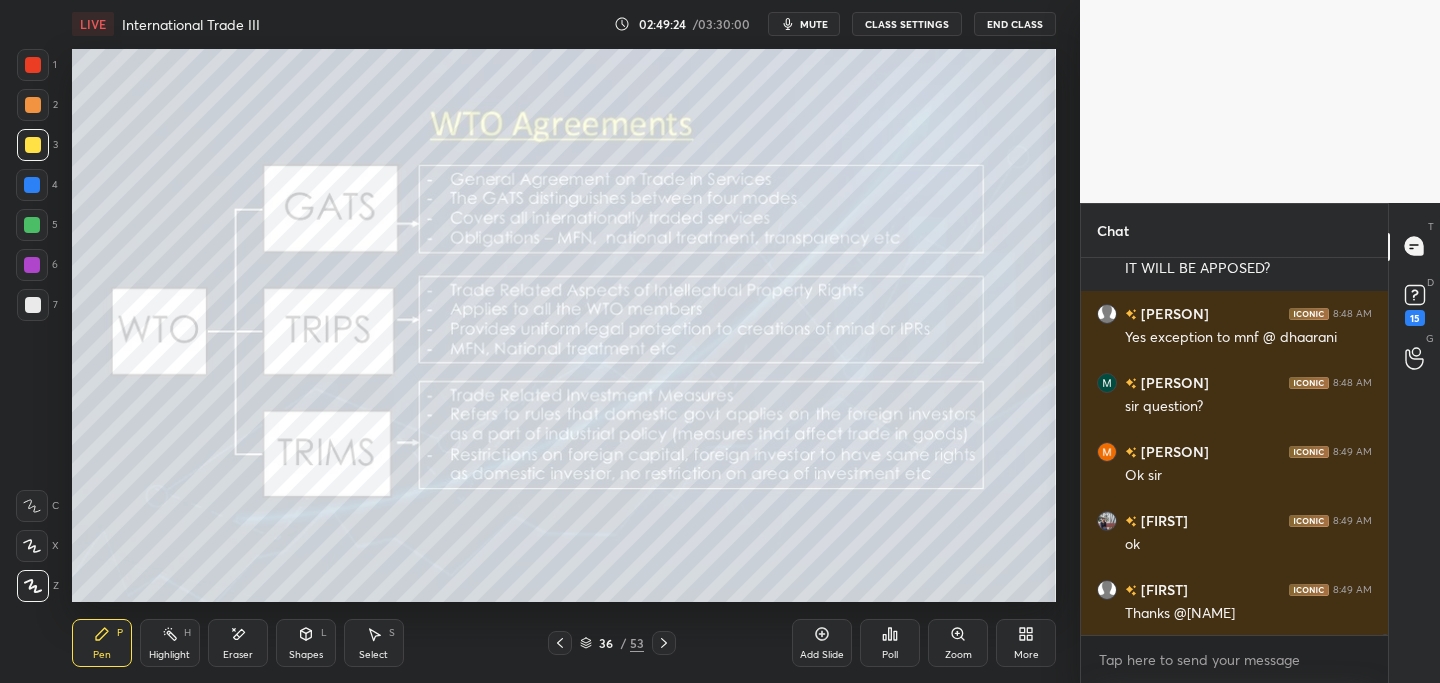 scroll, scrollTop: 123775, scrollLeft: 0, axis: vertical 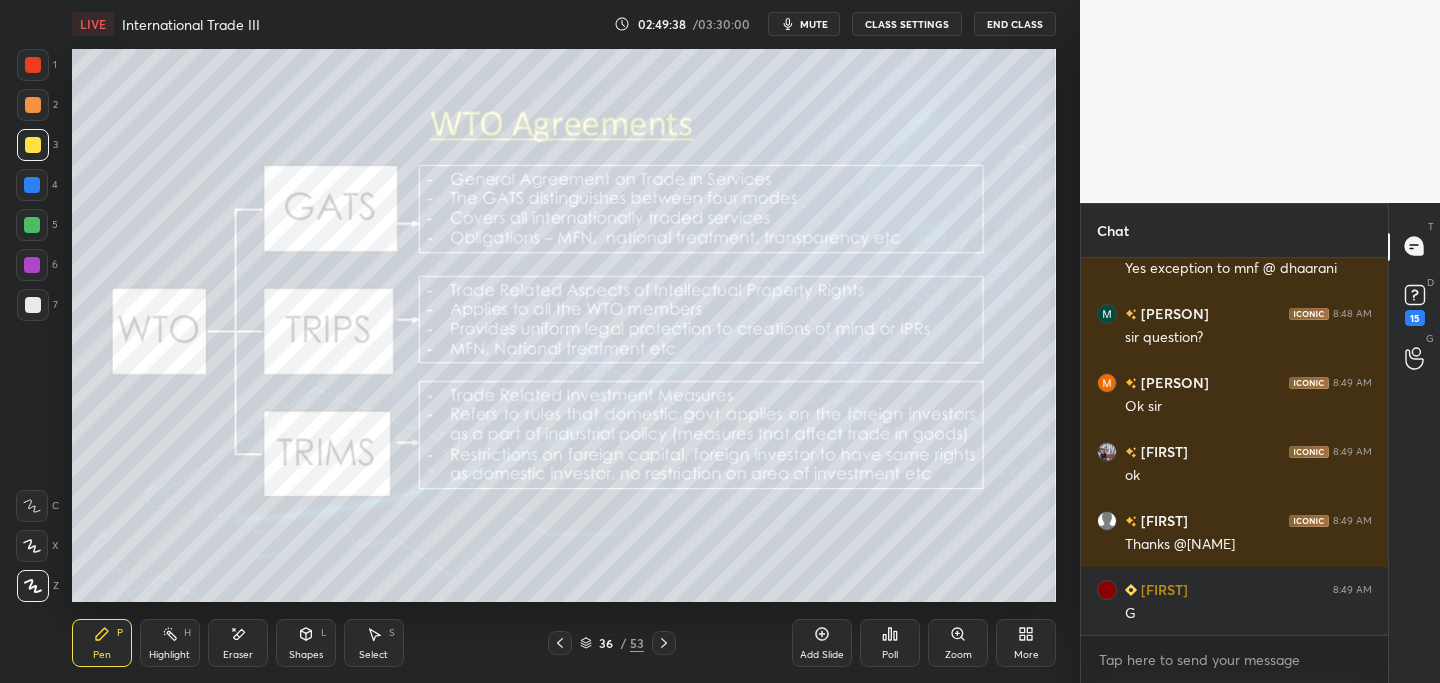 click 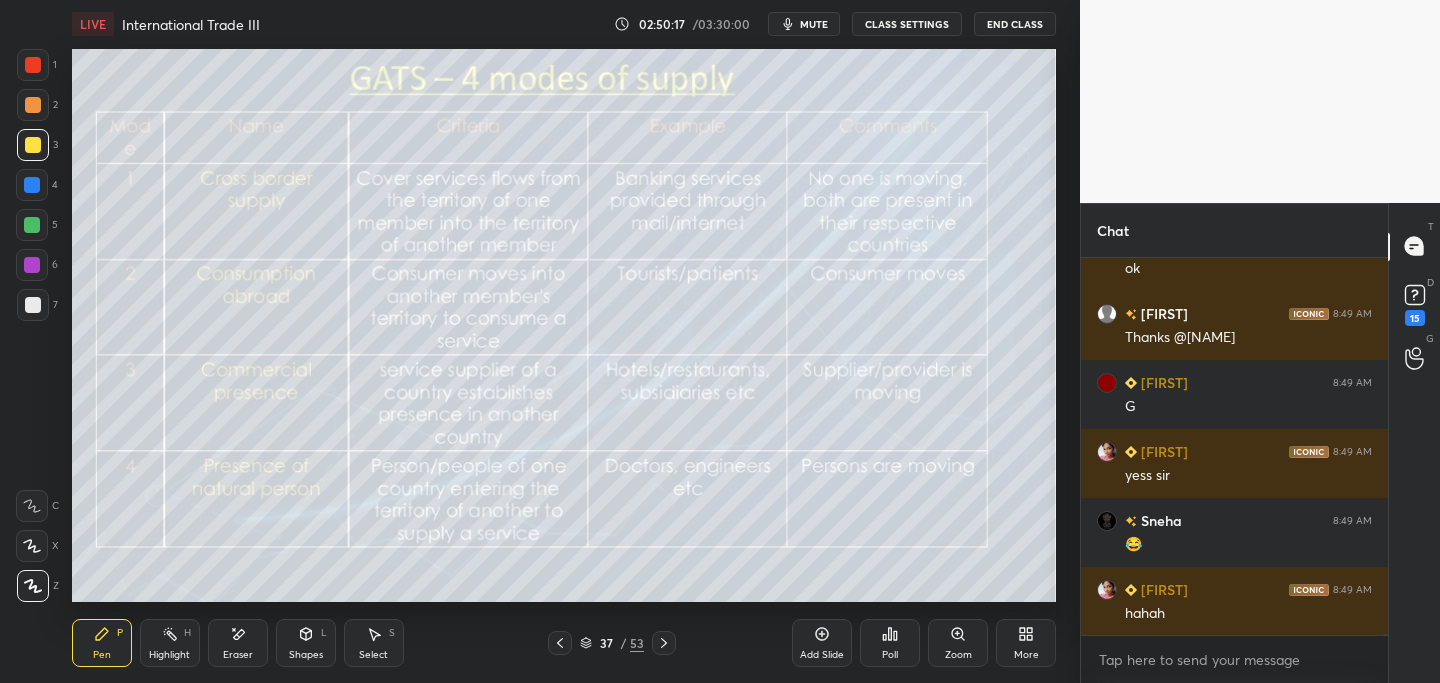 scroll, scrollTop: 124051, scrollLeft: 0, axis: vertical 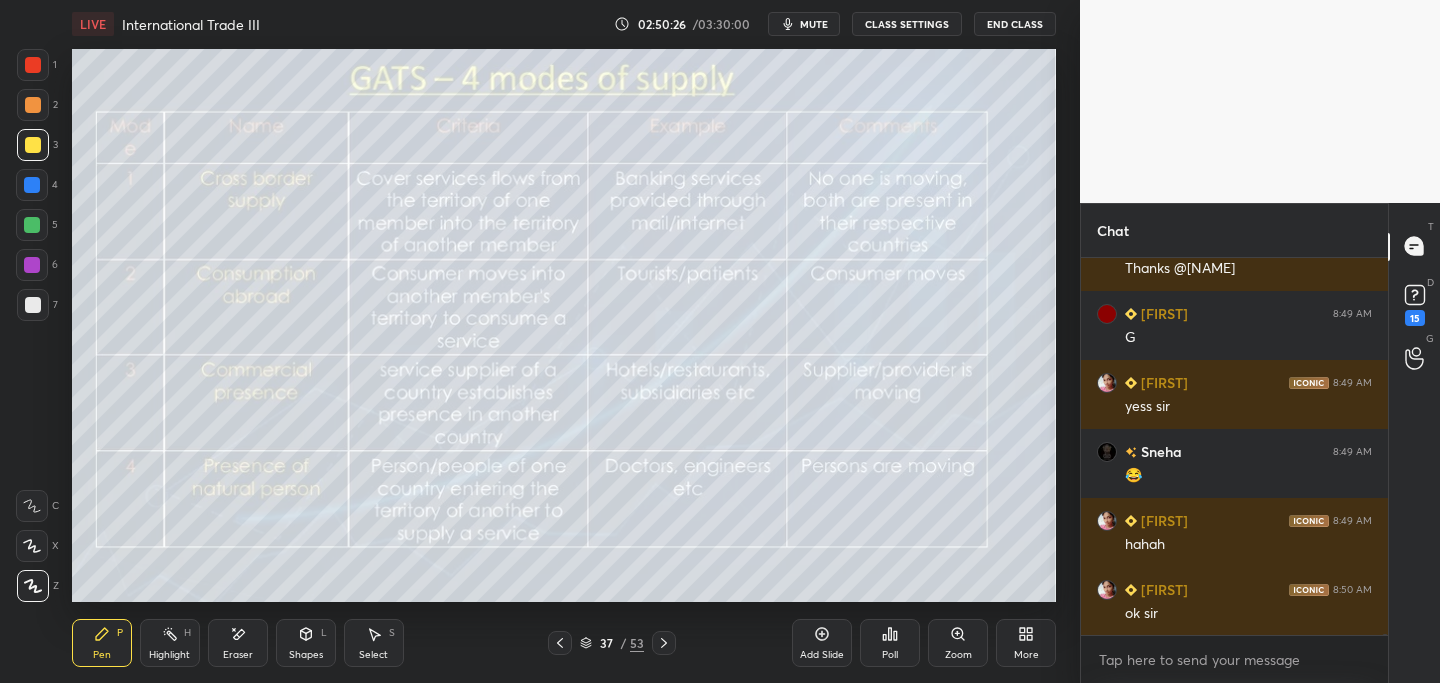 click 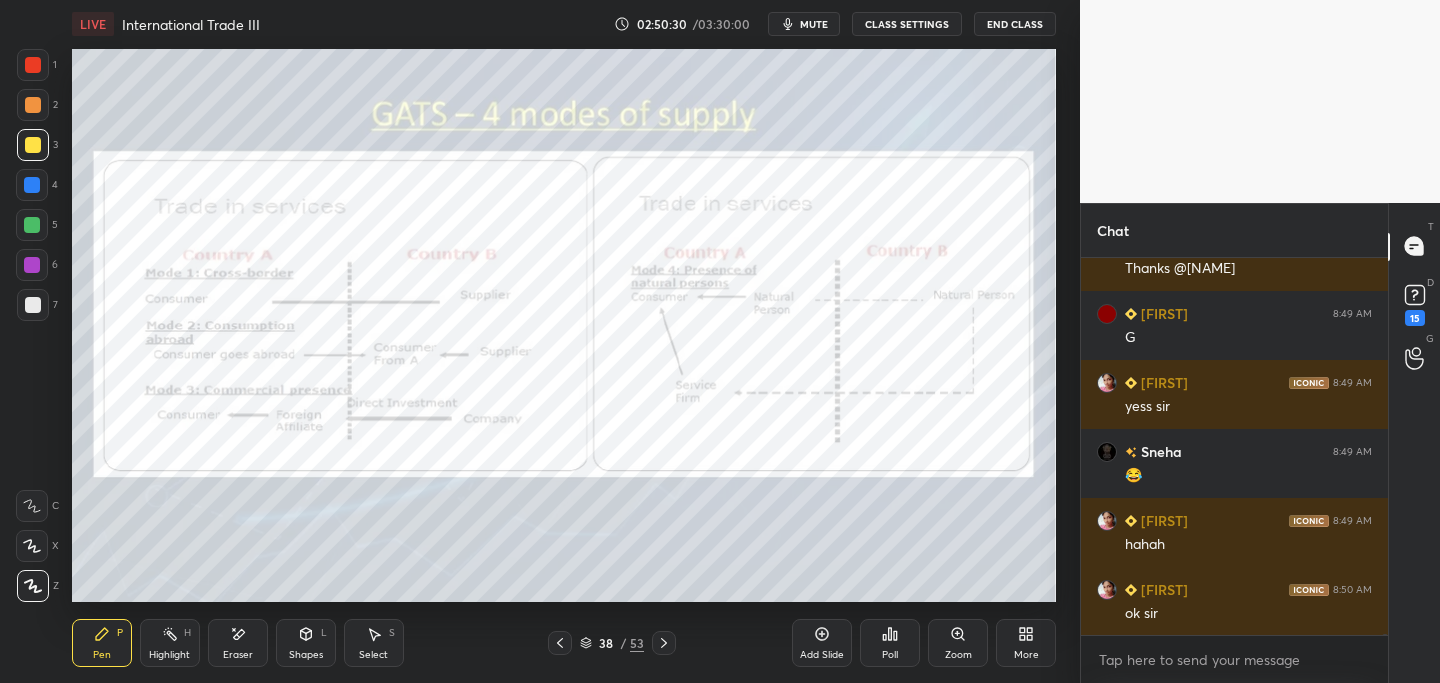scroll, scrollTop: 124120, scrollLeft: 0, axis: vertical 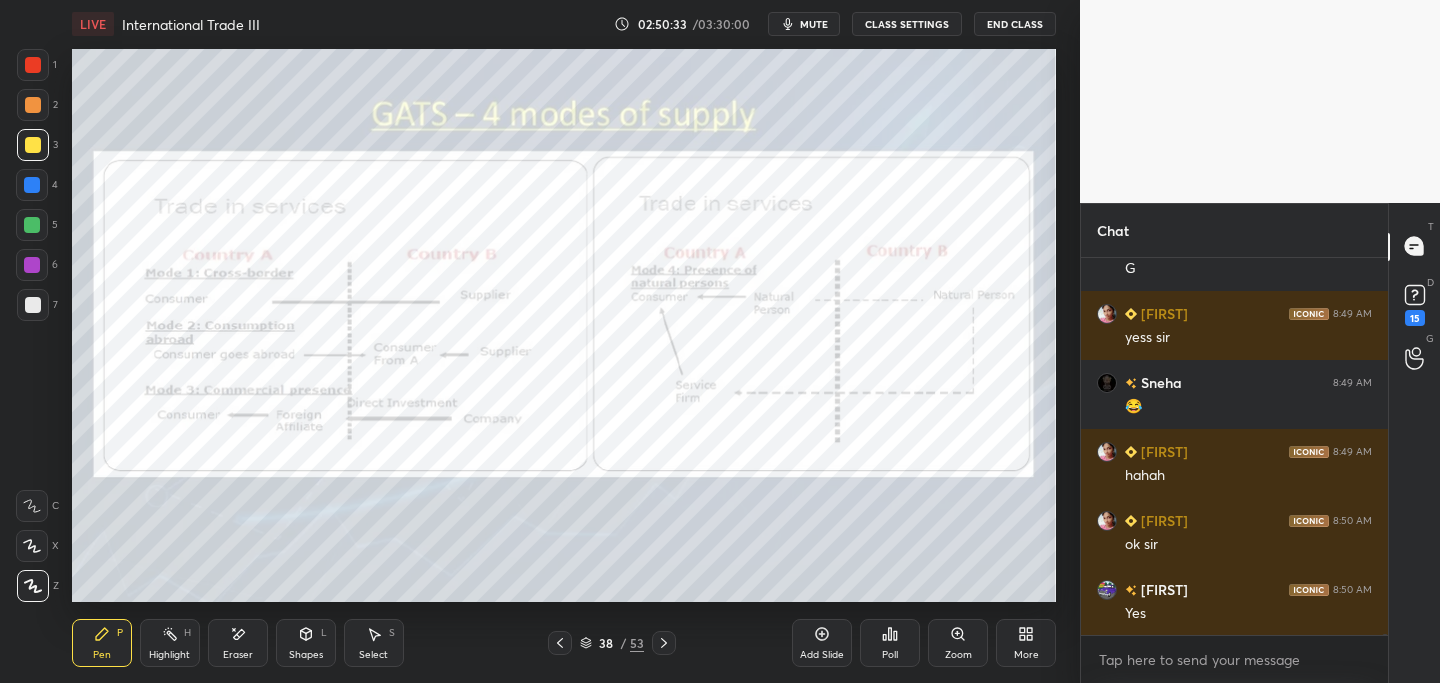 drag, startPoint x: 32, startPoint y: 63, endPoint x: 27, endPoint y: 84, distance: 21.587032 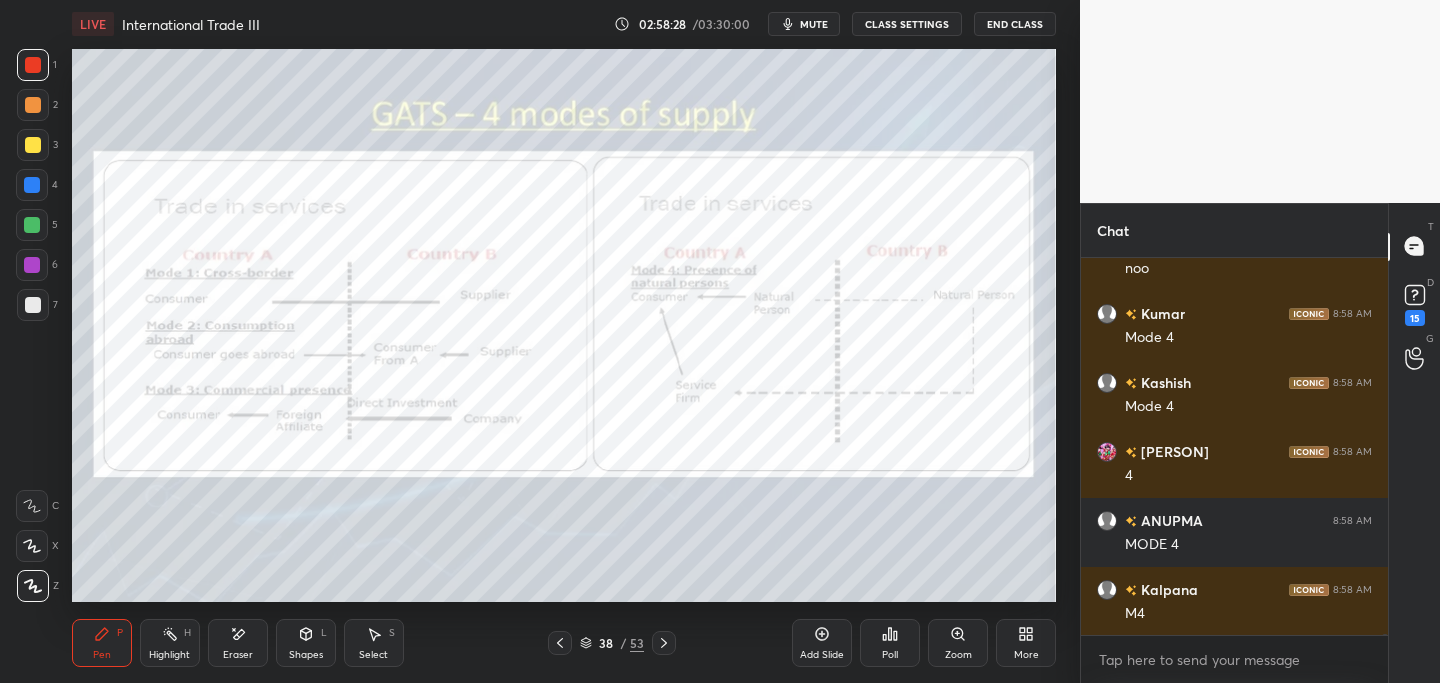 scroll, scrollTop: 129770, scrollLeft: 0, axis: vertical 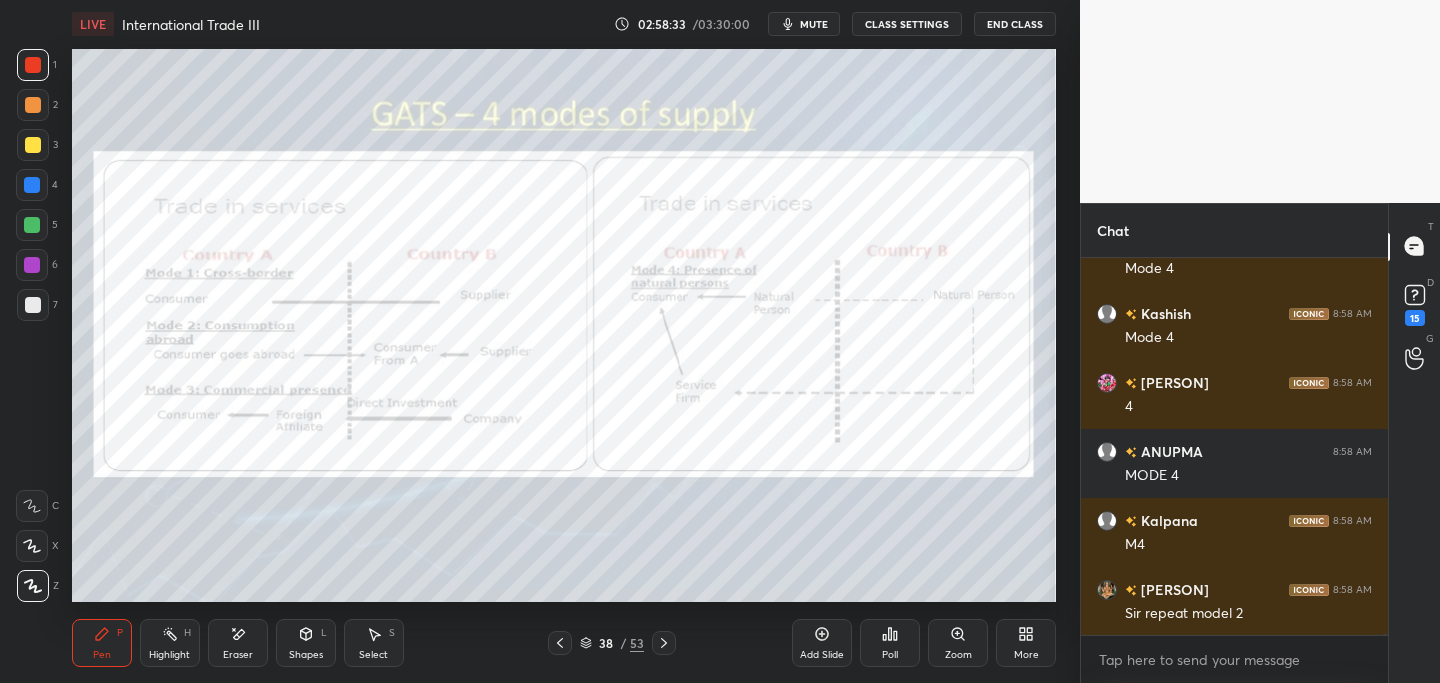 drag, startPoint x: 555, startPoint y: 641, endPoint x: 540, endPoint y: 642, distance: 15.033297 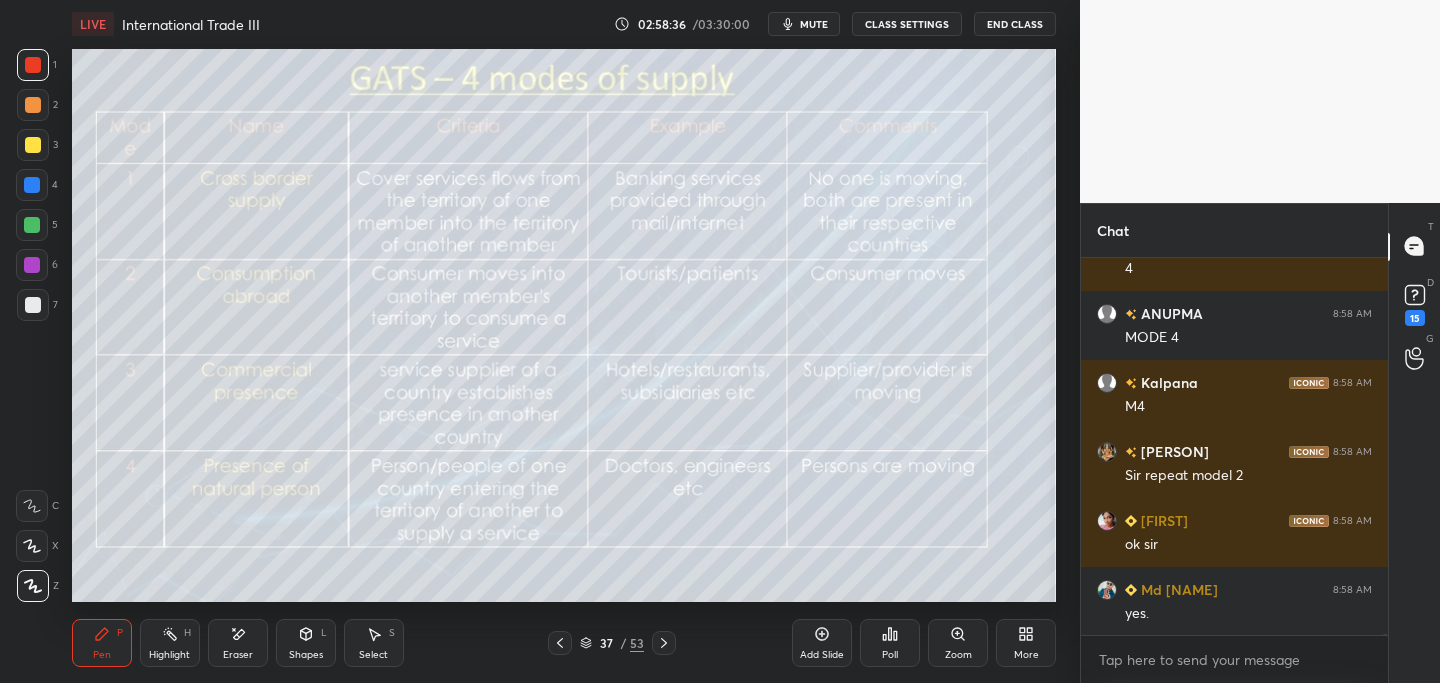scroll, scrollTop: 129977, scrollLeft: 0, axis: vertical 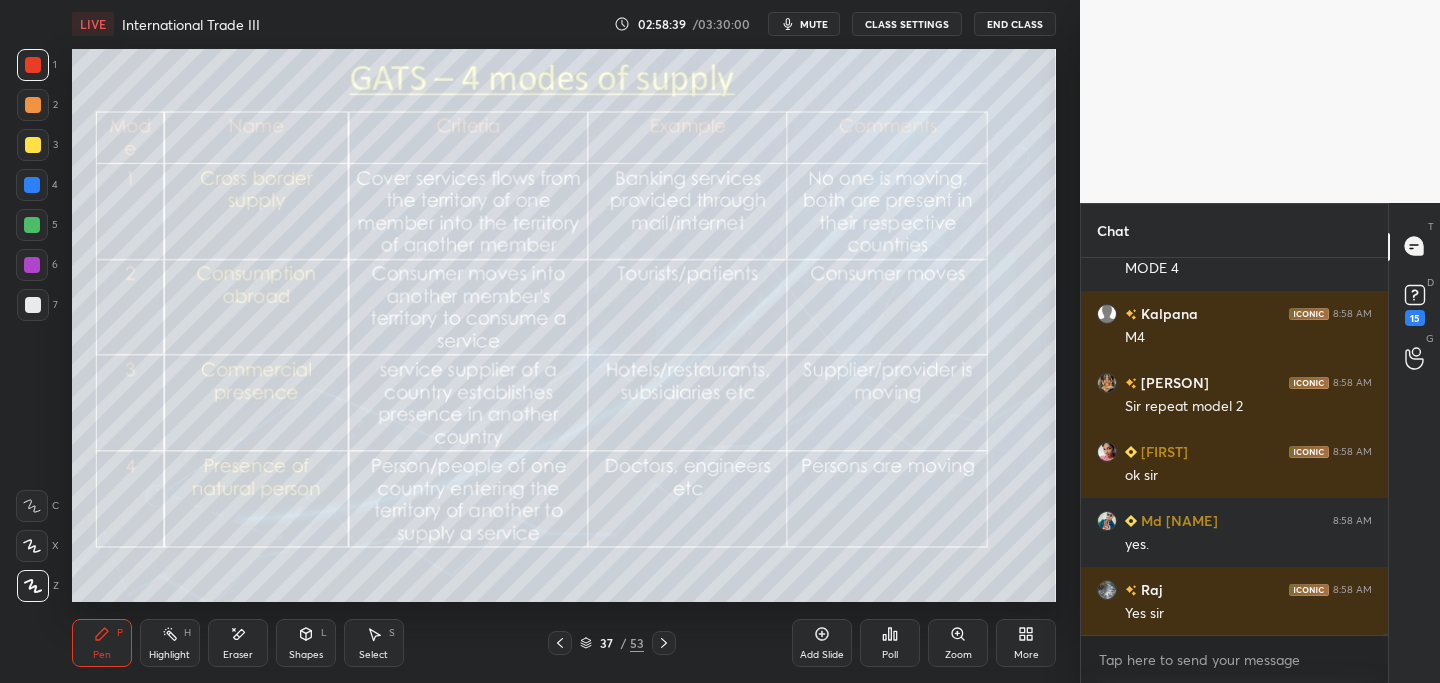 drag, startPoint x: 557, startPoint y: 646, endPoint x: 541, endPoint y: 644, distance: 16.124516 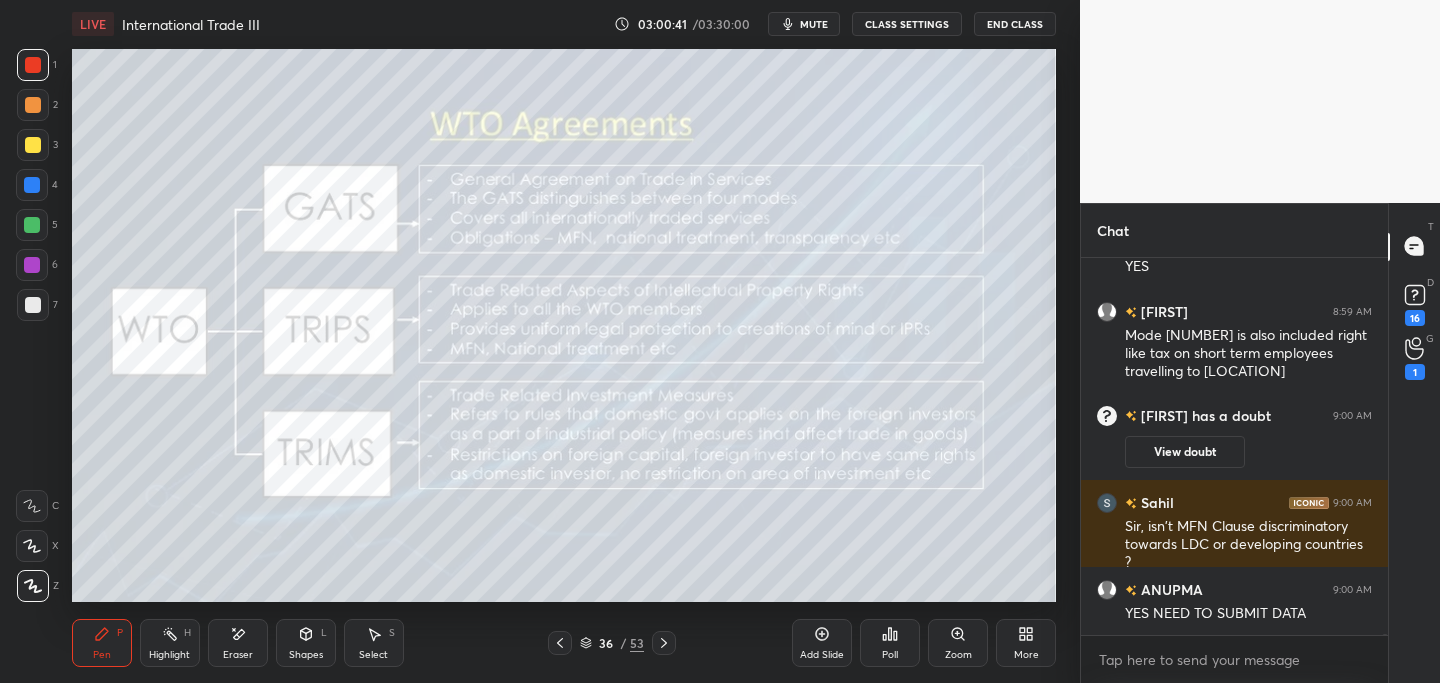 scroll, scrollTop: 129991, scrollLeft: 0, axis: vertical 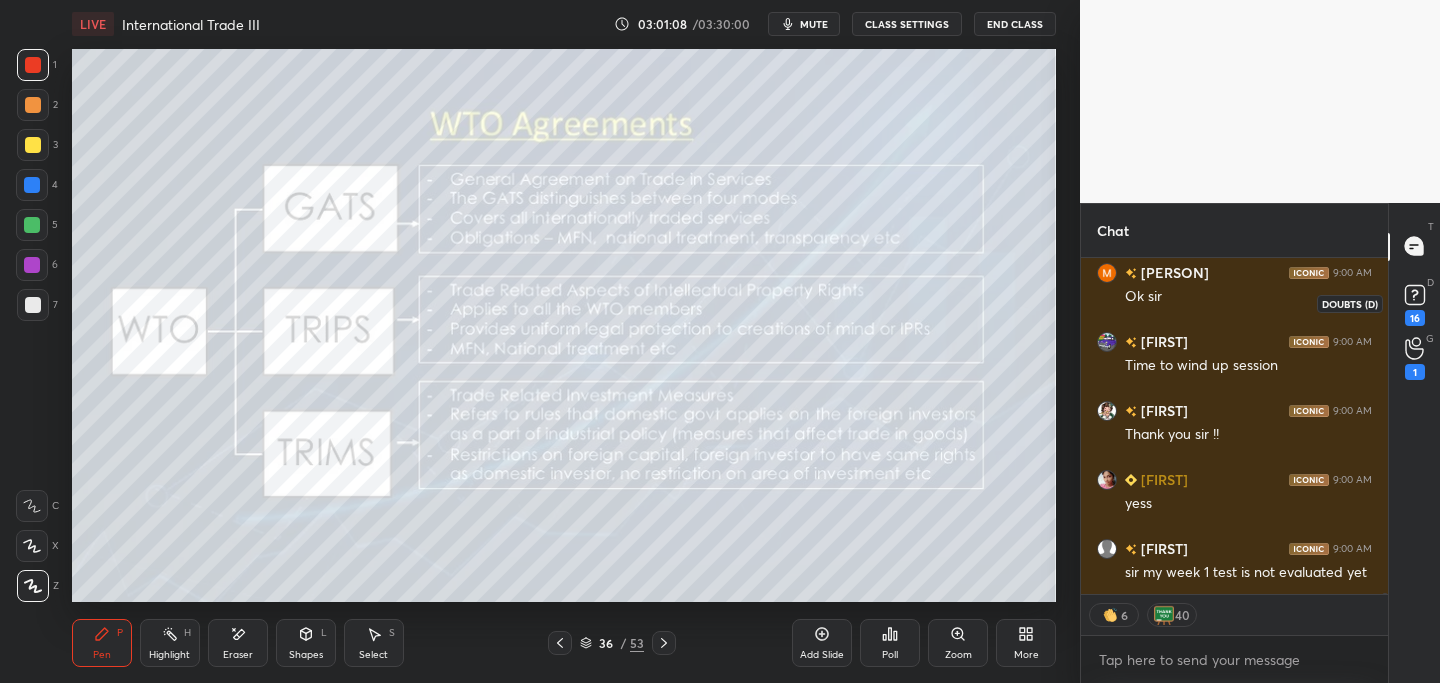 click 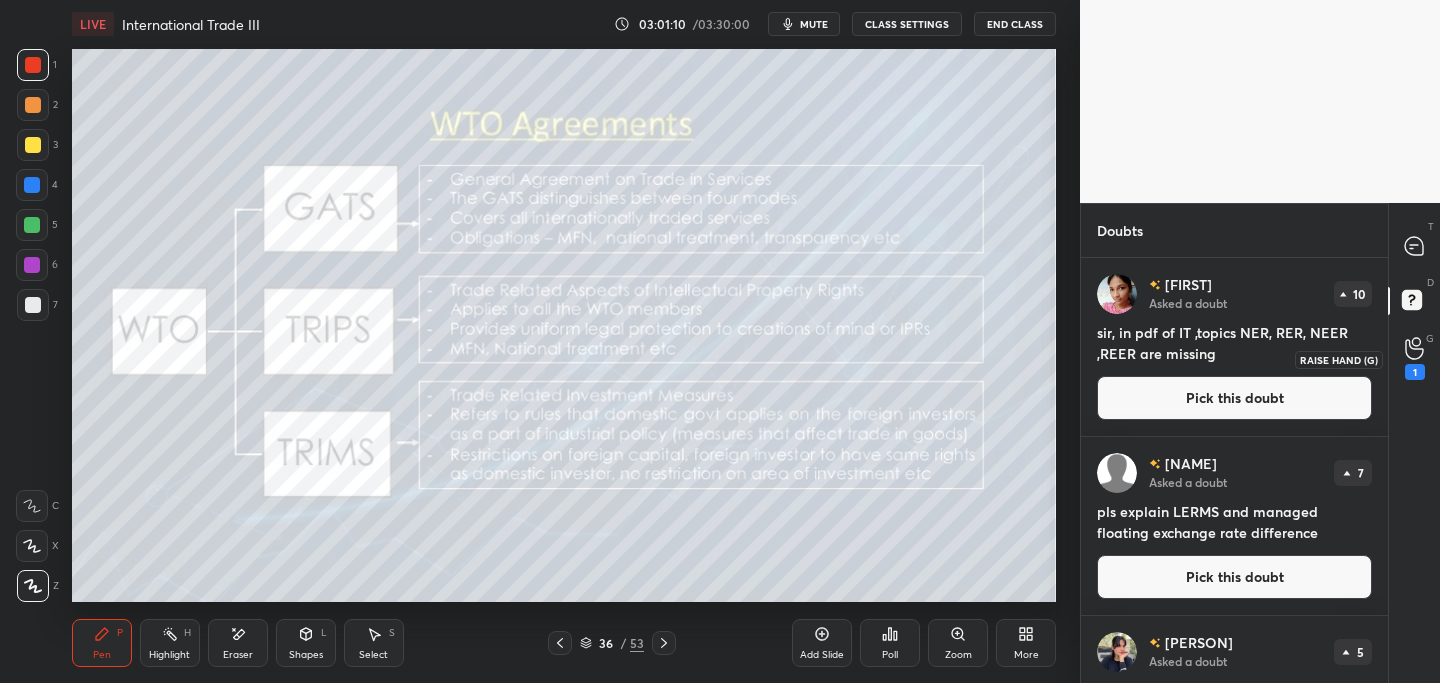 click 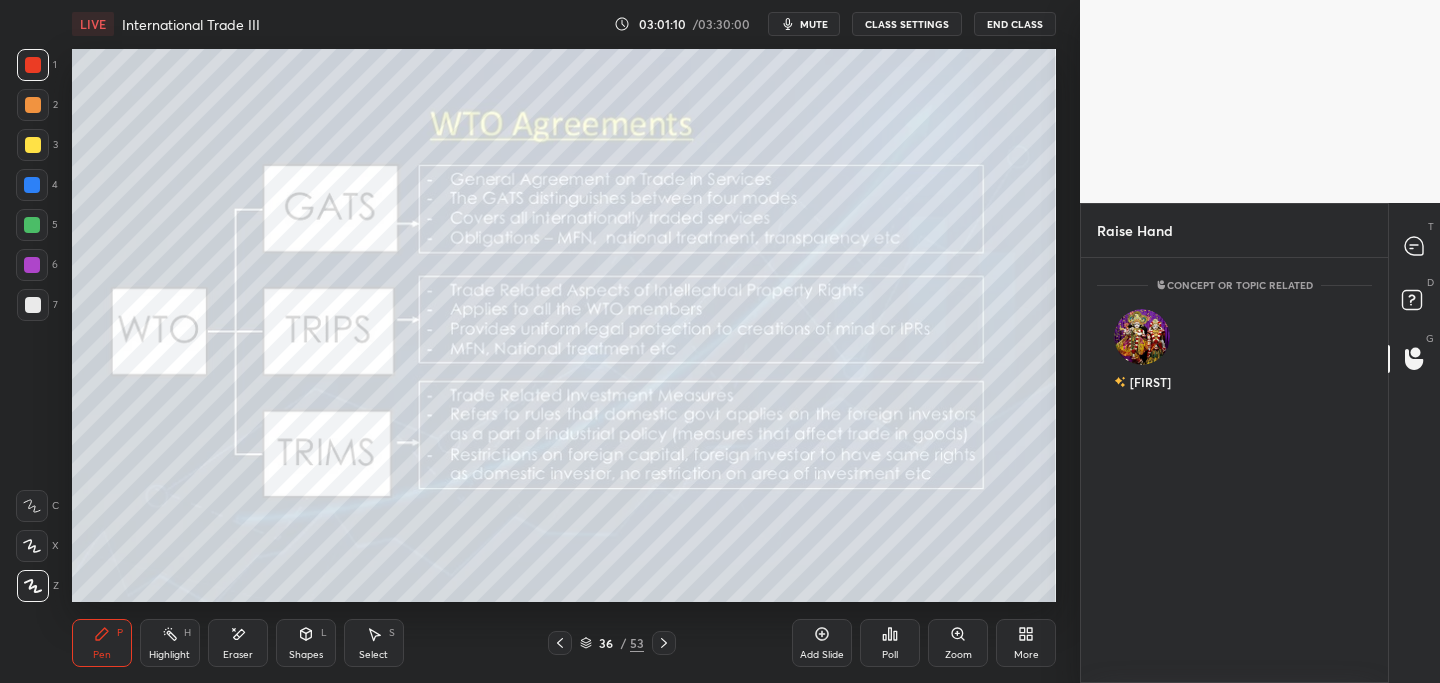 scroll, scrollTop: 419, scrollLeft: 301, axis: both 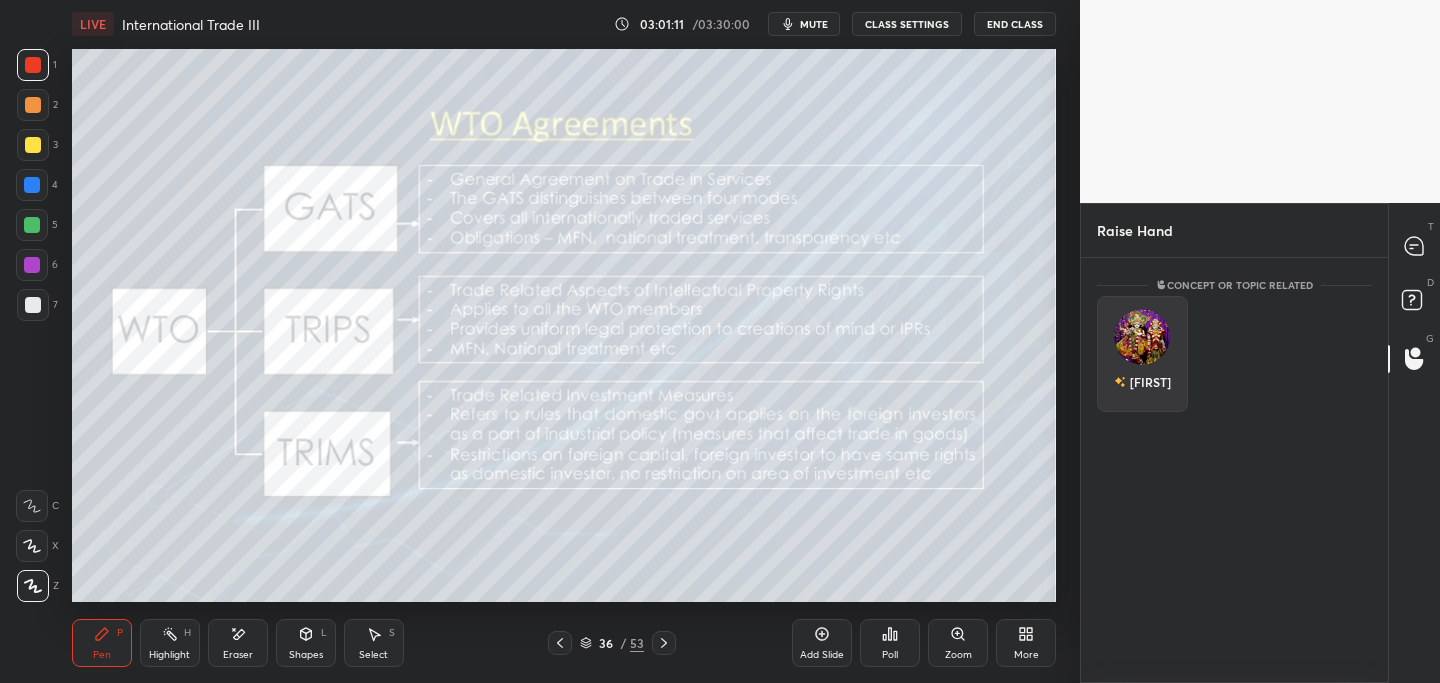 click on "[FIRST]" at bounding box center (1142, 382) 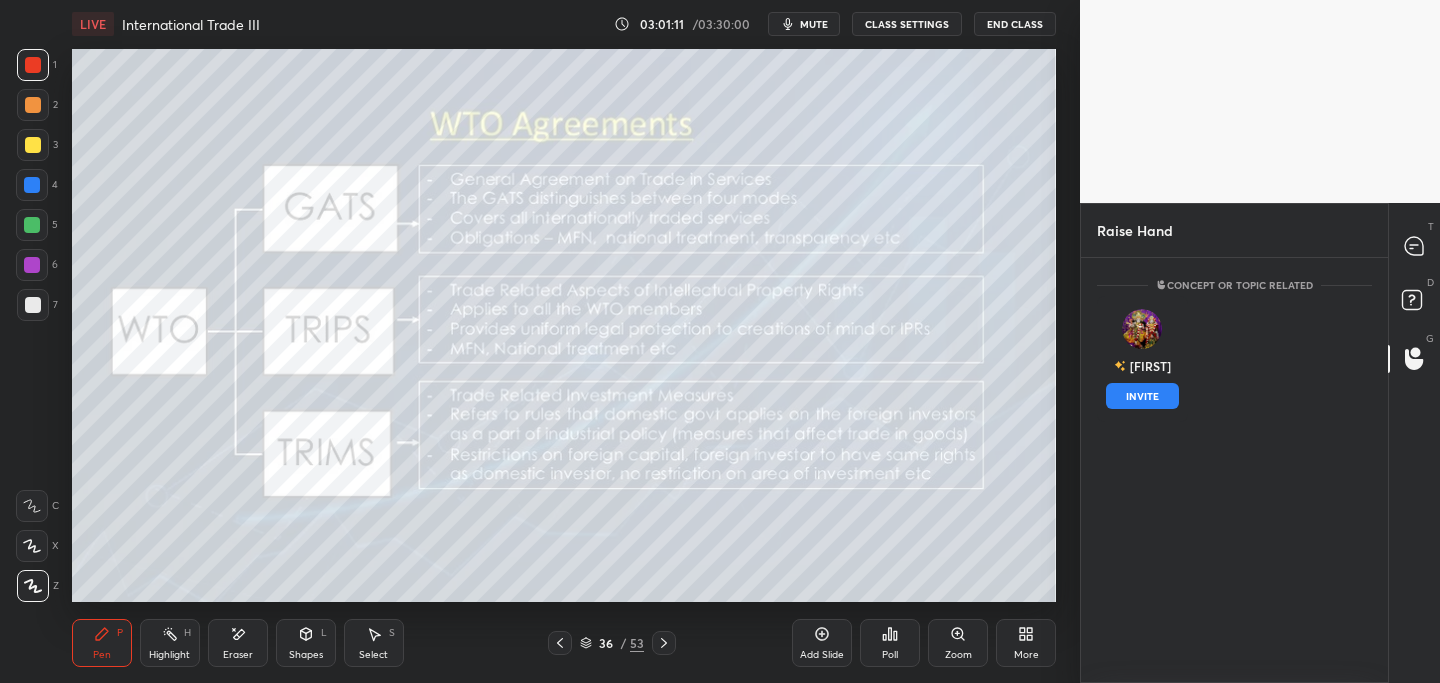 drag, startPoint x: 1153, startPoint y: 397, endPoint x: 1142, endPoint y: 394, distance: 11.401754 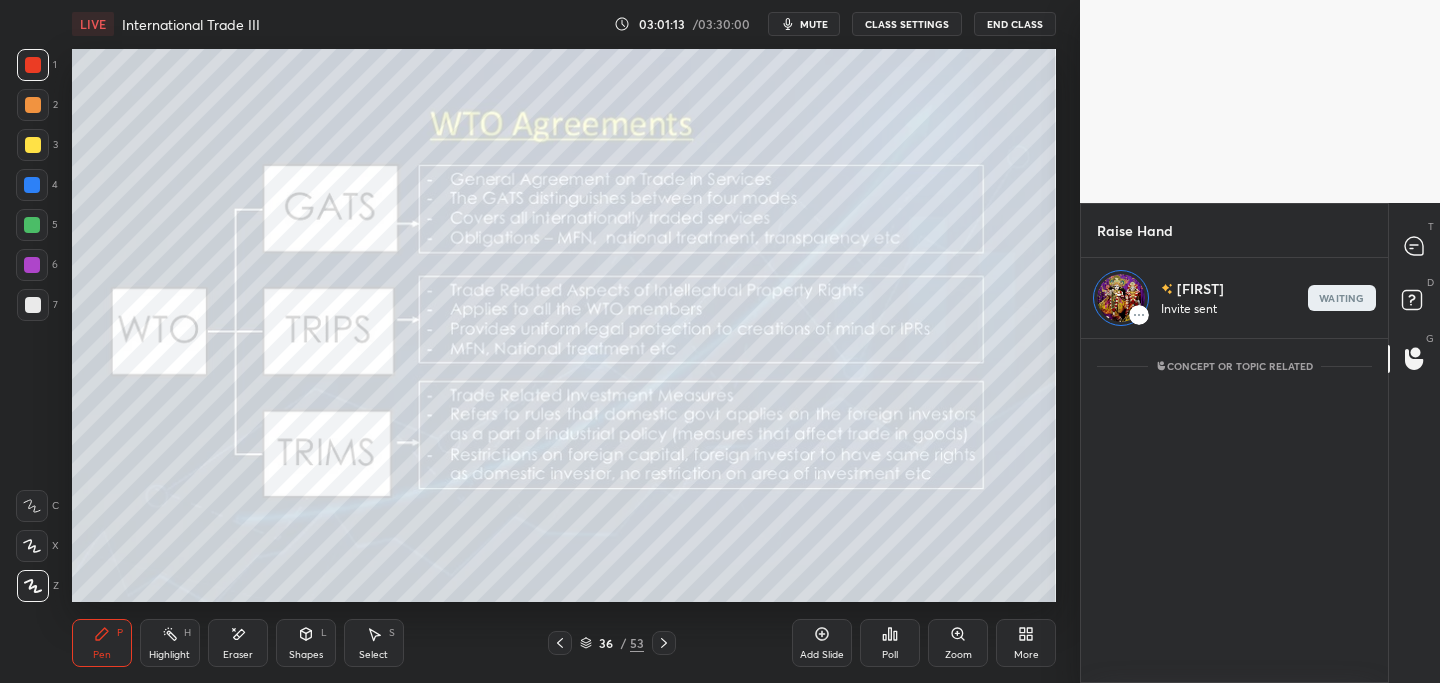 click on "36 / 53" at bounding box center [612, 643] 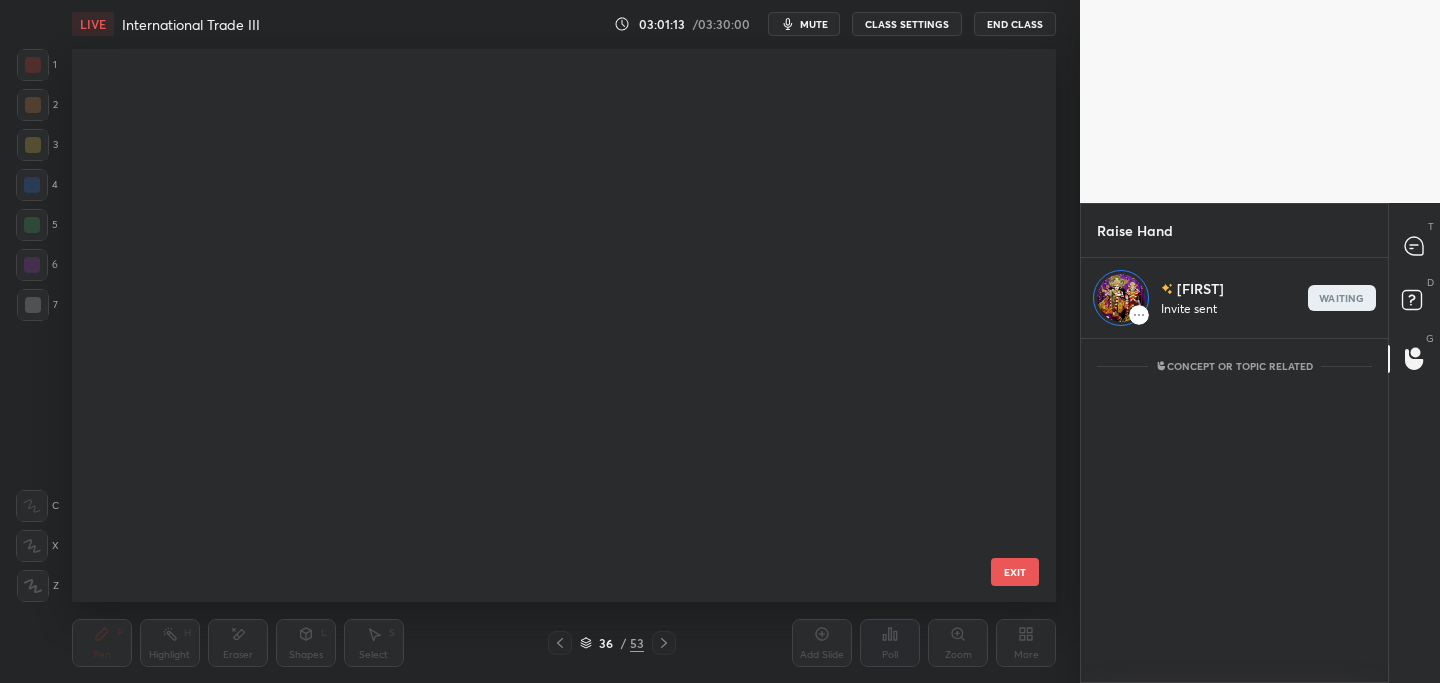 scroll, scrollTop: 1480, scrollLeft: 0, axis: vertical 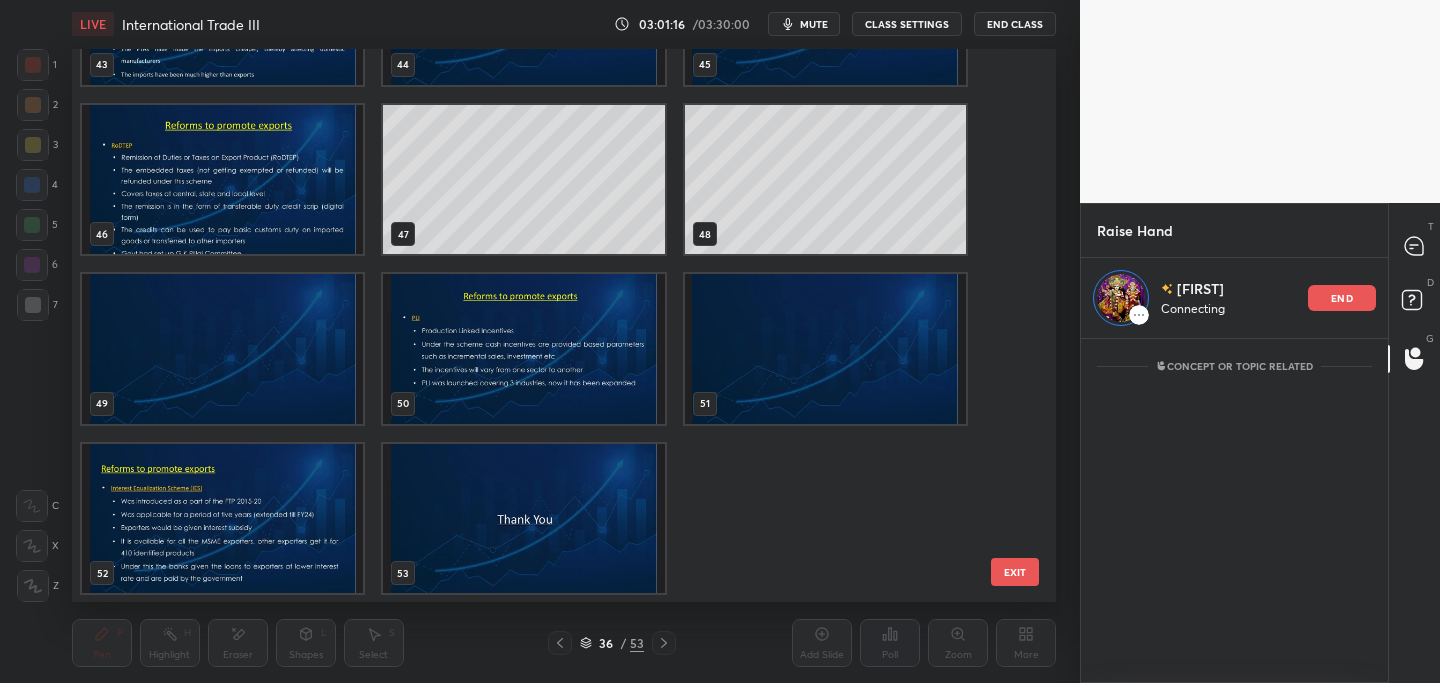 click at bounding box center [523, 518] 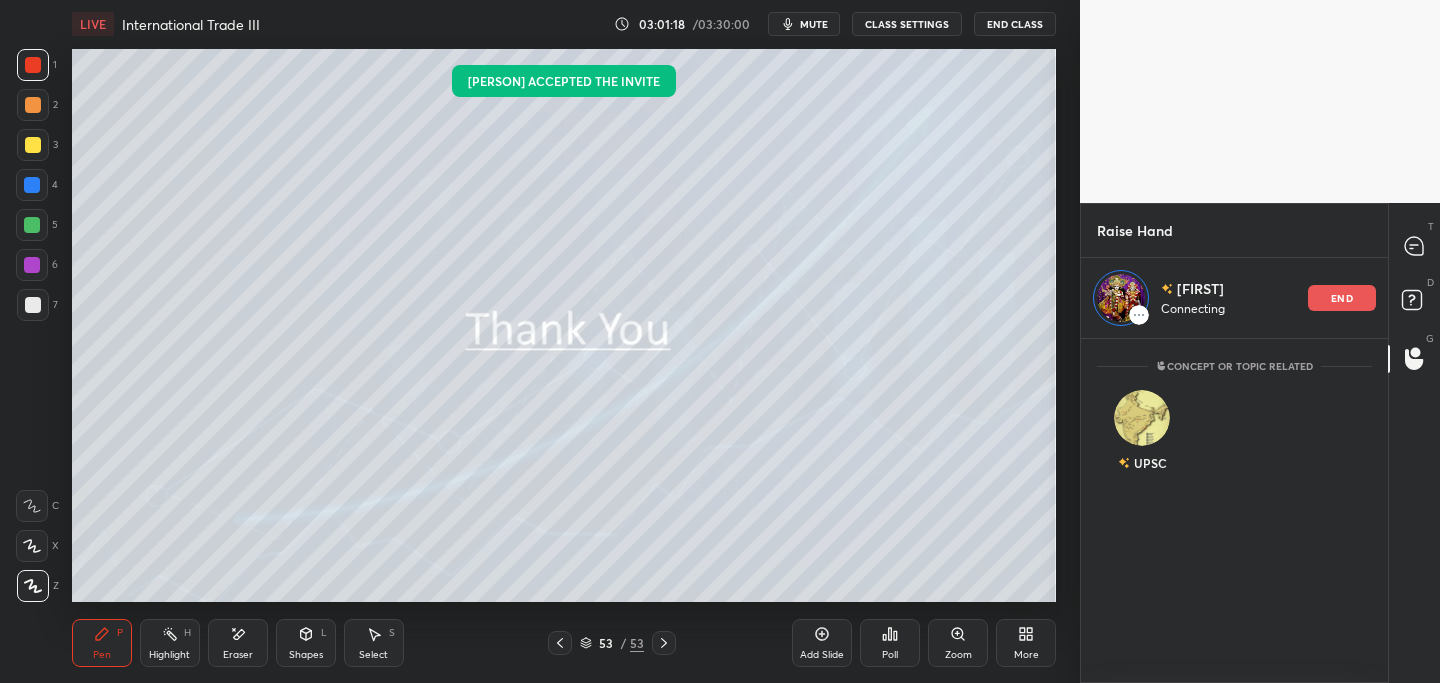 click 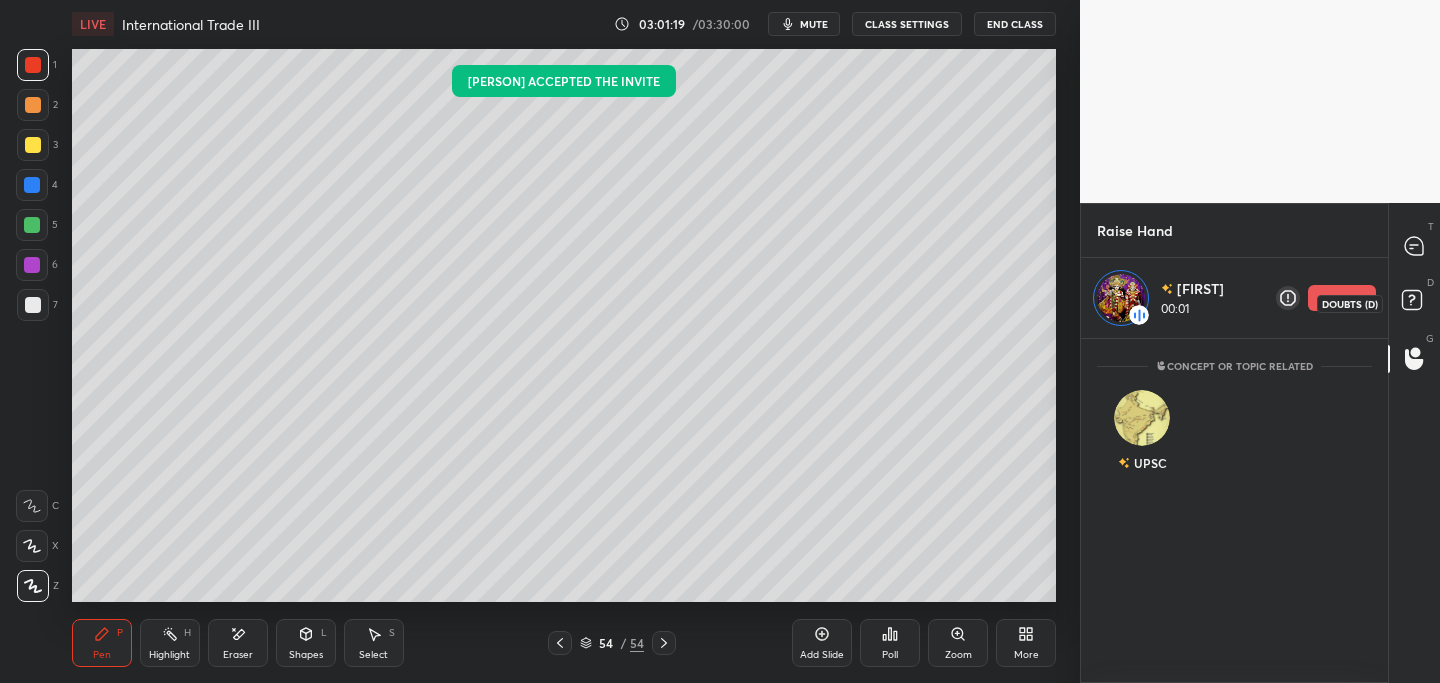 click 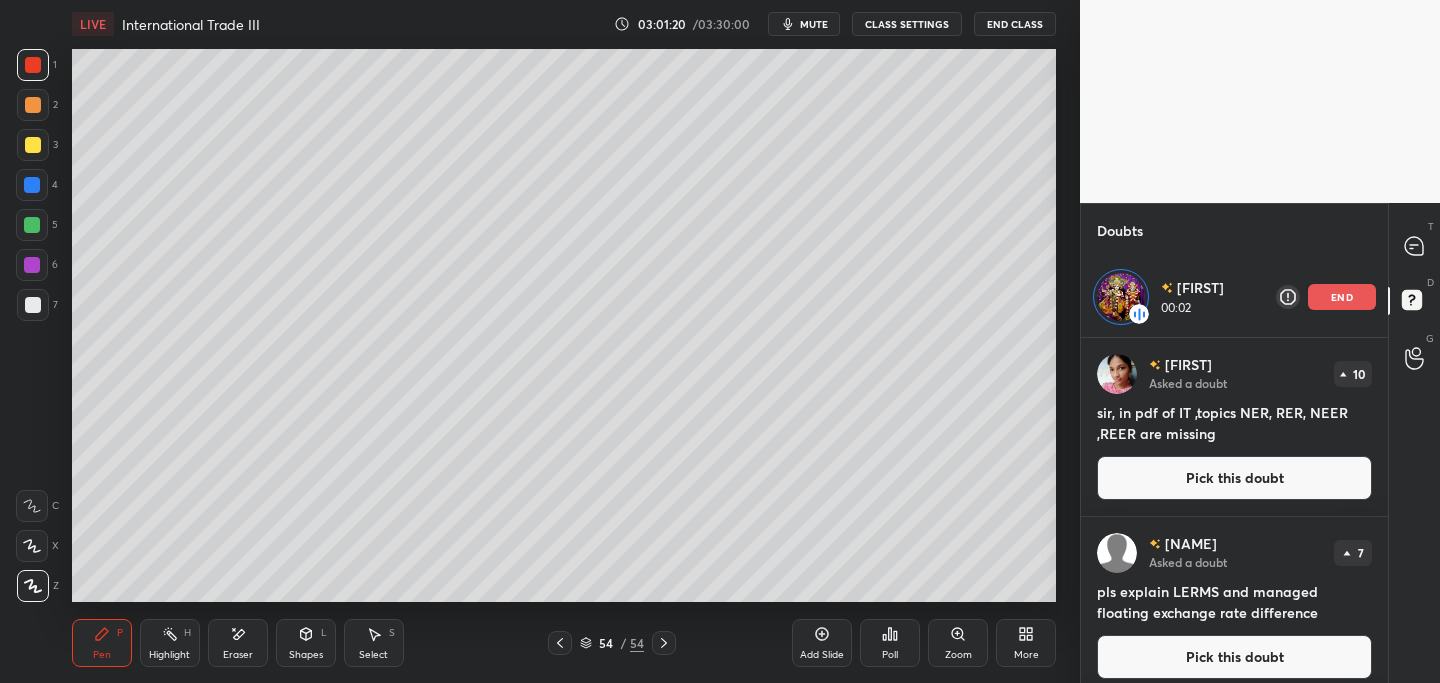 click on "Pick this doubt" at bounding box center [1234, 478] 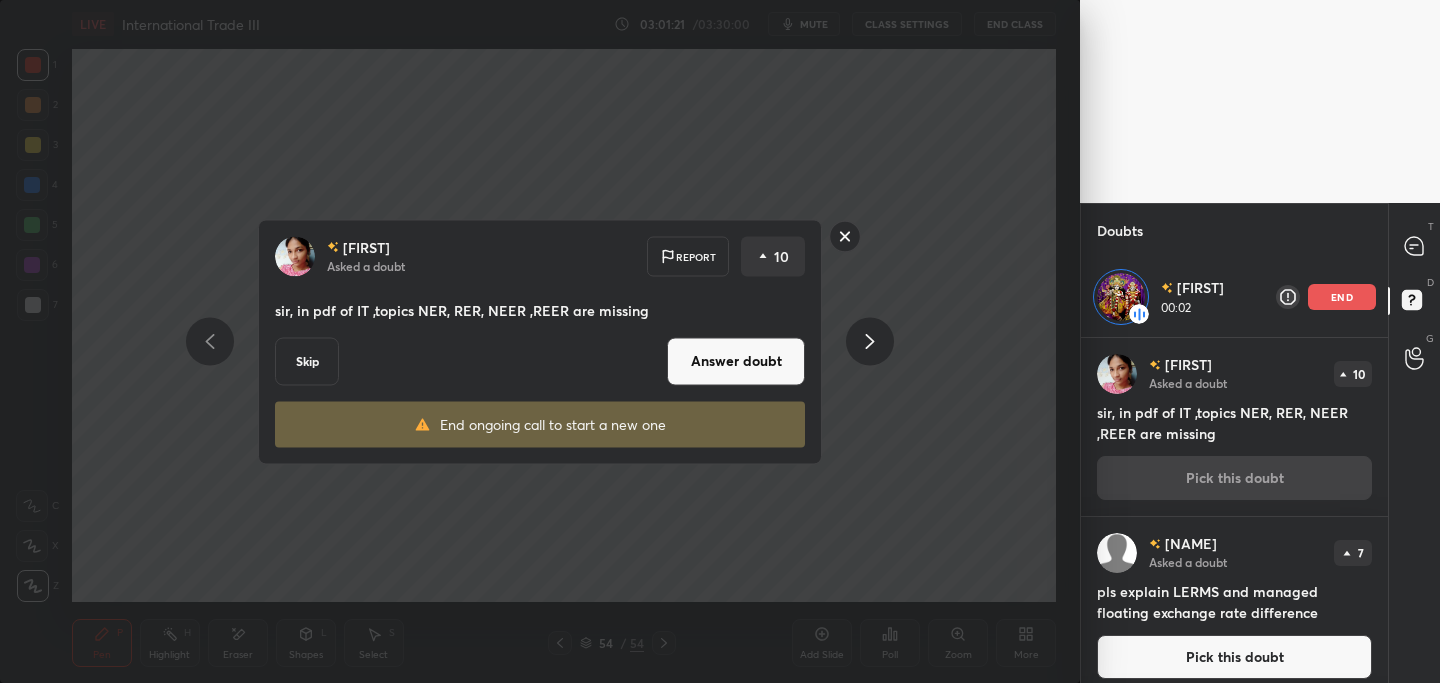 click on "Answer doubt" at bounding box center (736, 361) 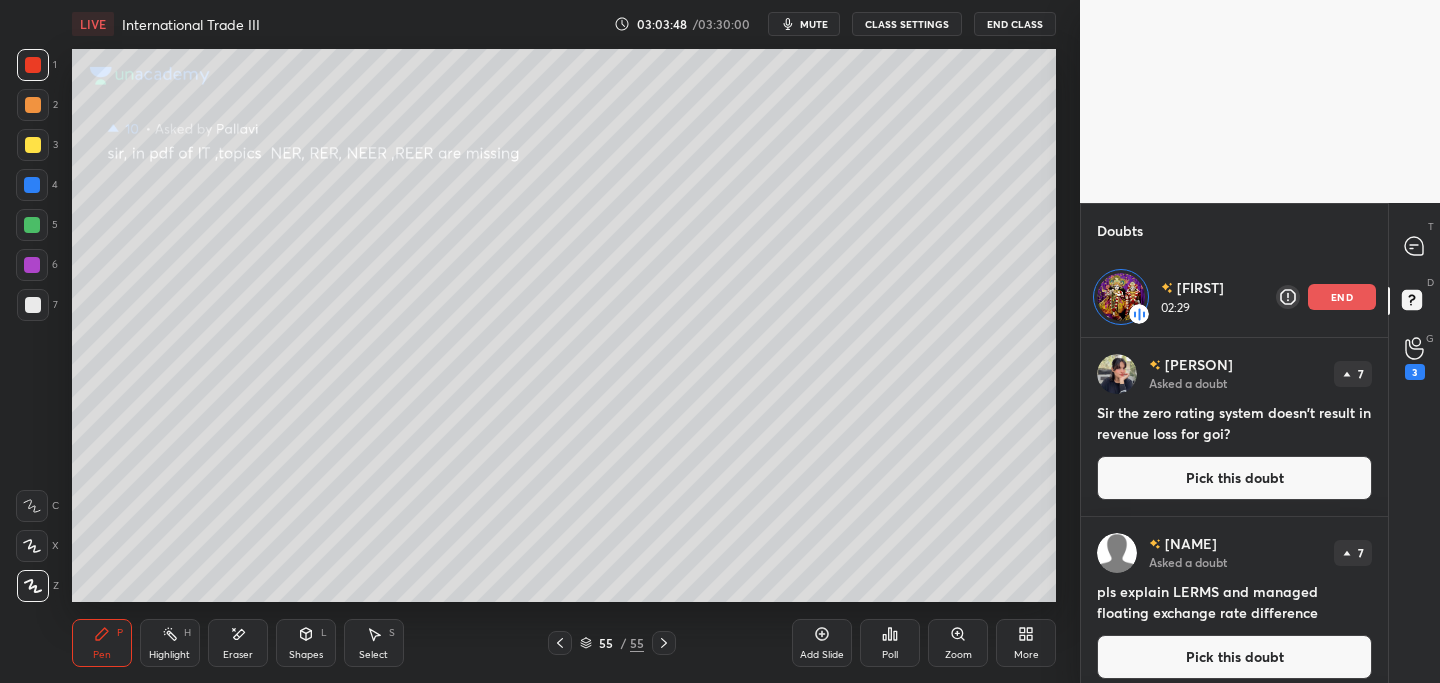 click on "end" at bounding box center [1342, 297] 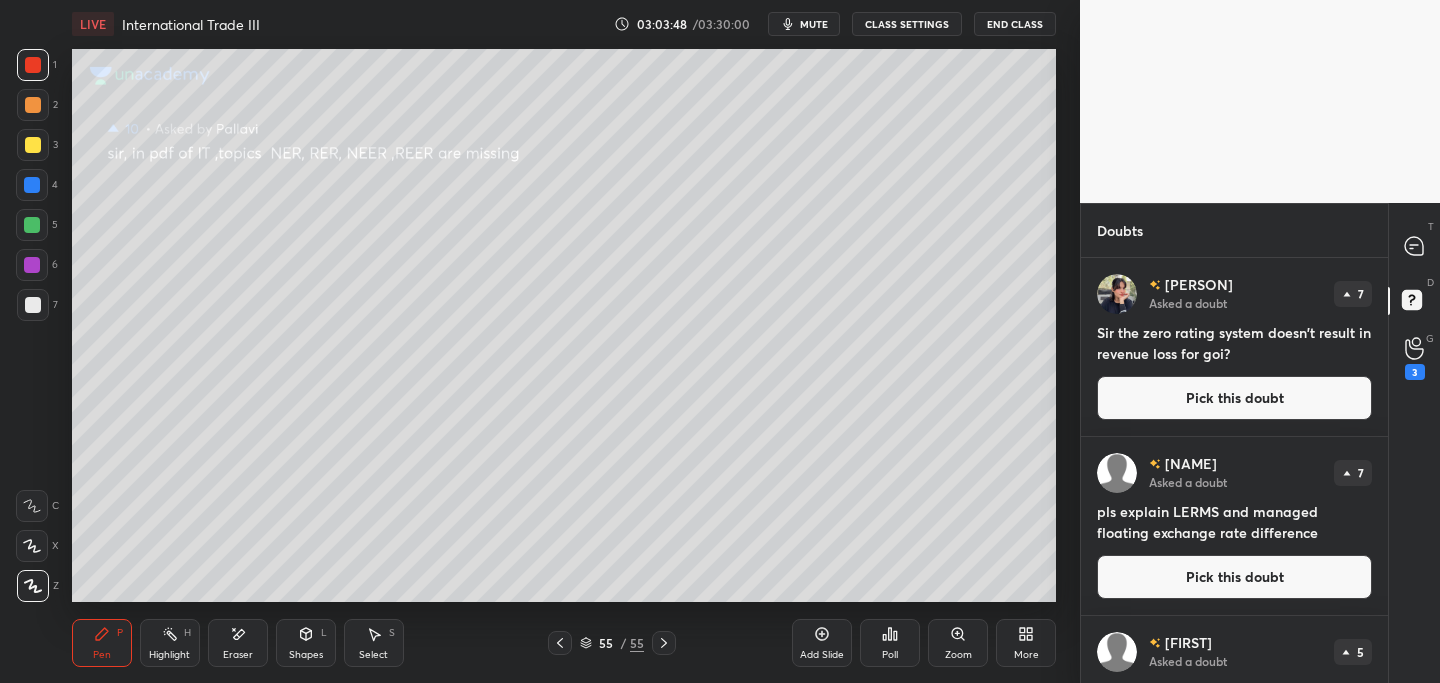 scroll, scrollTop: 7, scrollLeft: 7, axis: both 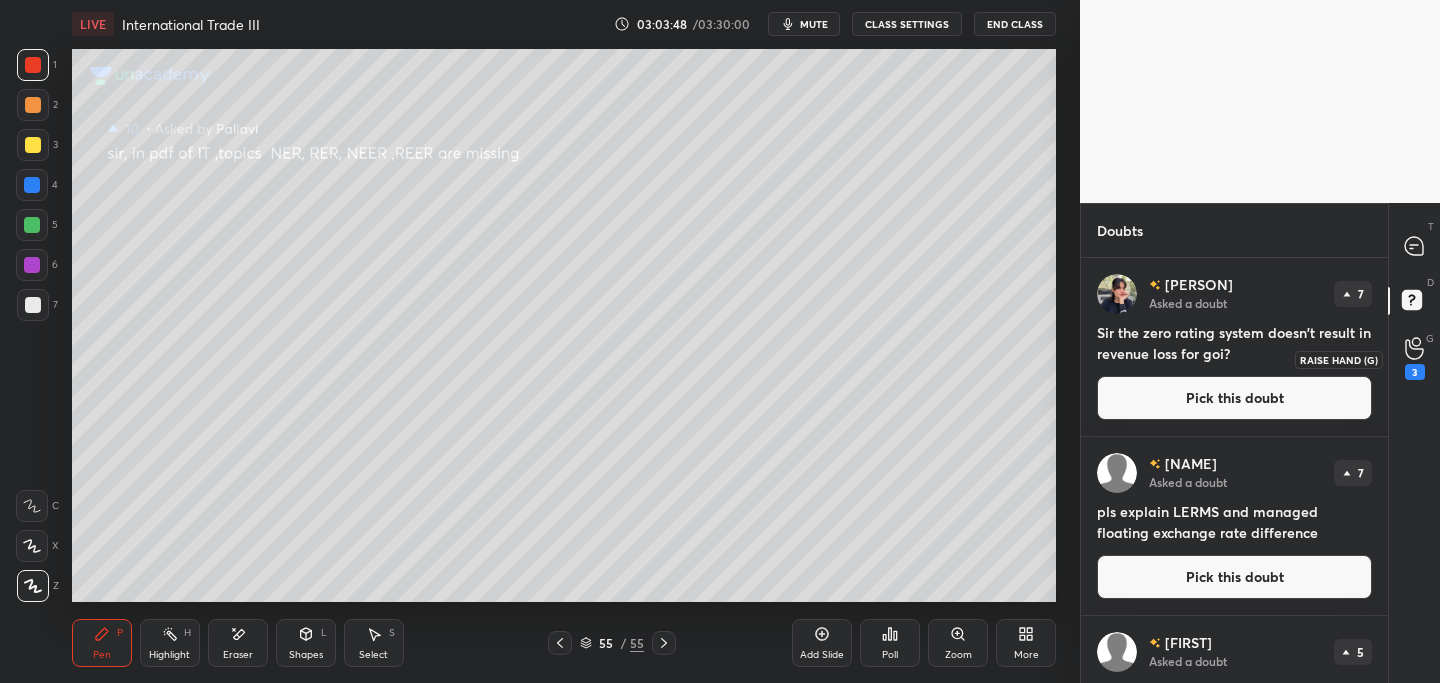 click 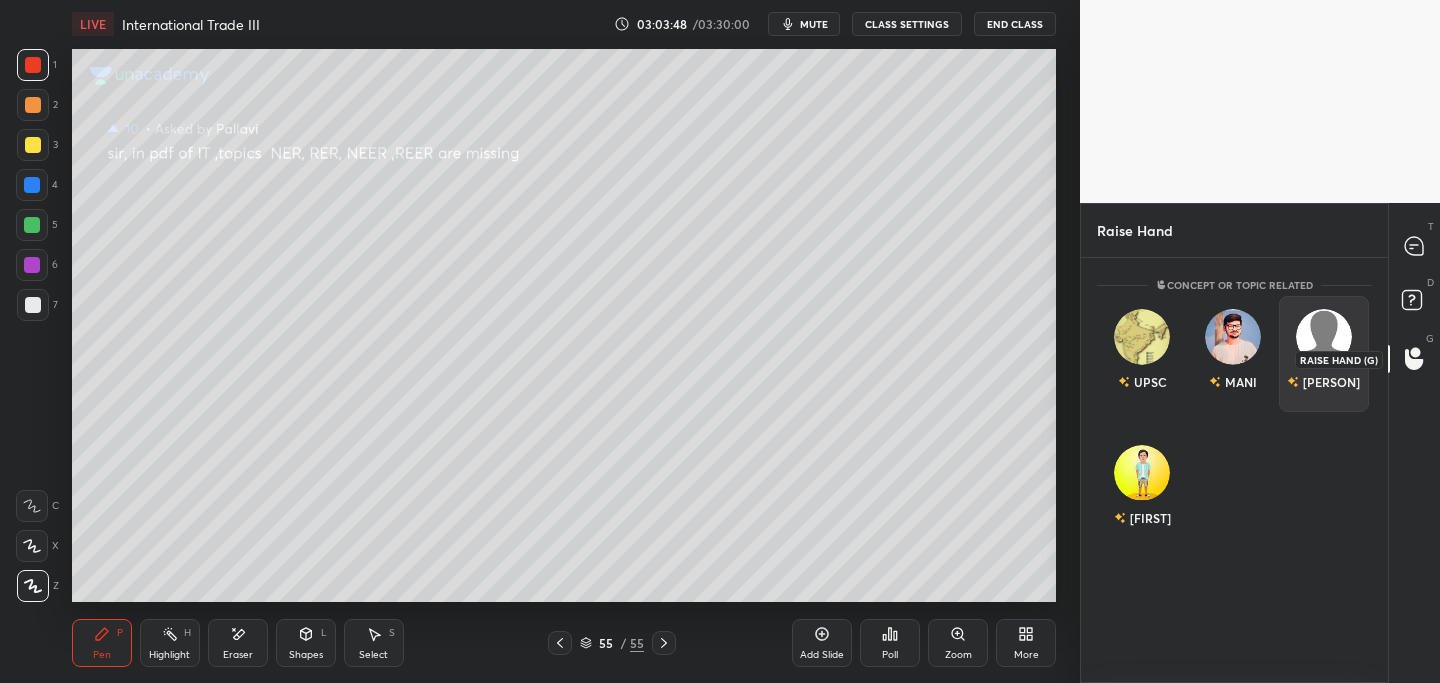 scroll, scrollTop: 7, scrollLeft: 7, axis: both 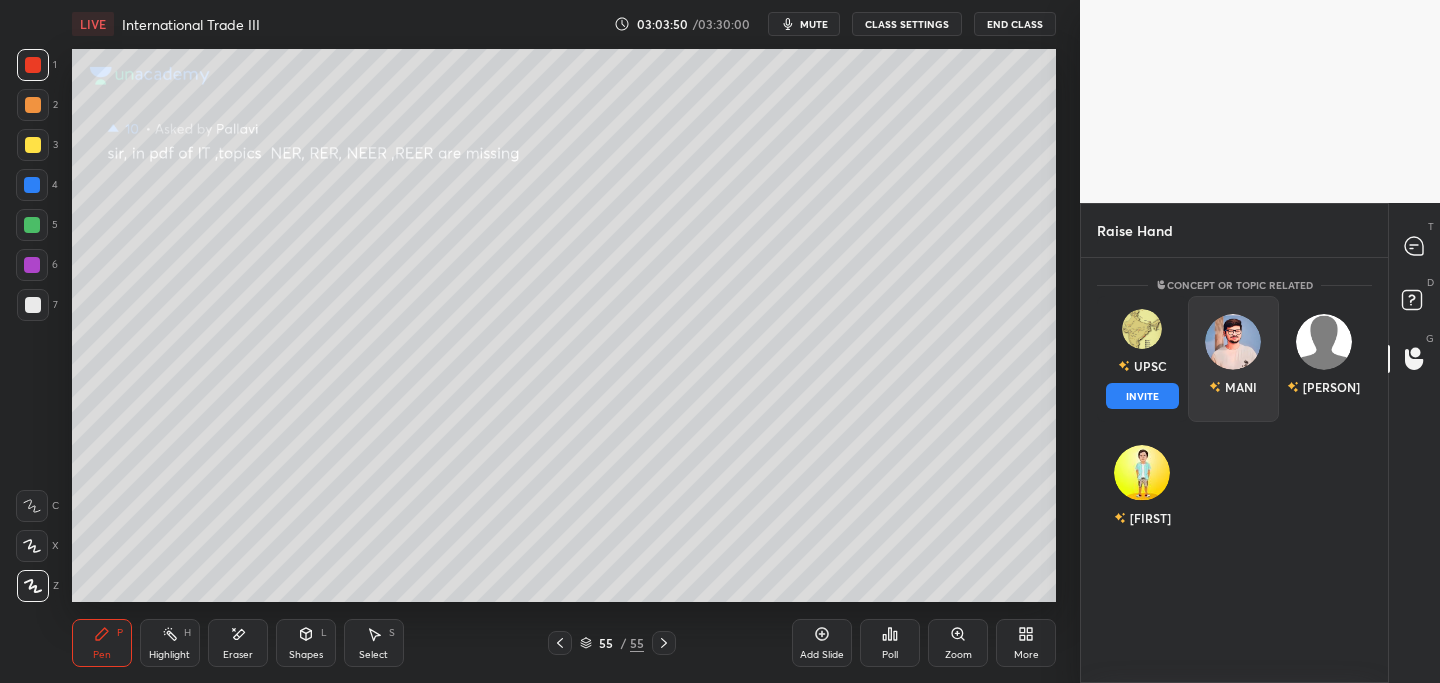 click on "INVITE" at bounding box center (1142, 396) 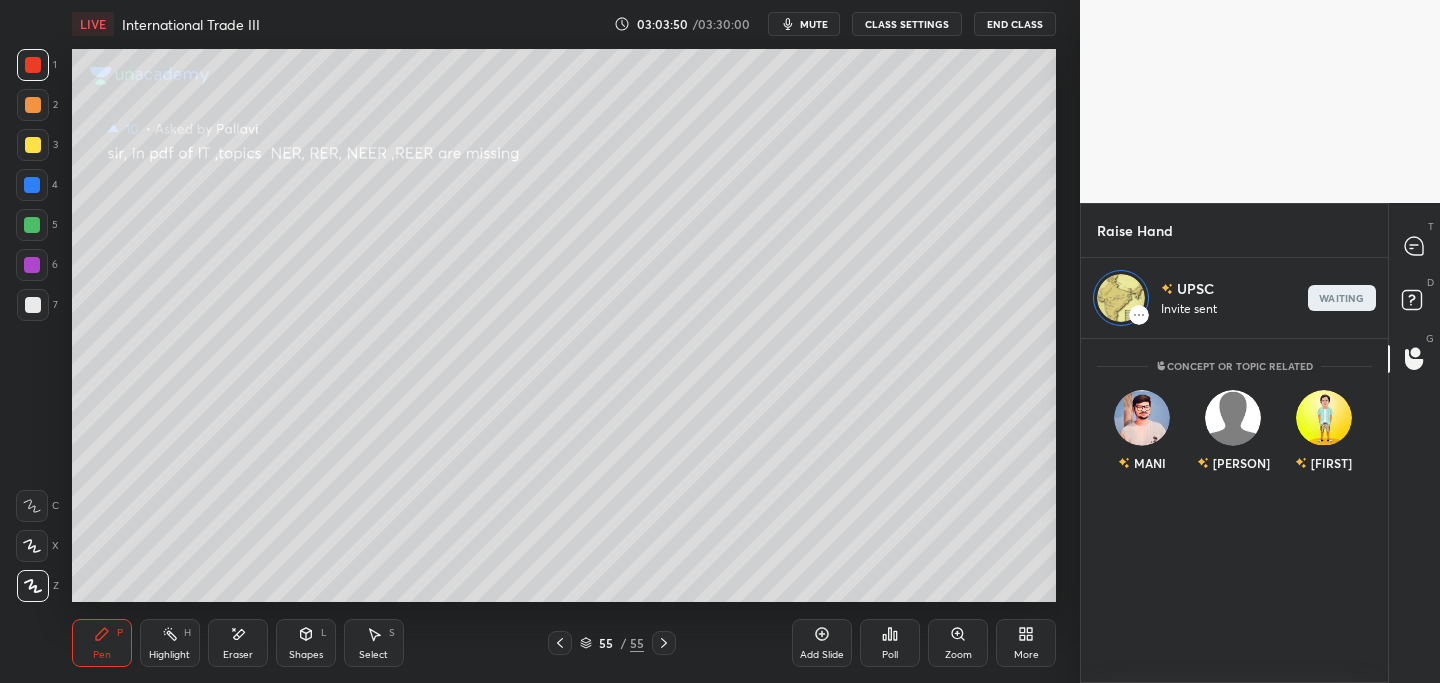 scroll, scrollTop: 338, scrollLeft: 301, axis: both 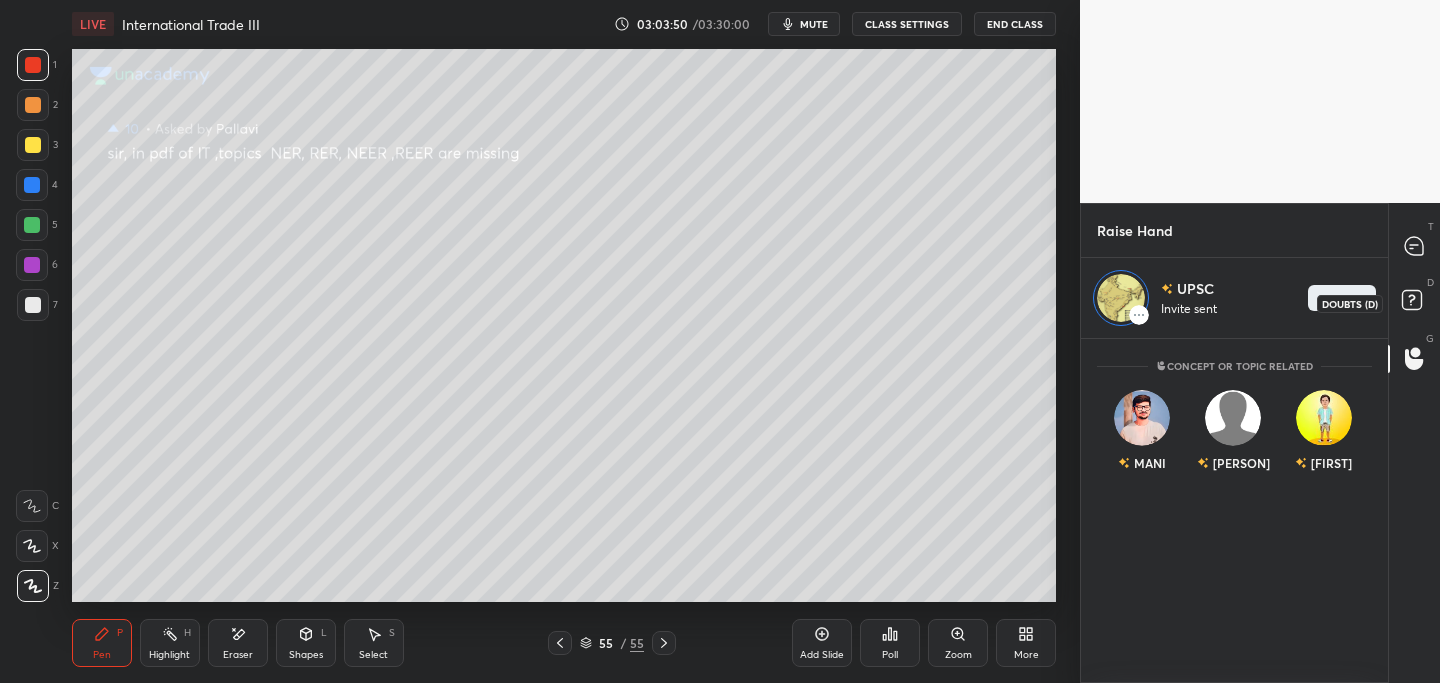 click 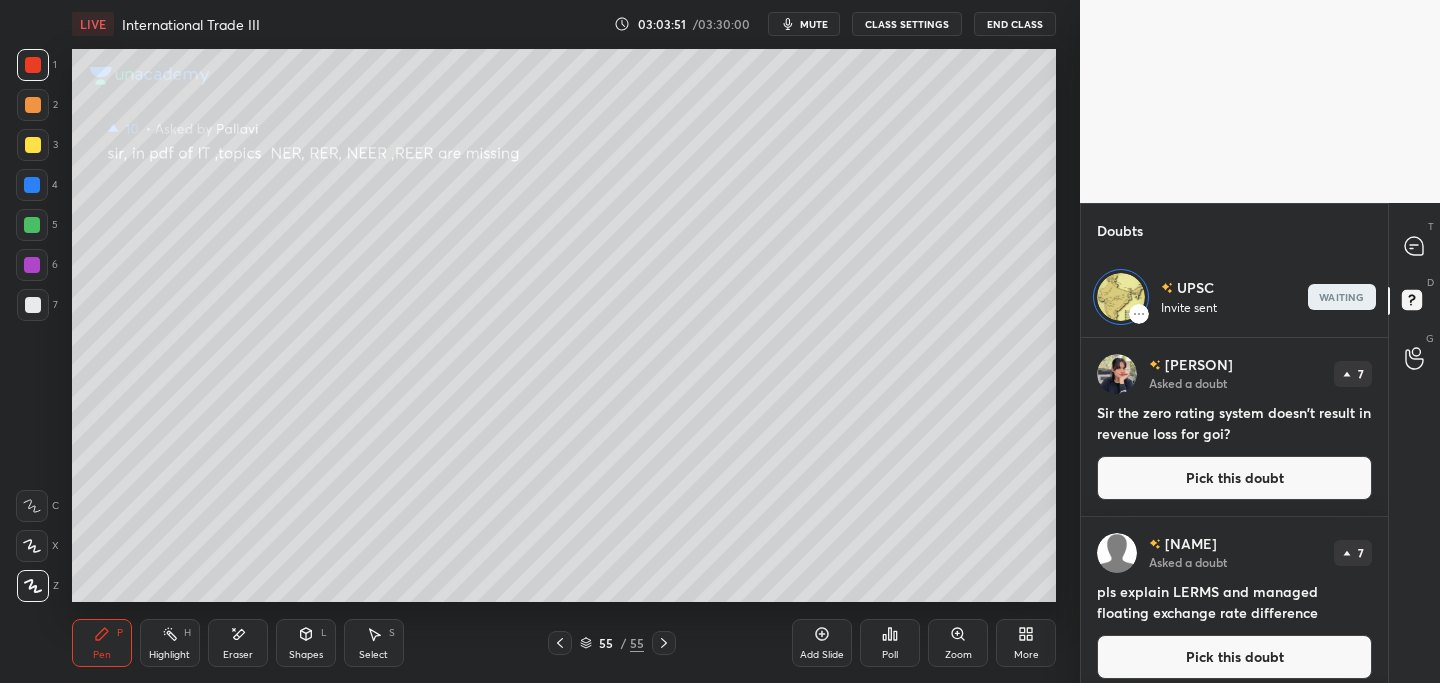 scroll, scrollTop: 339, scrollLeft: 301, axis: both 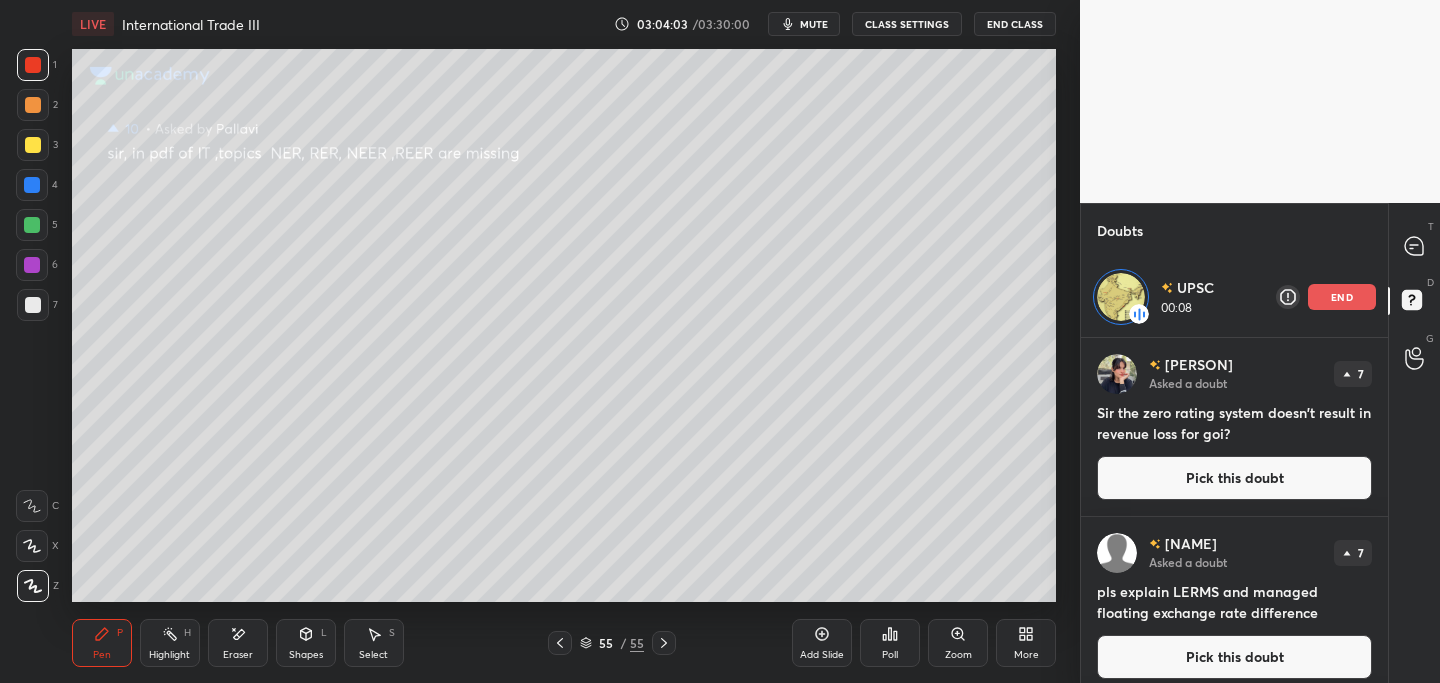 click on "Pick this doubt" at bounding box center (1234, 478) 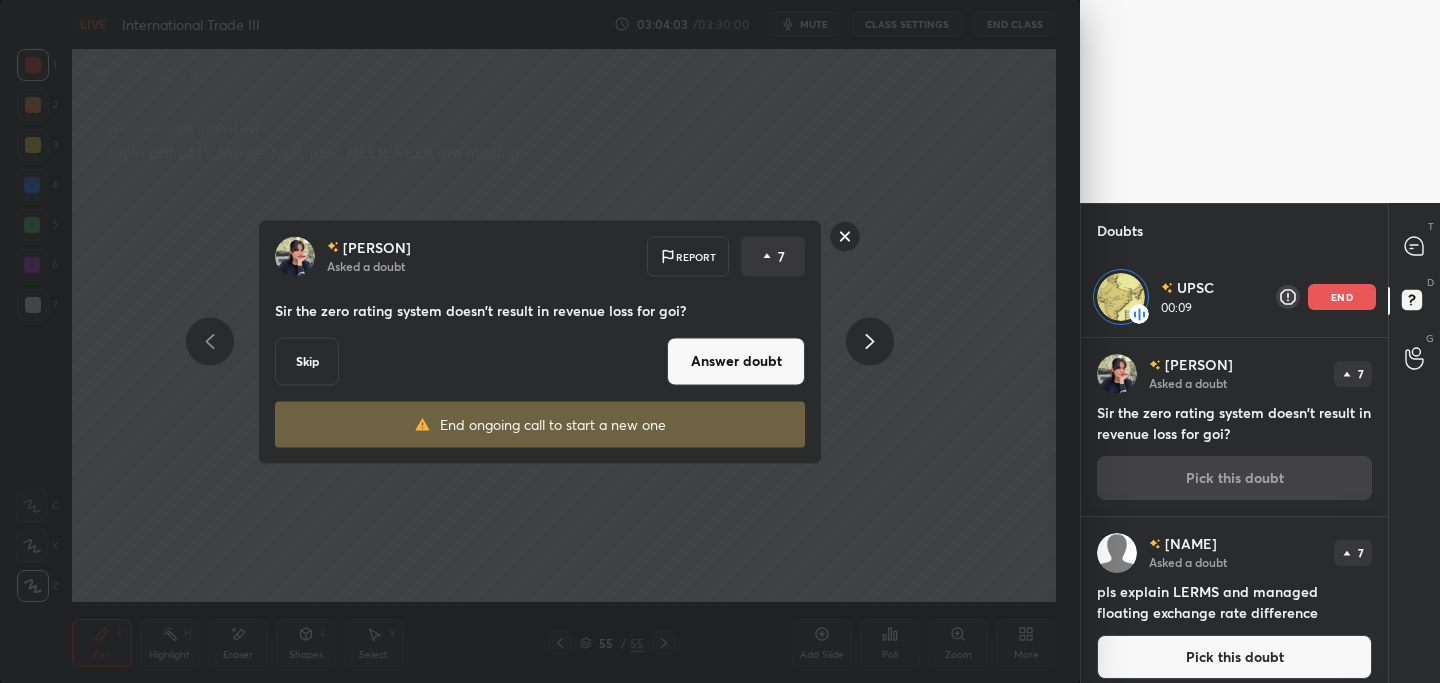 click on "Answer doubt" at bounding box center [736, 361] 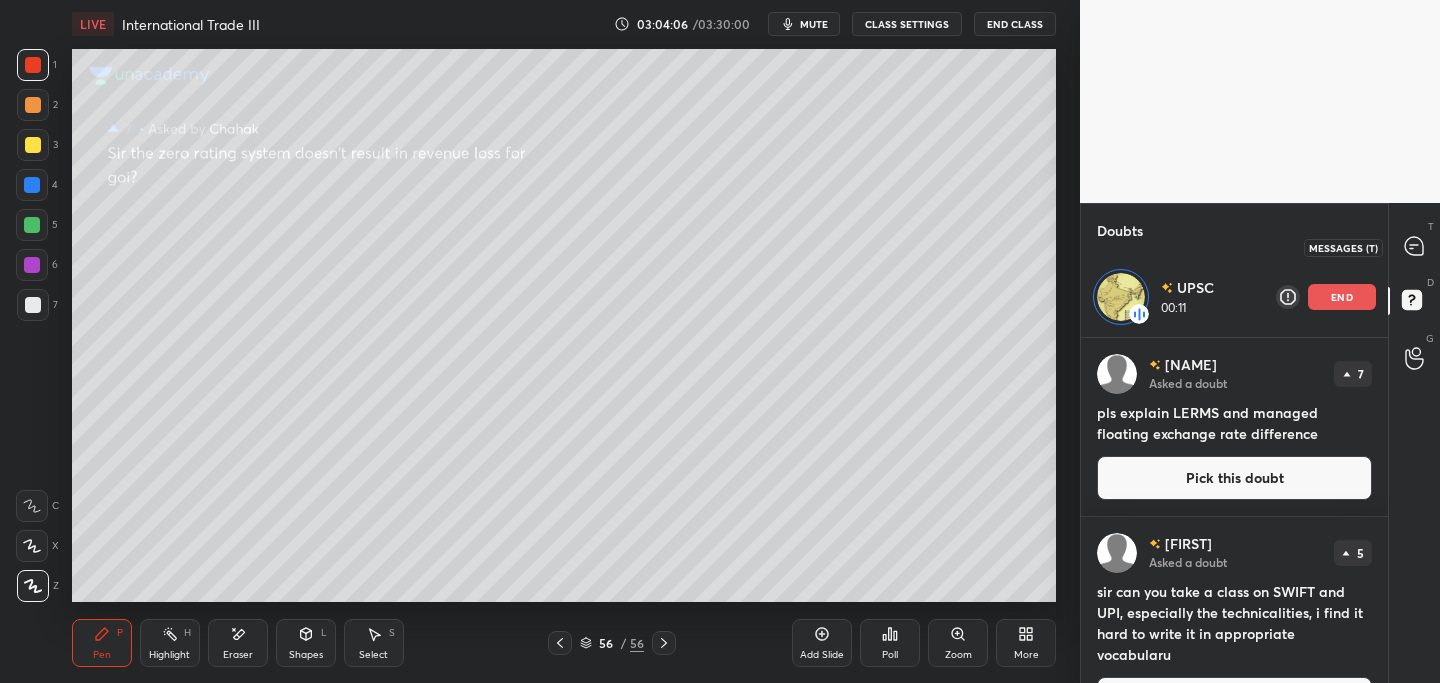 click 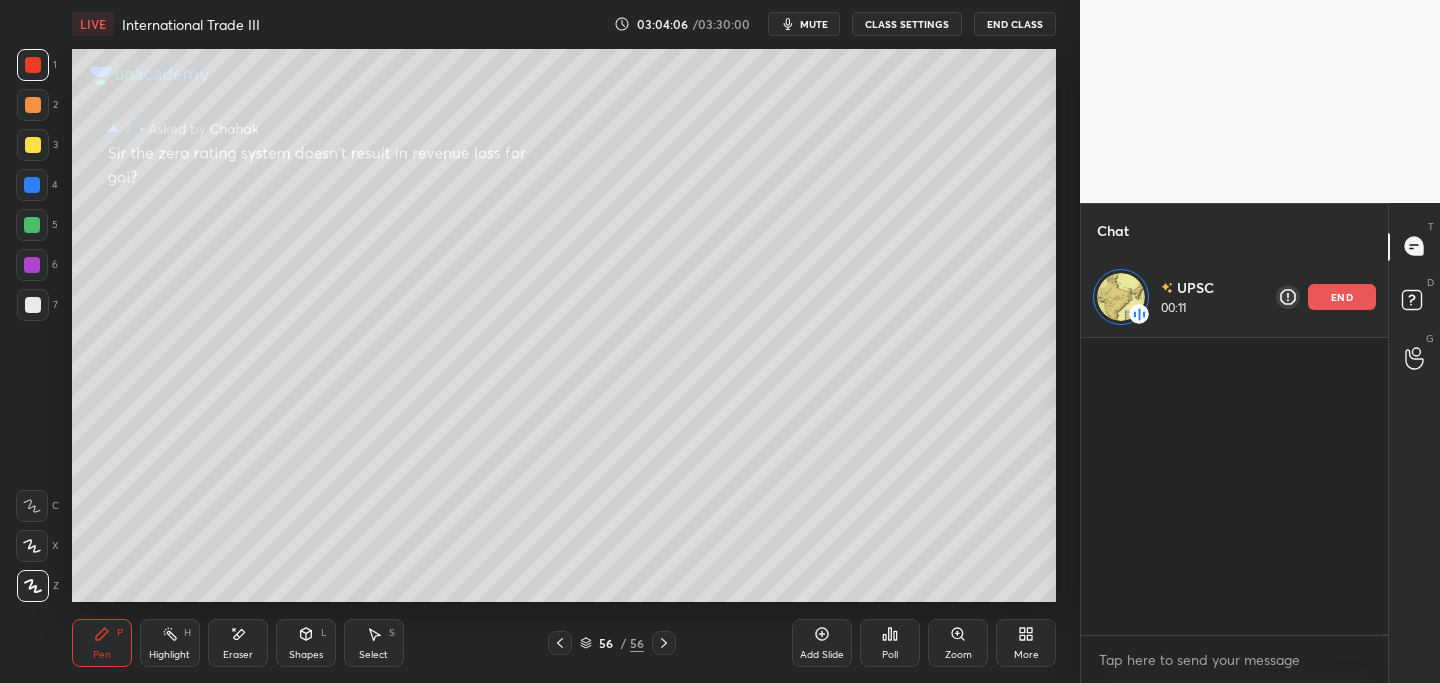 scroll, scrollTop: 132030, scrollLeft: 0, axis: vertical 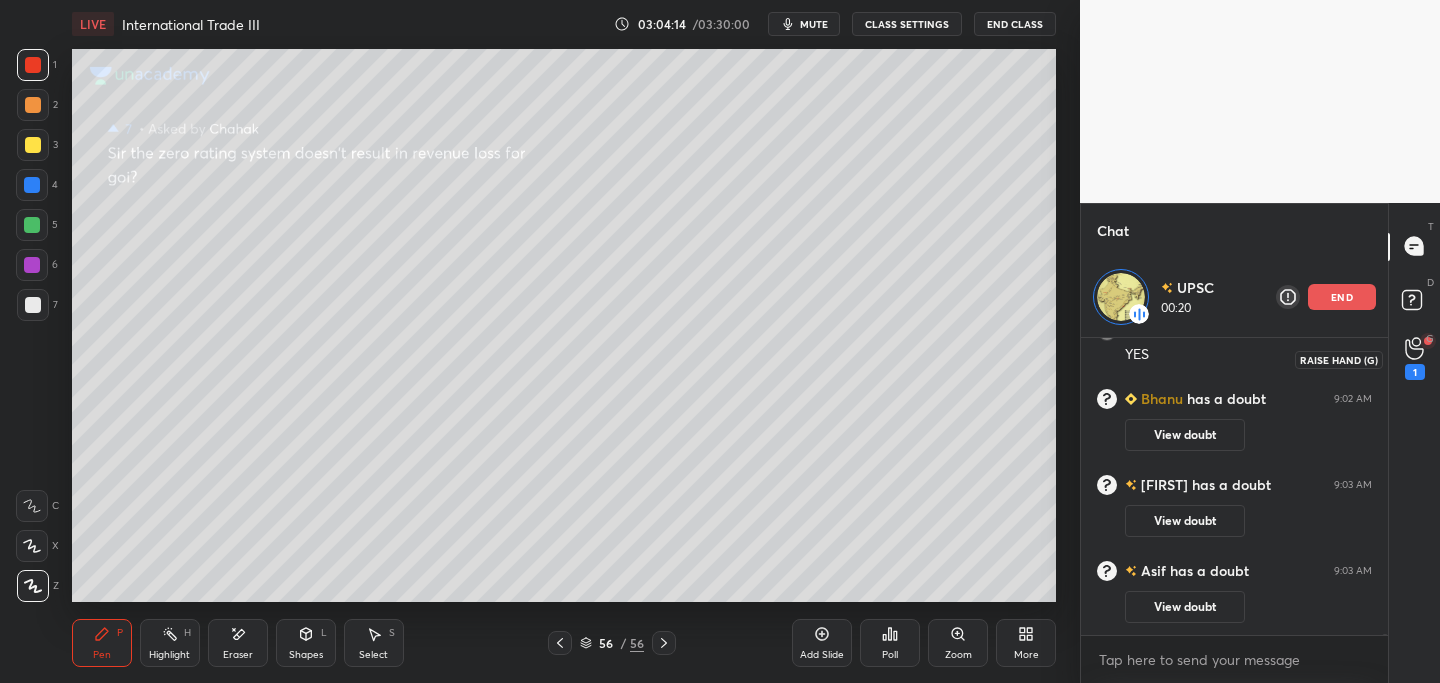 click 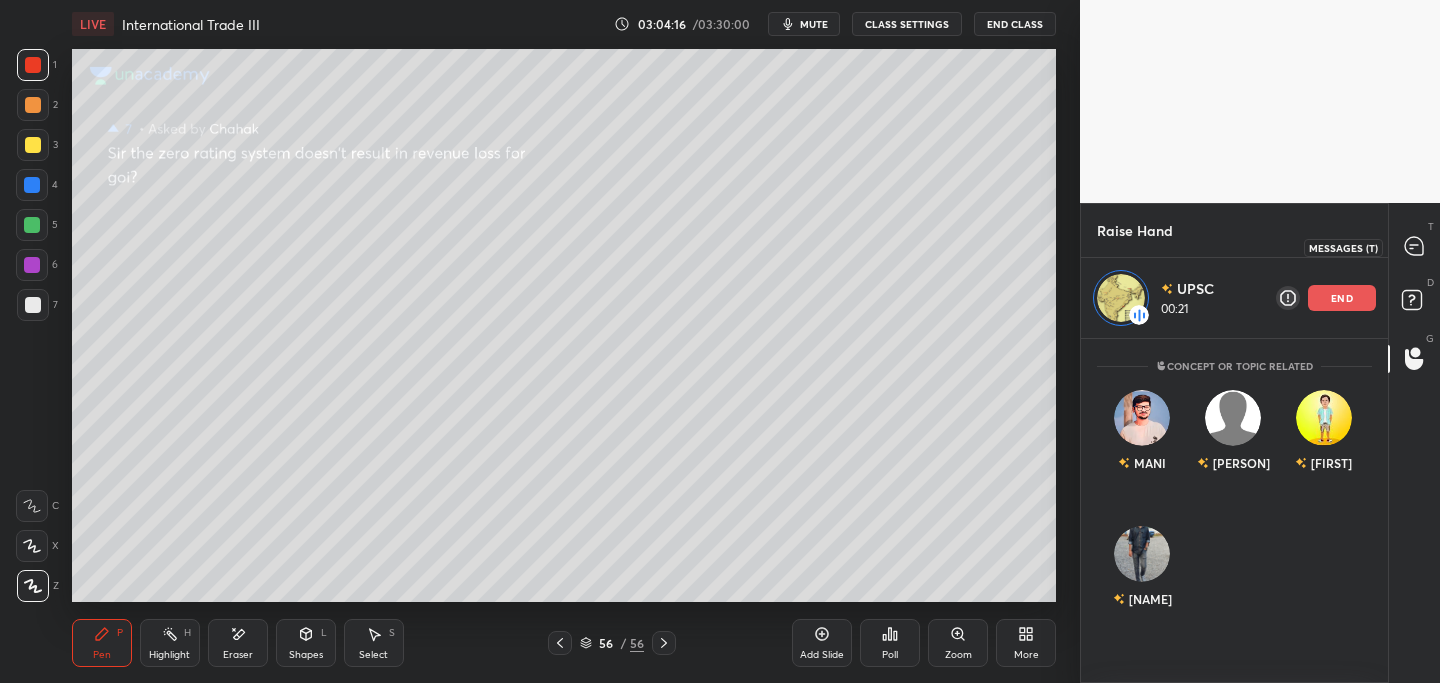 drag, startPoint x: 1418, startPoint y: 247, endPoint x: 1381, endPoint y: 274, distance: 45.80393 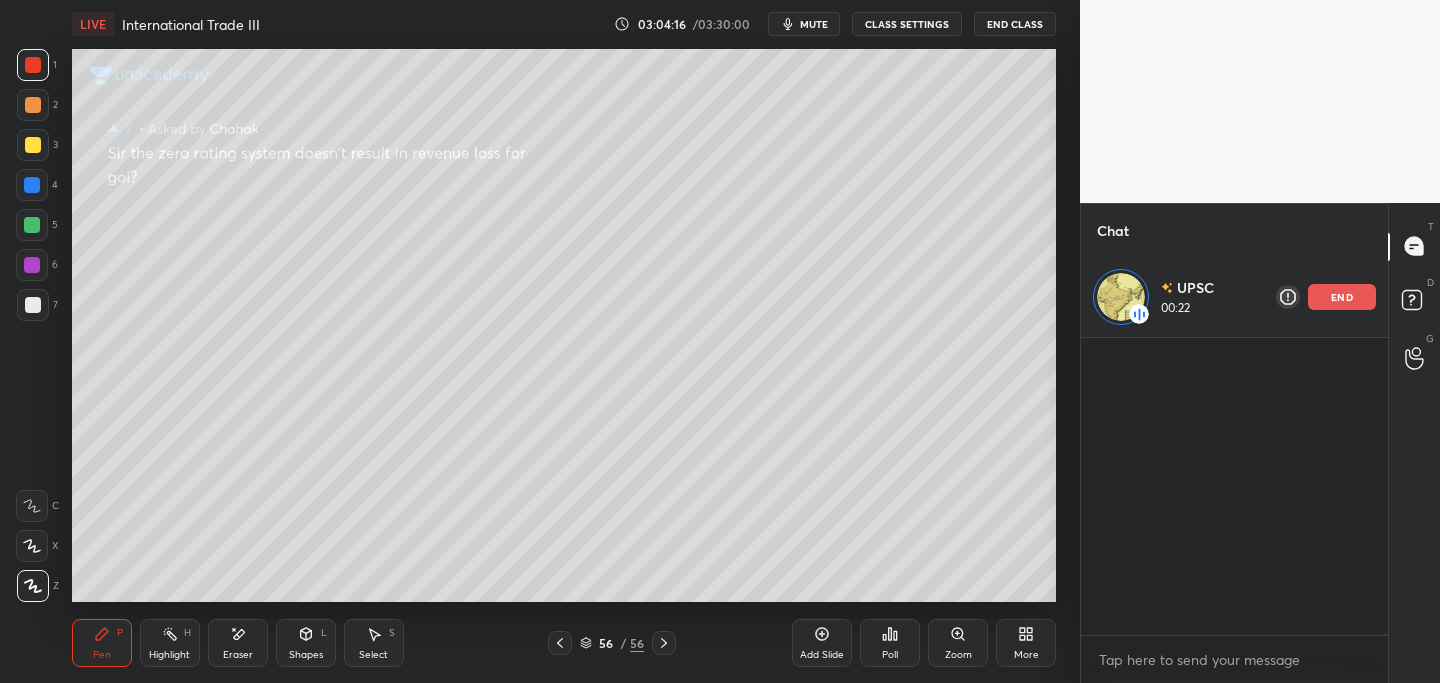 scroll, scrollTop: 132269, scrollLeft: 0, axis: vertical 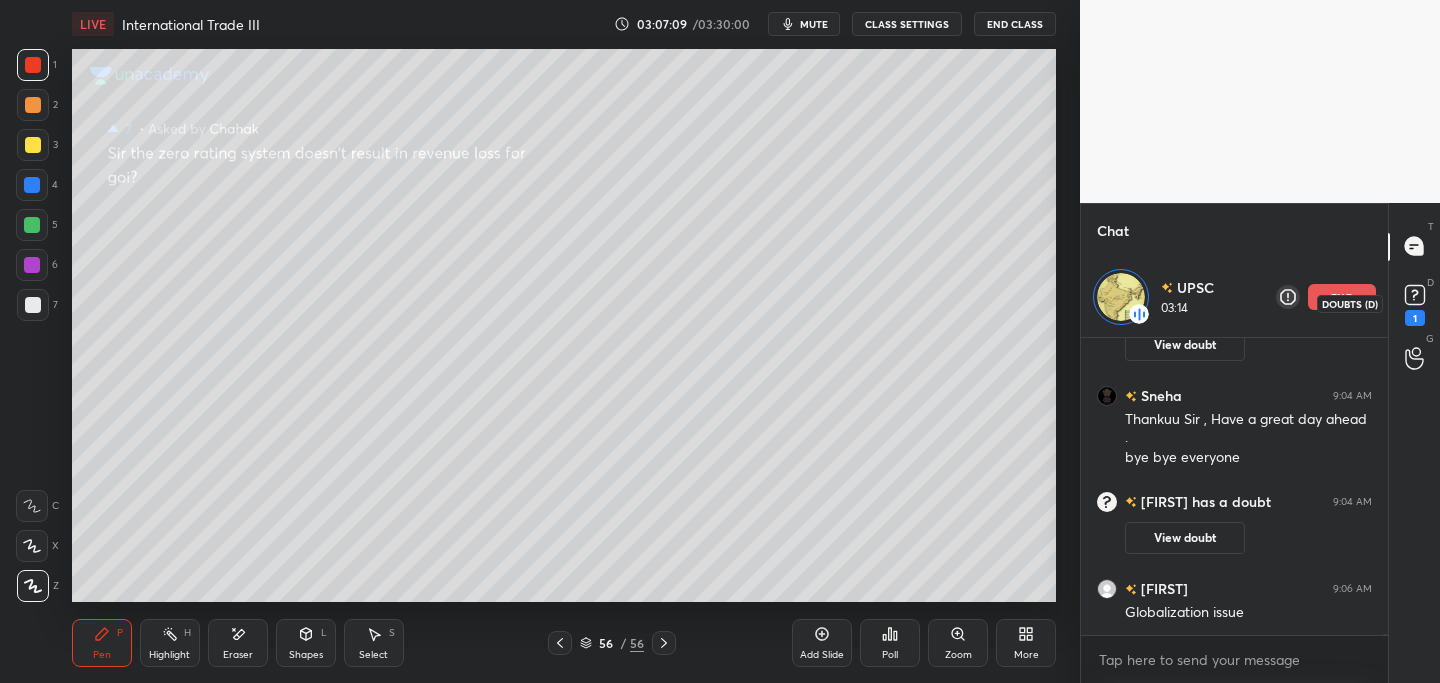 click 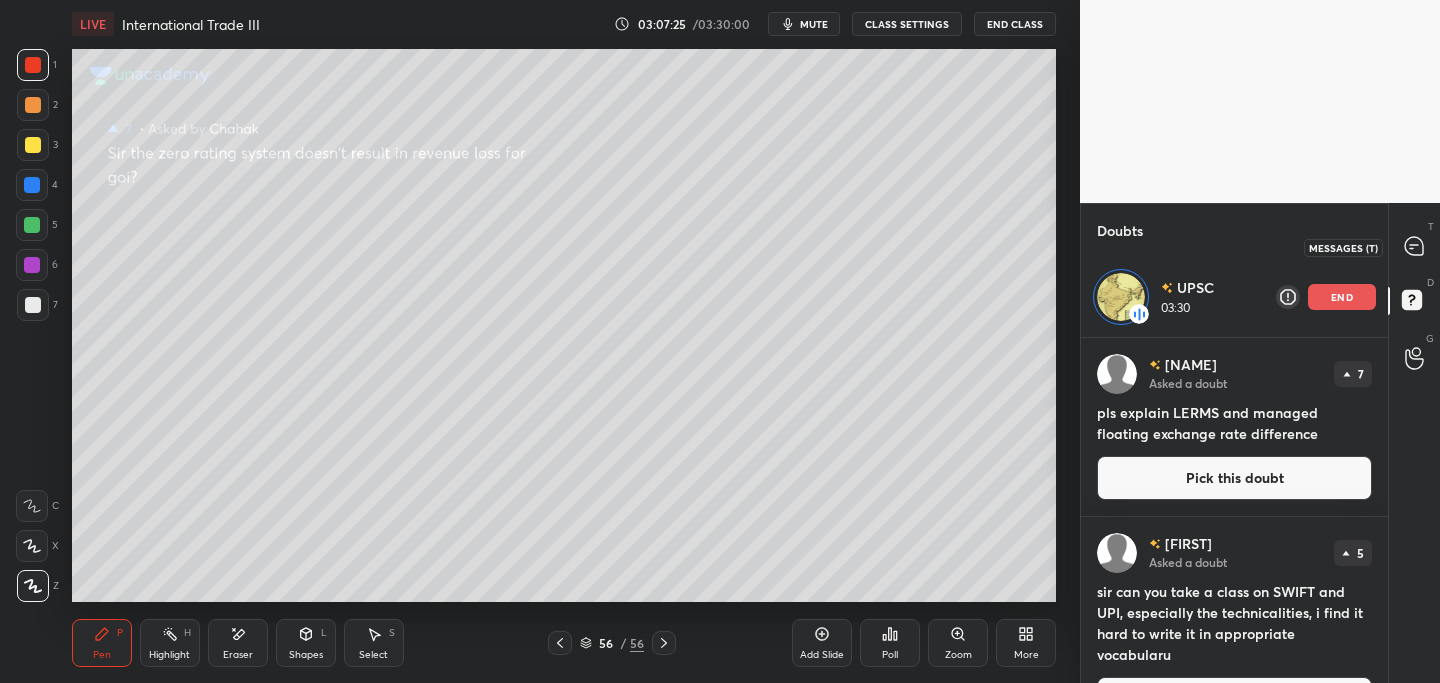 click 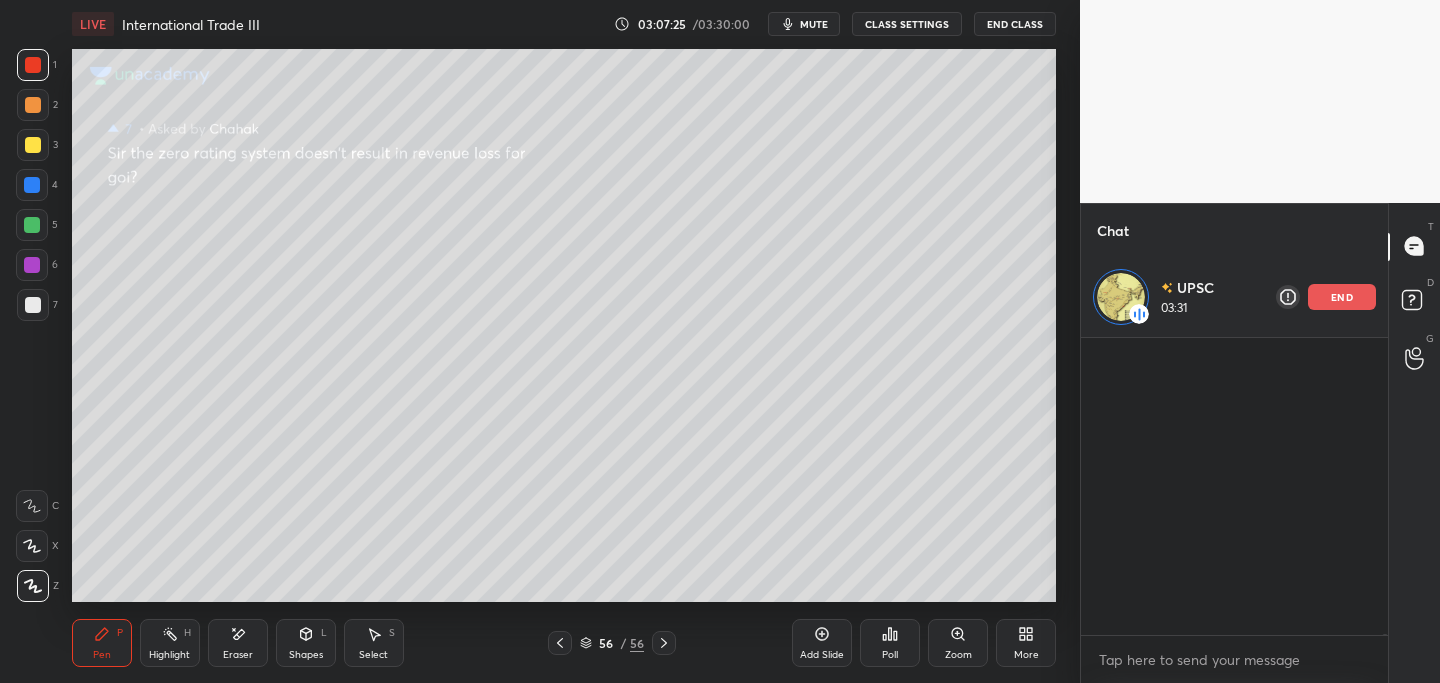 scroll, scrollTop: 131837, scrollLeft: 0, axis: vertical 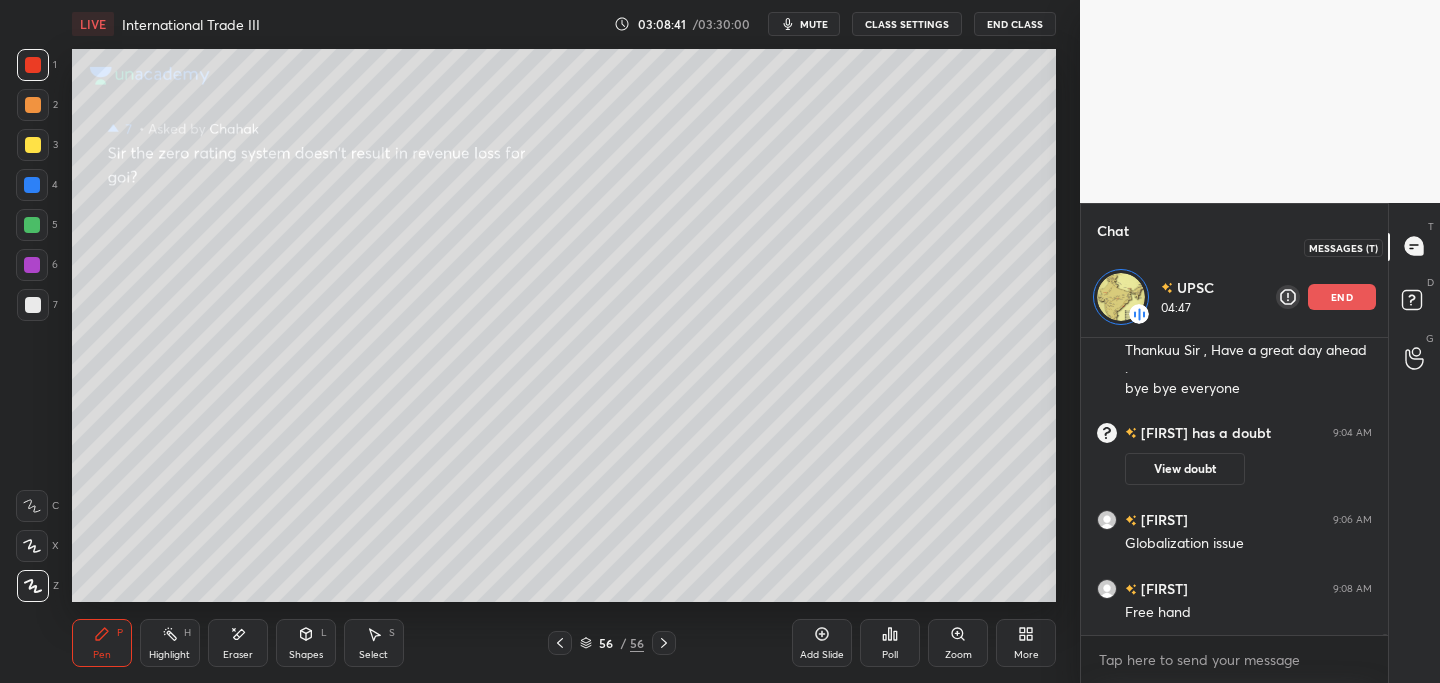 click 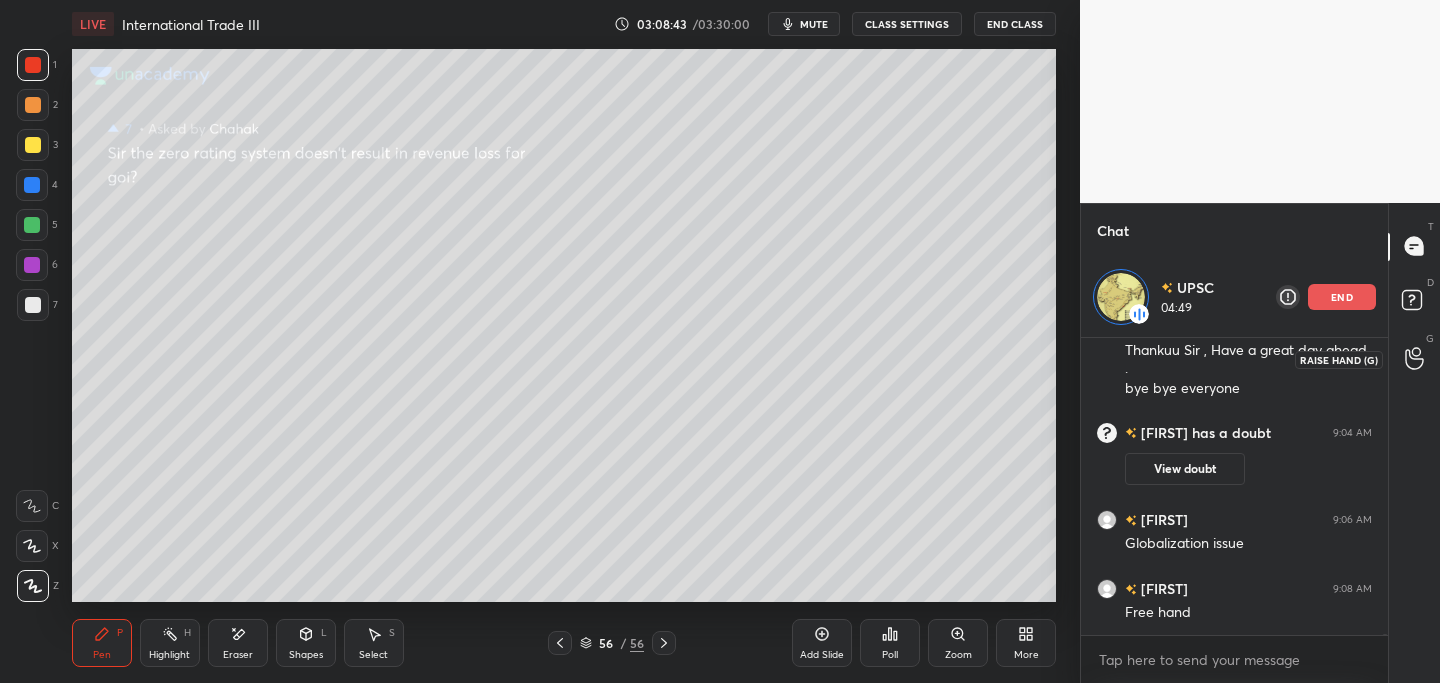 click 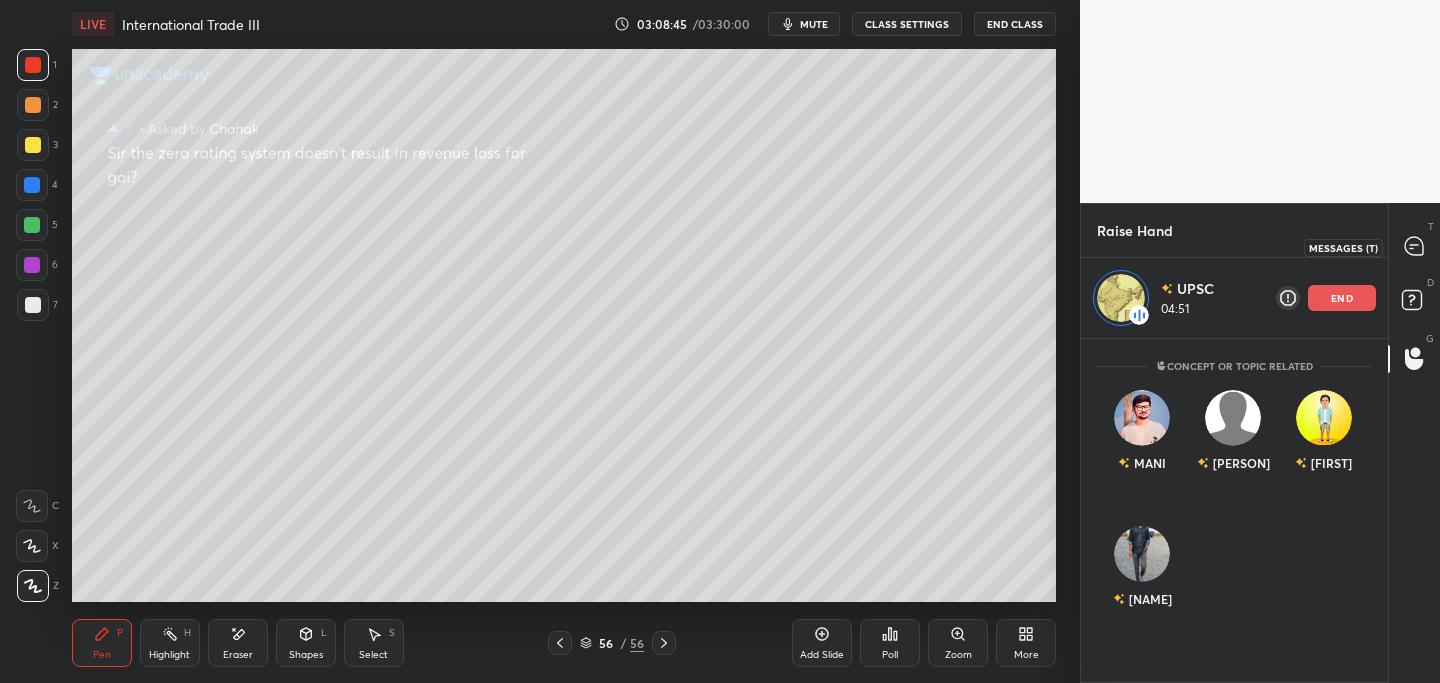 click 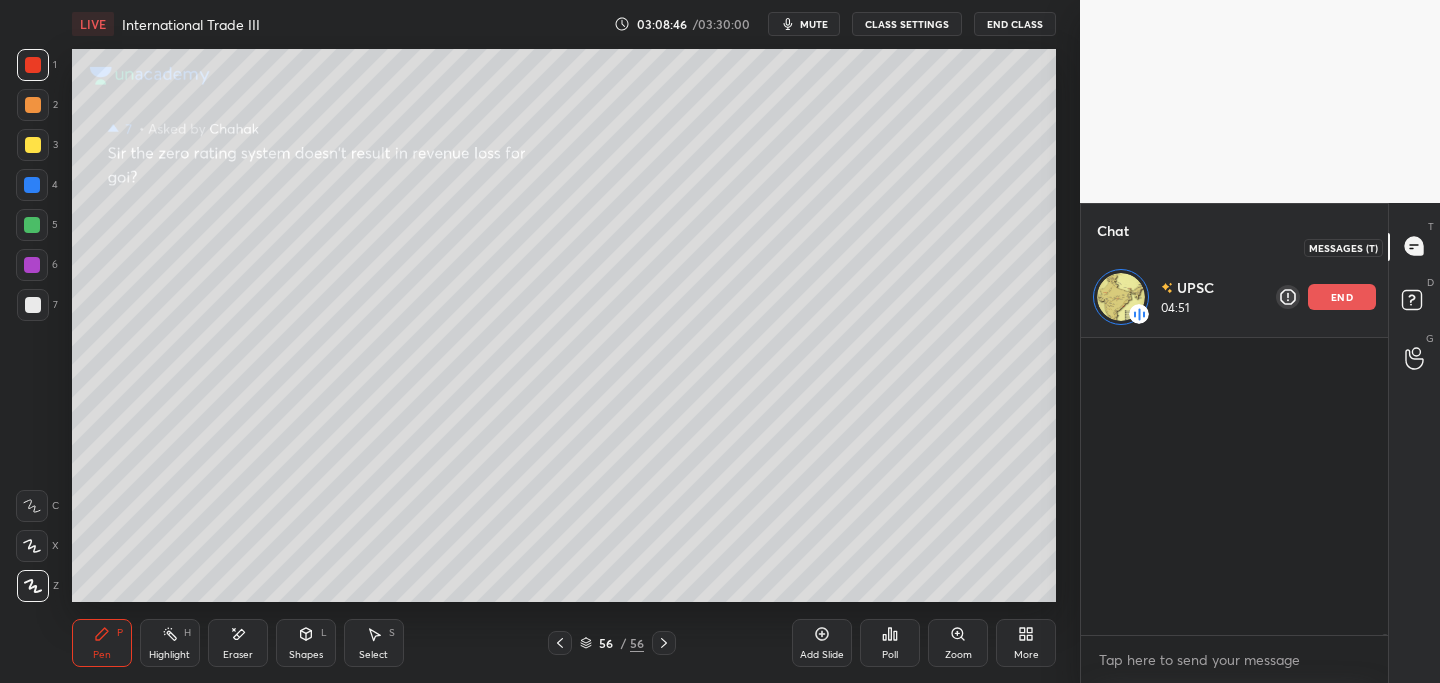 scroll, scrollTop: 131870, scrollLeft: 0, axis: vertical 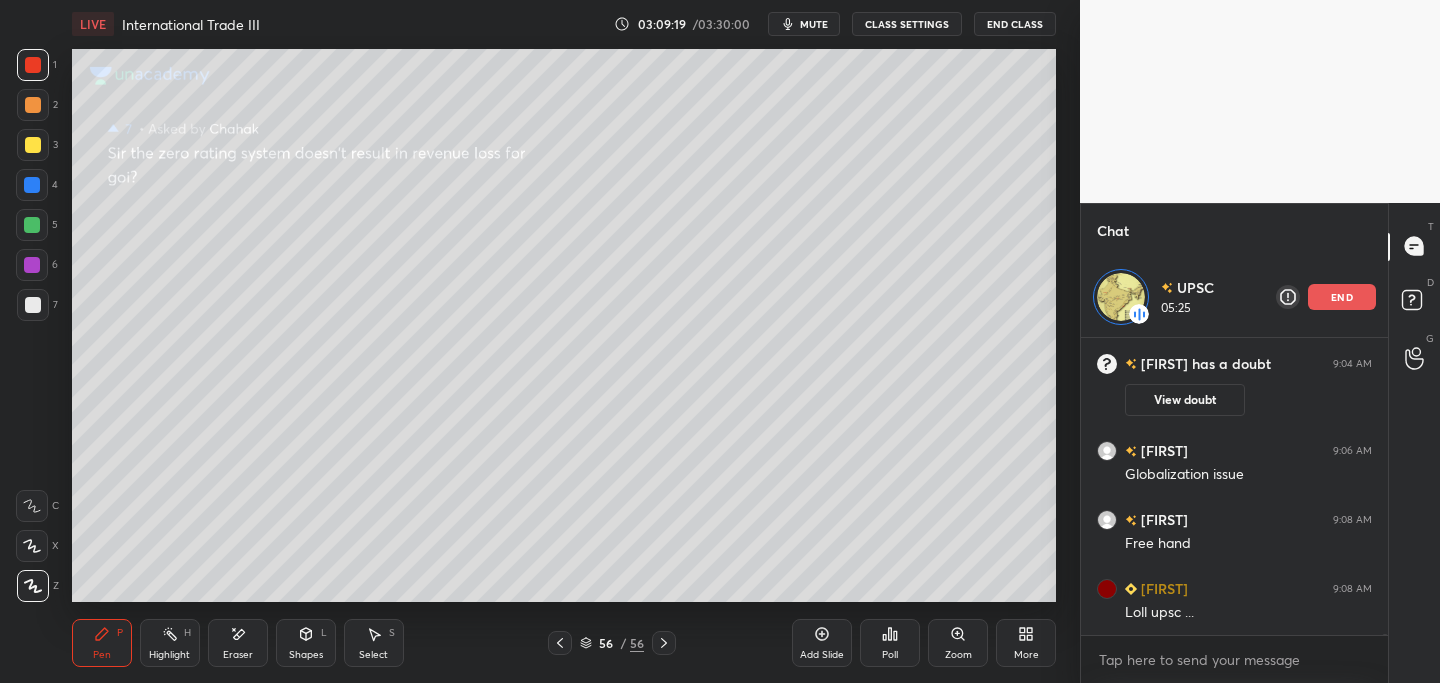 click on "end" at bounding box center (1342, 297) 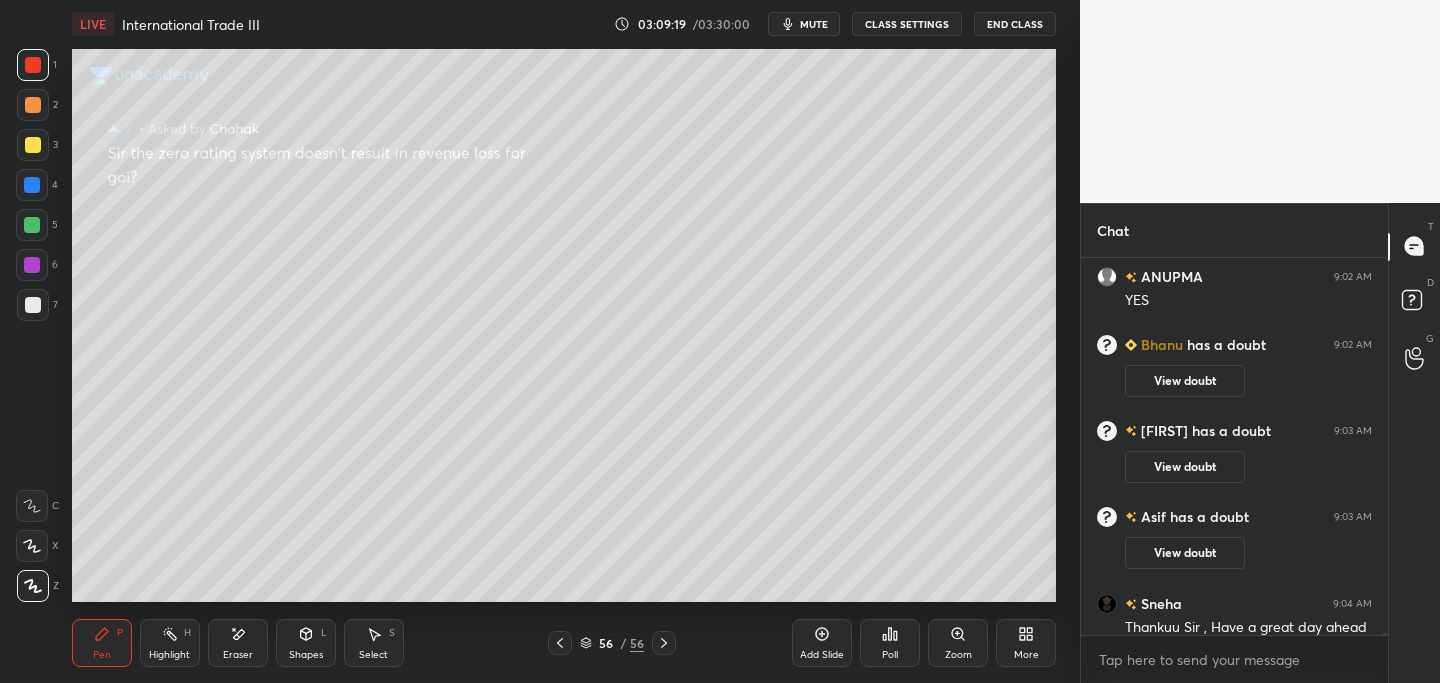 scroll, scrollTop: 7, scrollLeft: 7, axis: both 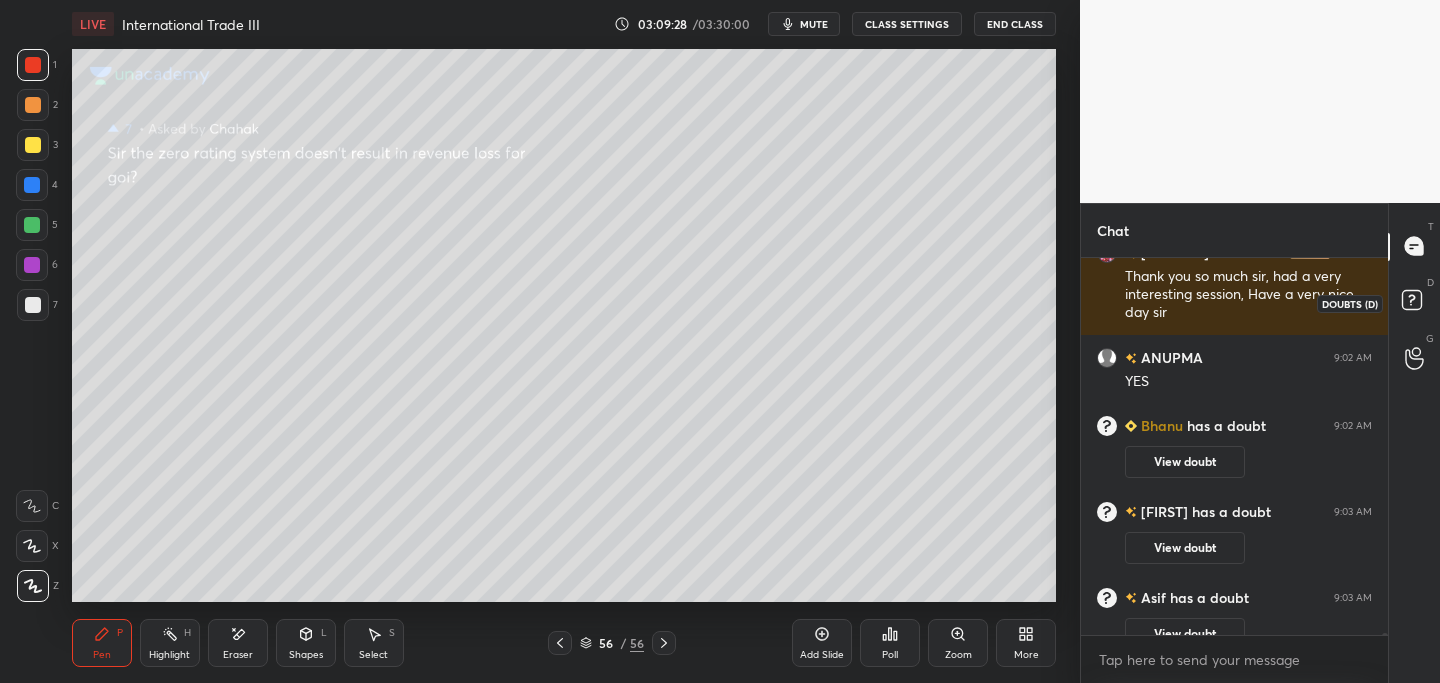 click 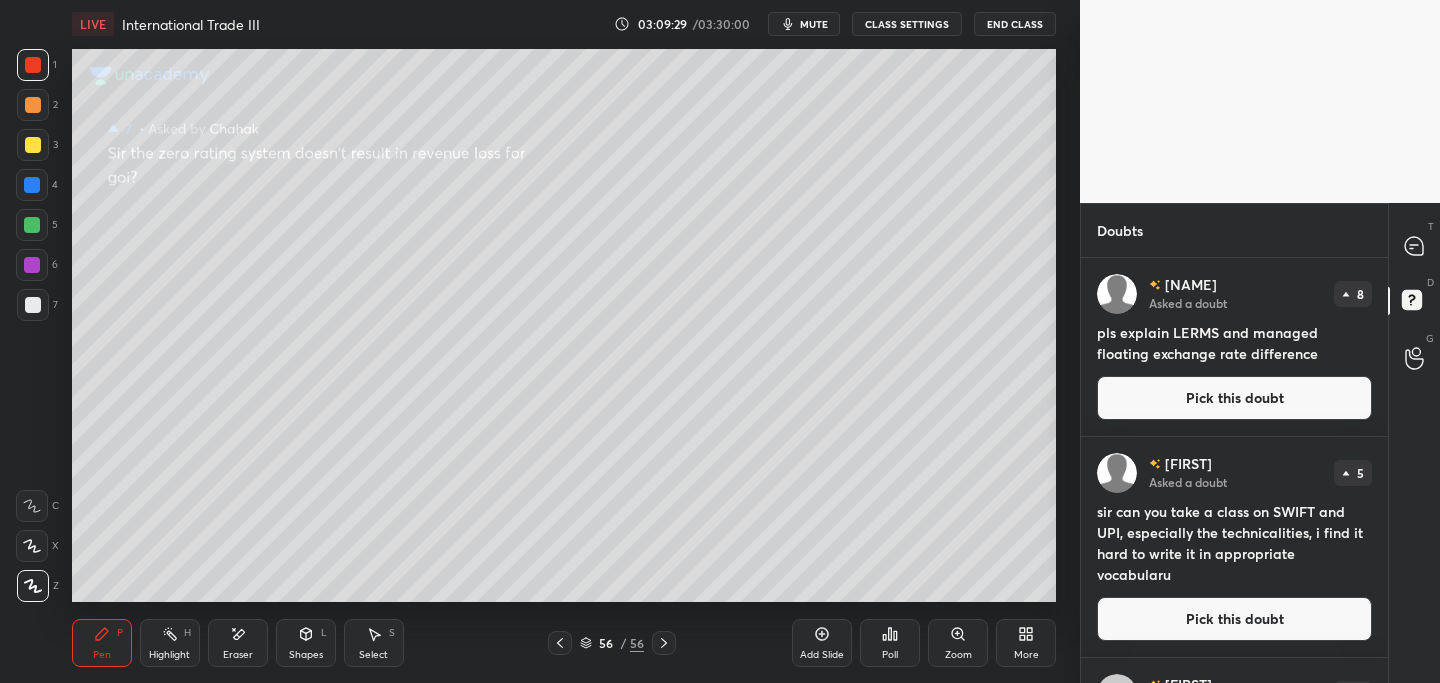 click on "Pick this doubt" at bounding box center (1234, 398) 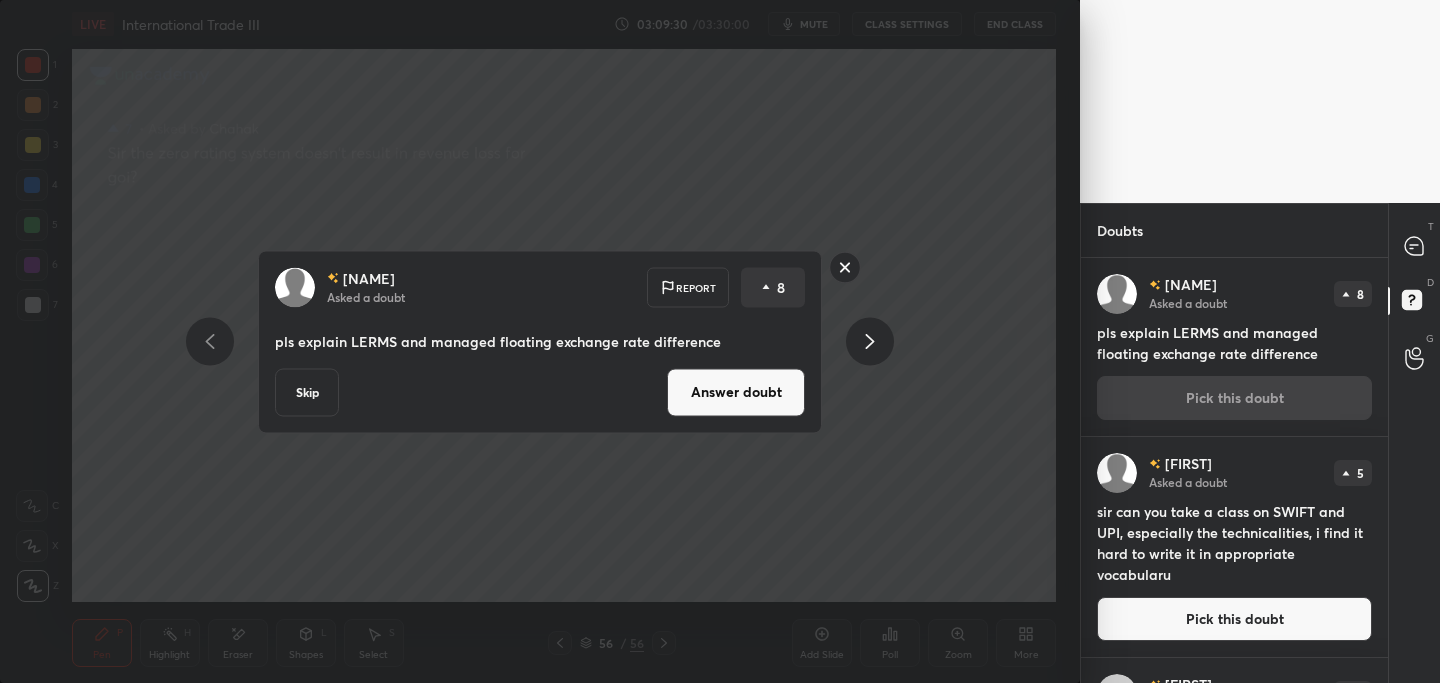 click on "Answer doubt" at bounding box center [736, 392] 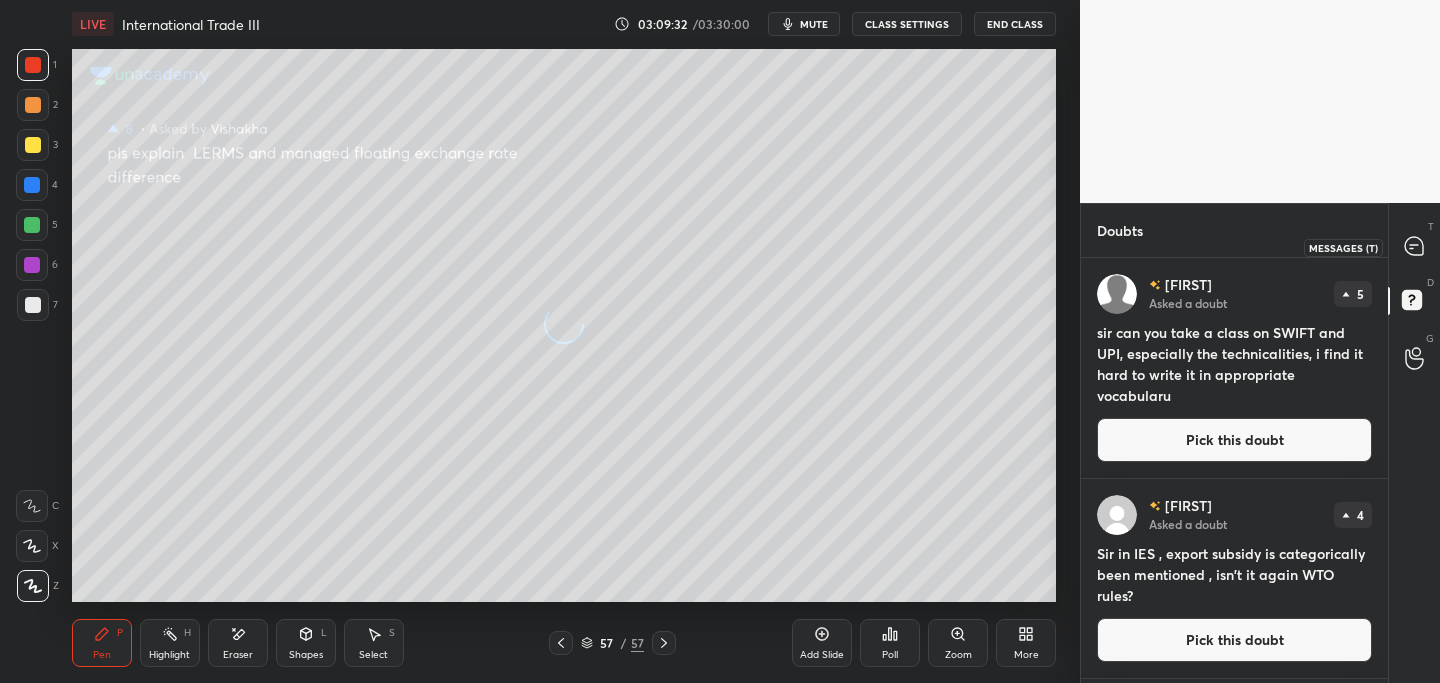click 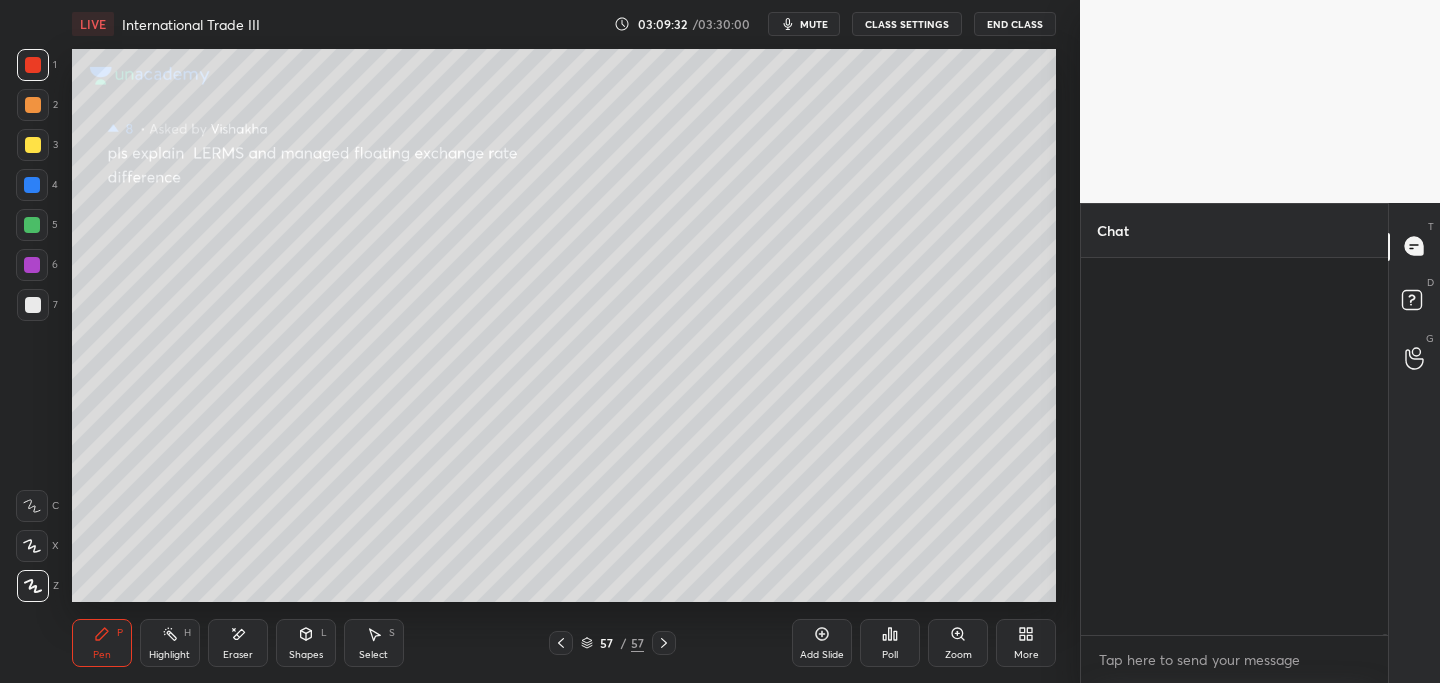 scroll, scrollTop: 132234, scrollLeft: 0, axis: vertical 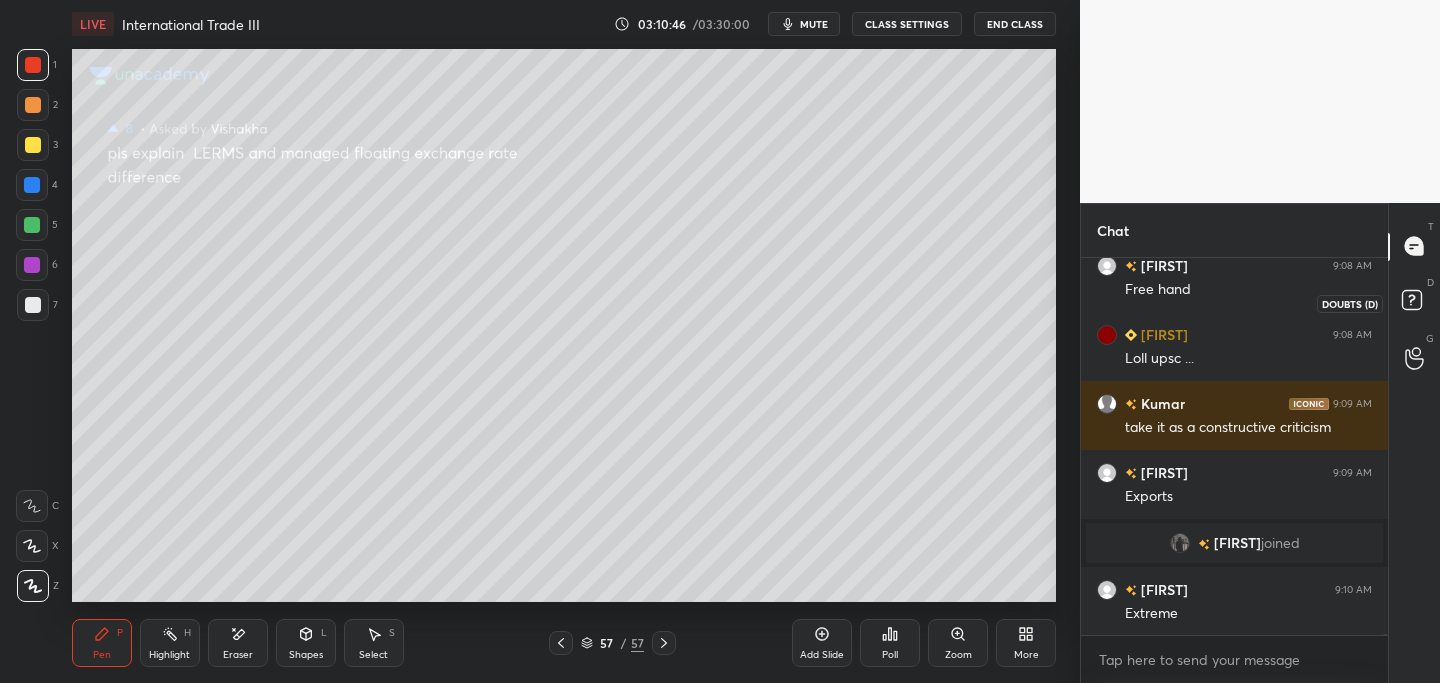 click 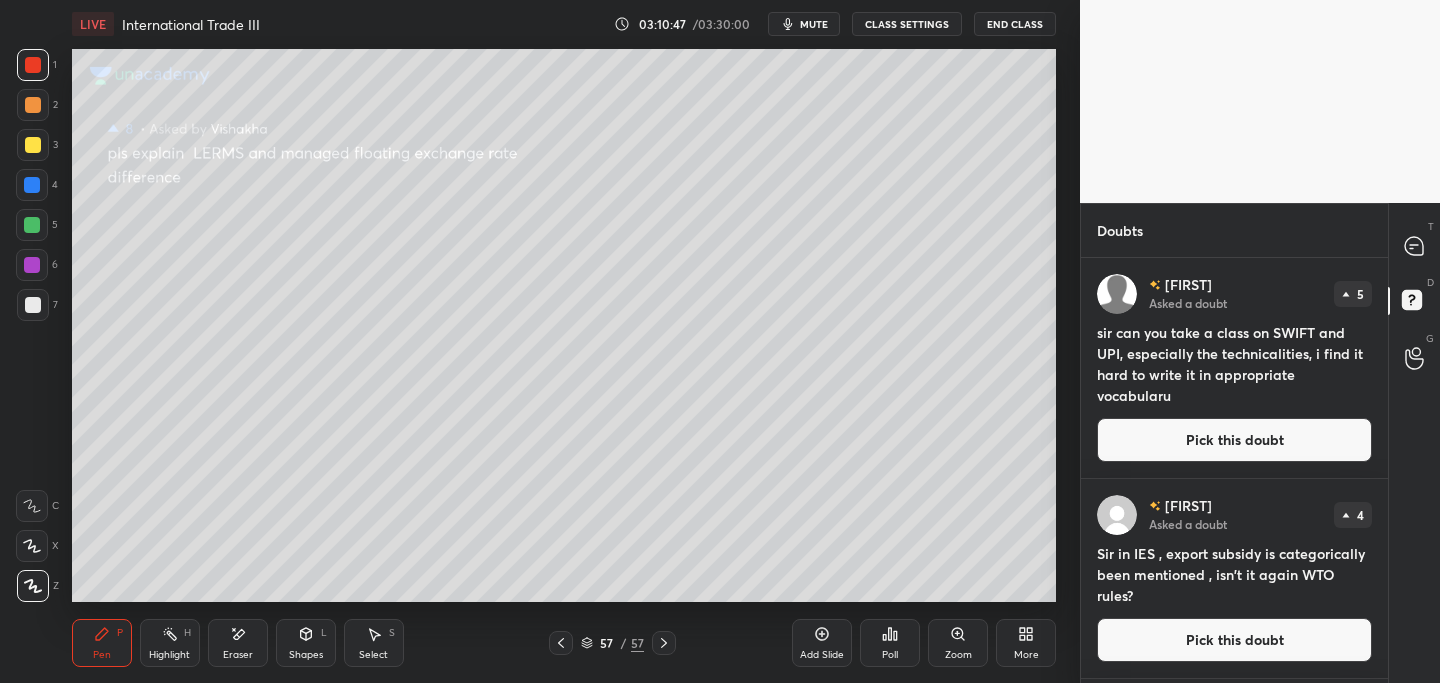 click on "Pick this doubt" at bounding box center [1234, 440] 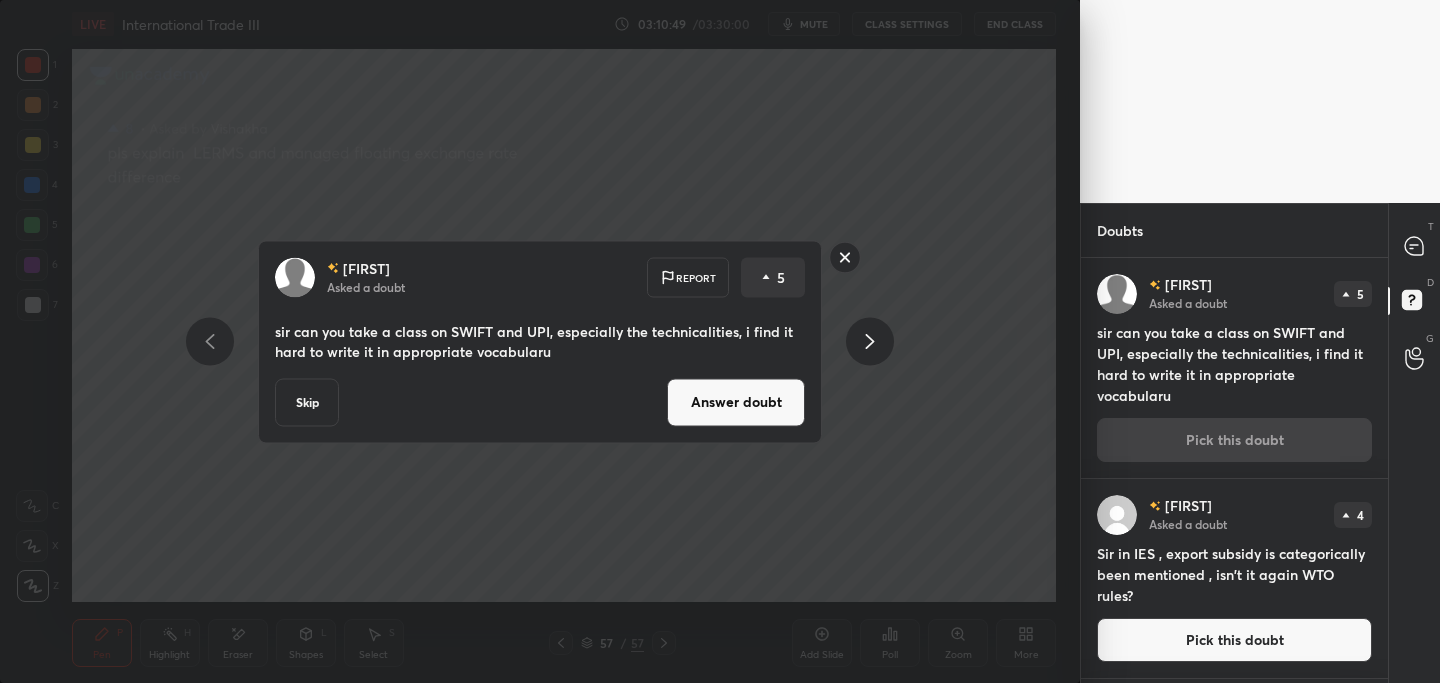 drag, startPoint x: 752, startPoint y: 405, endPoint x: 732, endPoint y: 397, distance: 21.540659 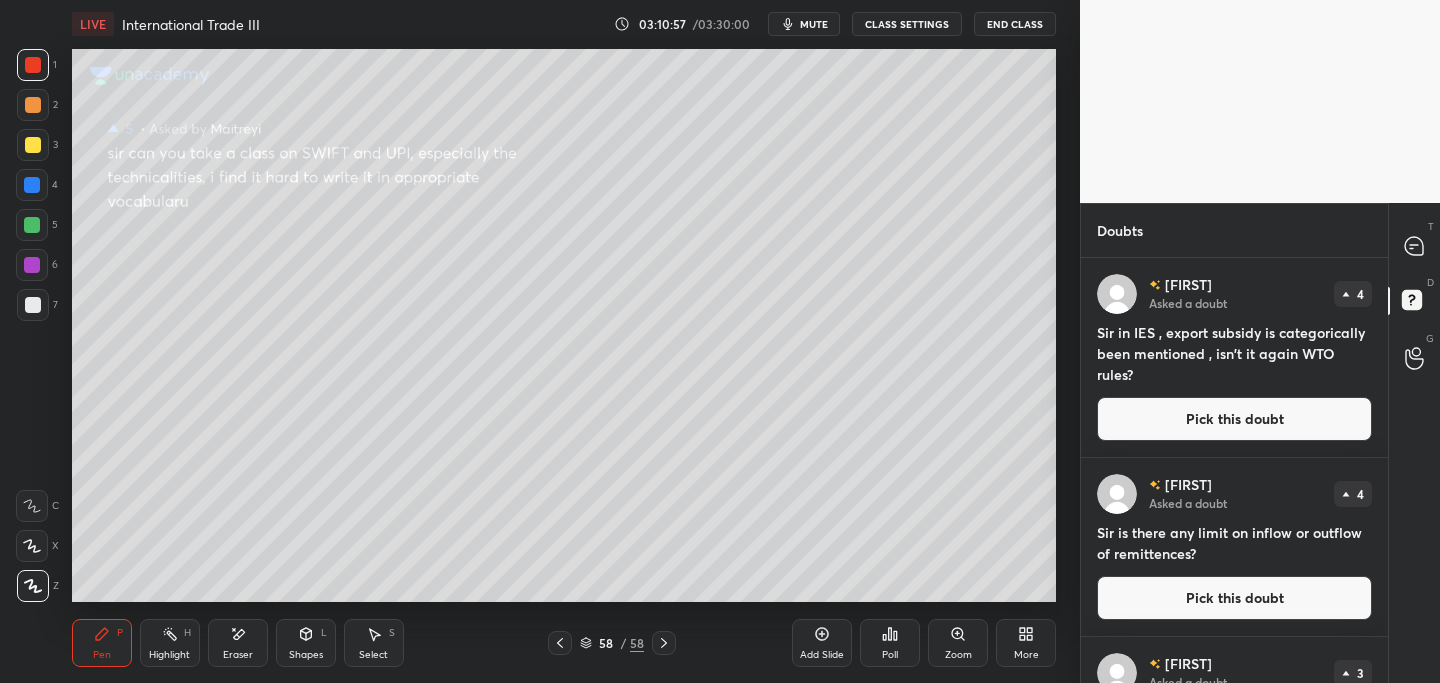 click on "Pick this doubt" at bounding box center (1234, 419) 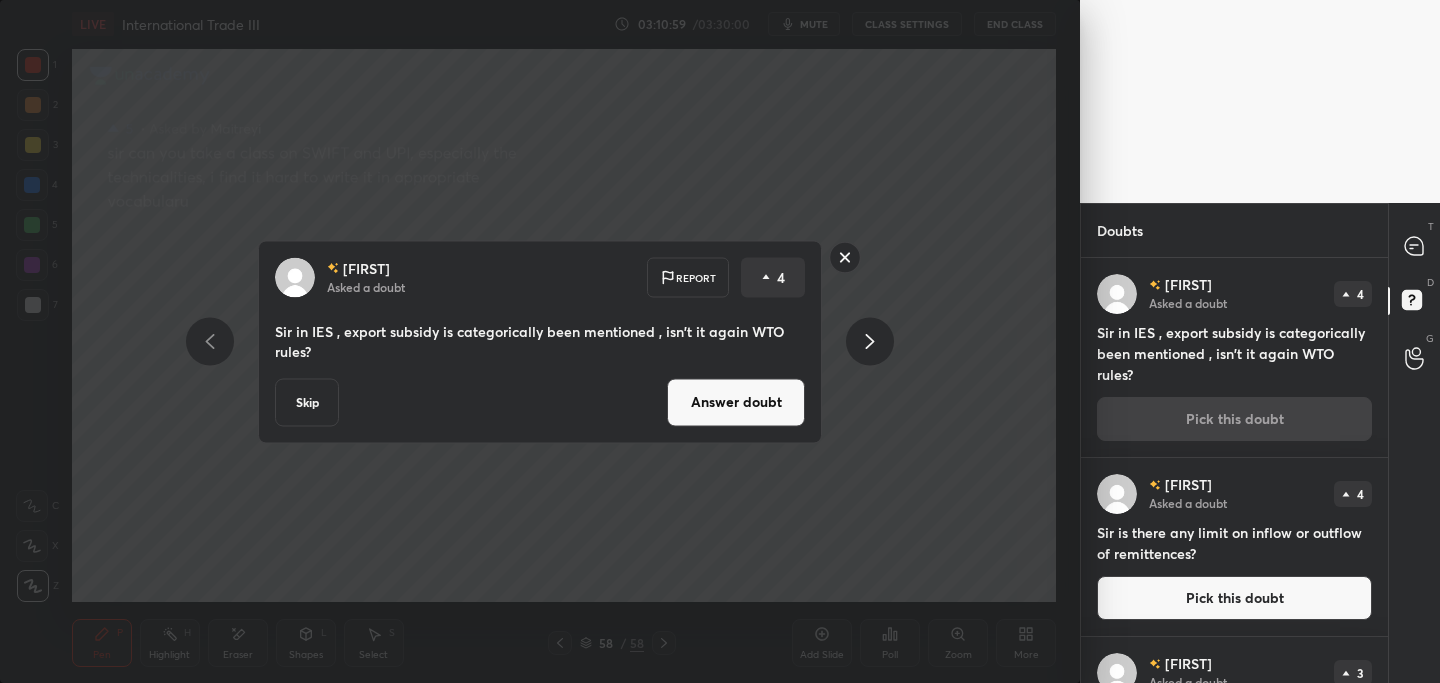 drag, startPoint x: 758, startPoint y: 403, endPoint x: 748, endPoint y: 413, distance: 14.142136 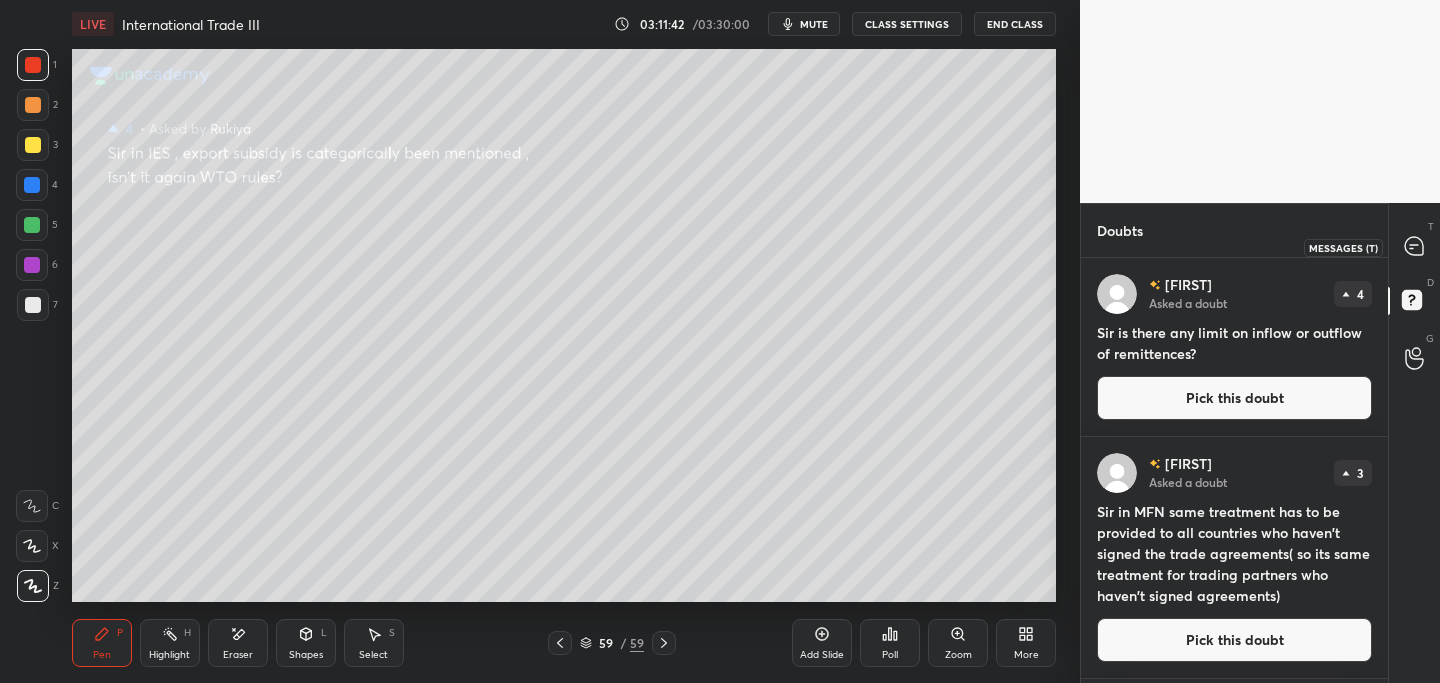 click 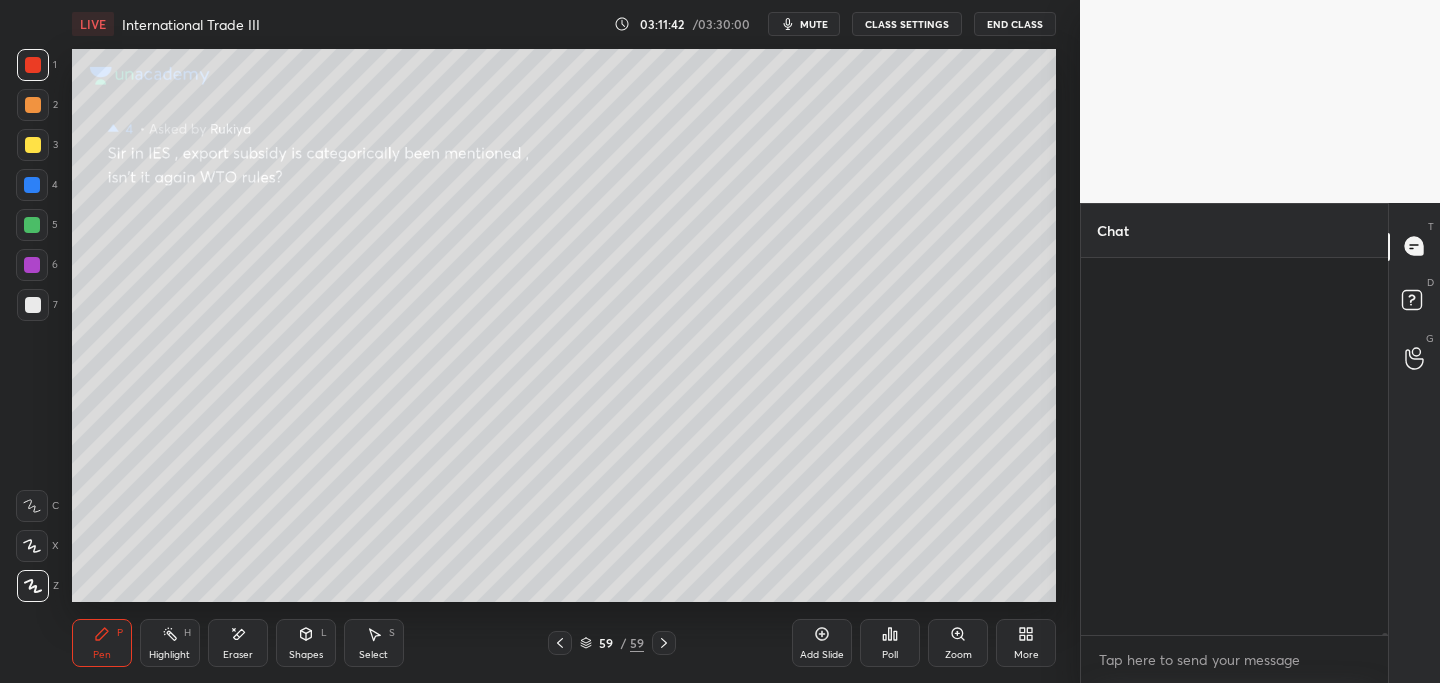 scroll, scrollTop: 132447, scrollLeft: 0, axis: vertical 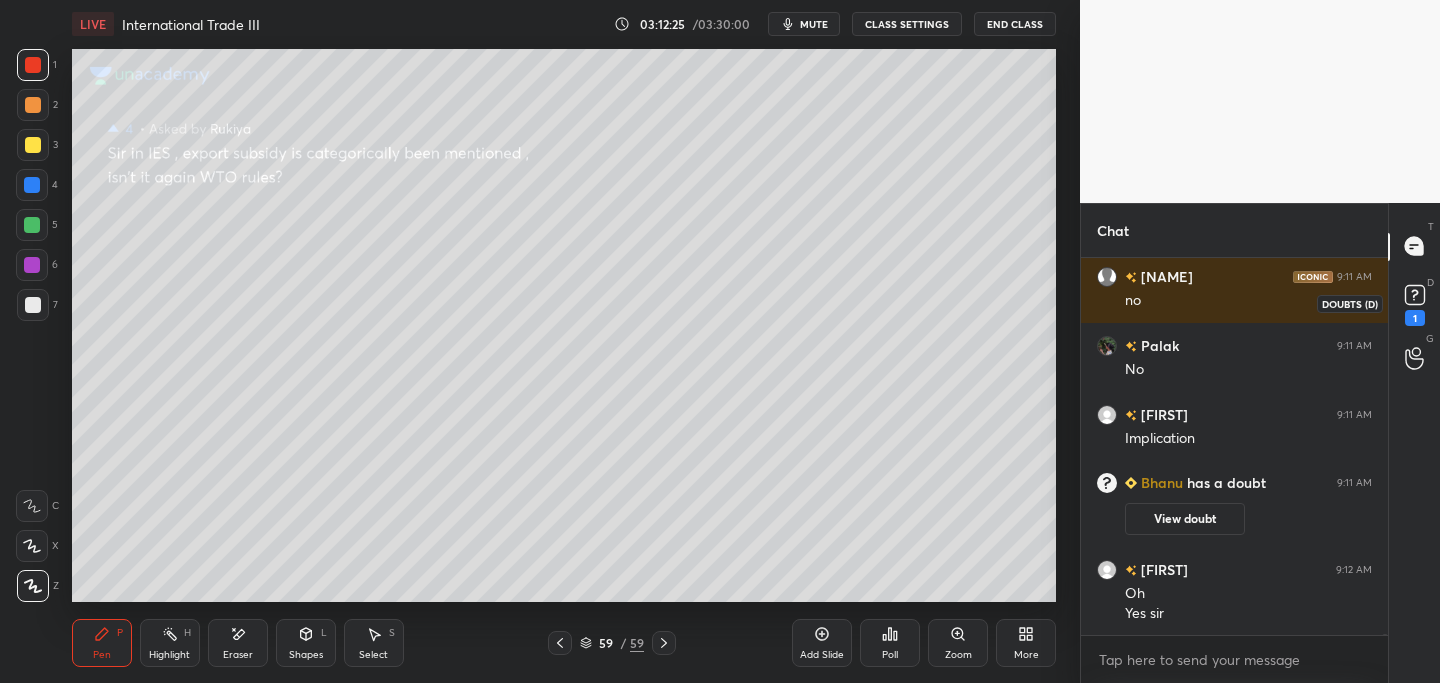 drag, startPoint x: 1416, startPoint y: 288, endPoint x: 1375, endPoint y: 297, distance: 41.976185 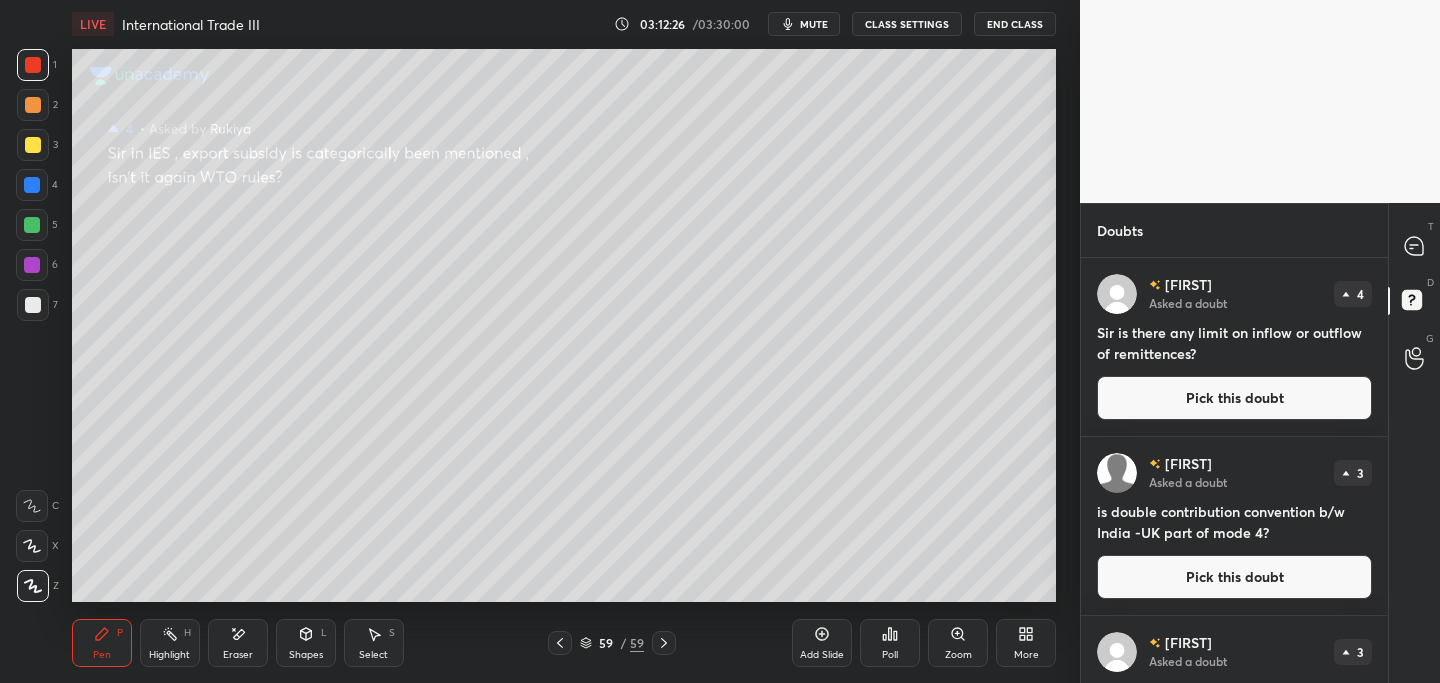 drag, startPoint x: 1145, startPoint y: 380, endPoint x: 1103, endPoint y: 384, distance: 42.190044 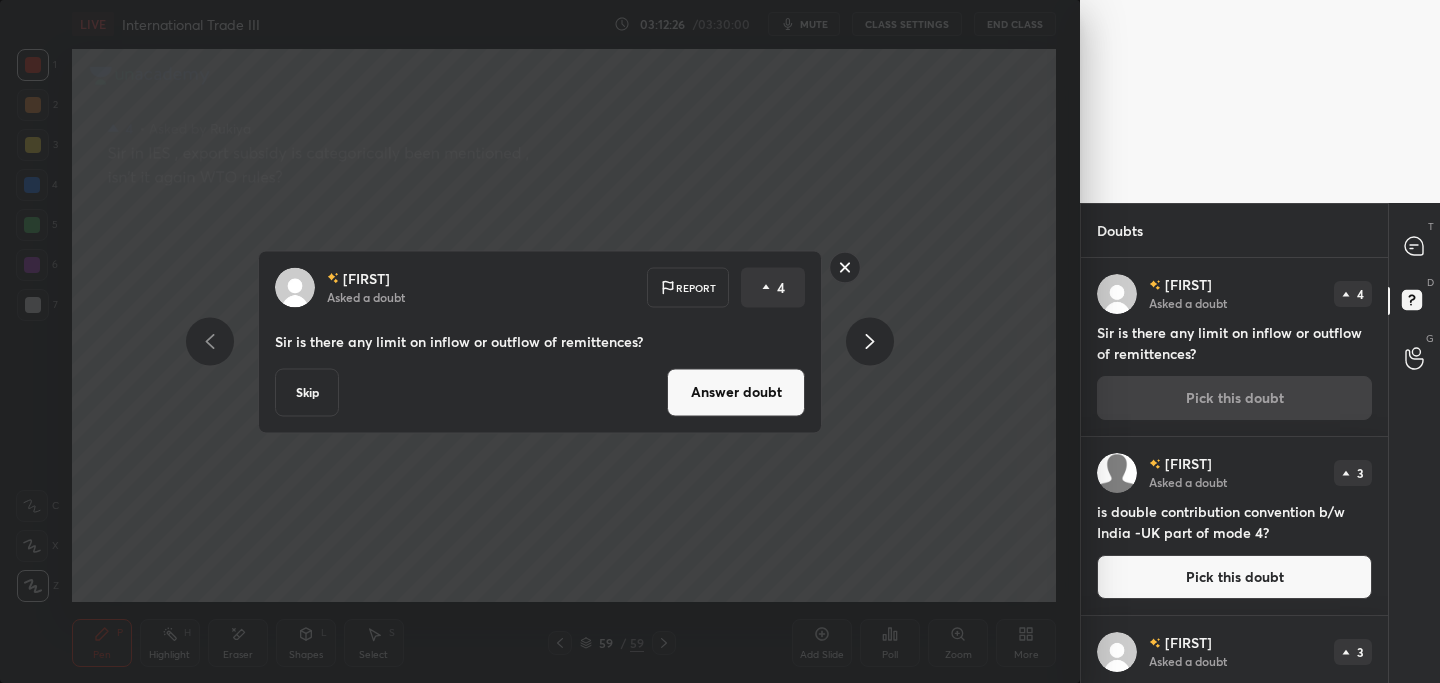 click on "Answer doubt" at bounding box center (736, 392) 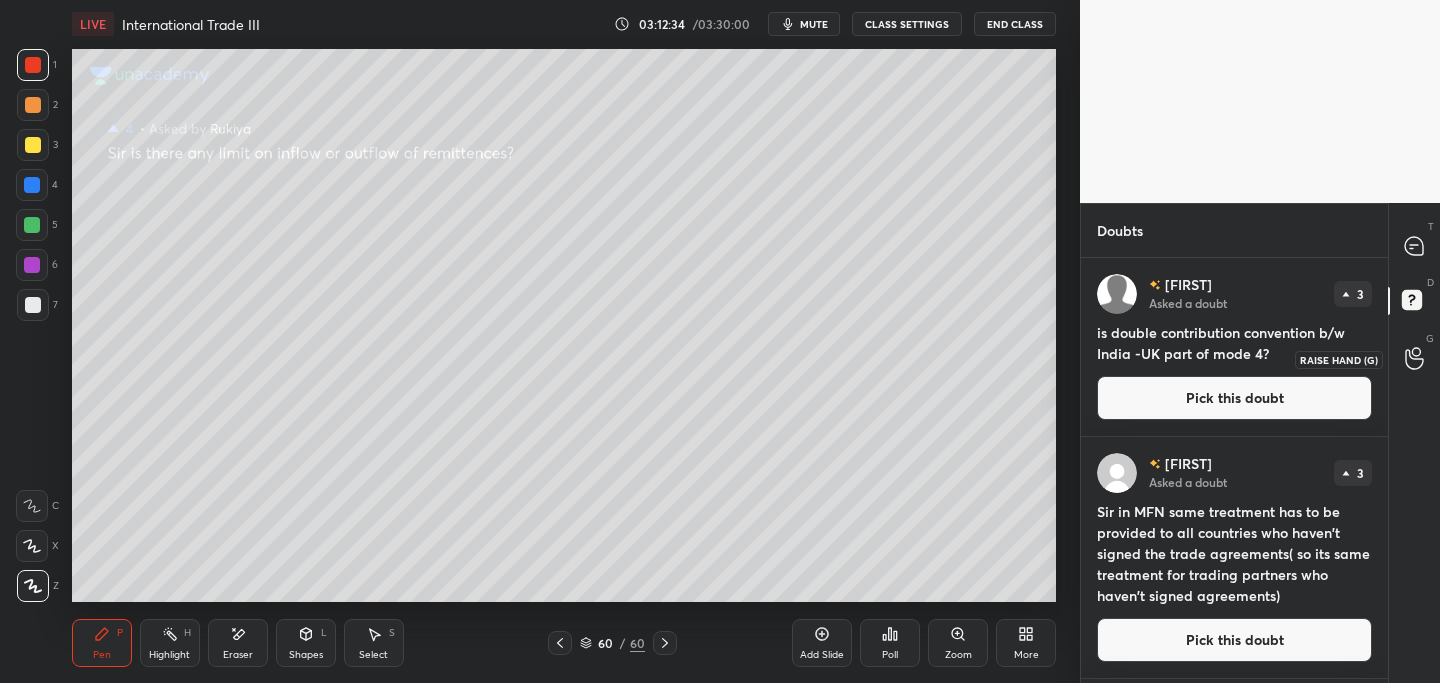 drag, startPoint x: 1409, startPoint y: 351, endPoint x: 1393, endPoint y: 350, distance: 16.03122 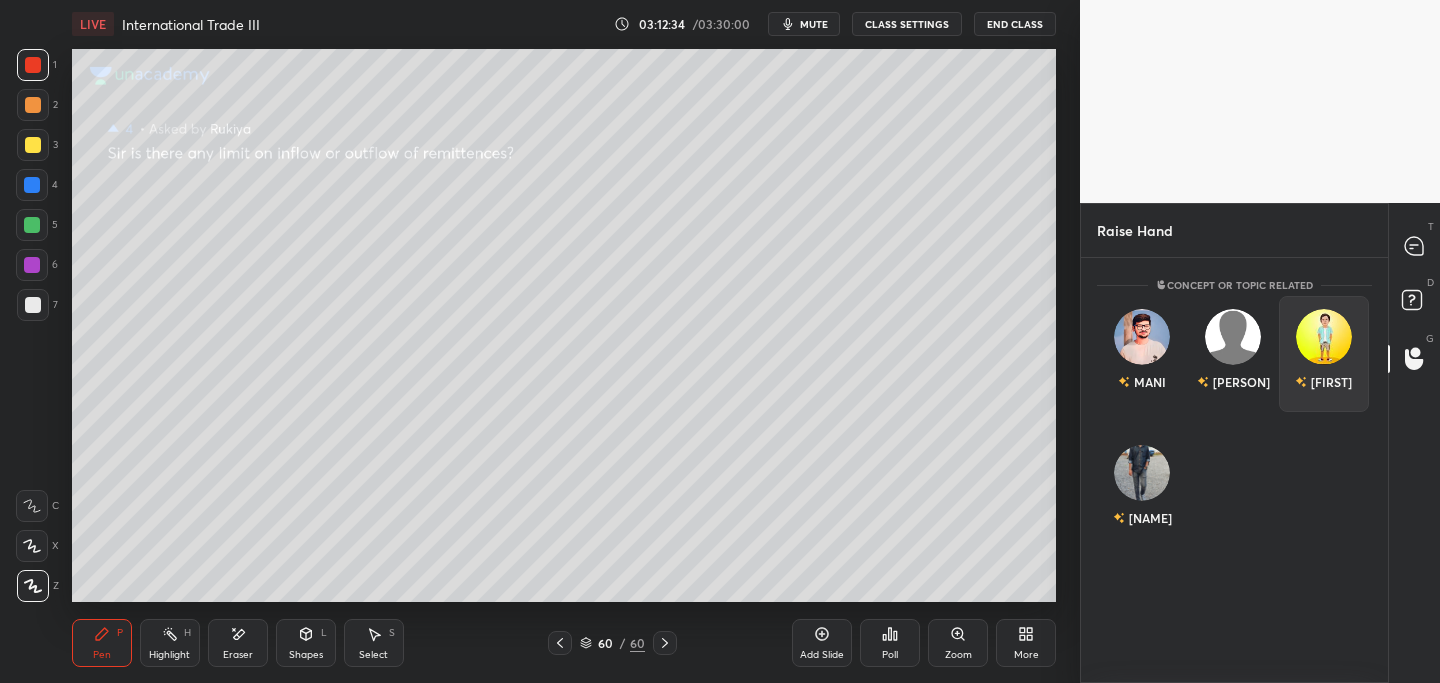 scroll, scrollTop: 7, scrollLeft: 7, axis: both 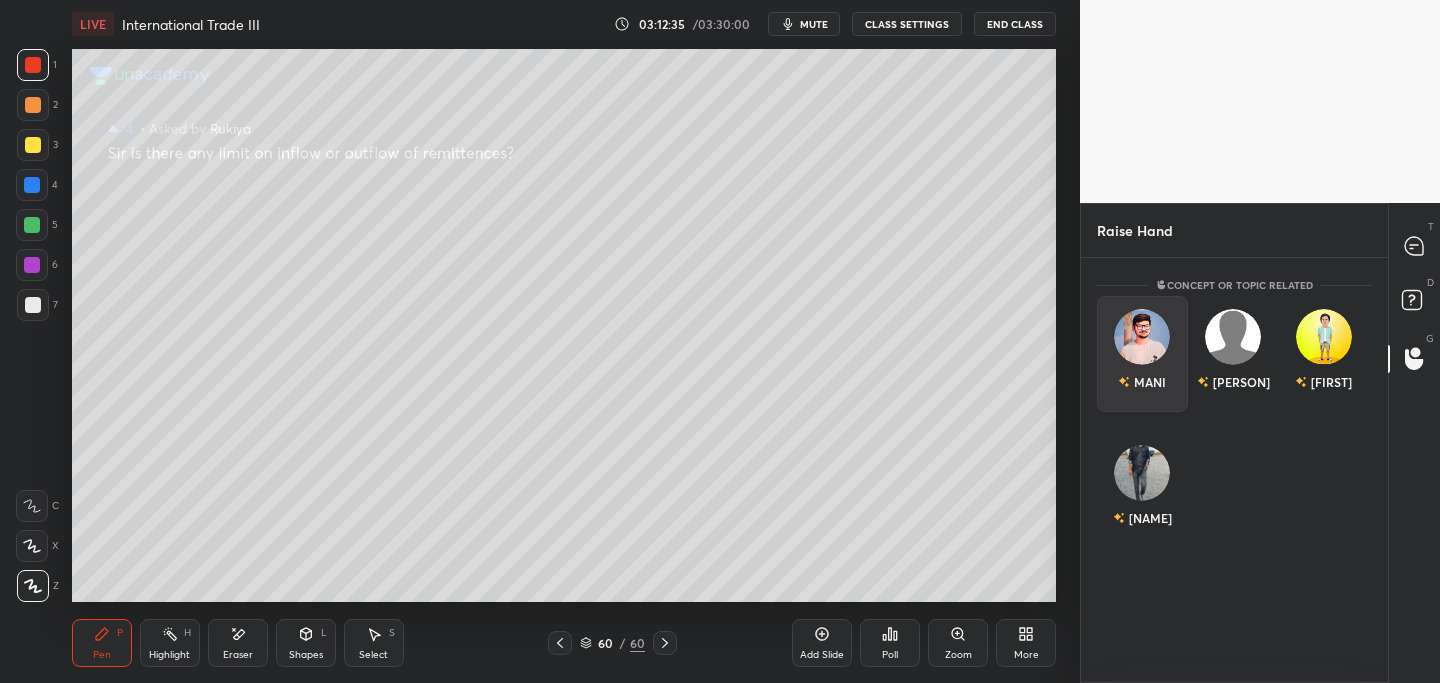 click at bounding box center [1142, 337] 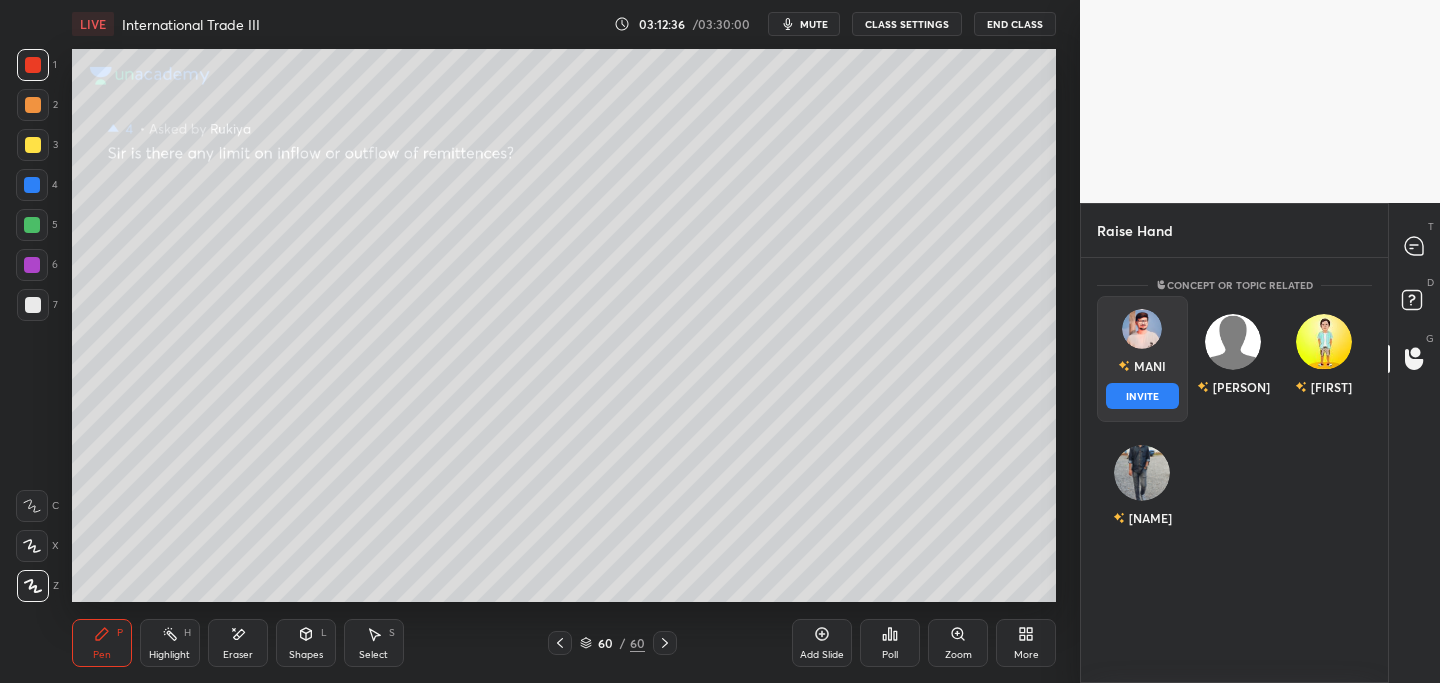 click on "INVITE" at bounding box center [1142, 396] 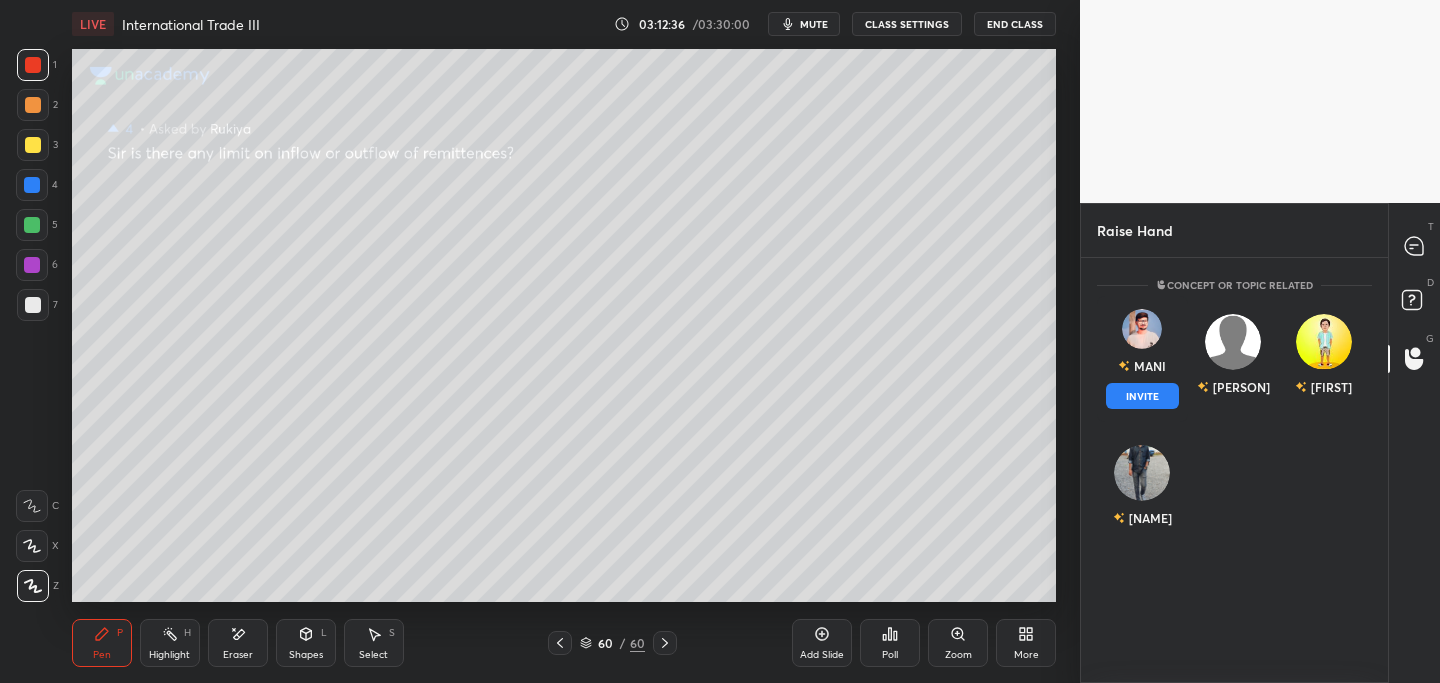 scroll, scrollTop: 338, scrollLeft: 301, axis: both 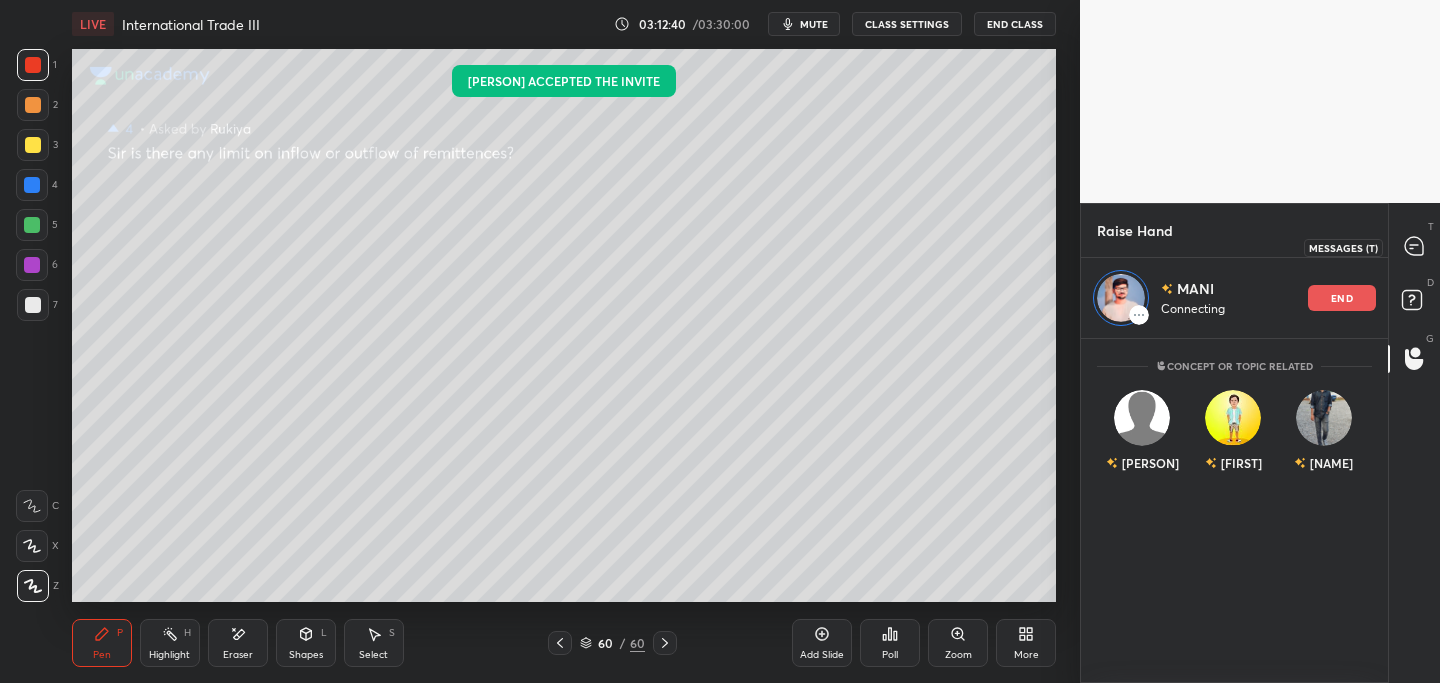 drag, startPoint x: 1410, startPoint y: 243, endPoint x: 1383, endPoint y: 254, distance: 29.15476 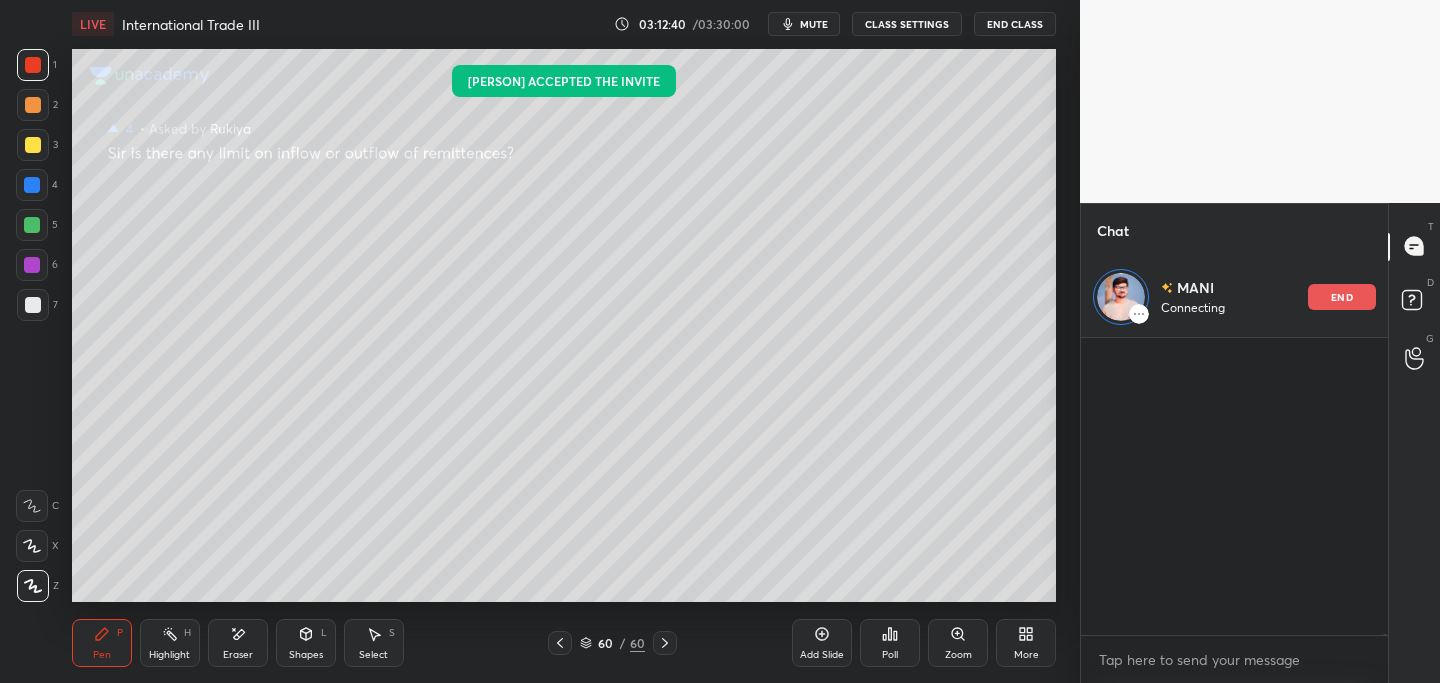 scroll, scrollTop: 339, scrollLeft: 301, axis: both 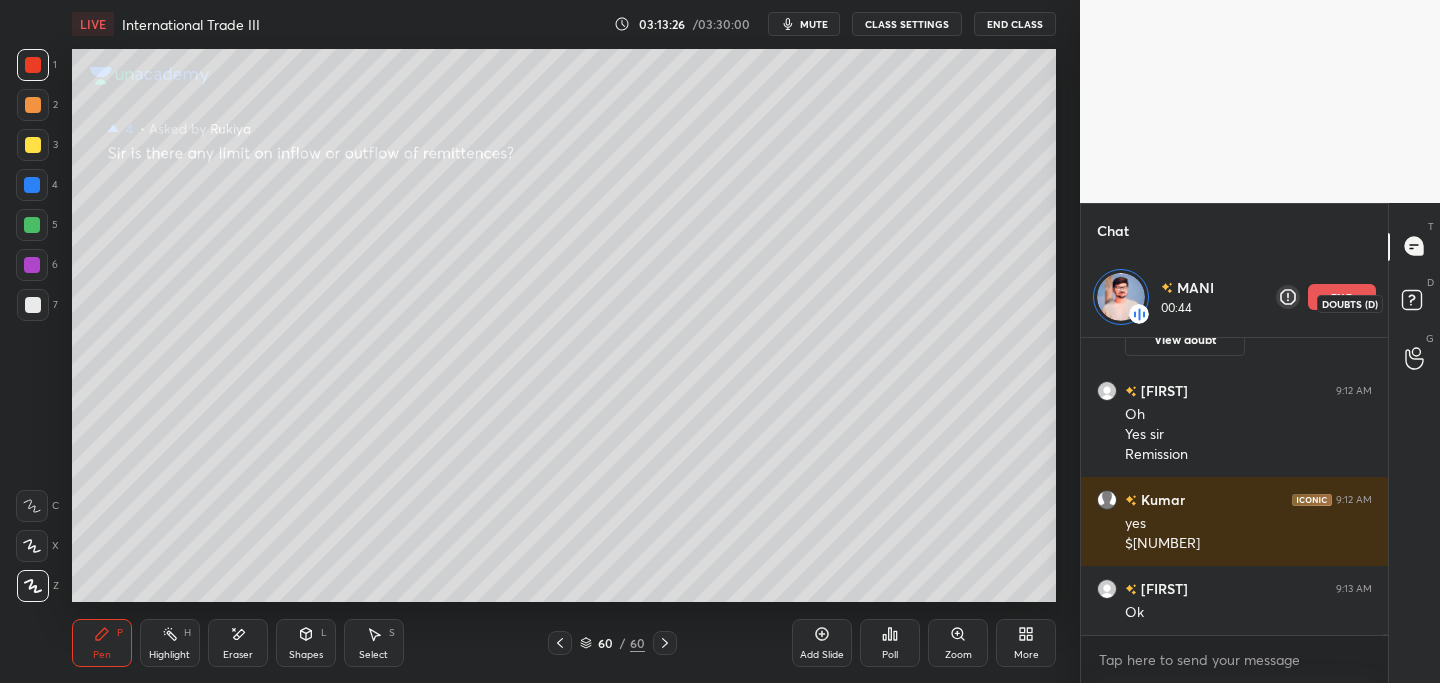 click 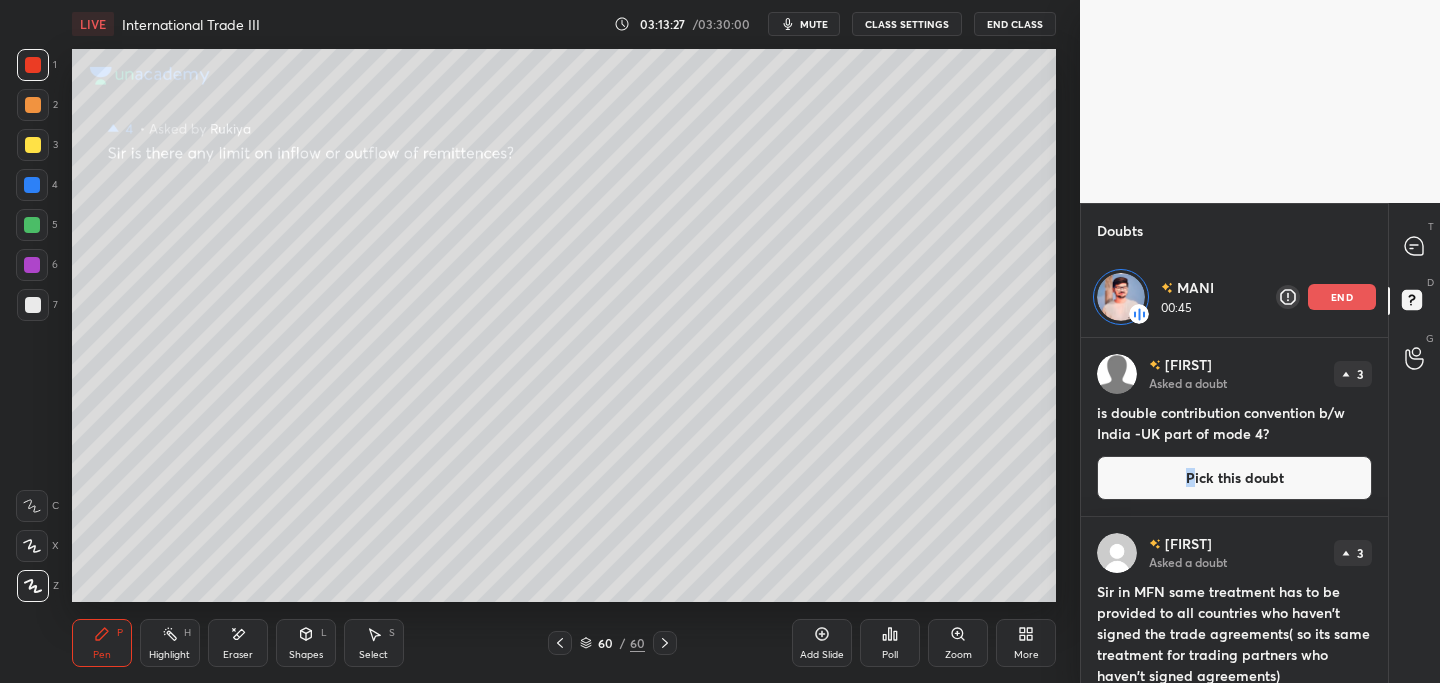 click on "Pick this doubt" at bounding box center [1234, 478] 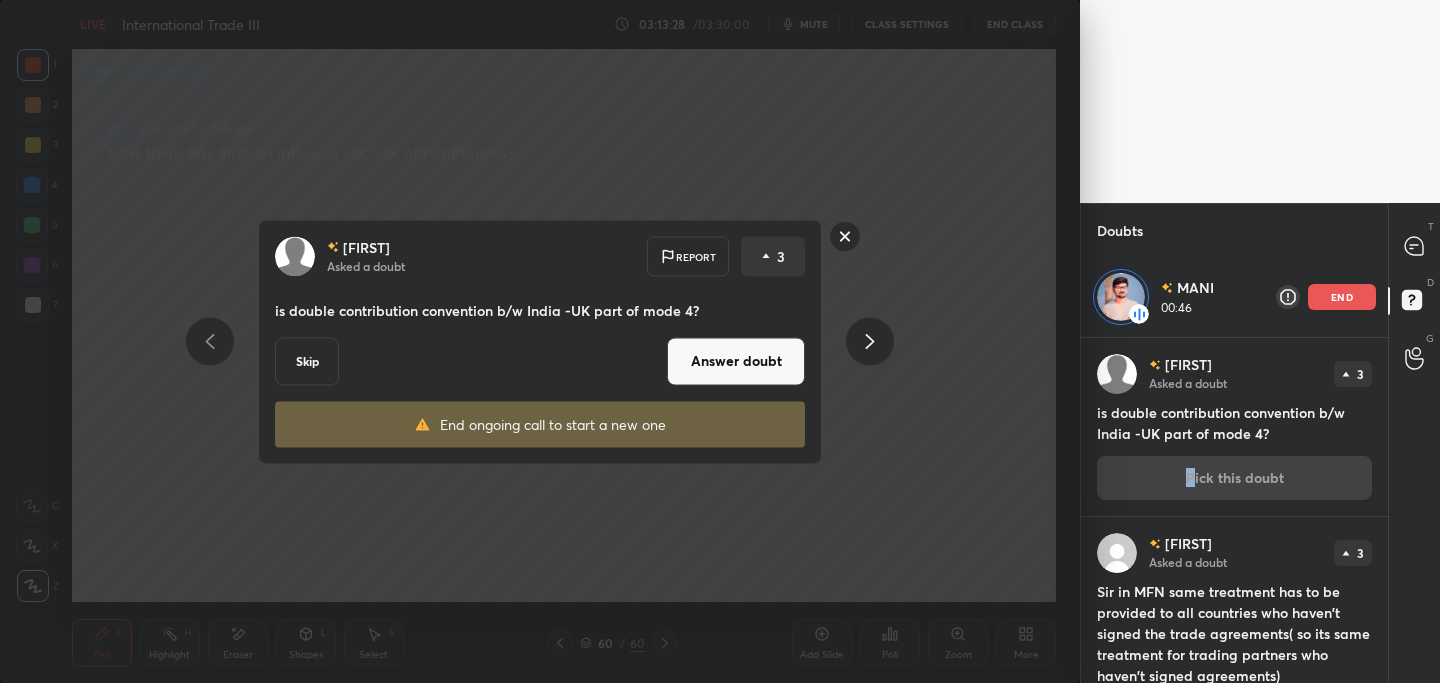 click on "Answer doubt" at bounding box center (736, 361) 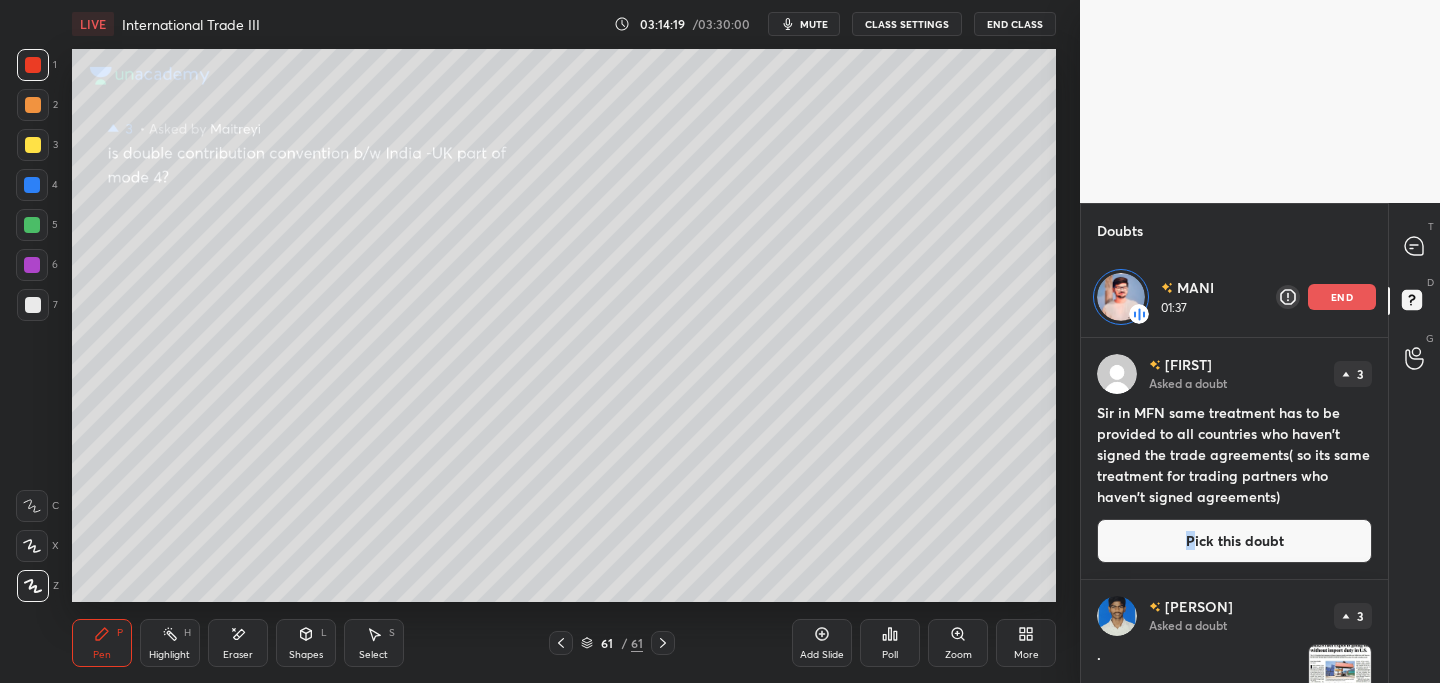 click on "end" at bounding box center [1342, 297] 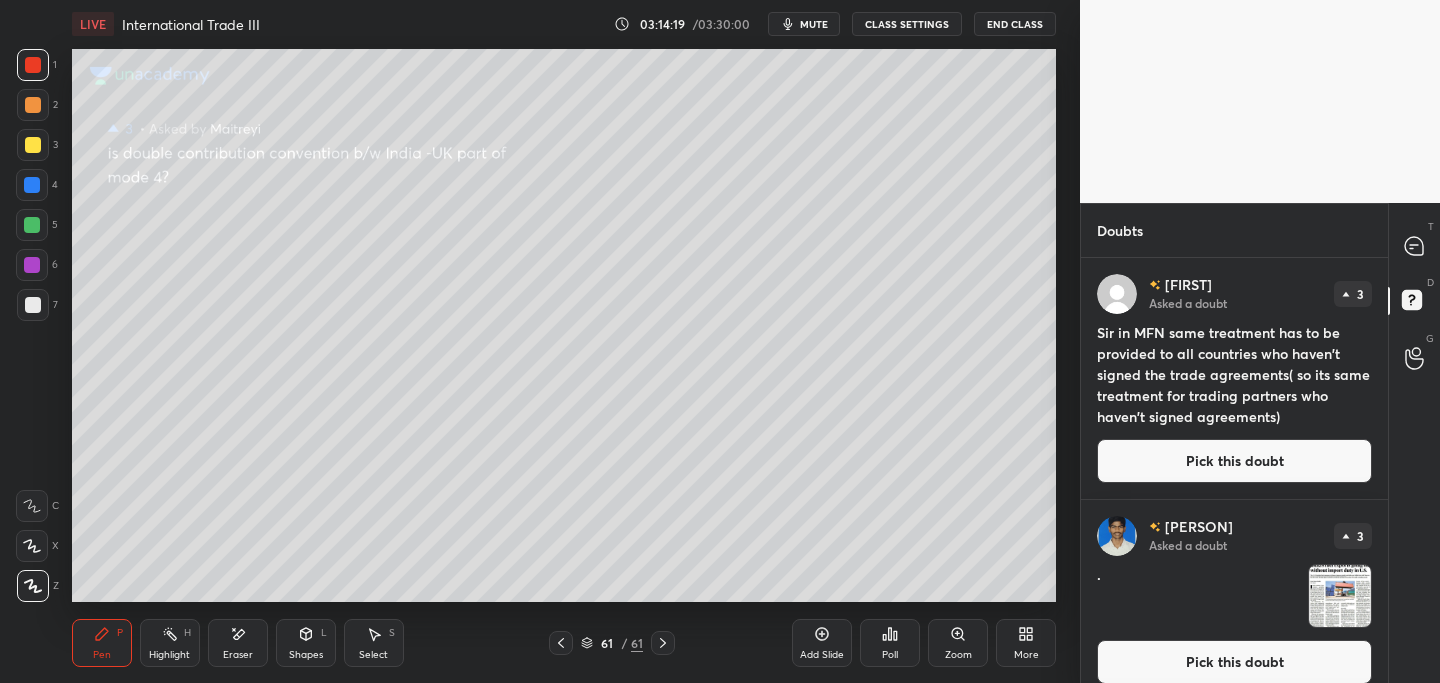scroll, scrollTop: 7, scrollLeft: 7, axis: both 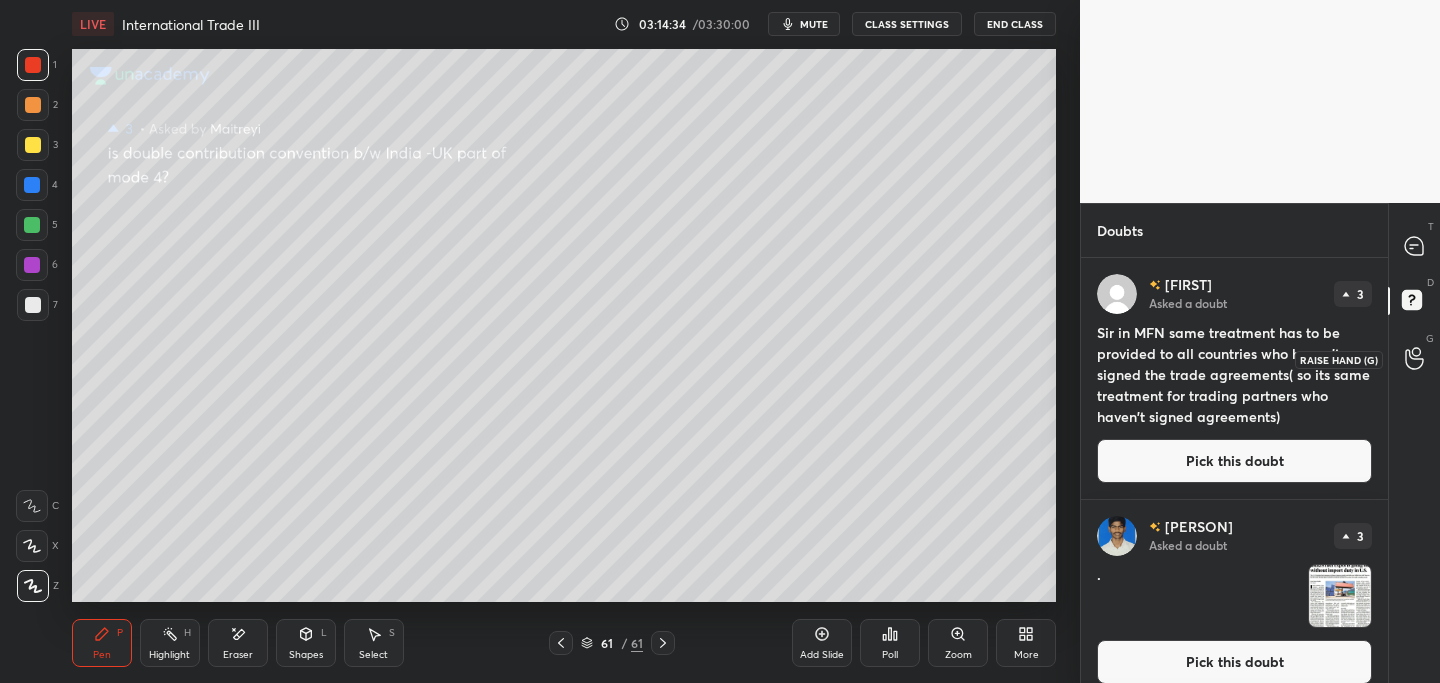 click 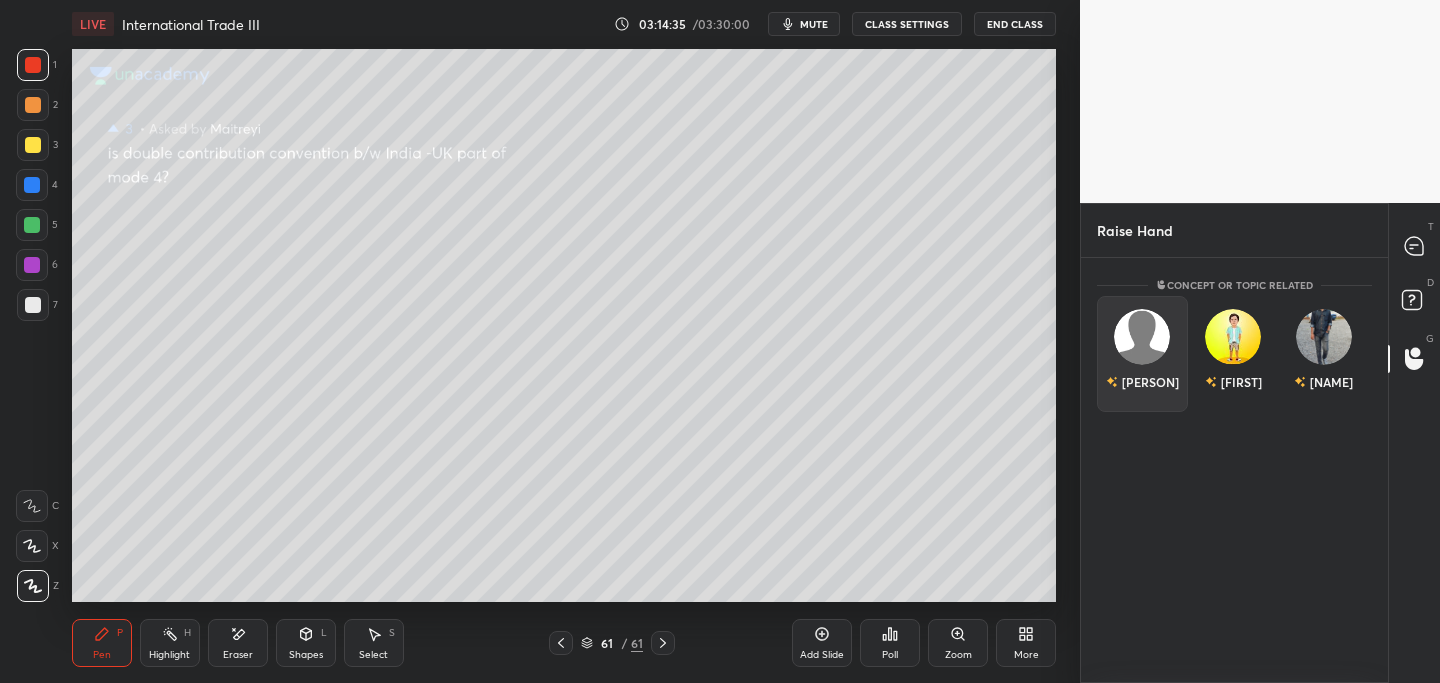 click on "[PERSON]" at bounding box center (1142, 354) 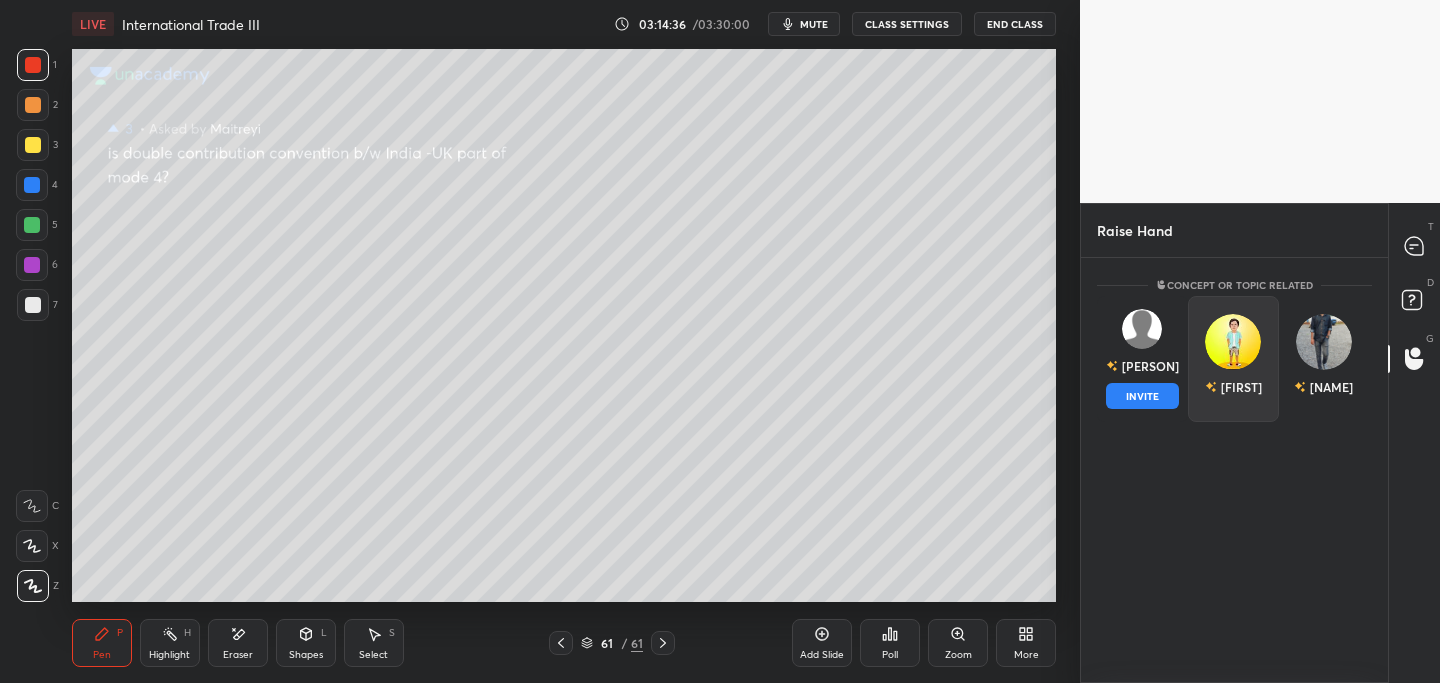 click on "INVITE" at bounding box center [1142, 396] 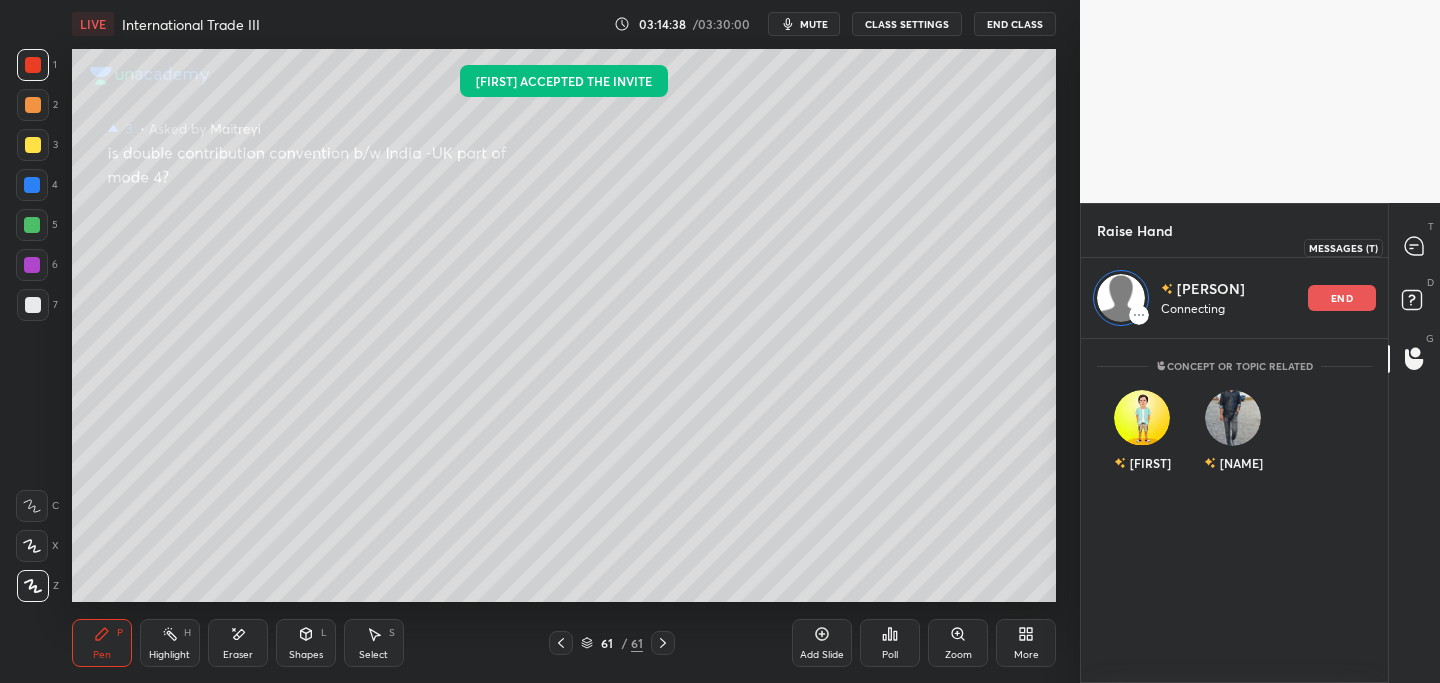 click 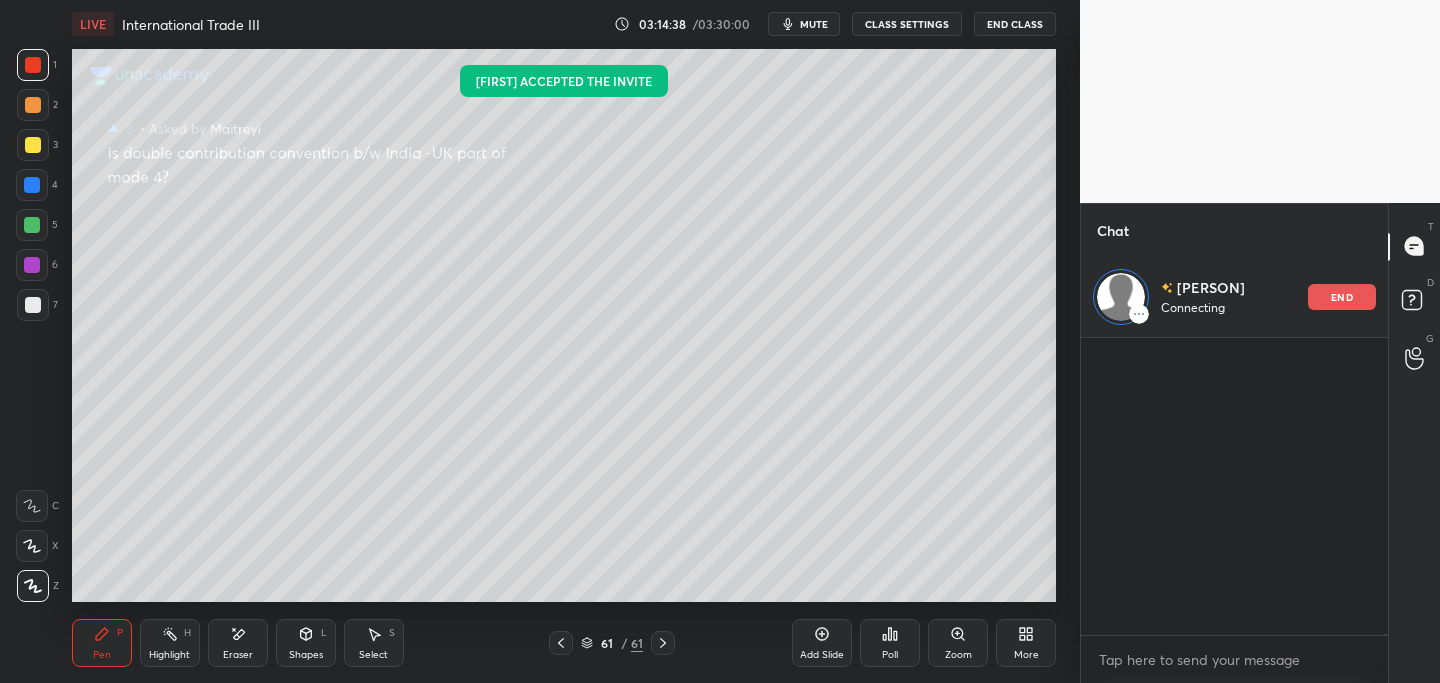 scroll, scrollTop: 339, scrollLeft: 301, axis: both 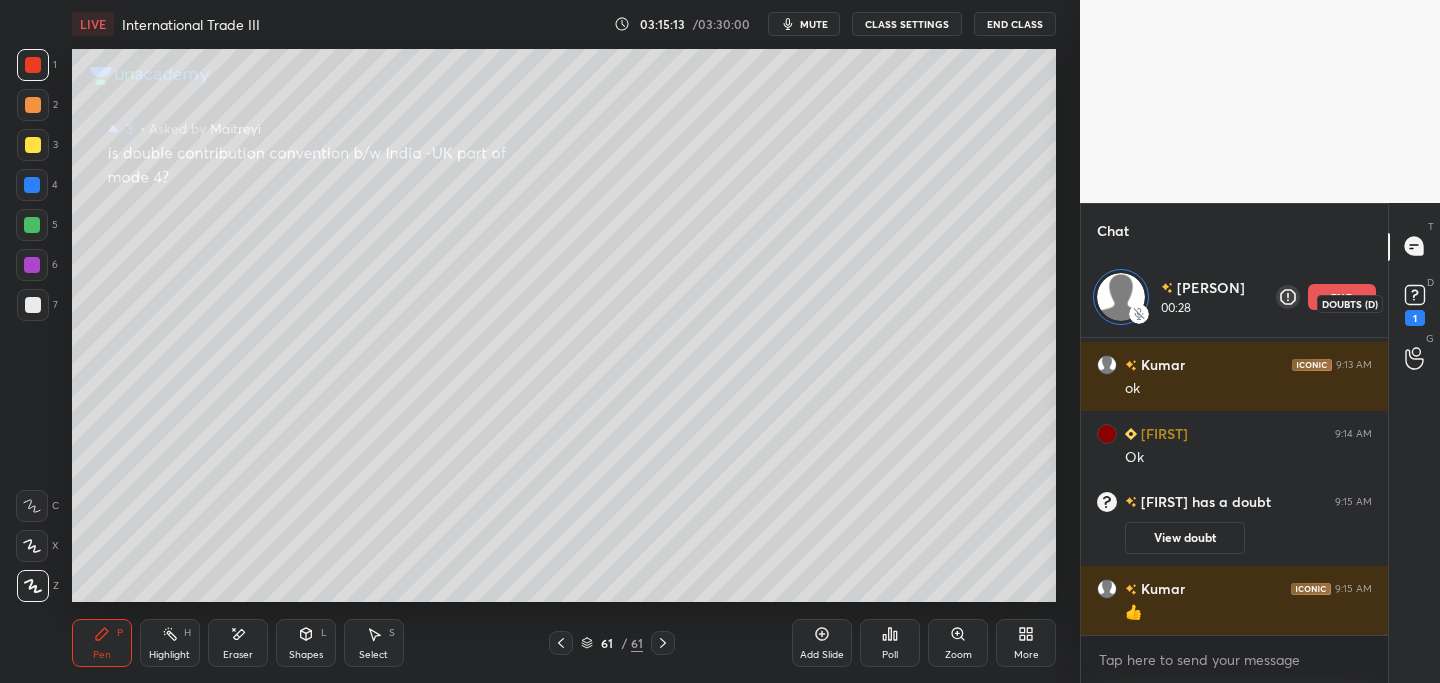 click 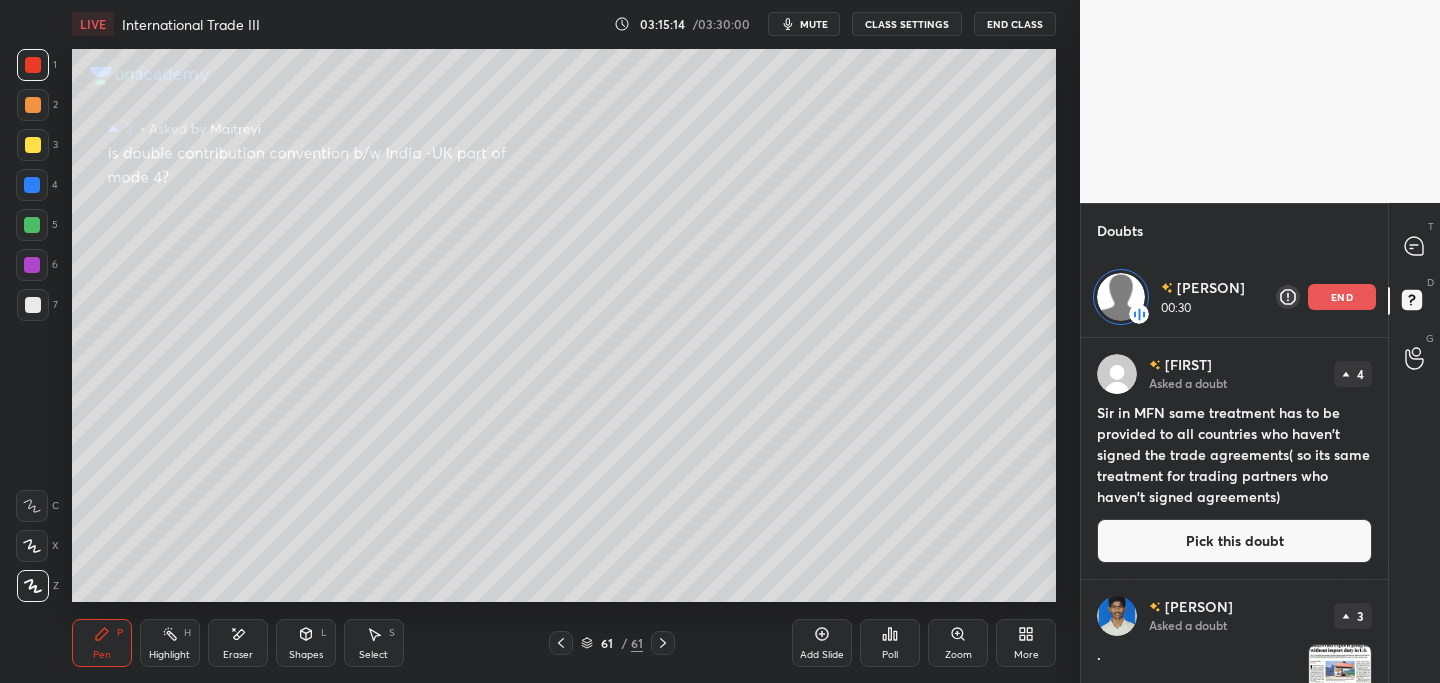 click on "Pick this doubt" at bounding box center (1234, 541) 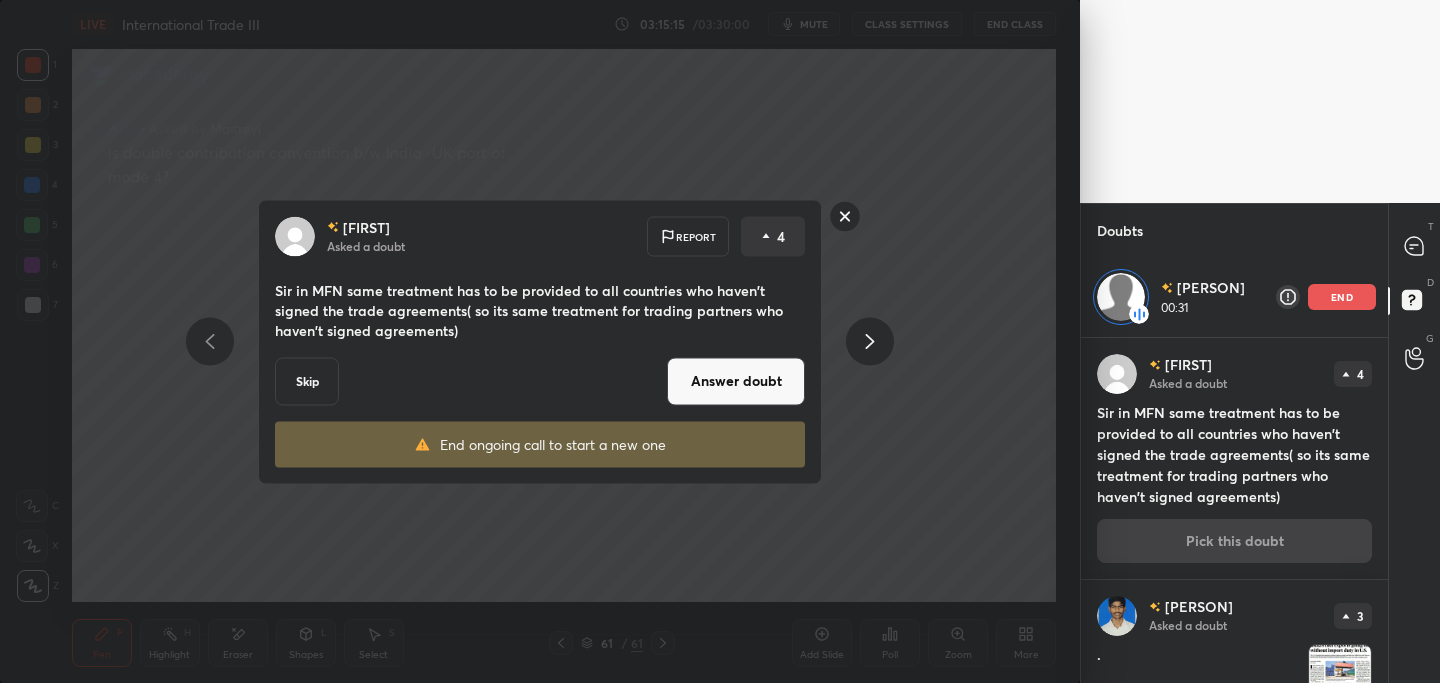 click on "Answer doubt" at bounding box center (736, 381) 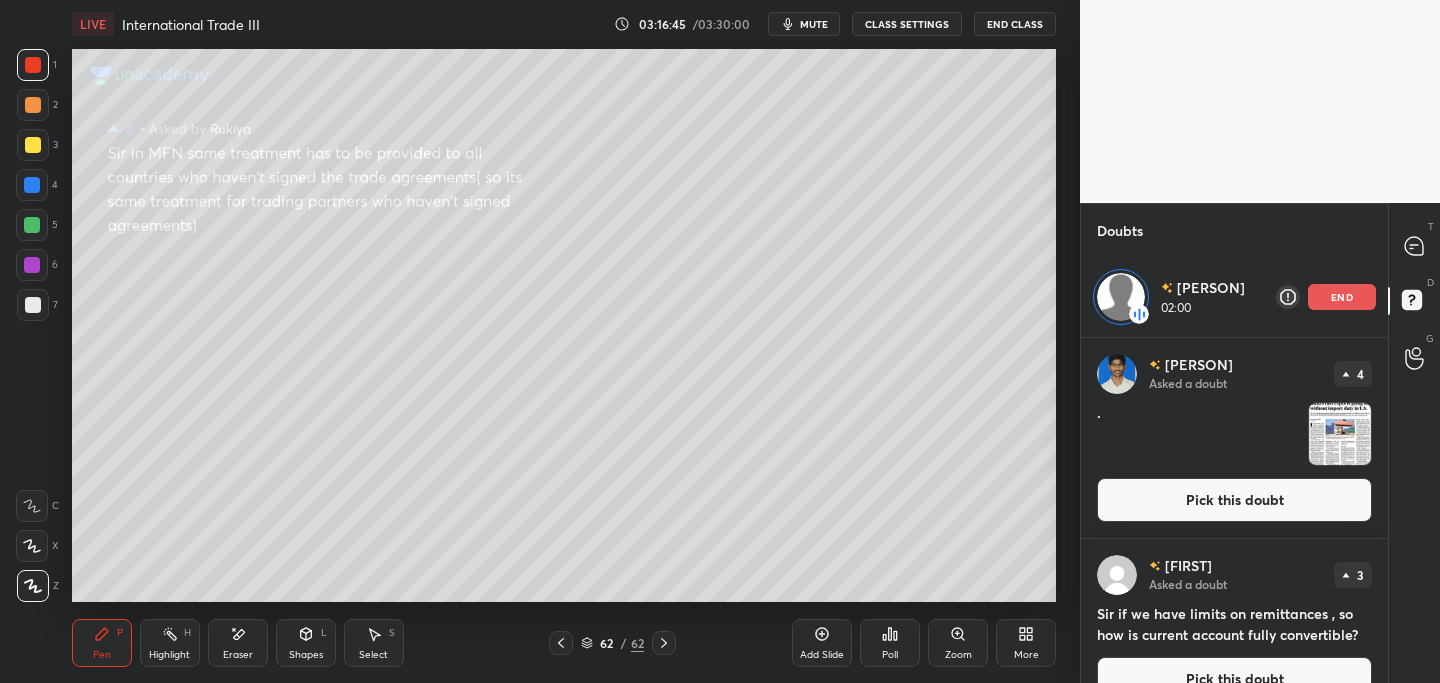 drag, startPoint x: 1334, startPoint y: 301, endPoint x: 1308, endPoint y: 310, distance: 27.513634 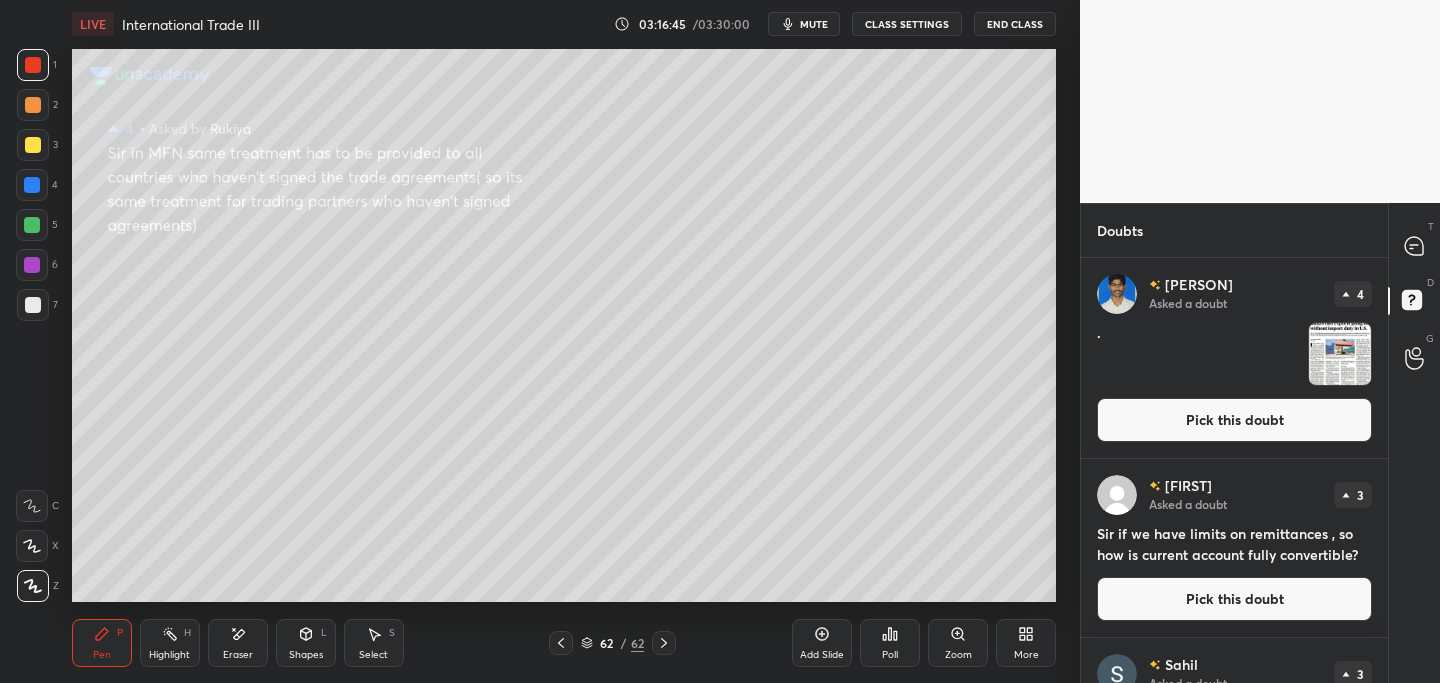 scroll, scrollTop: 7, scrollLeft: 7, axis: both 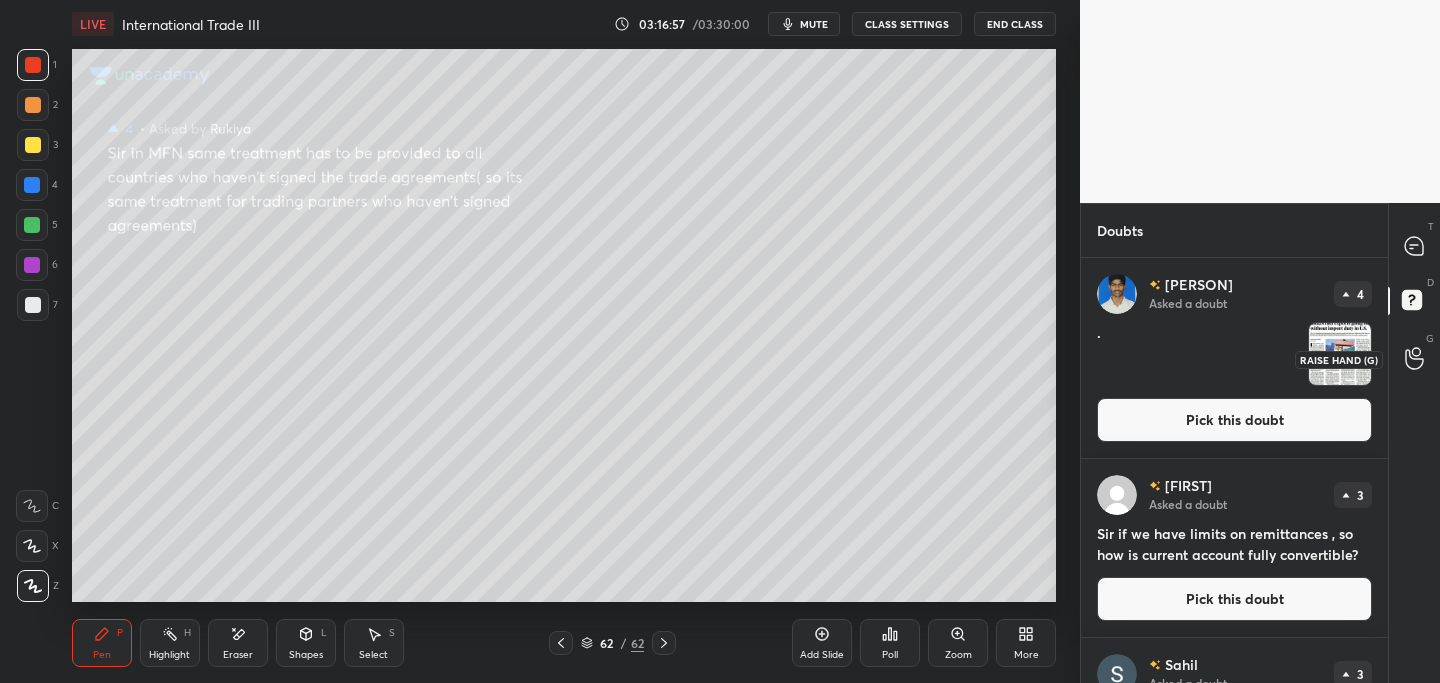 drag, startPoint x: 1411, startPoint y: 356, endPoint x: 1374, endPoint y: 370, distance: 39.56008 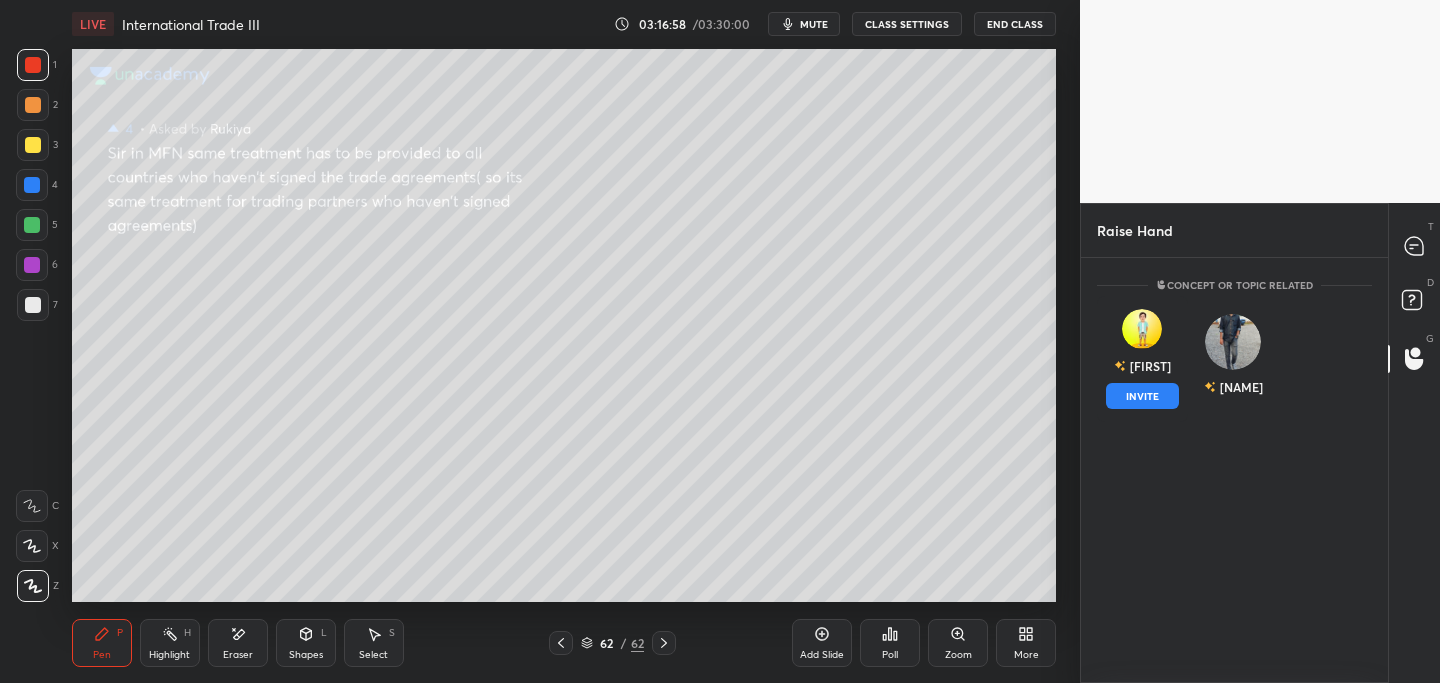 click on "INVITE" at bounding box center (1142, 396) 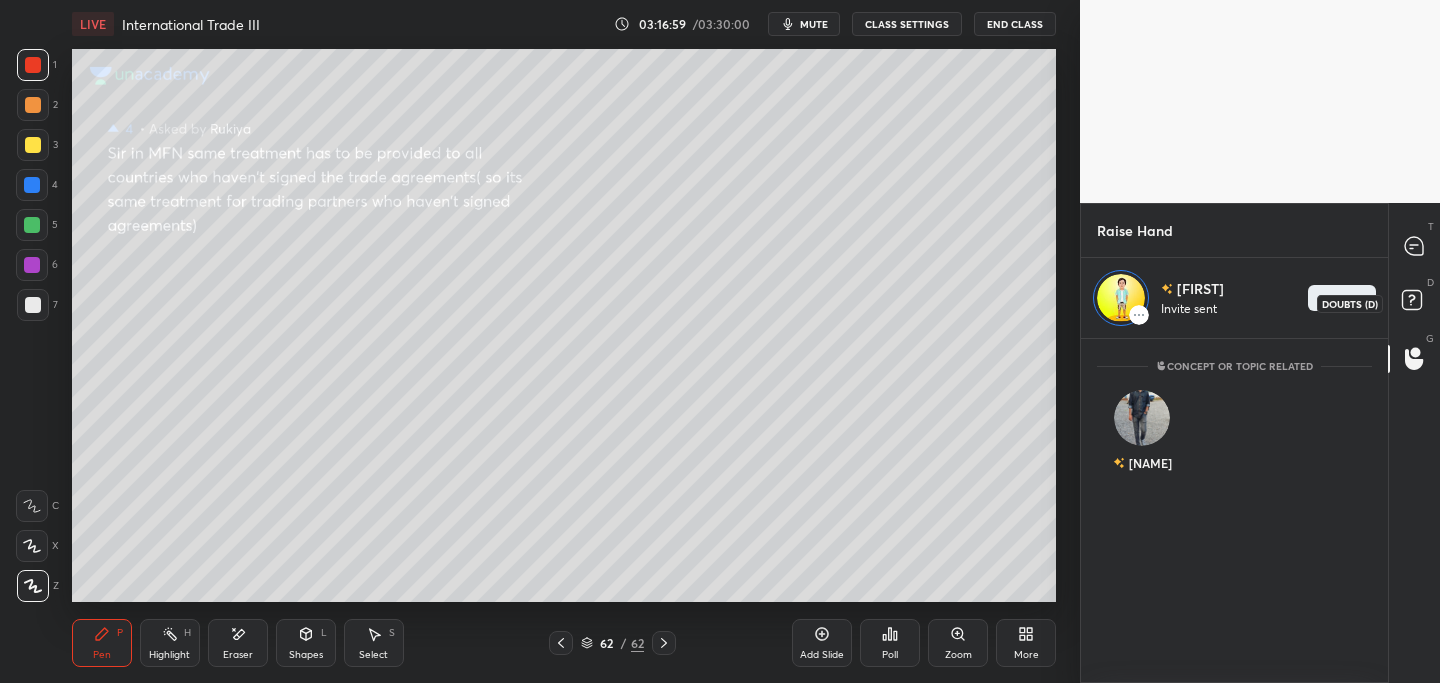 drag, startPoint x: 1416, startPoint y: 300, endPoint x: 1353, endPoint y: 329, distance: 69.354164 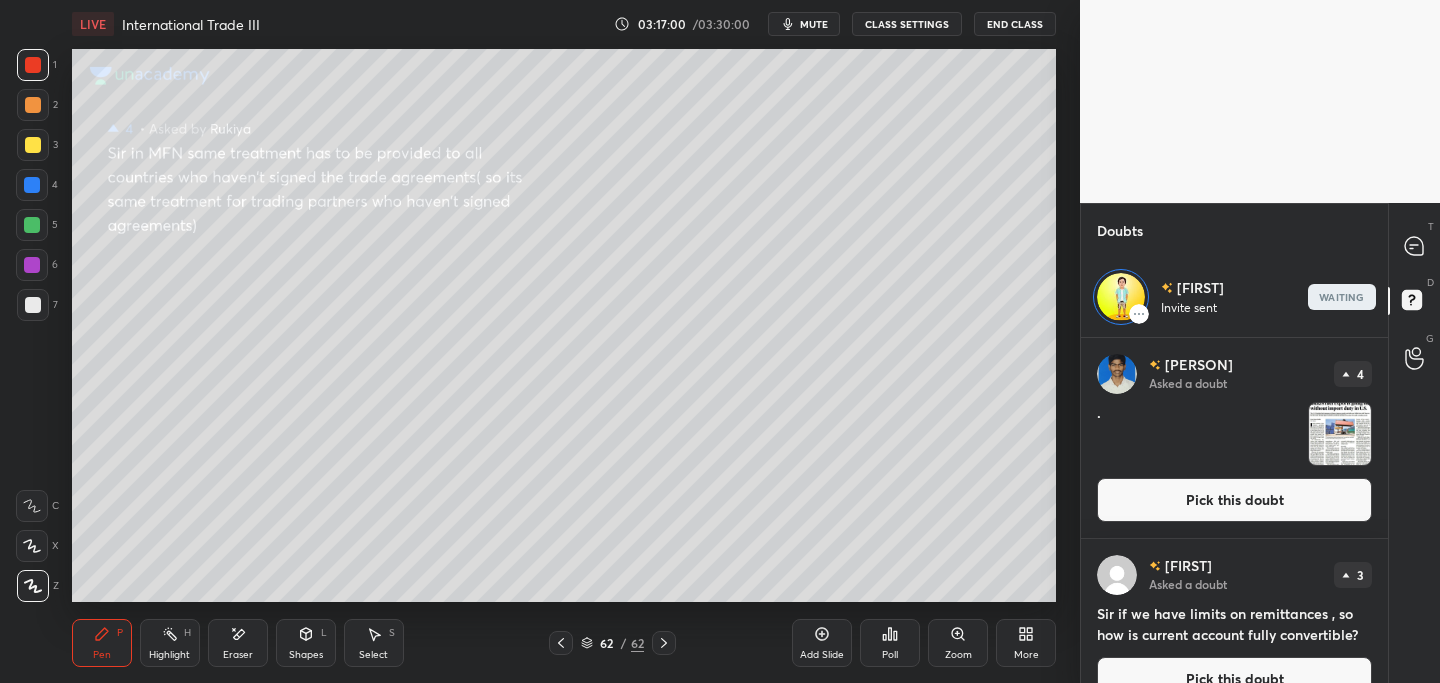 click on "Pick this doubt" at bounding box center [1234, 500] 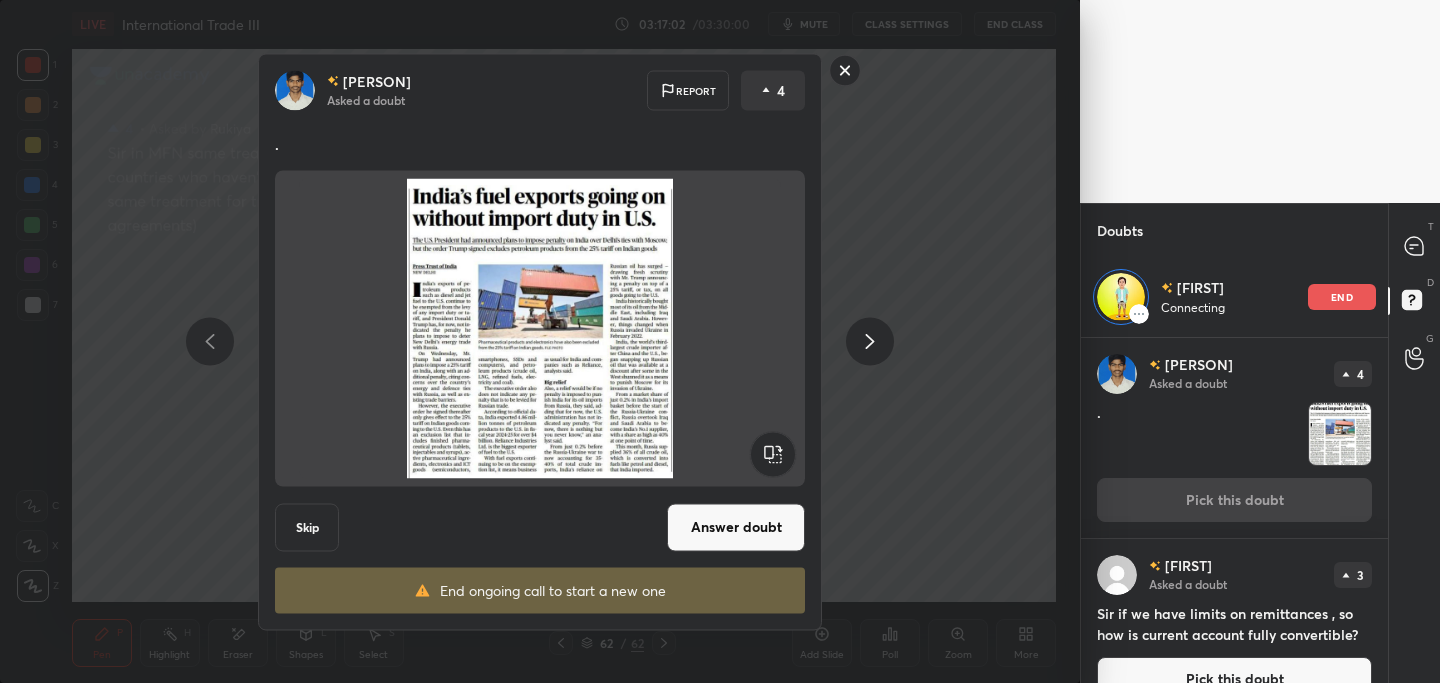 click on "Answer doubt" at bounding box center (736, 527) 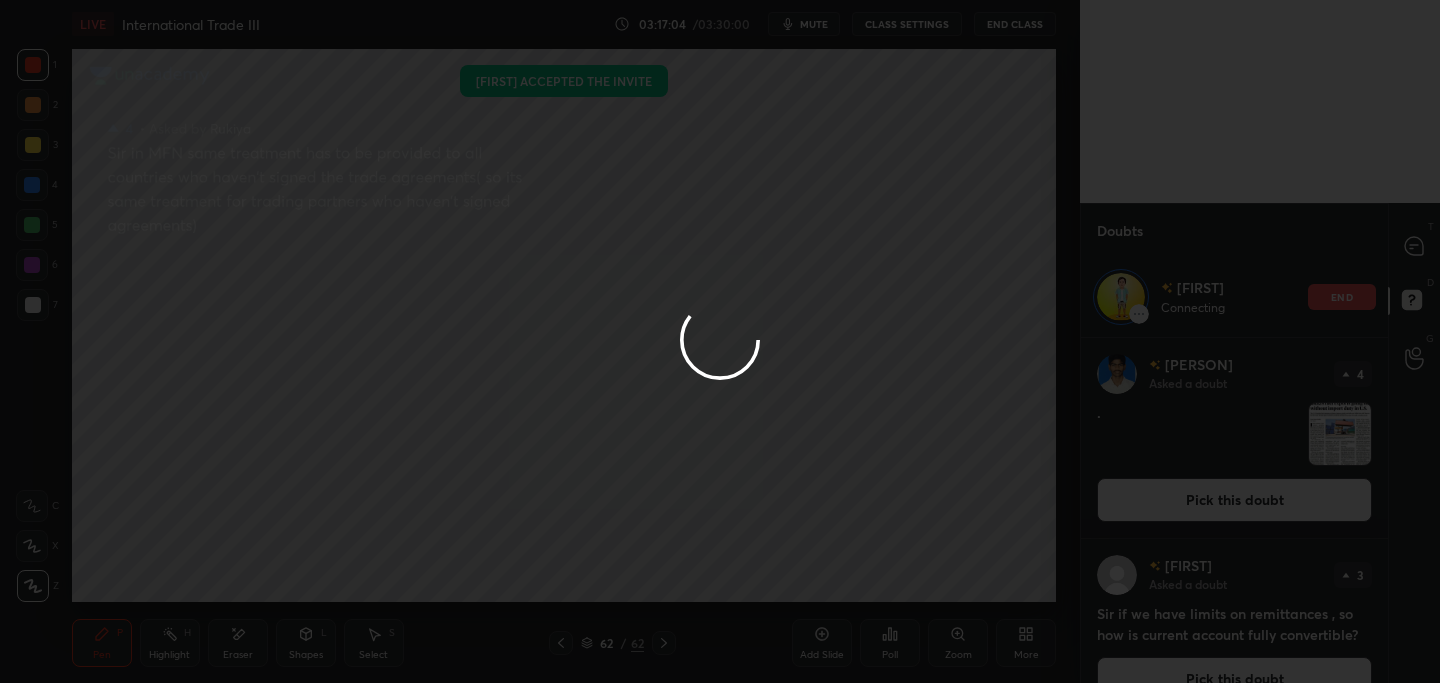 scroll, scrollTop: 337, scrollLeft: 301, axis: both 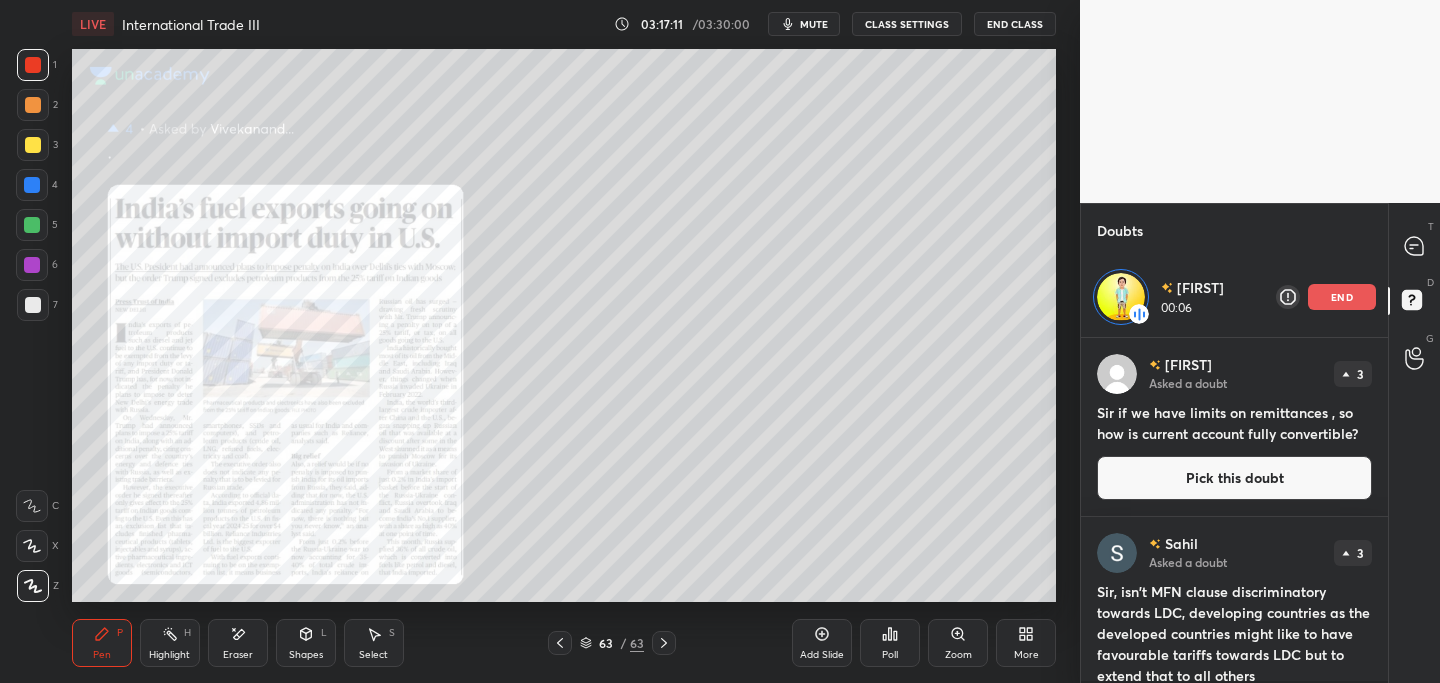 click on "Pick this doubt" at bounding box center [1234, 478] 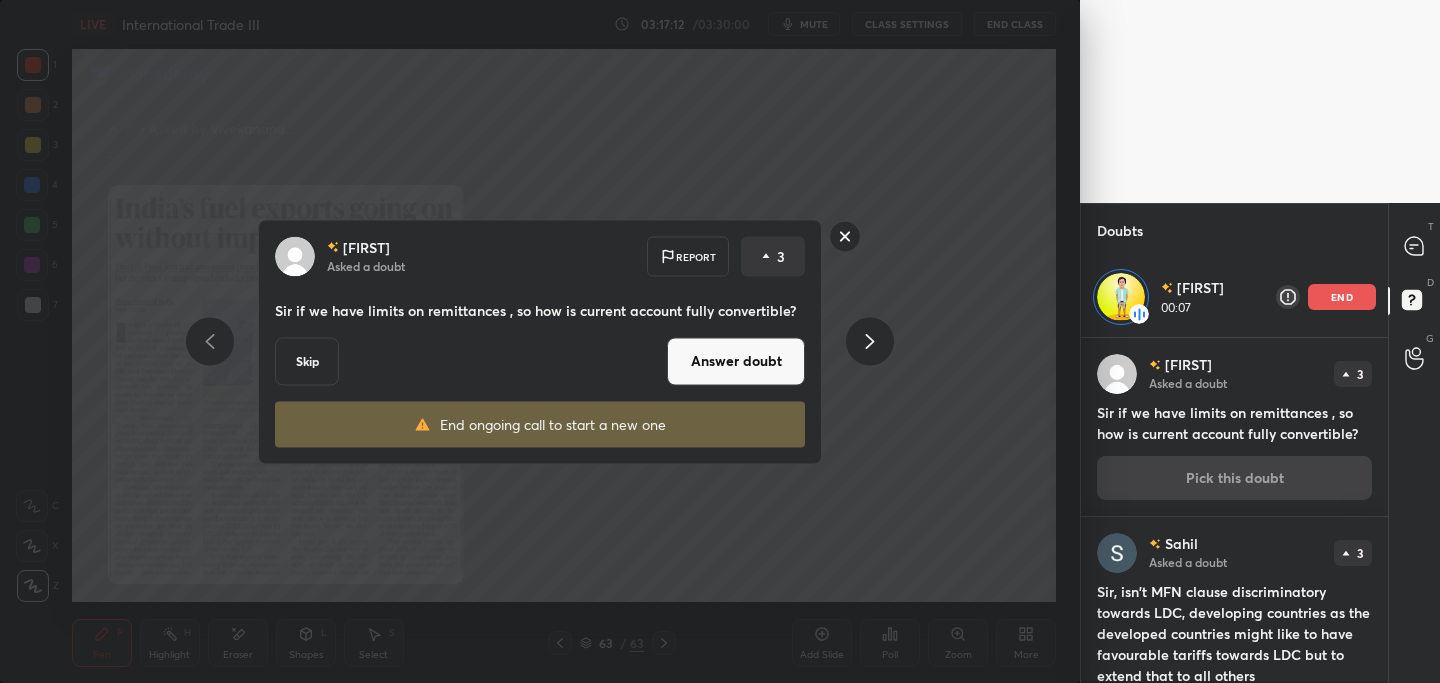 click on "Answer doubt" at bounding box center (736, 361) 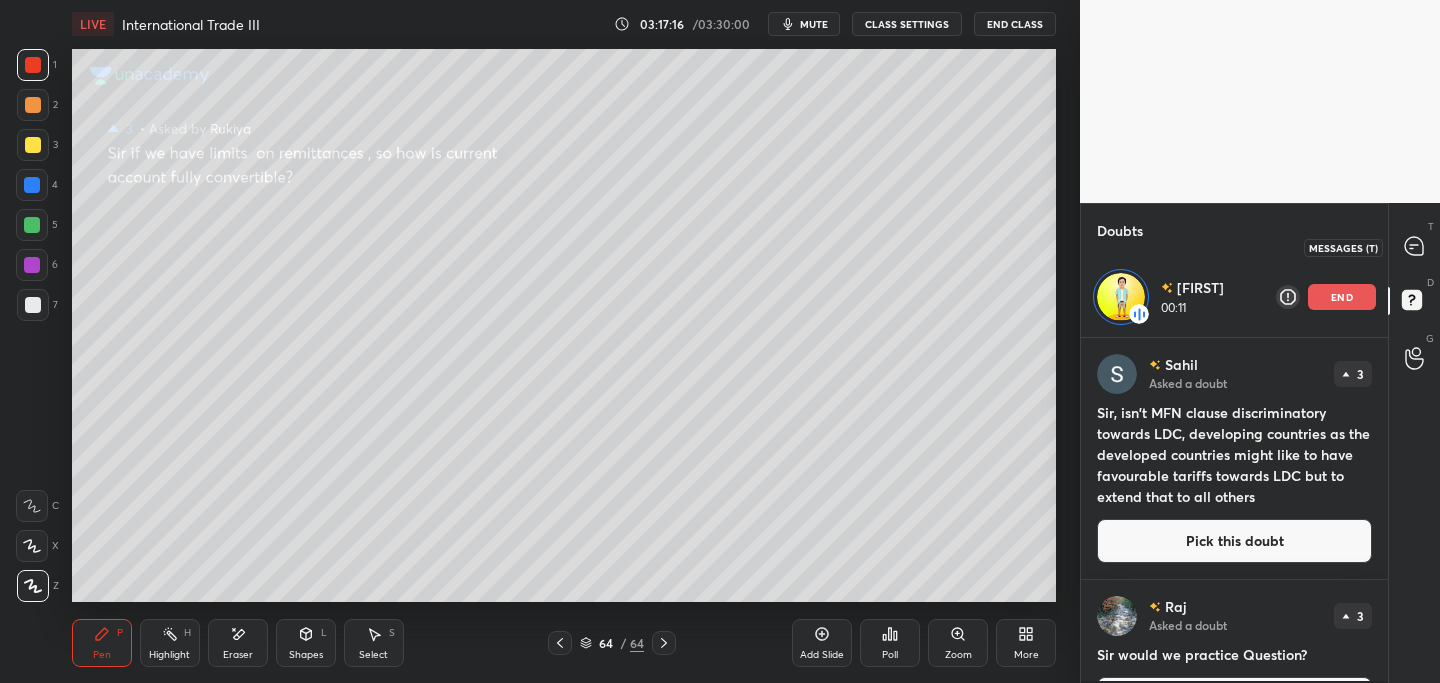 drag, startPoint x: 1409, startPoint y: 244, endPoint x: 1368, endPoint y: 289, distance: 60.876926 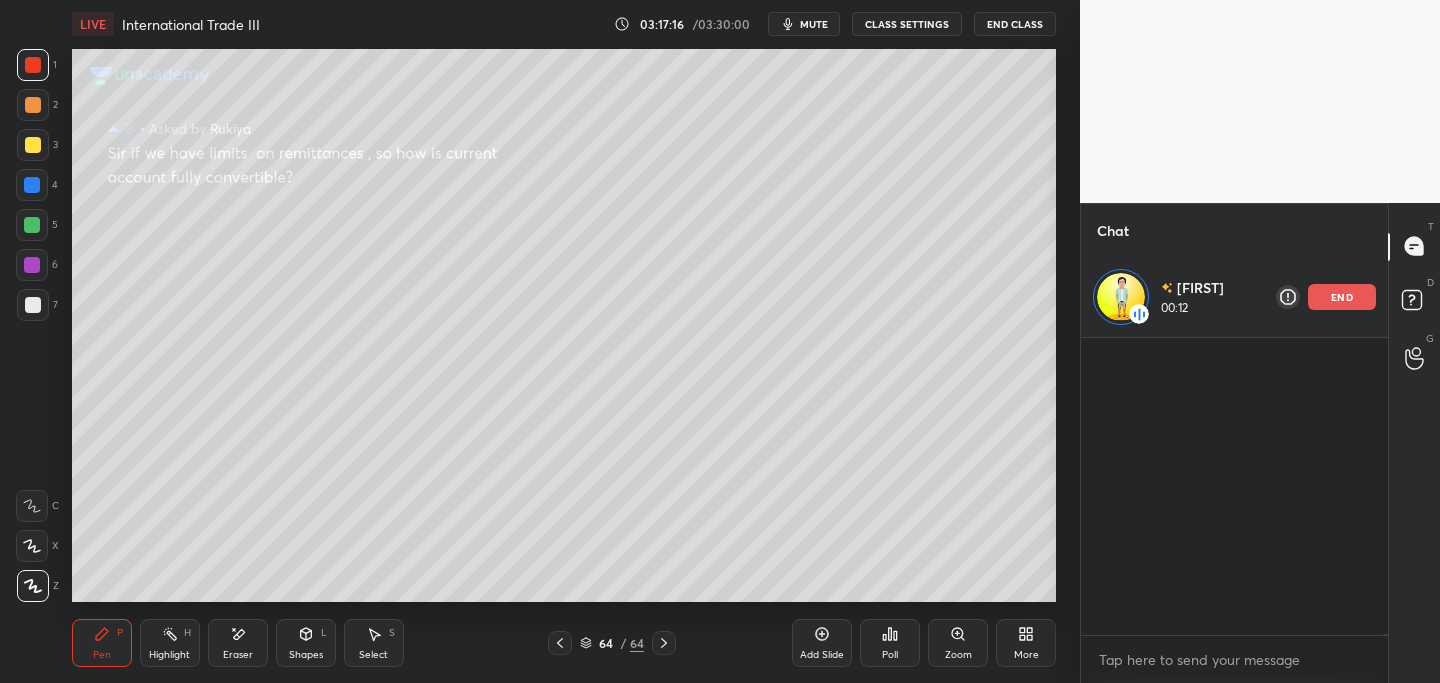 scroll, scrollTop: 132737, scrollLeft: 0, axis: vertical 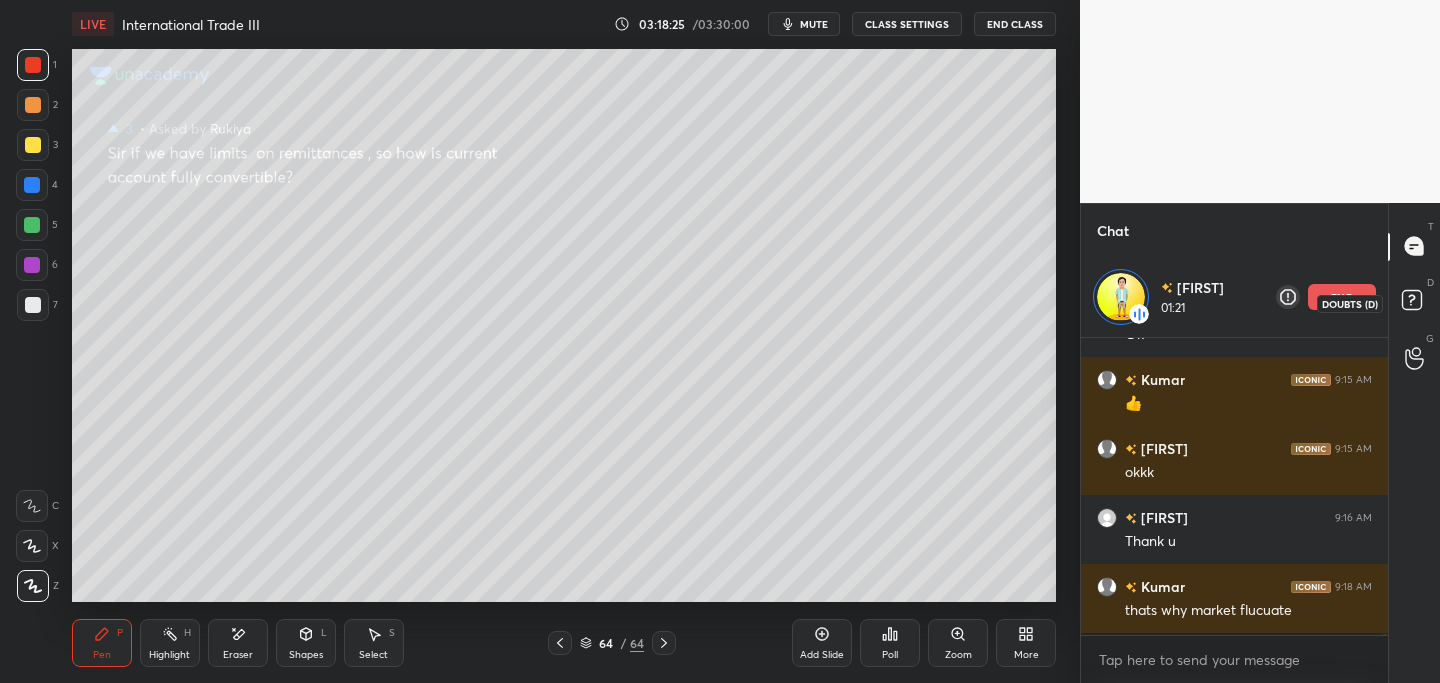 click 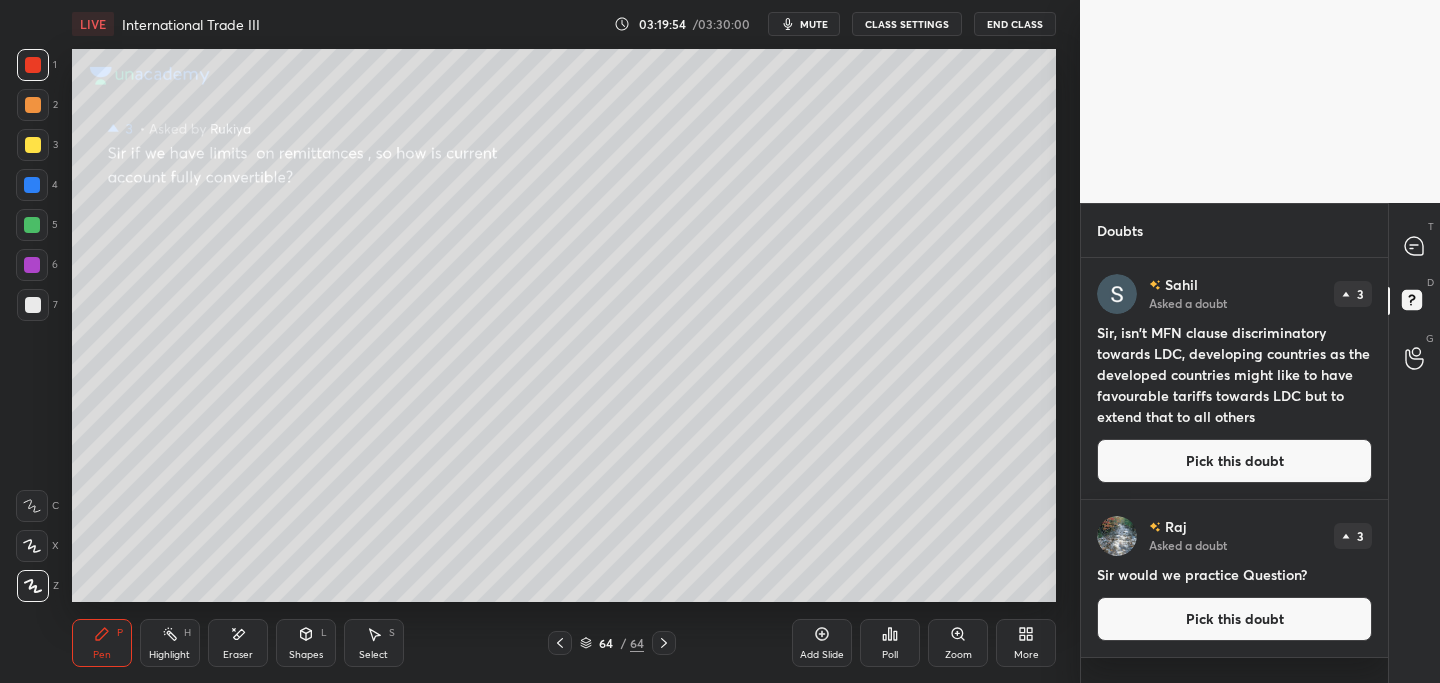 scroll, scrollTop: 7, scrollLeft: 7, axis: both 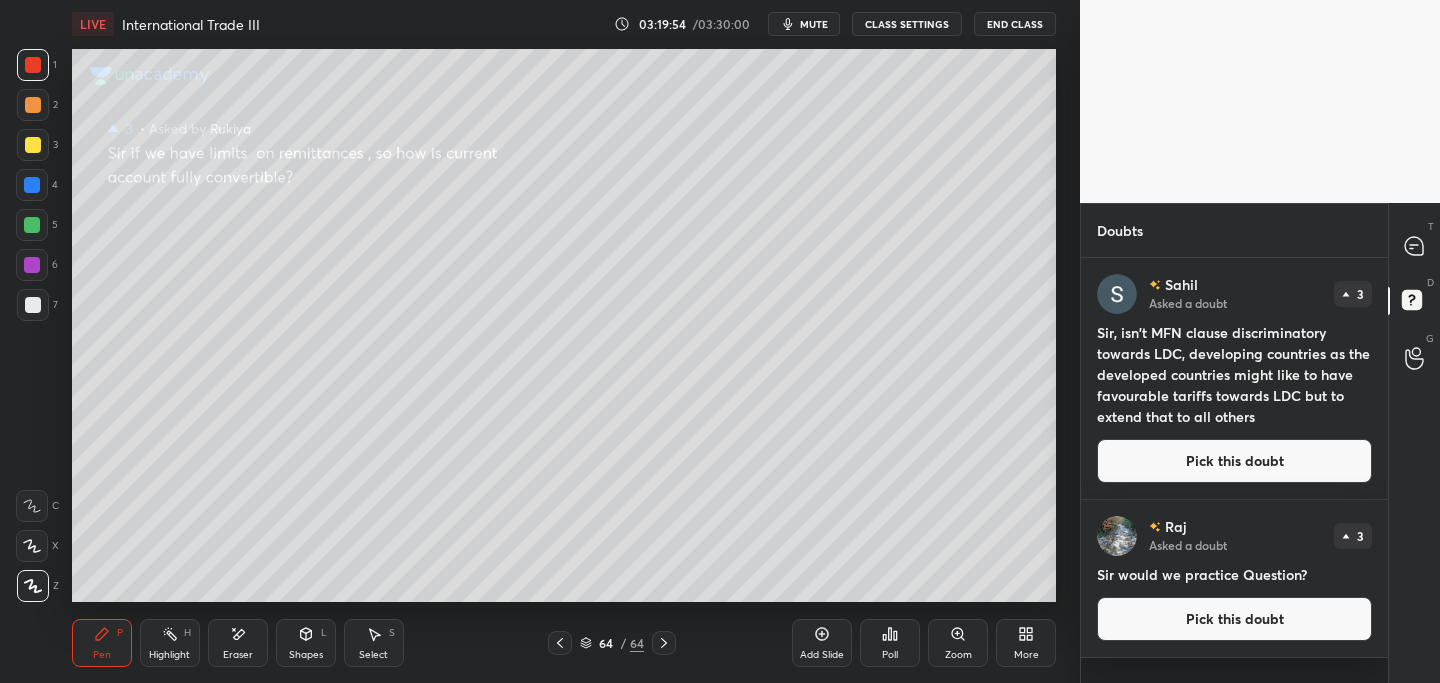 click on "3" at bounding box center (1353, 294) 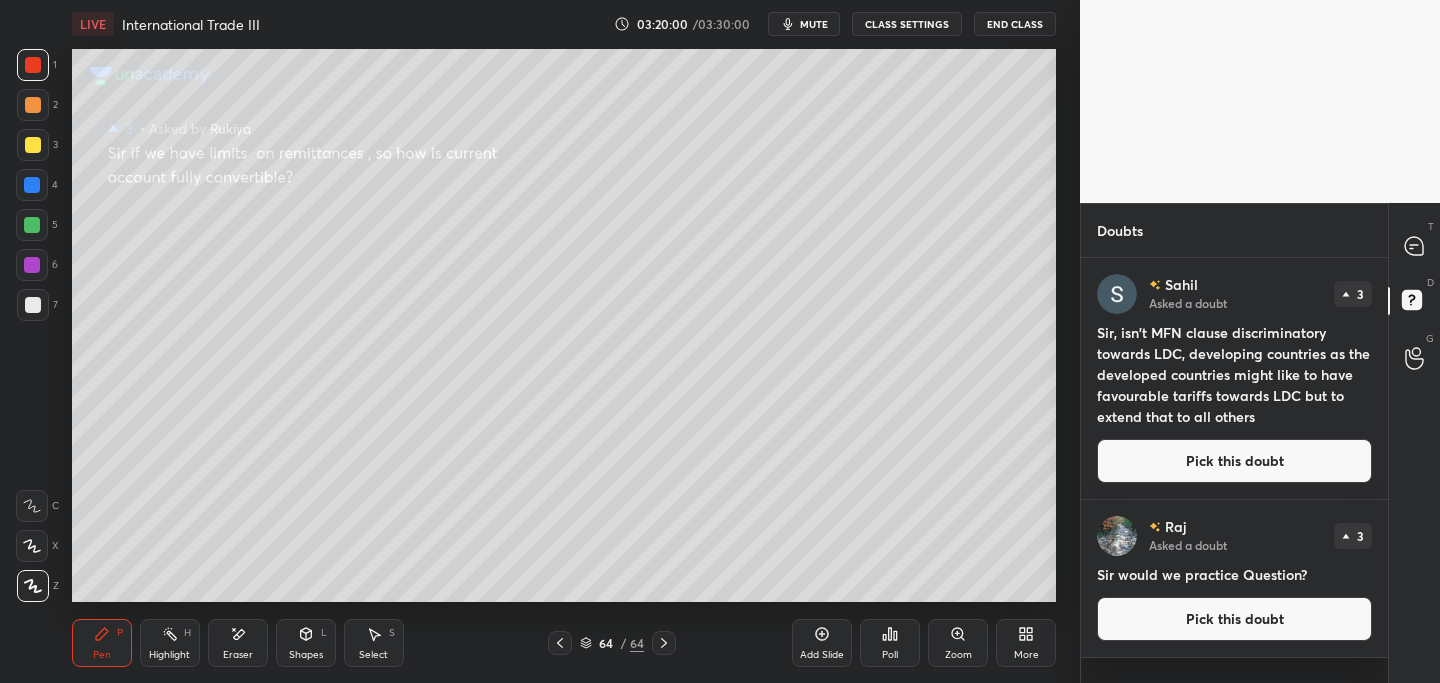 drag, startPoint x: 1209, startPoint y: 465, endPoint x: 1181, endPoint y: 469, distance: 28.284271 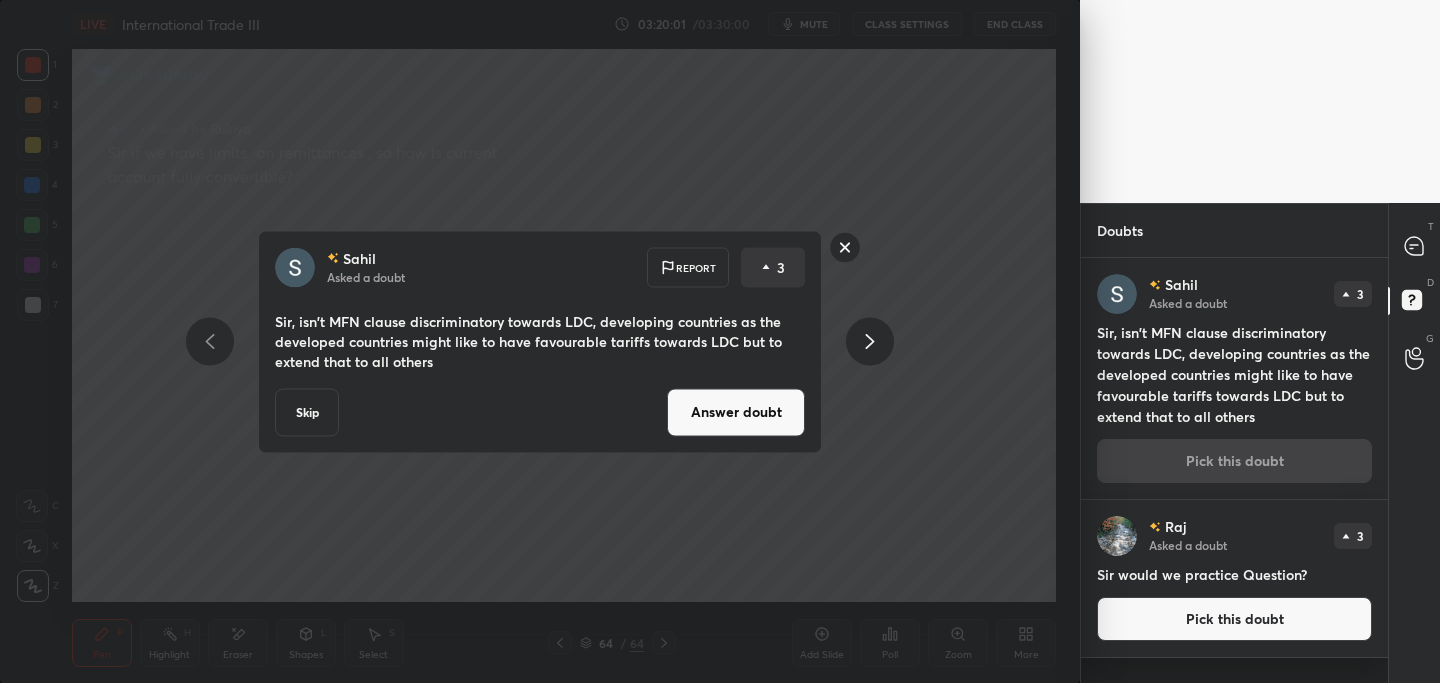 click on "Answer doubt" at bounding box center [736, 412] 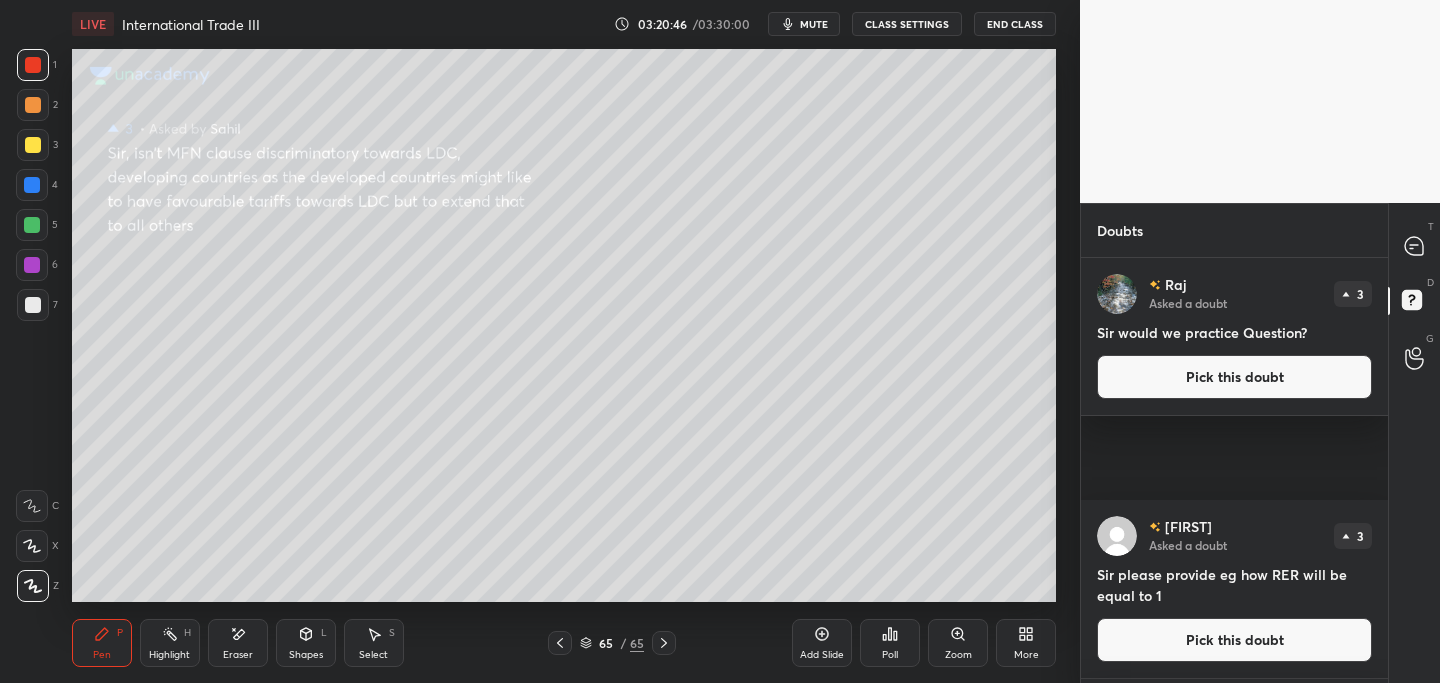 drag, startPoint x: 1169, startPoint y: 460, endPoint x: 1153, endPoint y: 461, distance: 16.03122 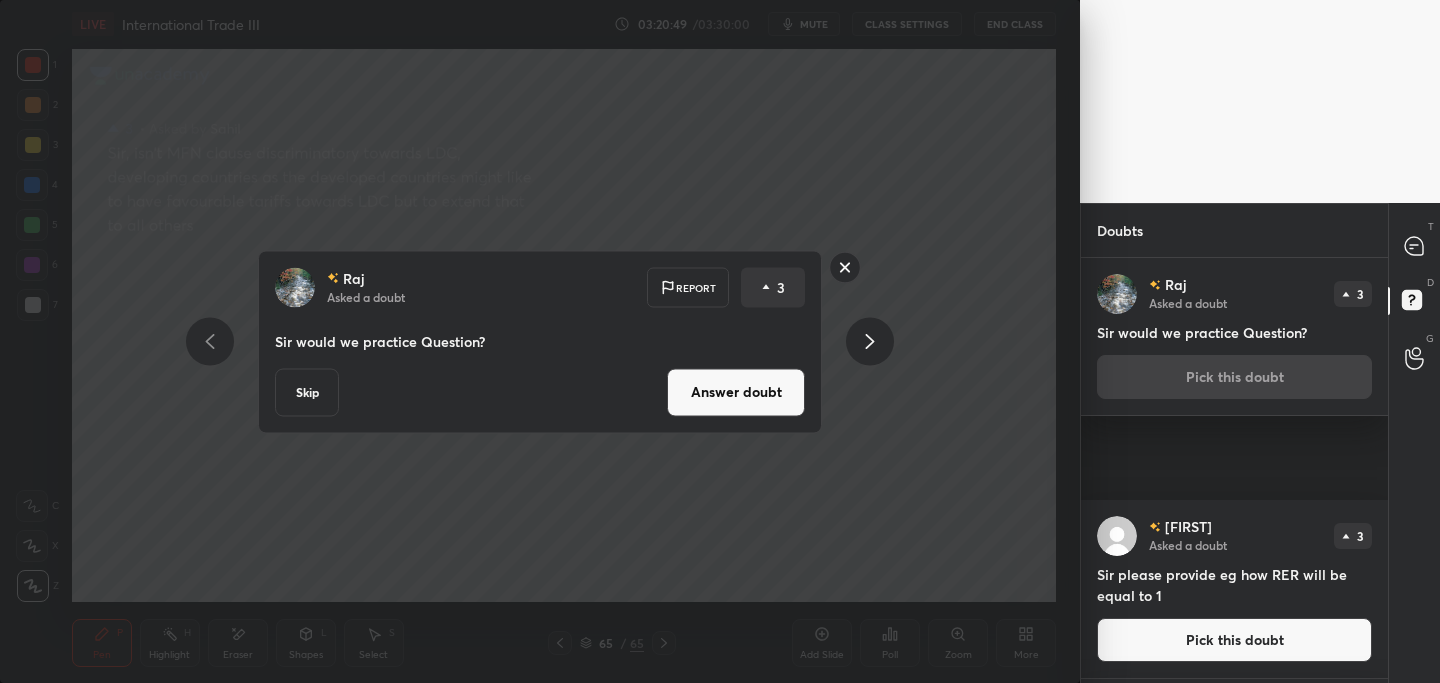 click on "Answer doubt" at bounding box center [736, 392] 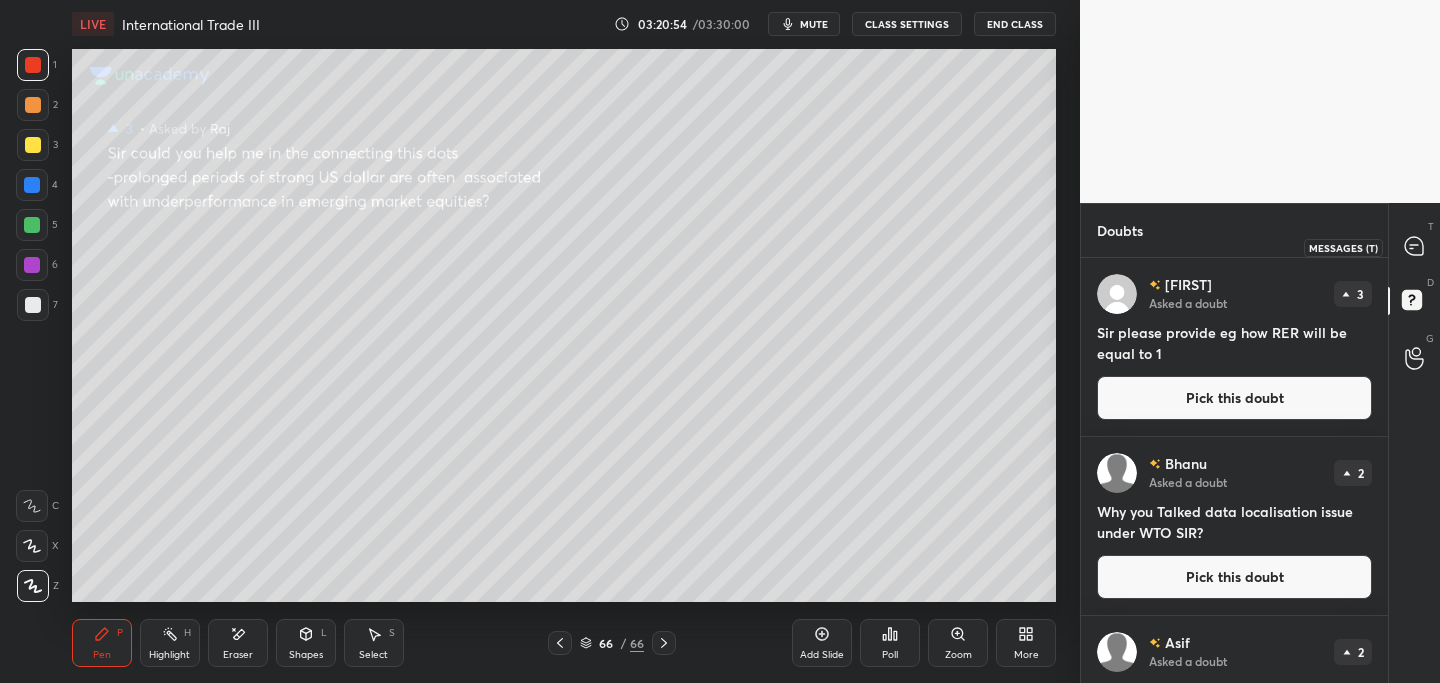 drag, startPoint x: 1410, startPoint y: 238, endPoint x: 1375, endPoint y: 249, distance: 36.687874 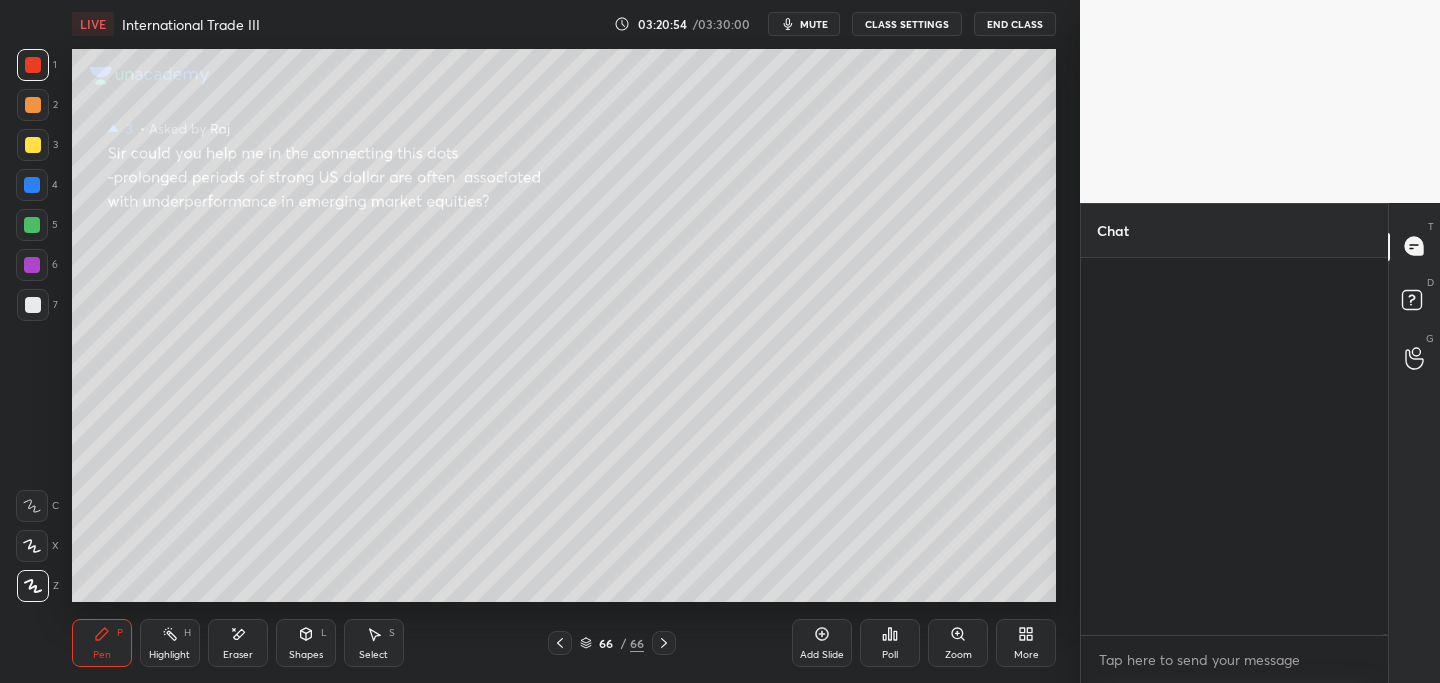 scroll, scrollTop: 132861, scrollLeft: 0, axis: vertical 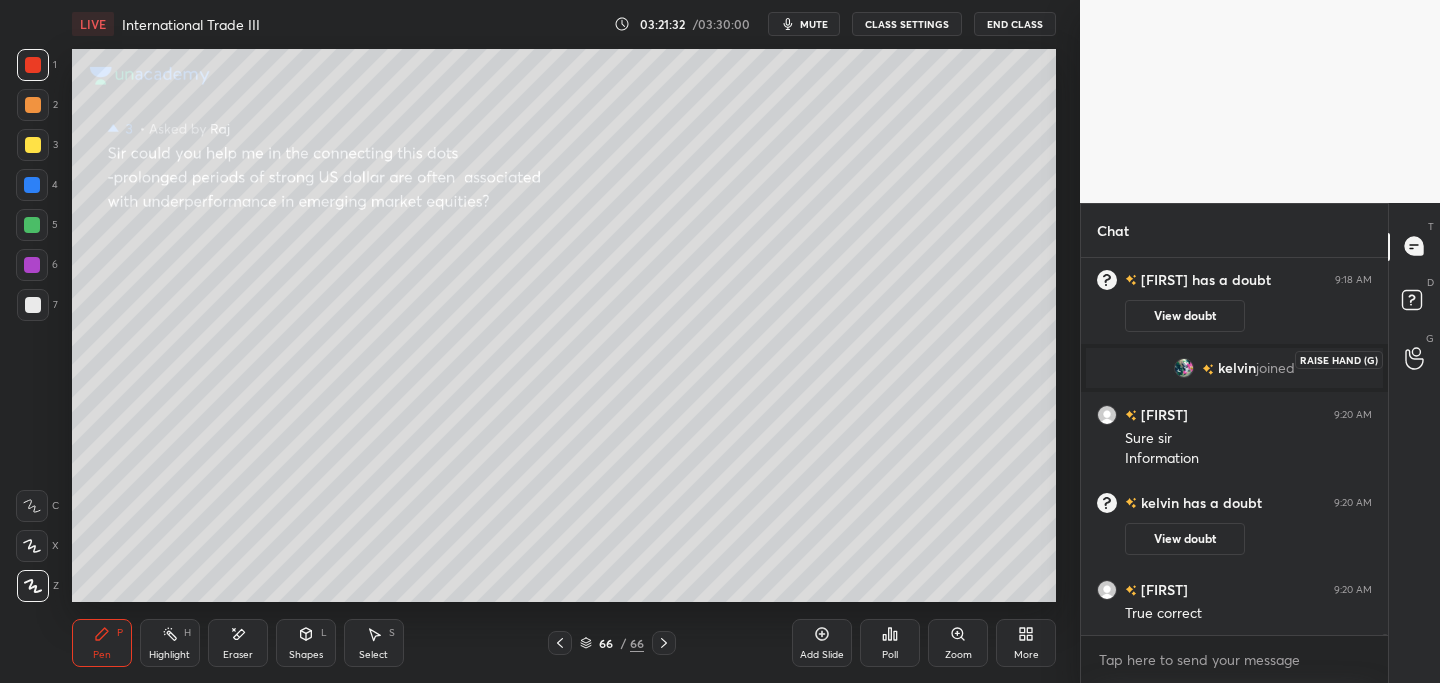 click 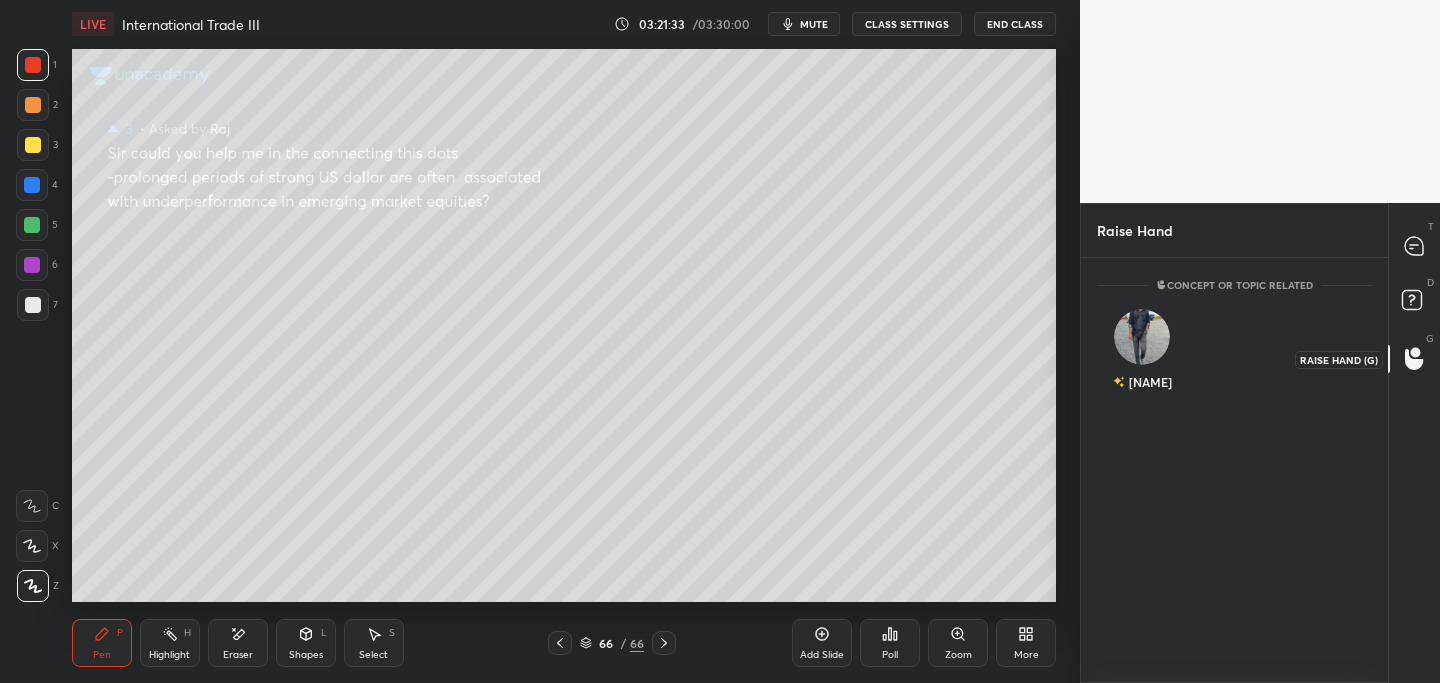 scroll, scrollTop: 7, scrollLeft: 7, axis: both 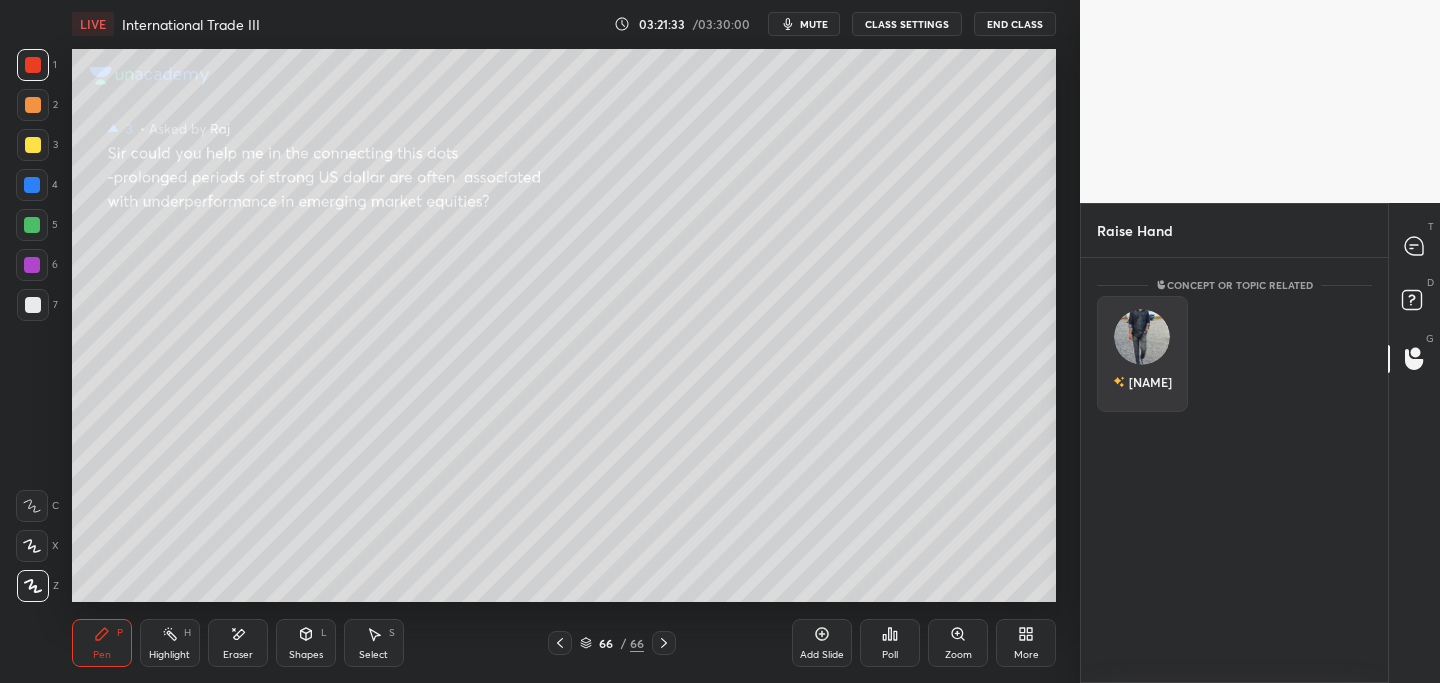 click on "[NAME]" at bounding box center [1142, 354] 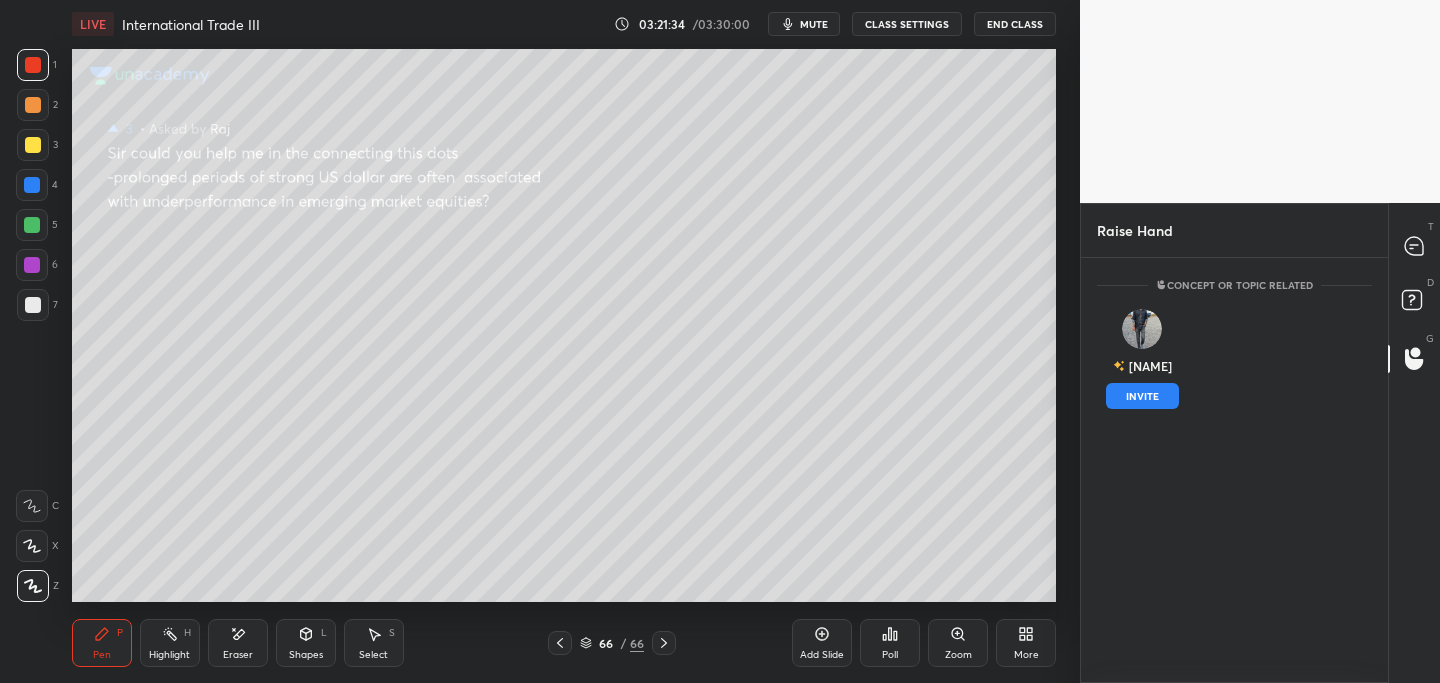 drag, startPoint x: 1150, startPoint y: 395, endPoint x: 1138, endPoint y: 392, distance: 12.369317 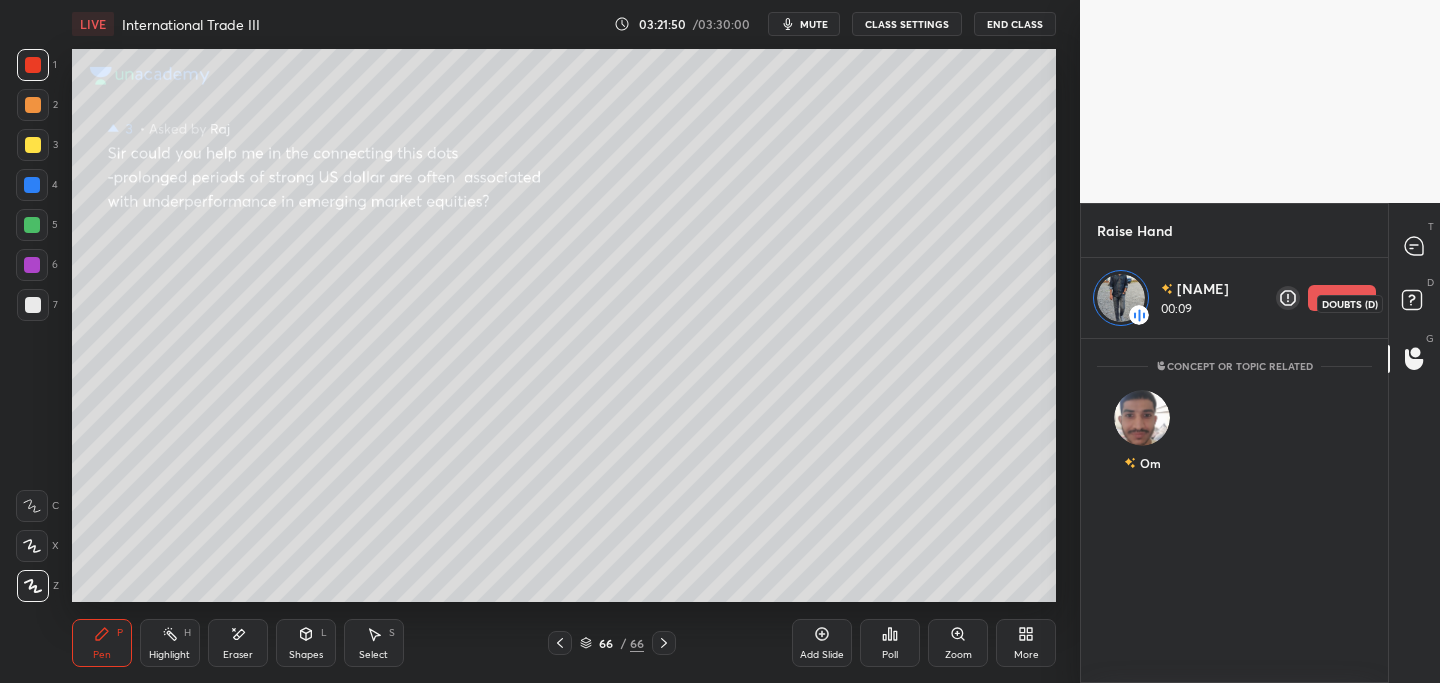 click 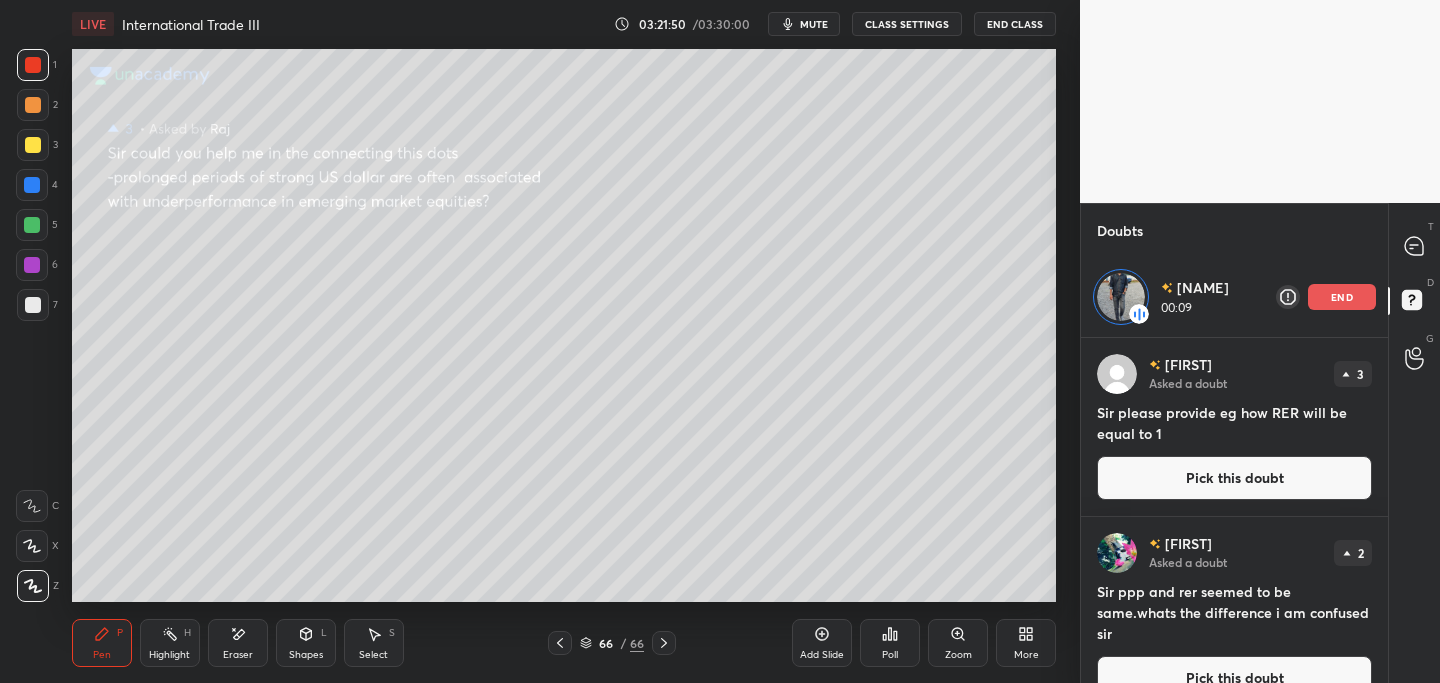 scroll, scrollTop: 339, scrollLeft: 301, axis: both 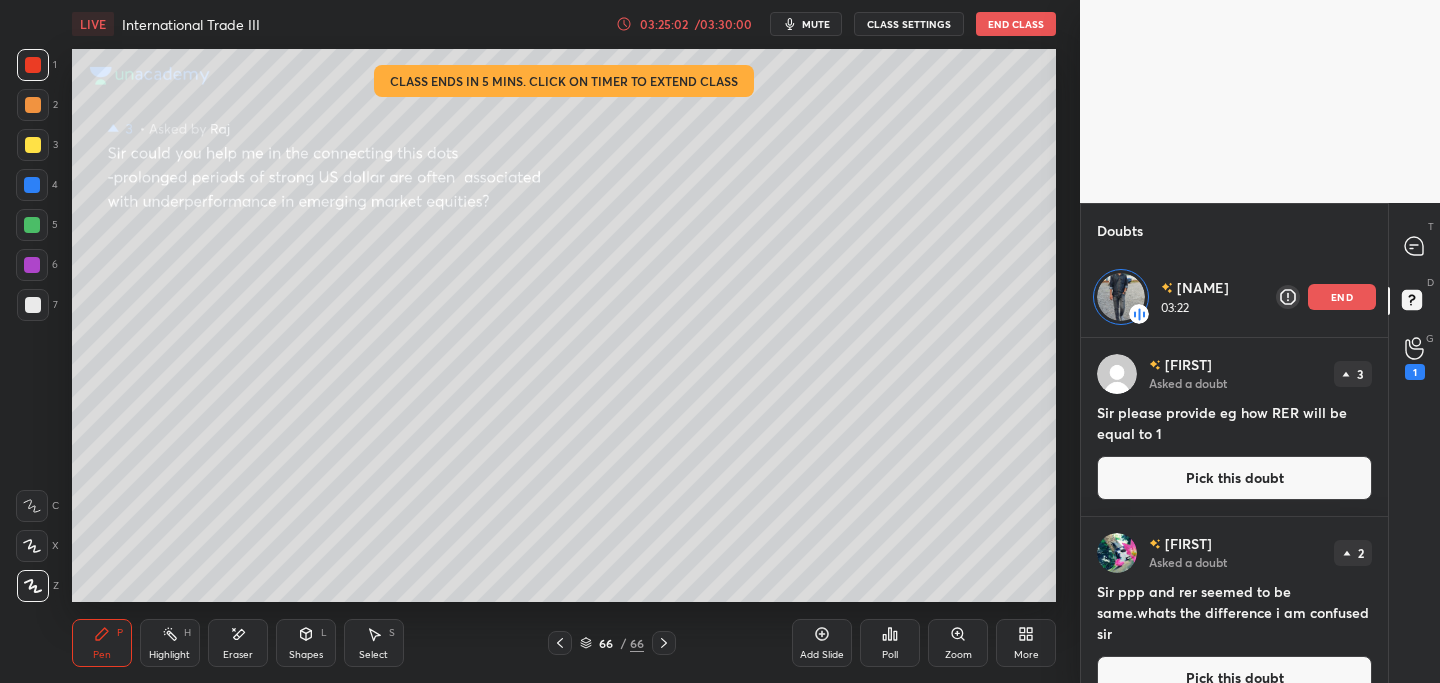 click on "/  03:30:00" at bounding box center (723, 24) 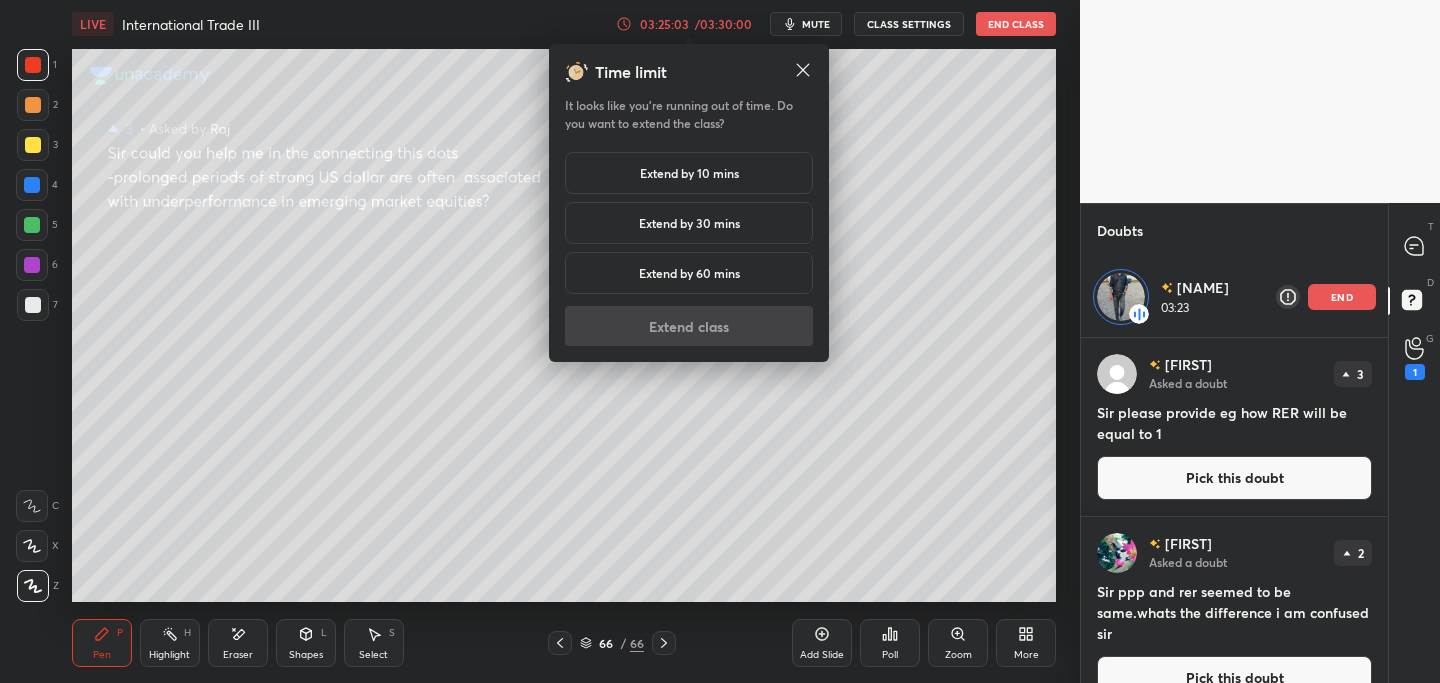 click on "Extend by 10 mins" at bounding box center (689, 173) 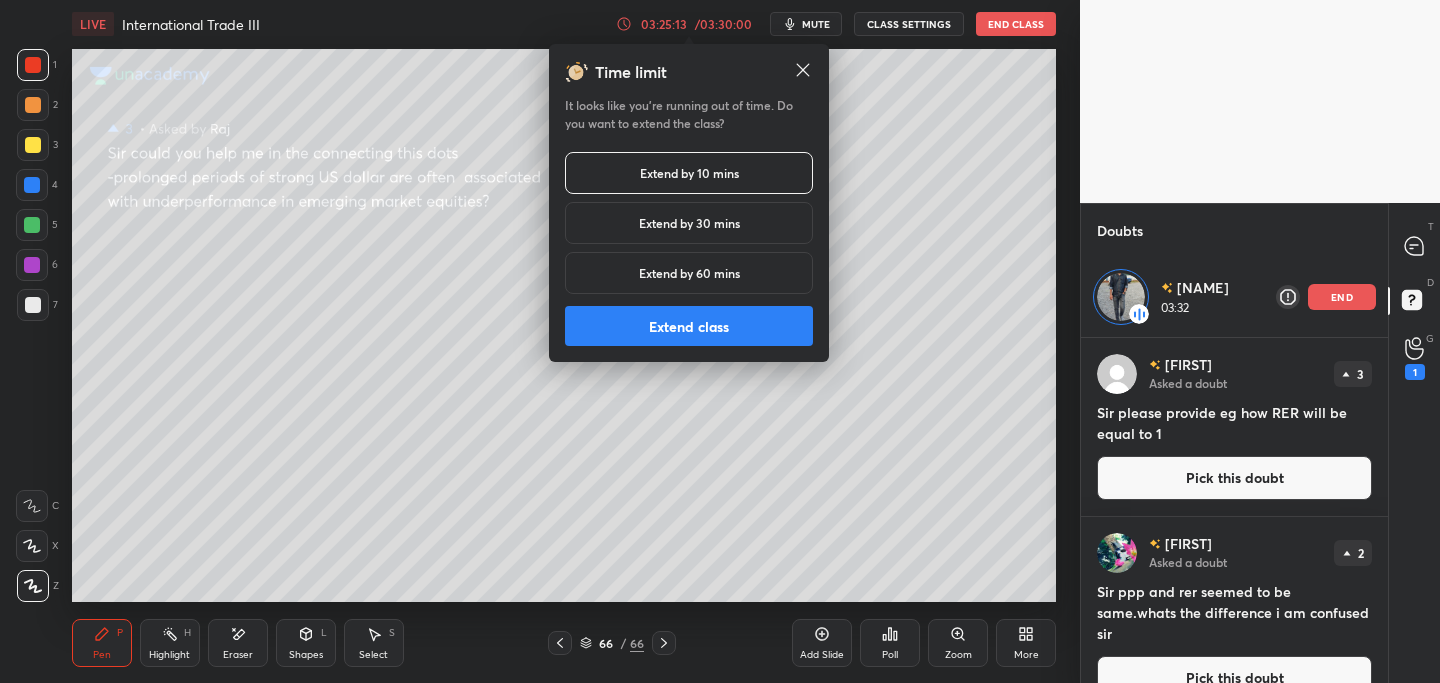 click on "Extend class" at bounding box center [689, 326] 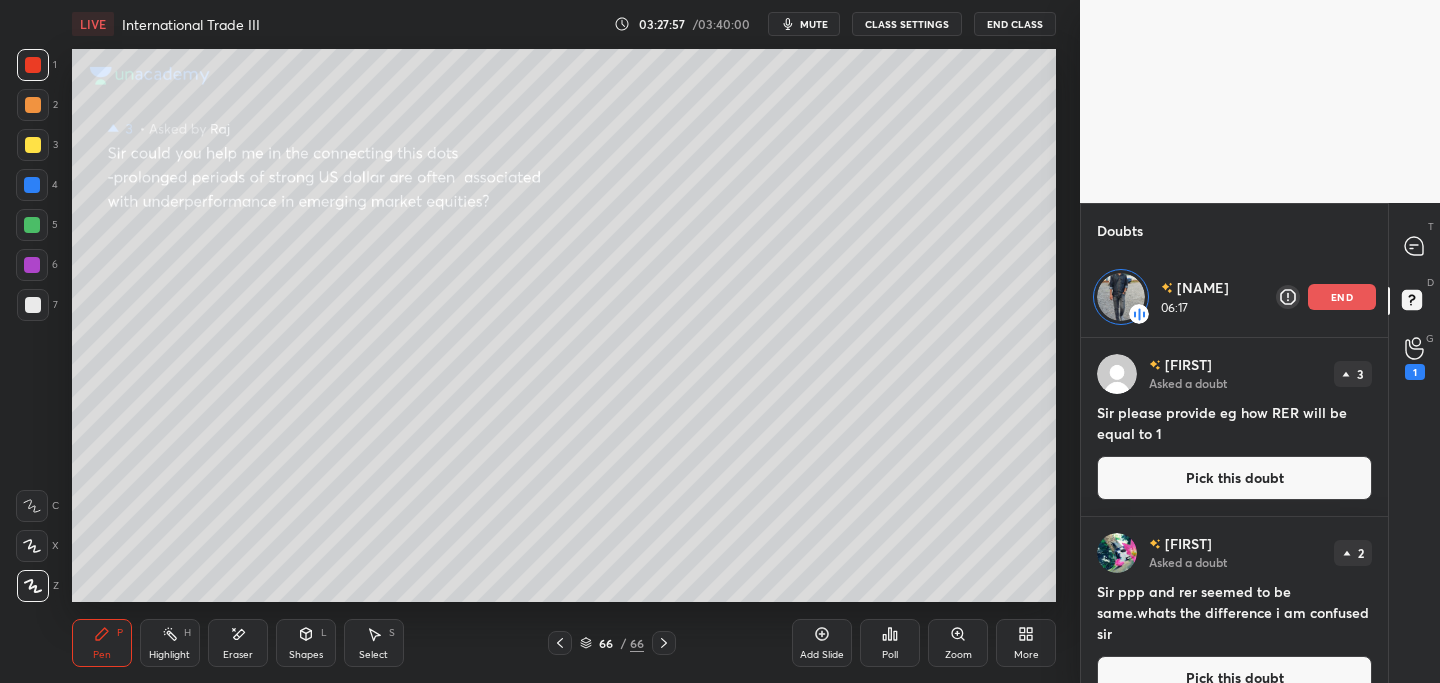 click on "end" at bounding box center (1342, 297) 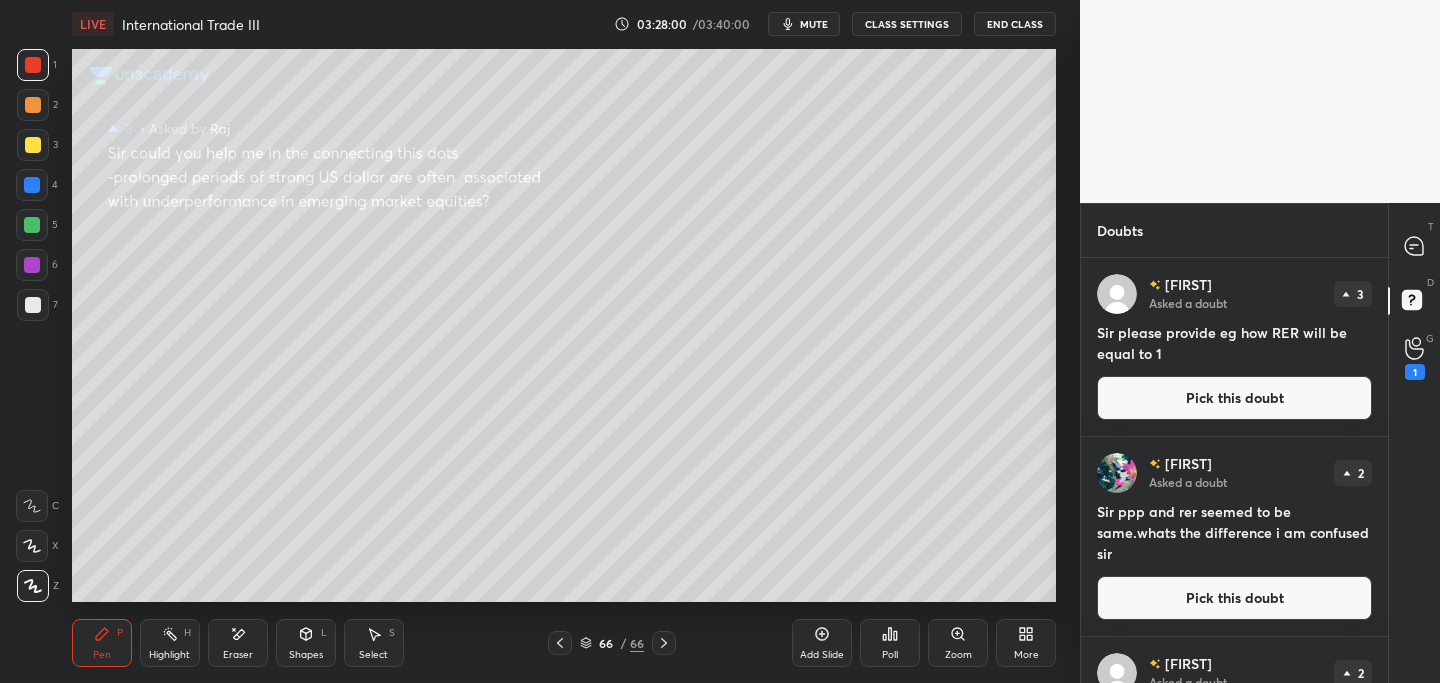 click on "Pick this doubt" at bounding box center (1234, 398) 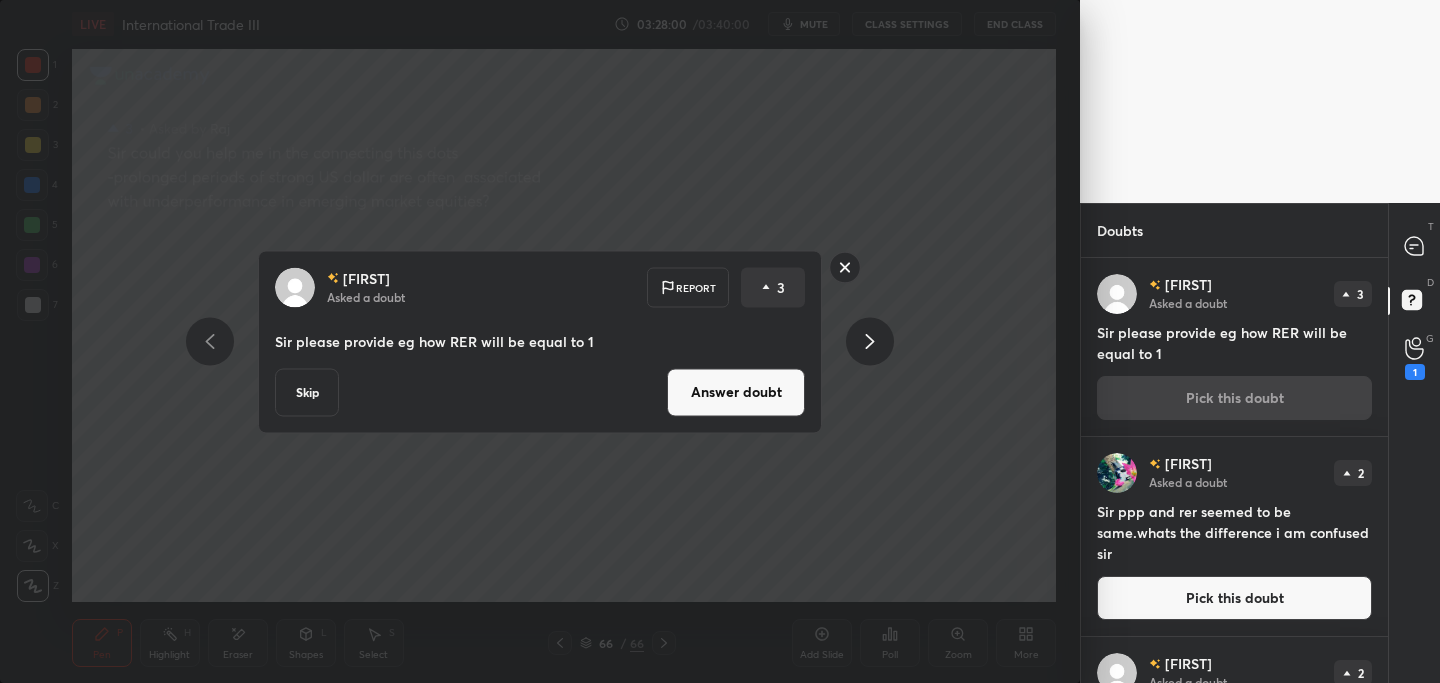click on "Answer doubt" at bounding box center (736, 392) 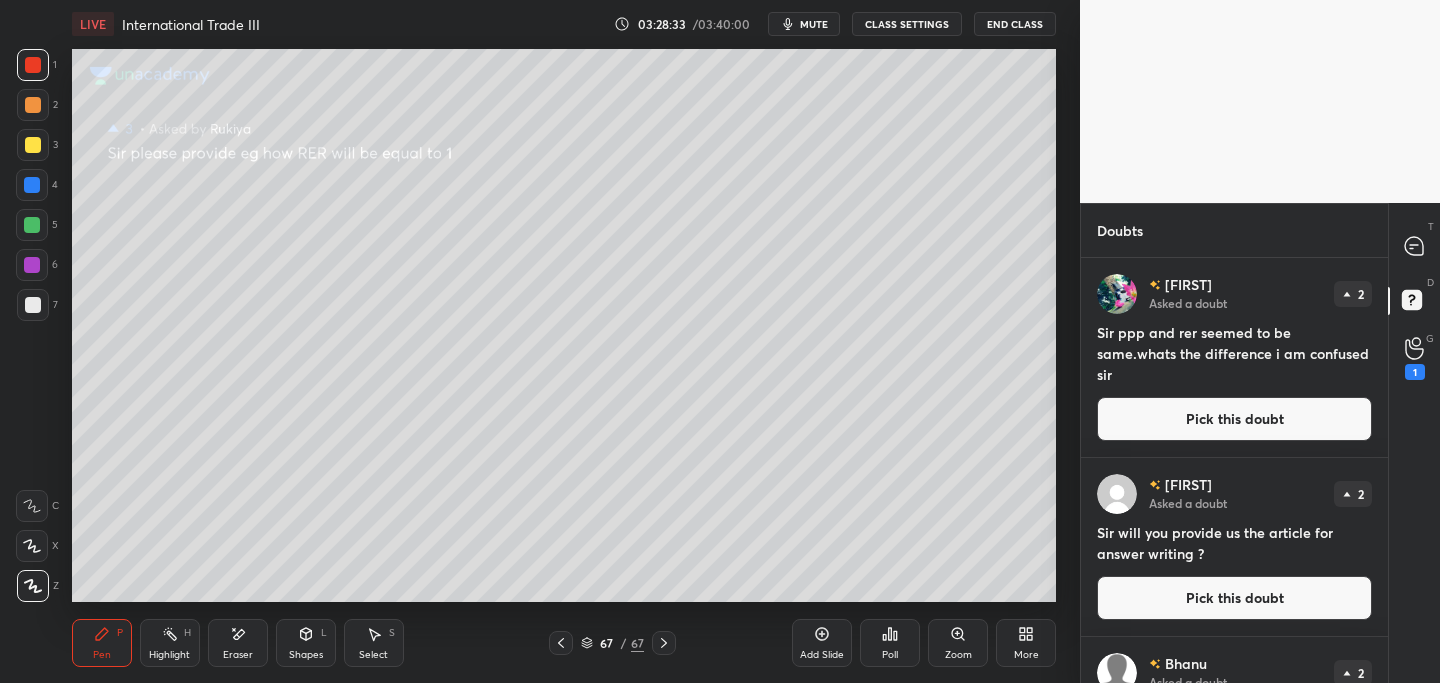 click on "Pick this doubt" at bounding box center [1234, 419] 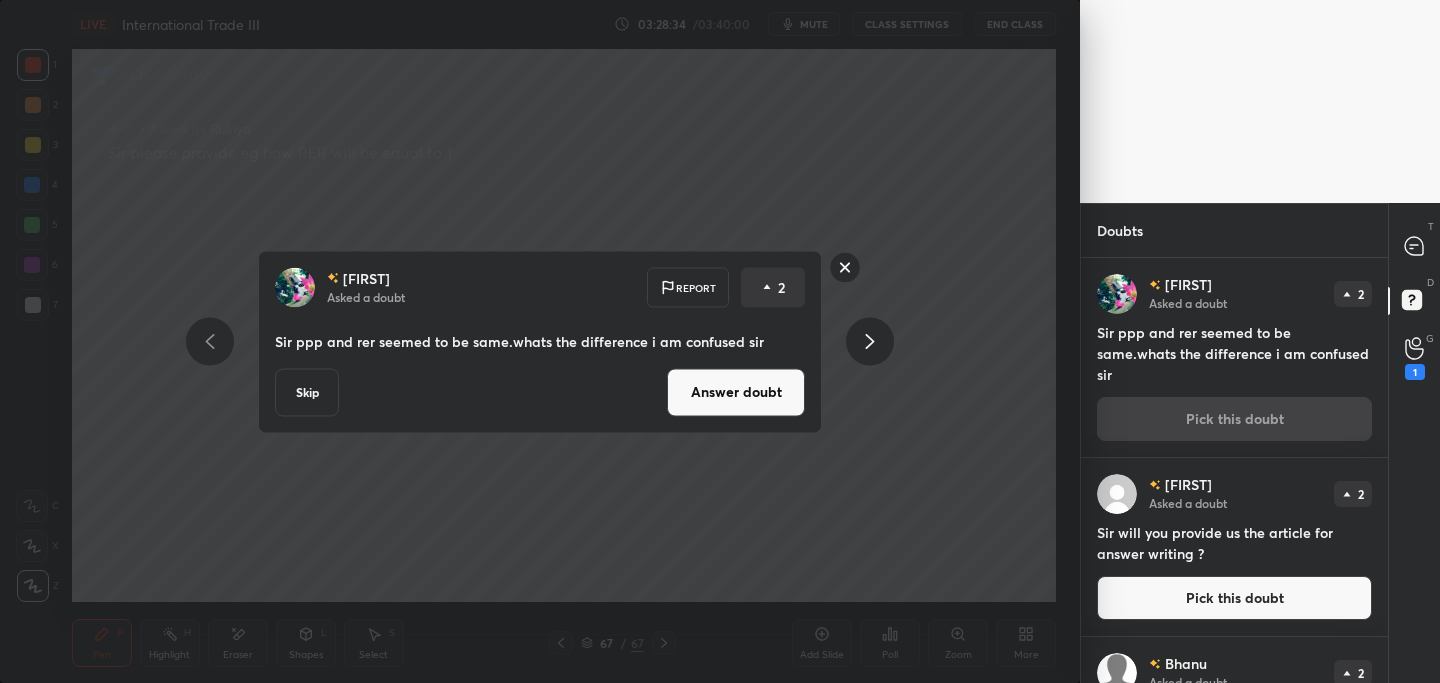 click on "[NAME] Asked a doubt Report 2 Sir ppp and rer seemed to be same.whats the difference i am confused sir Skip Answer doubt" at bounding box center (540, 341) 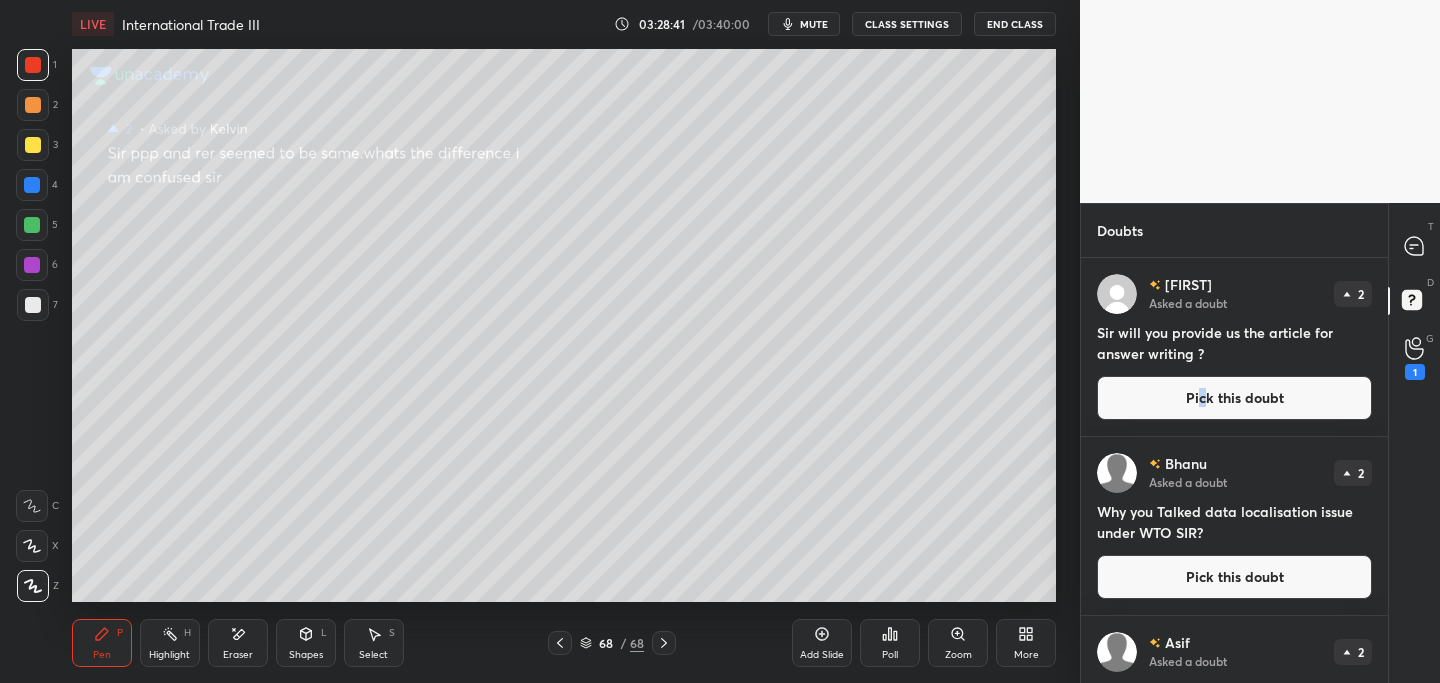 click on "Pick this doubt" at bounding box center [1234, 398] 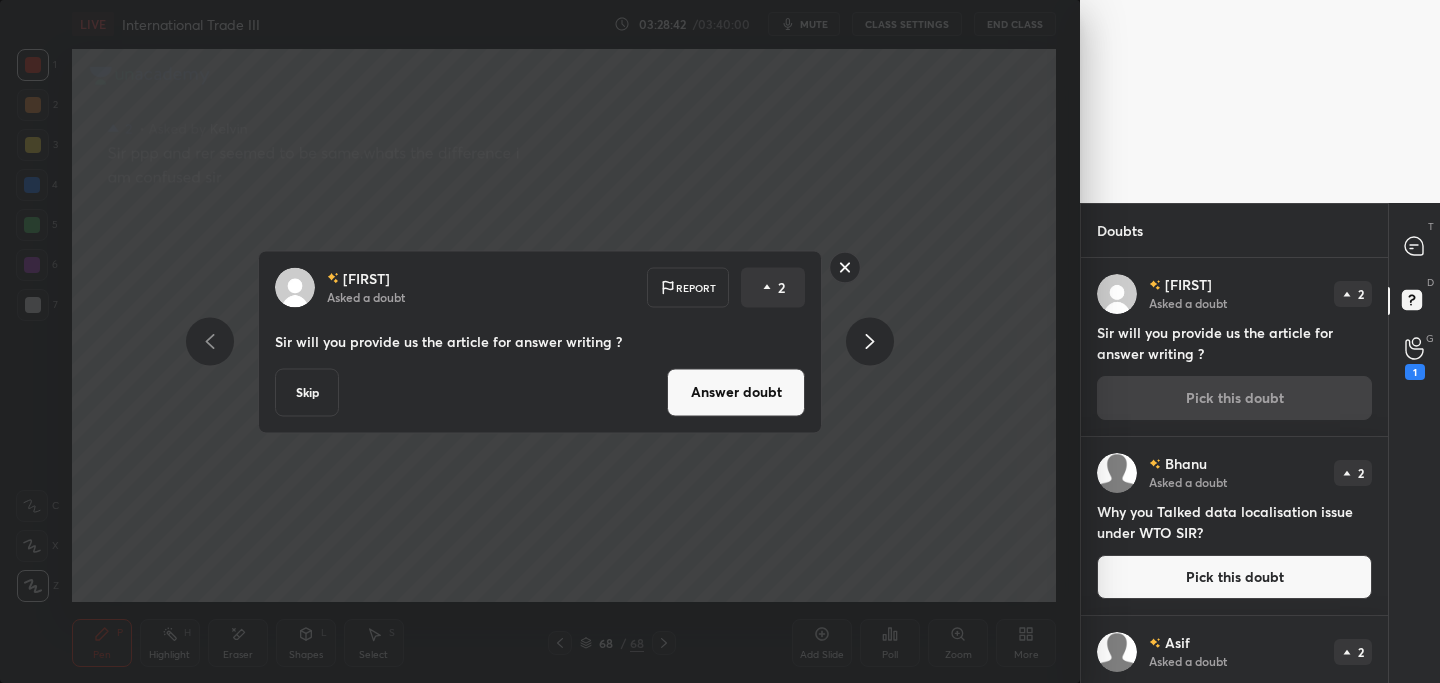 click on "Answer doubt" at bounding box center [736, 392] 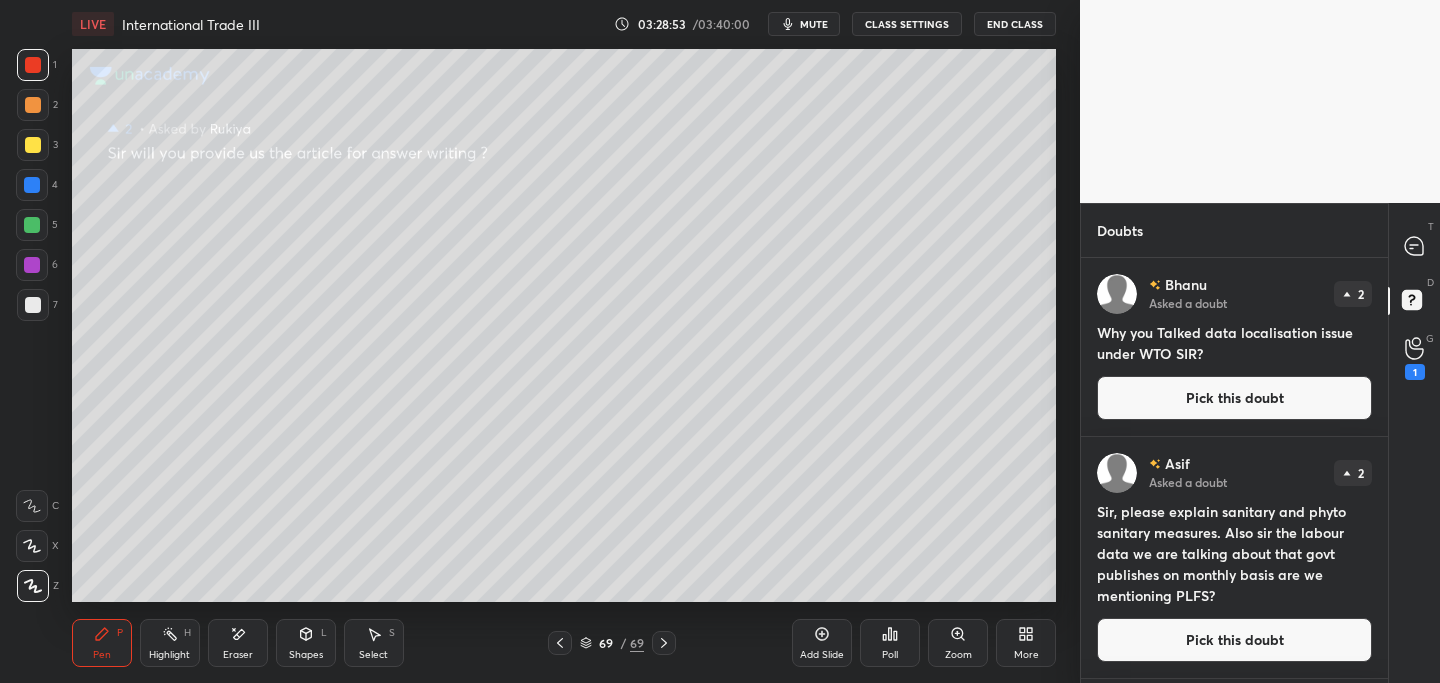 click on "Pick this doubt" at bounding box center [1234, 398] 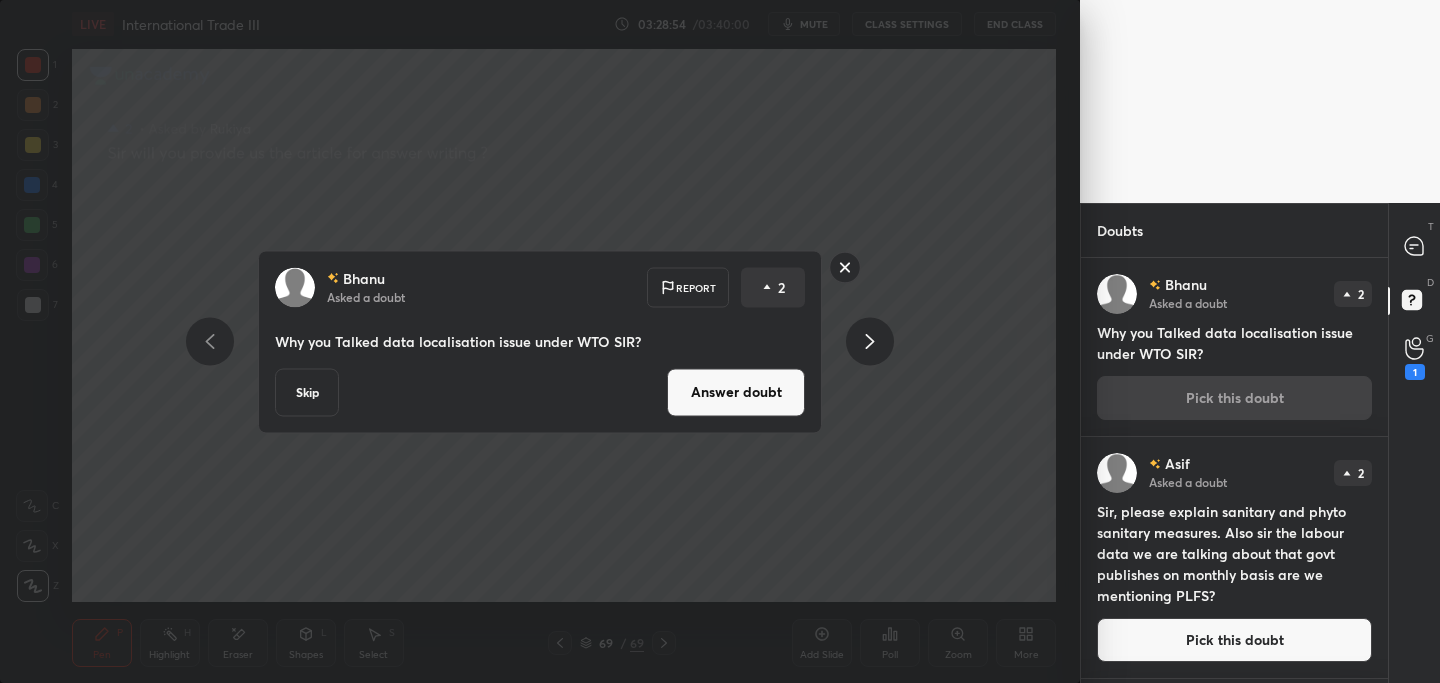click on "Answer doubt" at bounding box center [736, 392] 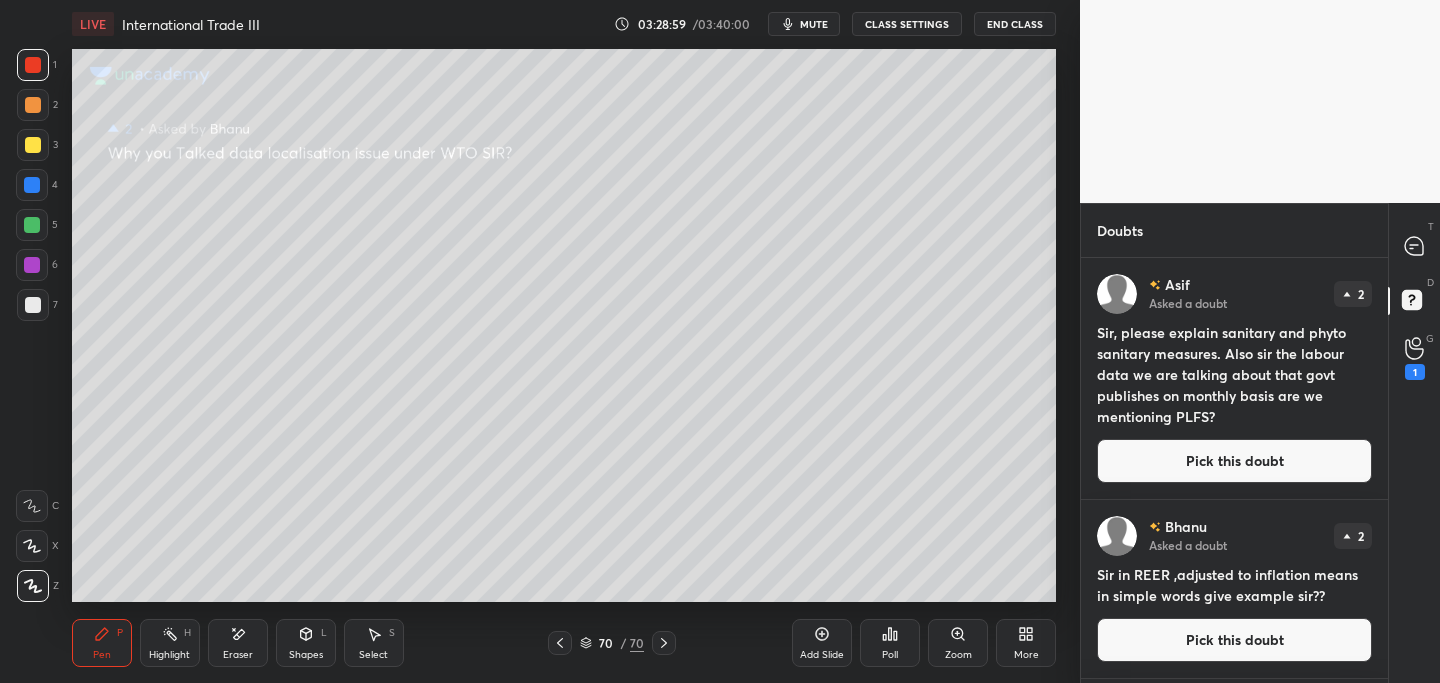 click on "Pick this doubt" at bounding box center (1234, 461) 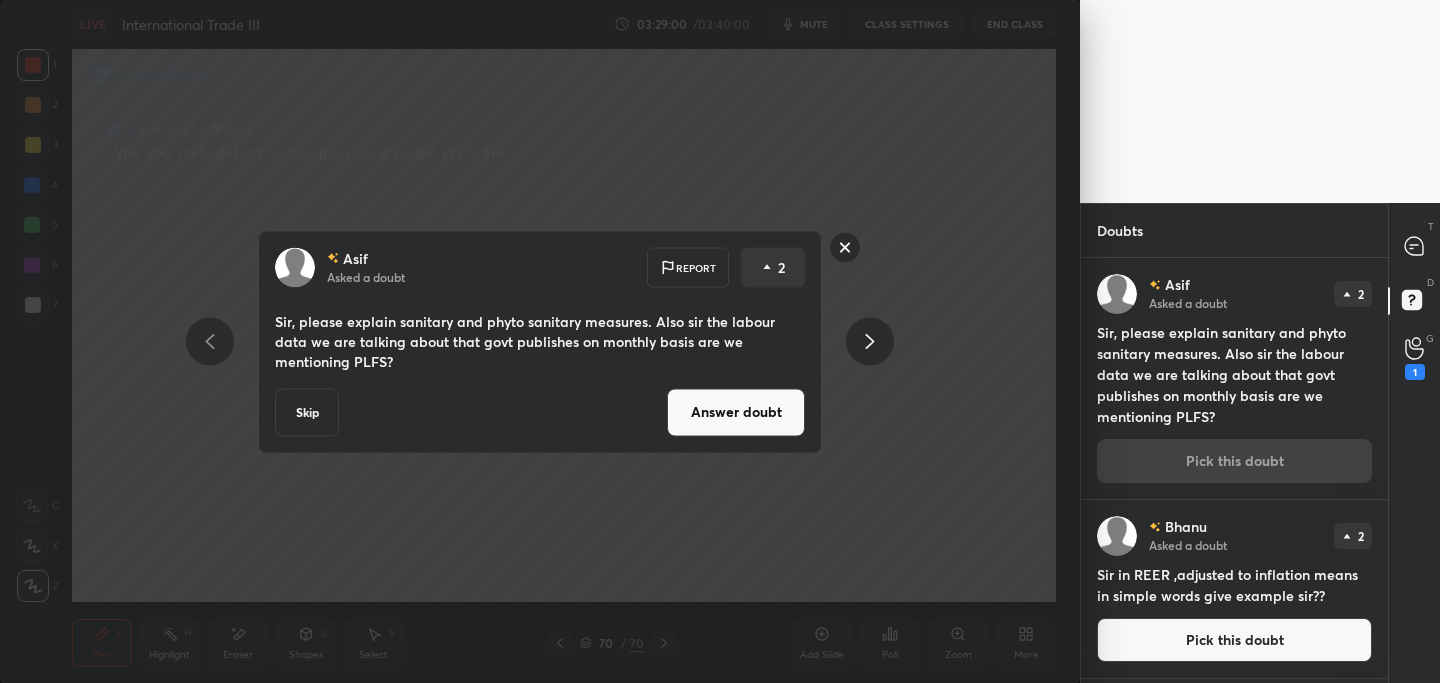drag, startPoint x: 716, startPoint y: 405, endPoint x: 715, endPoint y: 354, distance: 51.009804 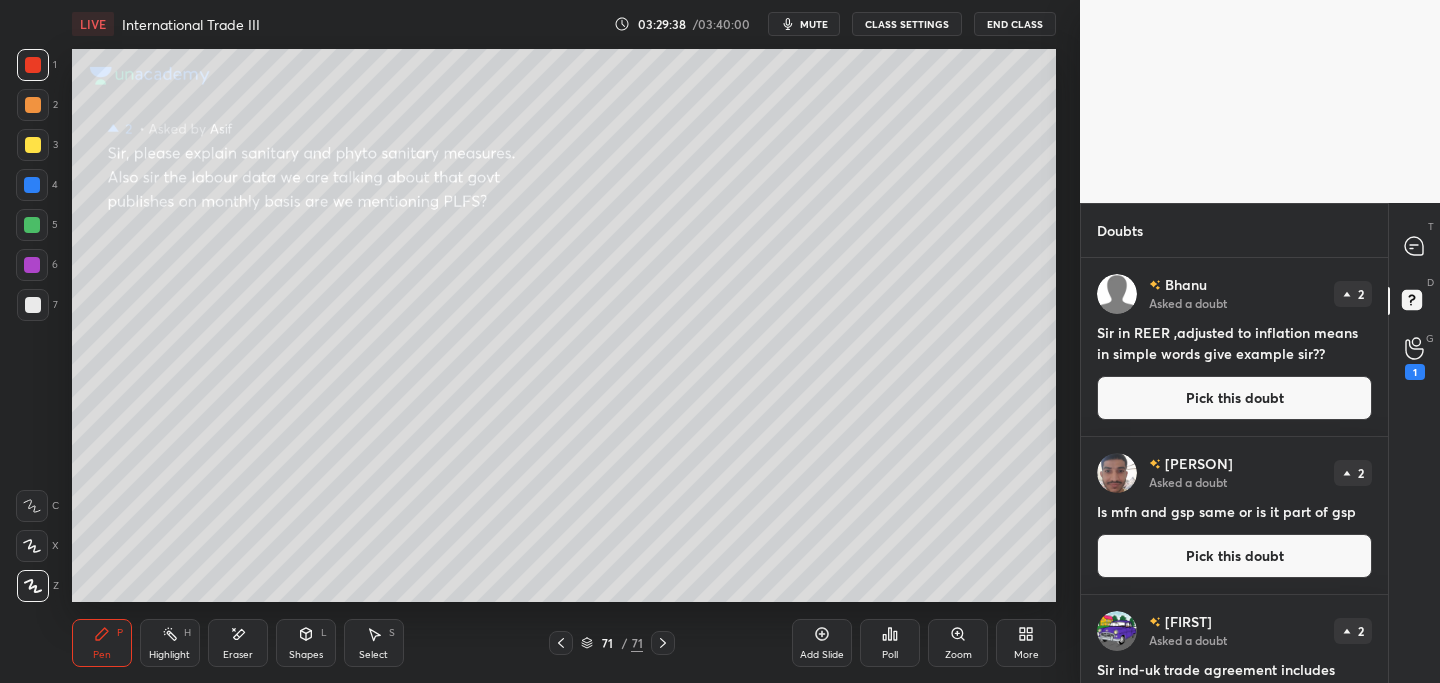click on "Pick this doubt" at bounding box center [1234, 398] 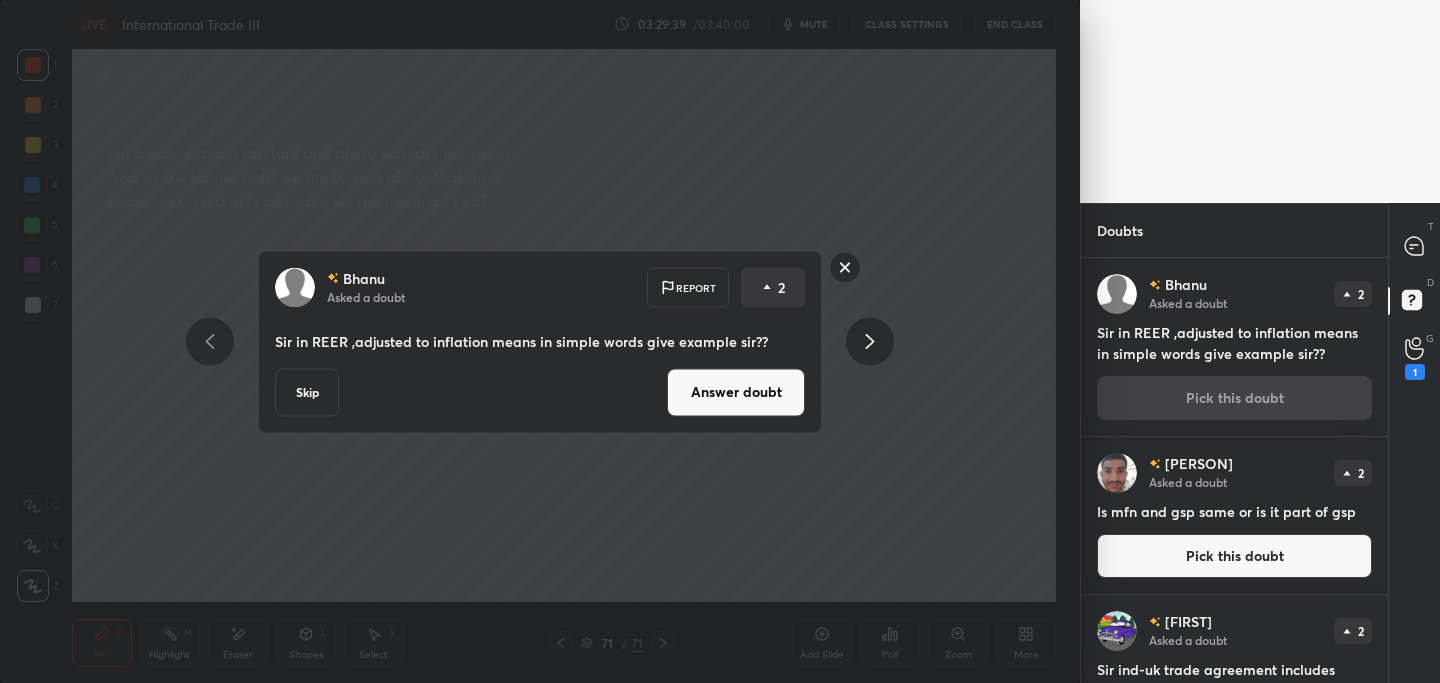 click on "Answer doubt" at bounding box center (736, 392) 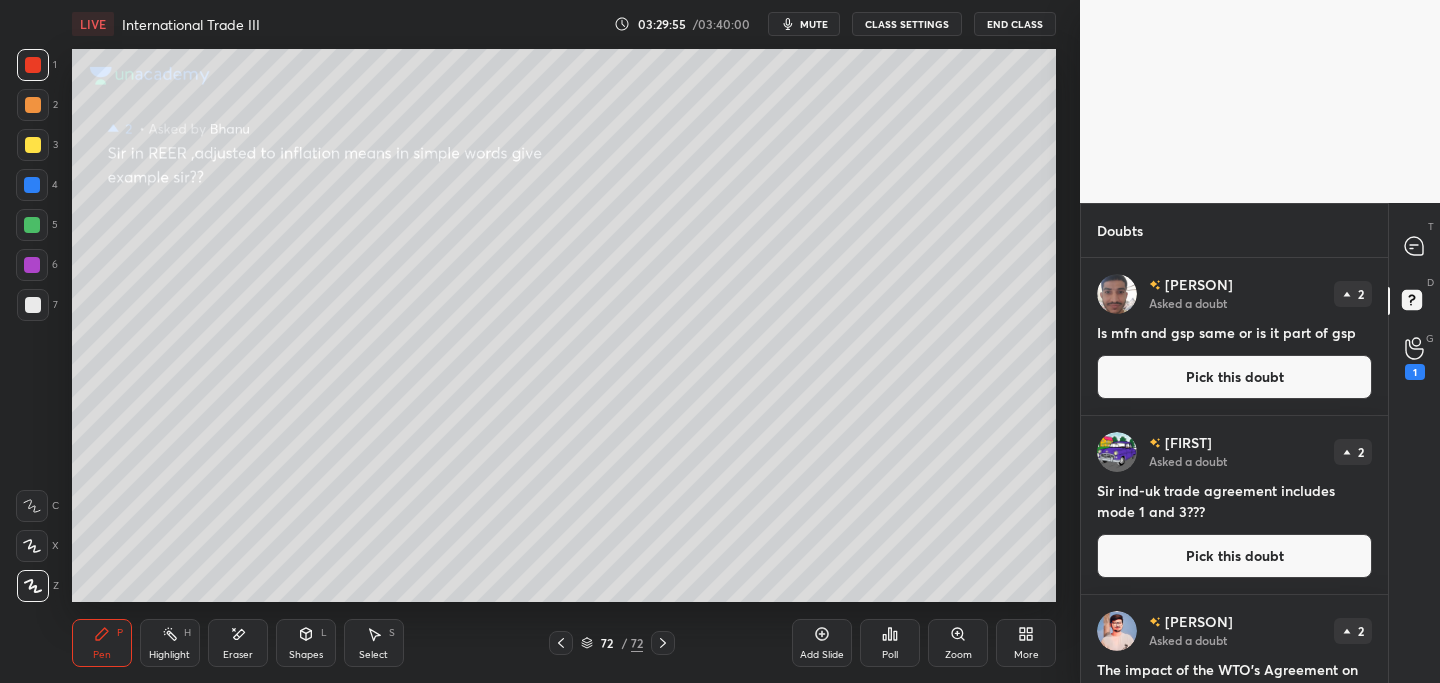 click on "Pick this doubt" at bounding box center [1234, 377] 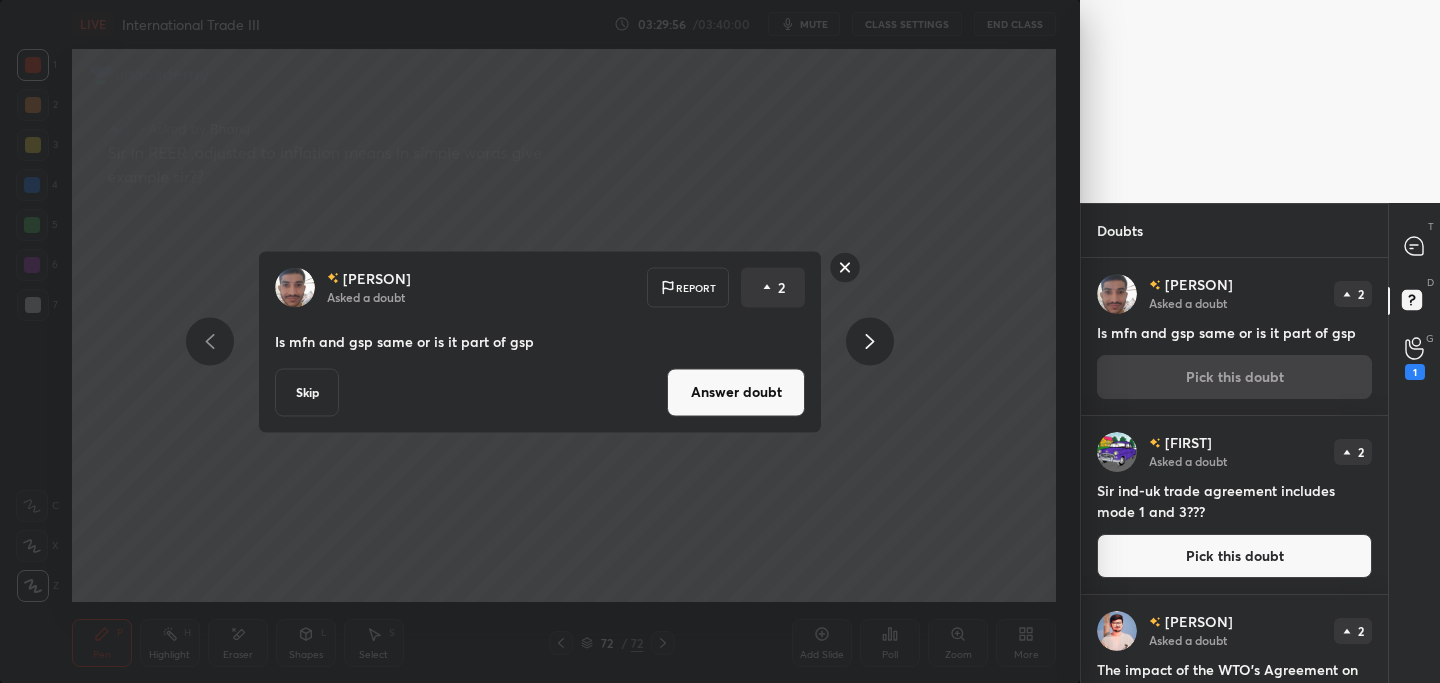 click on "Answer doubt" at bounding box center (736, 392) 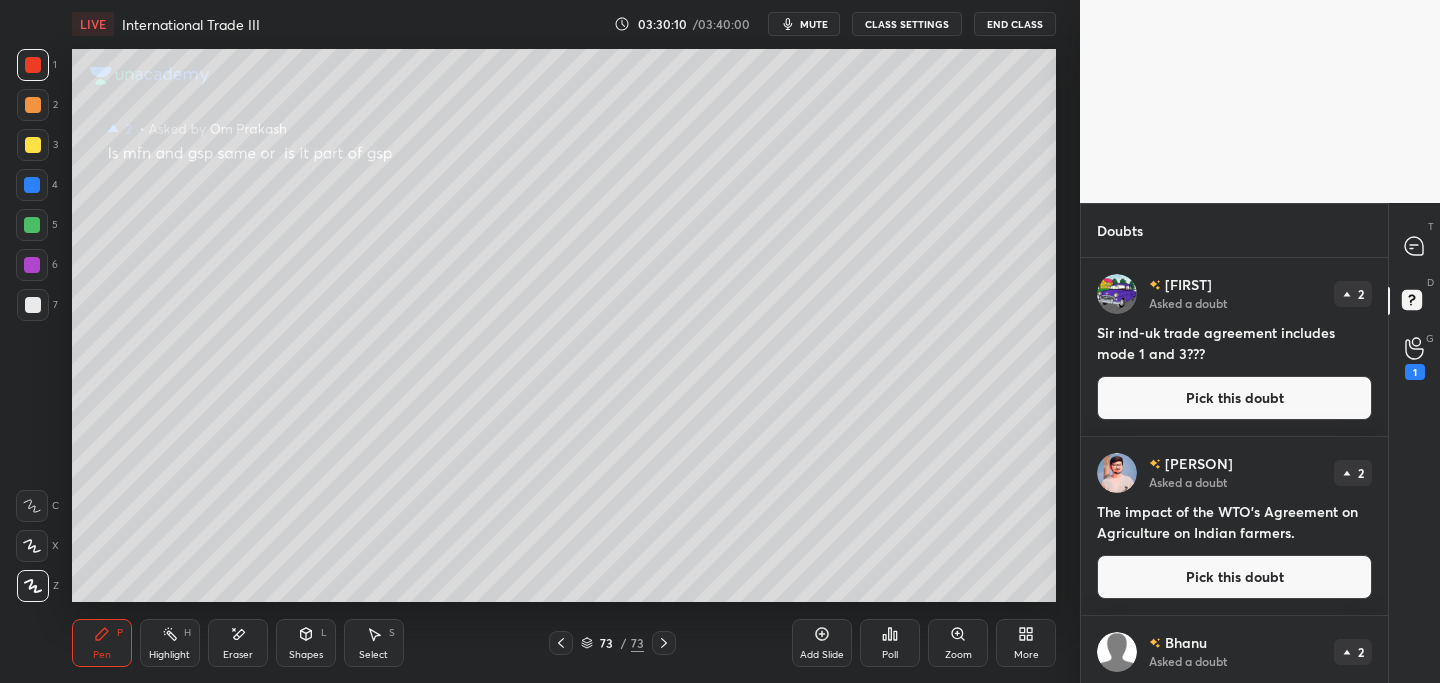 click on "Pick this doubt" at bounding box center (1234, 398) 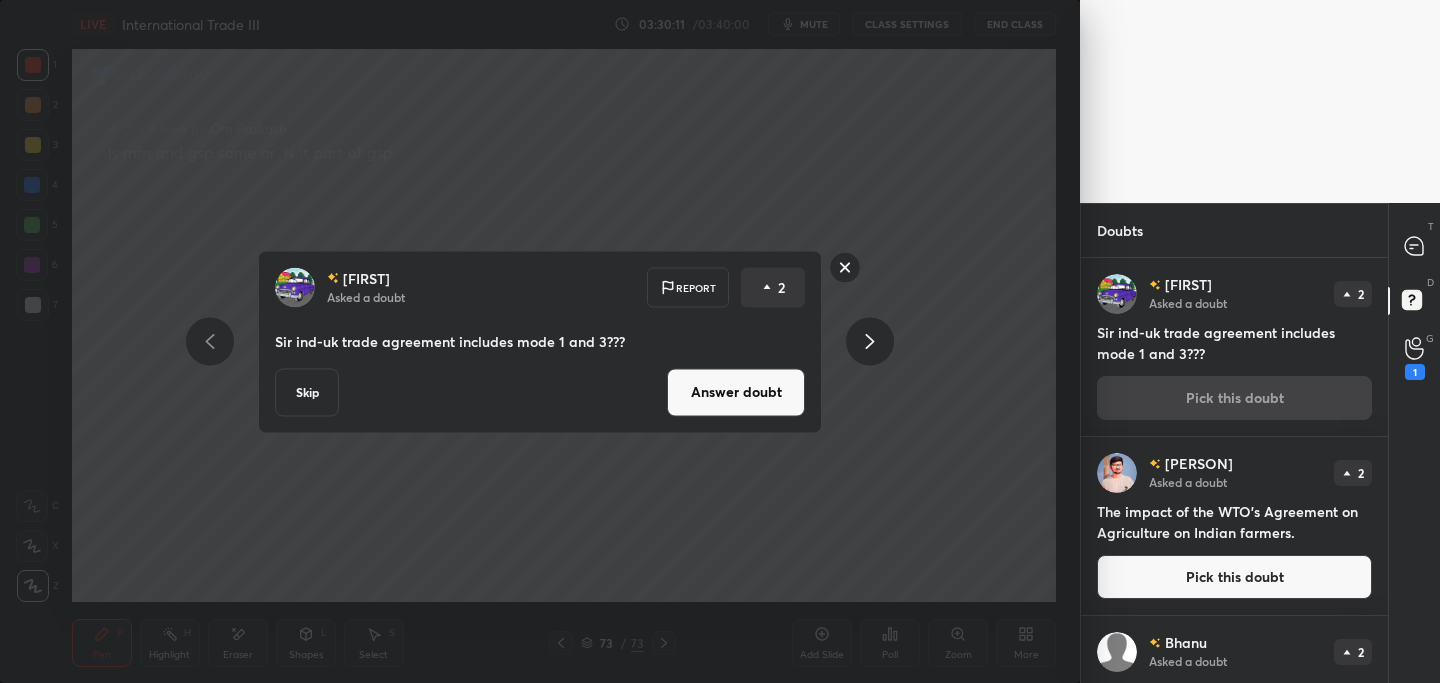 click on "Answer doubt" at bounding box center [736, 392] 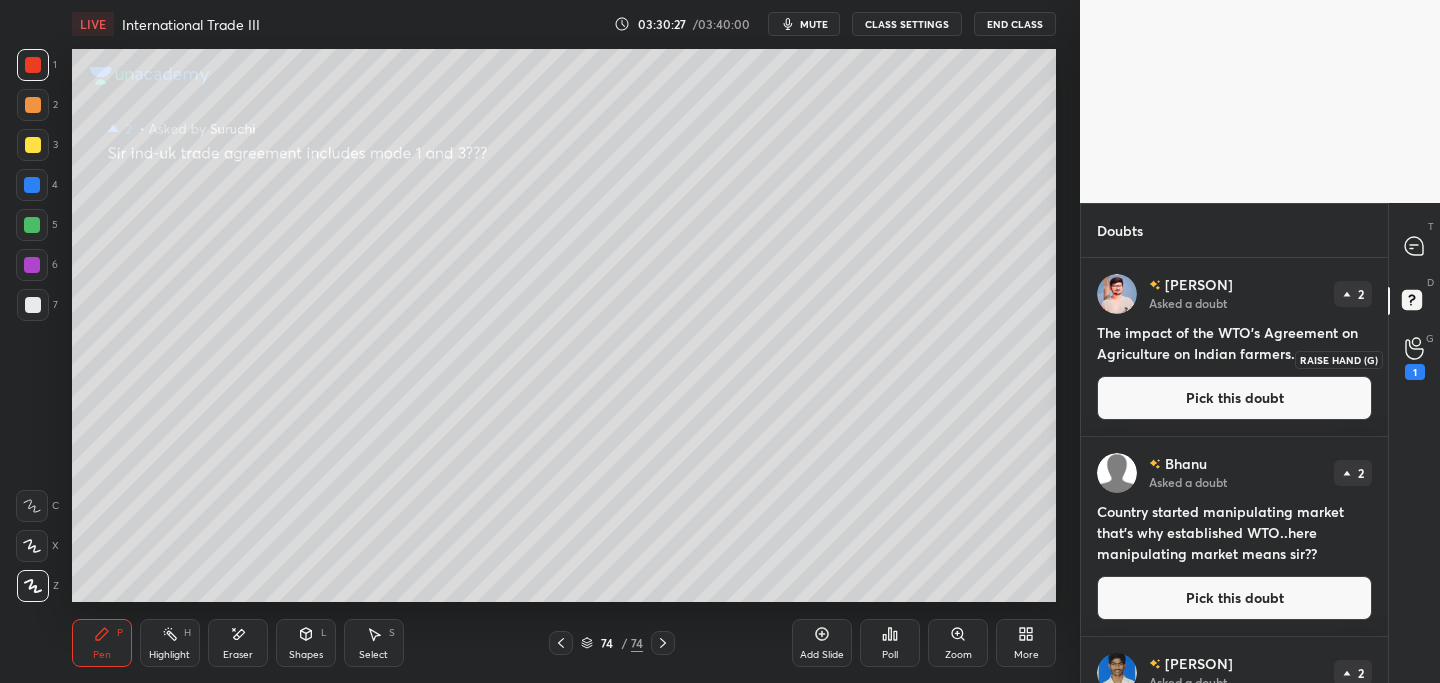 click on "1" at bounding box center [1415, 359] 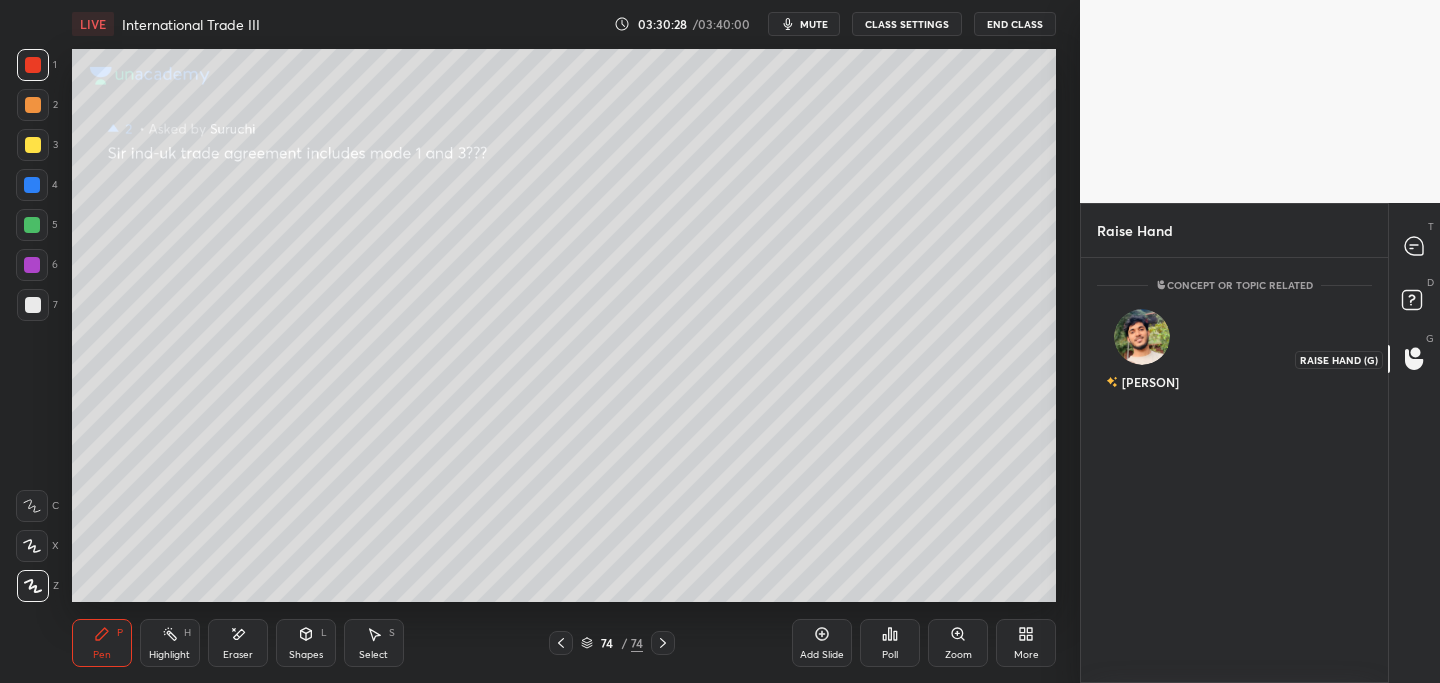 scroll, scrollTop: 7, scrollLeft: 7, axis: both 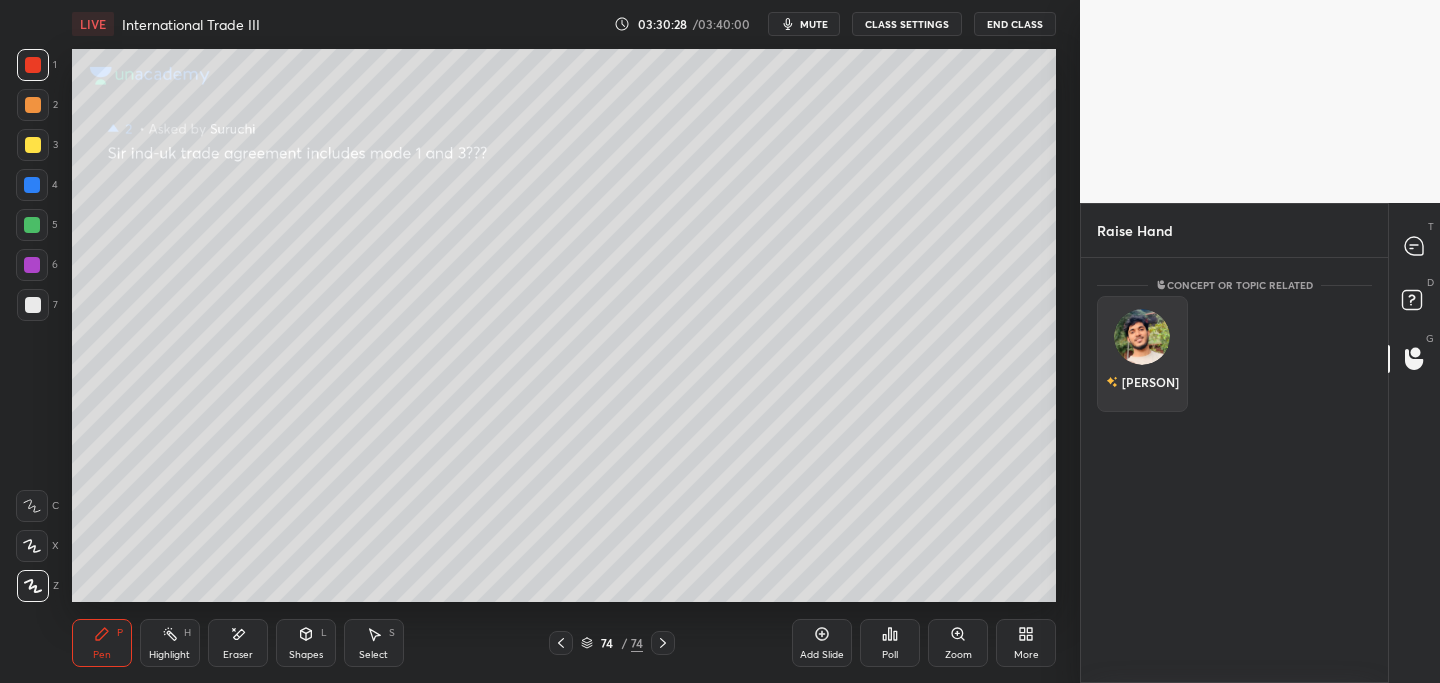 drag, startPoint x: 1145, startPoint y: 345, endPoint x: 1132, endPoint y: 374, distance: 31.780497 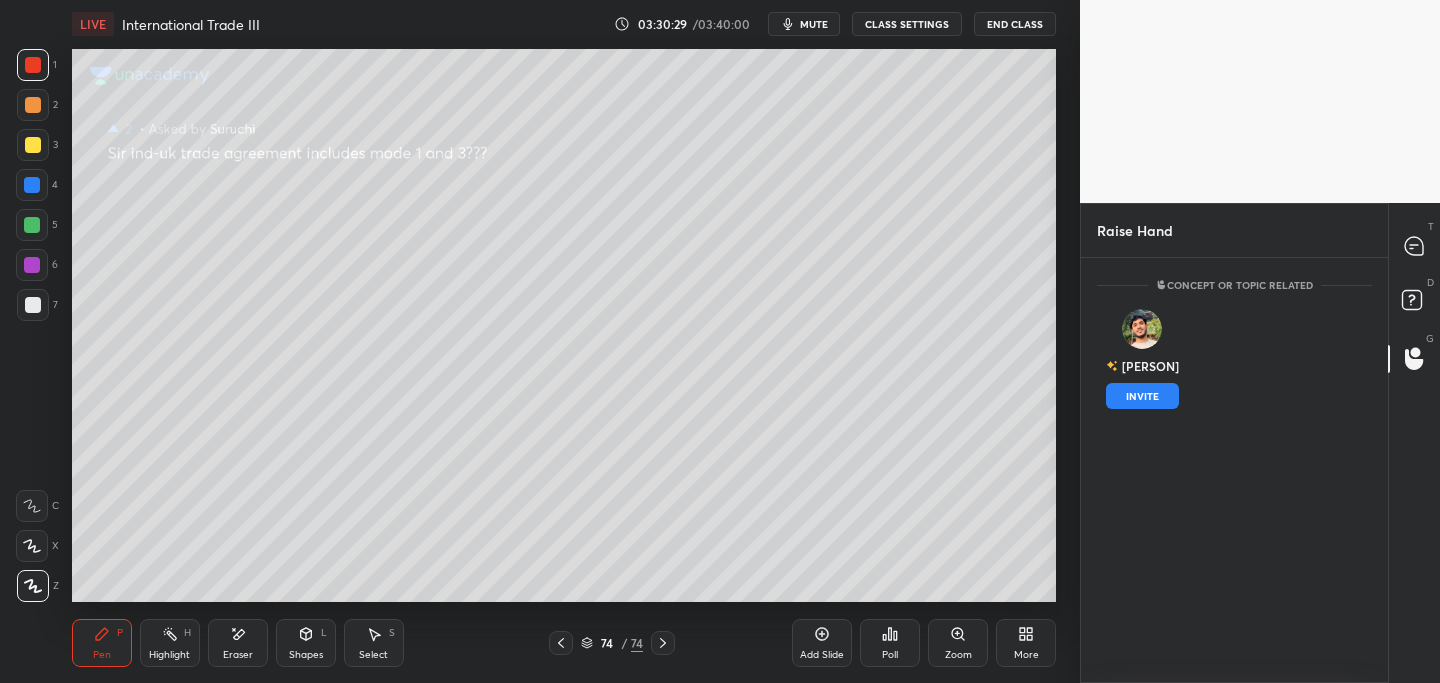 click on "INVITE" at bounding box center [1142, 396] 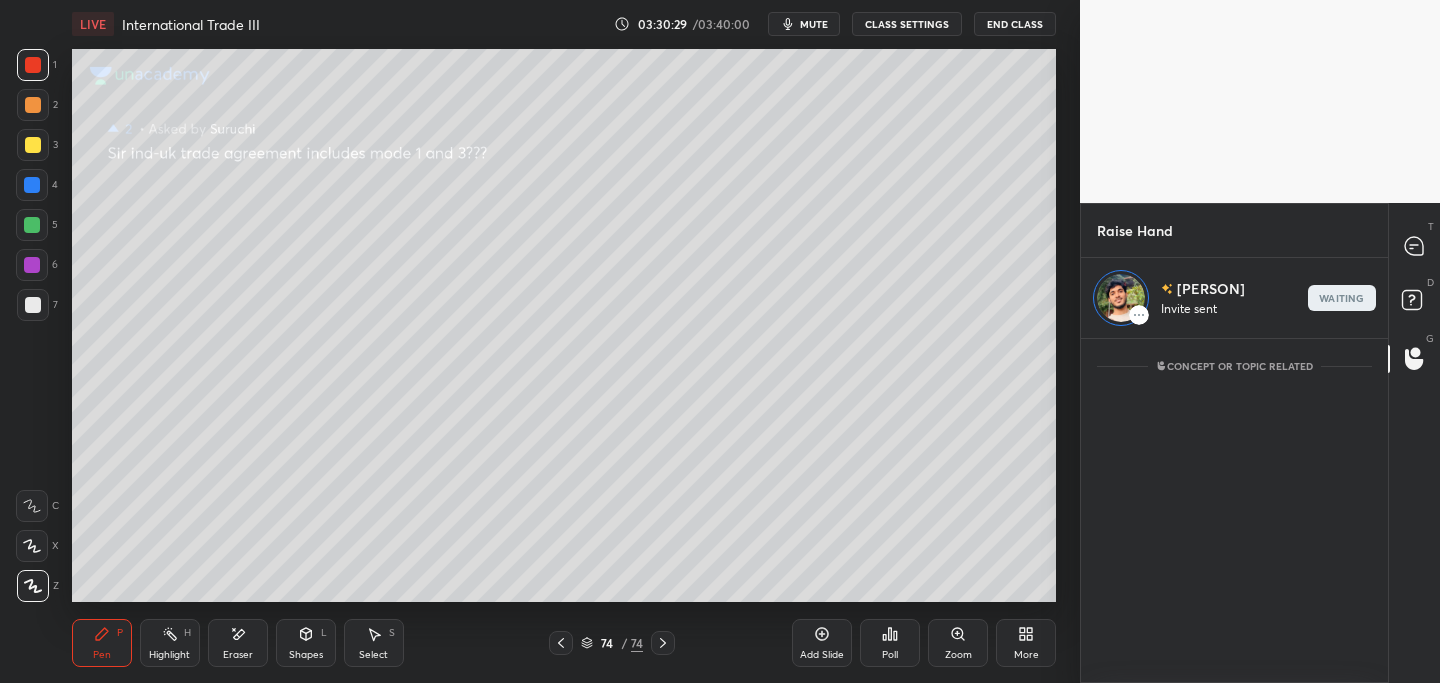 scroll, scrollTop: 338, scrollLeft: 301, axis: both 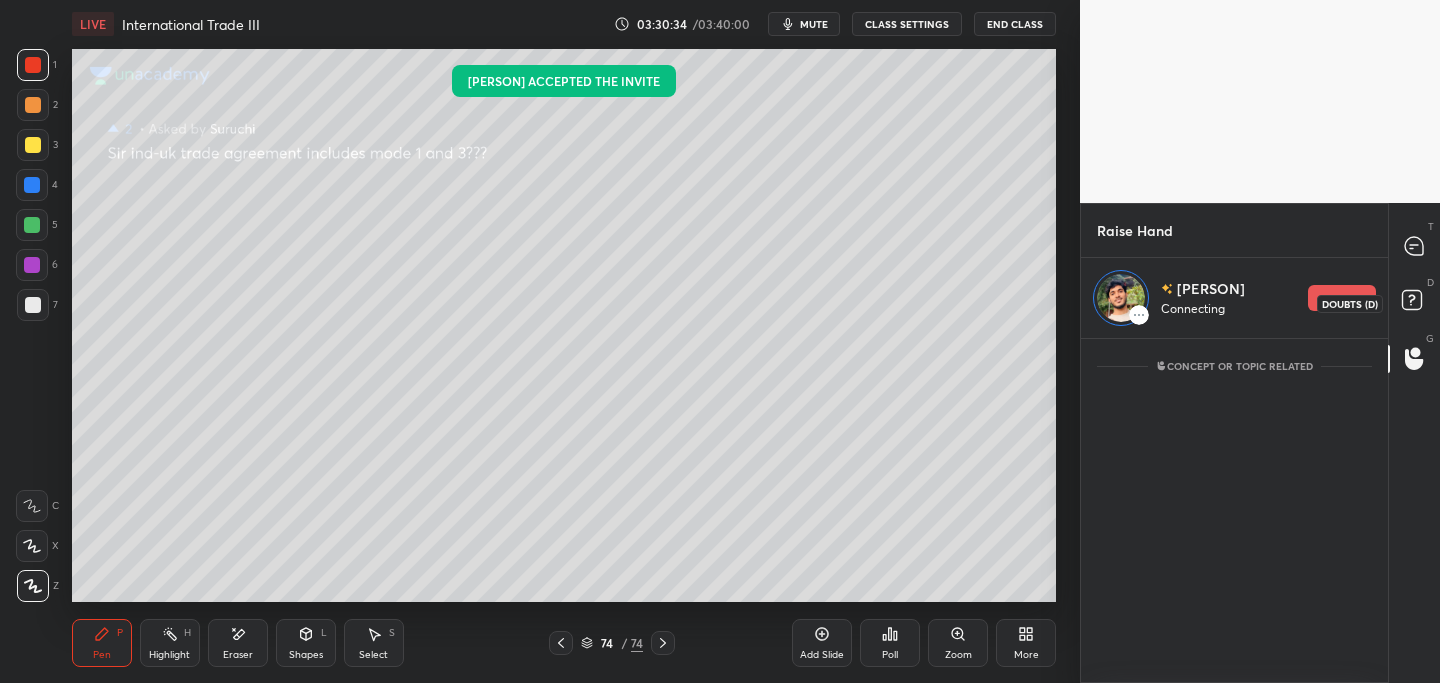drag, startPoint x: 1416, startPoint y: 296, endPoint x: 1406, endPoint y: 297, distance: 10.049875 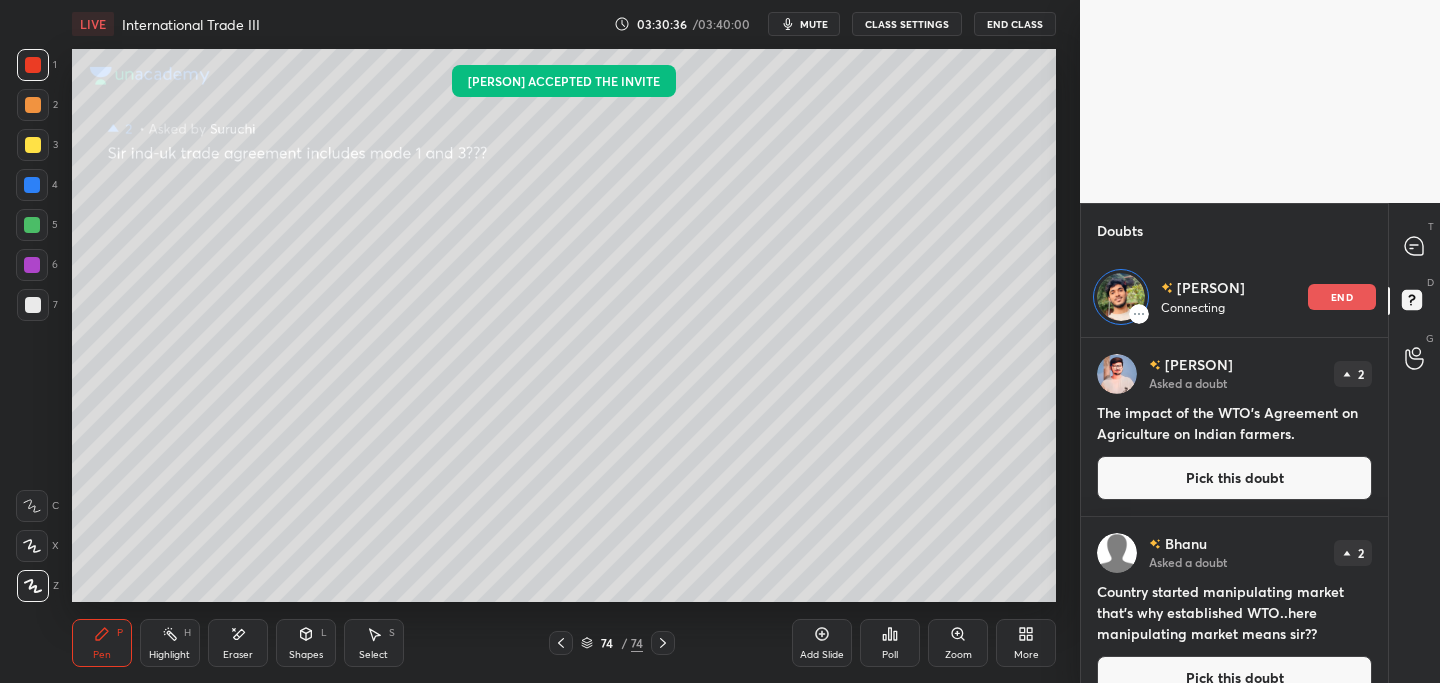 click on "Pick this doubt" at bounding box center [1234, 478] 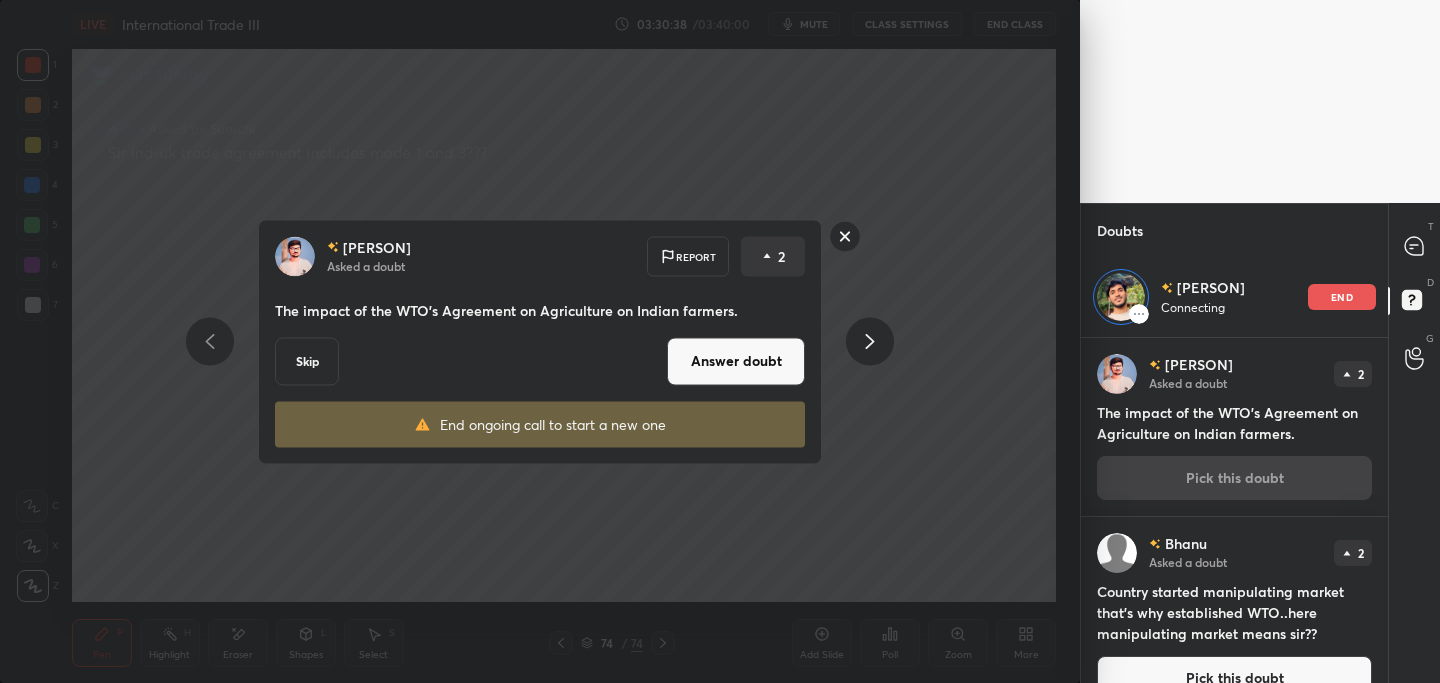 click on "Answer doubt" at bounding box center (736, 361) 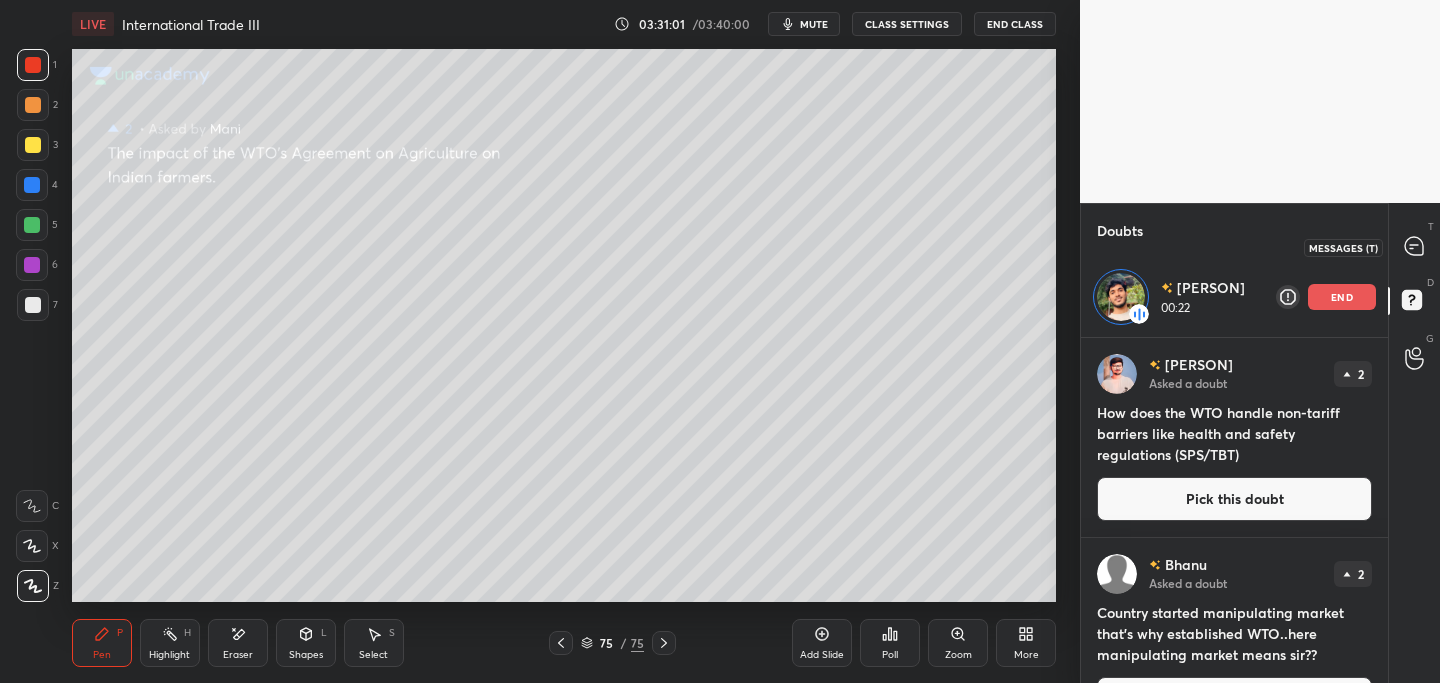 drag, startPoint x: 1414, startPoint y: 245, endPoint x: 1353, endPoint y: 269, distance: 65.551506 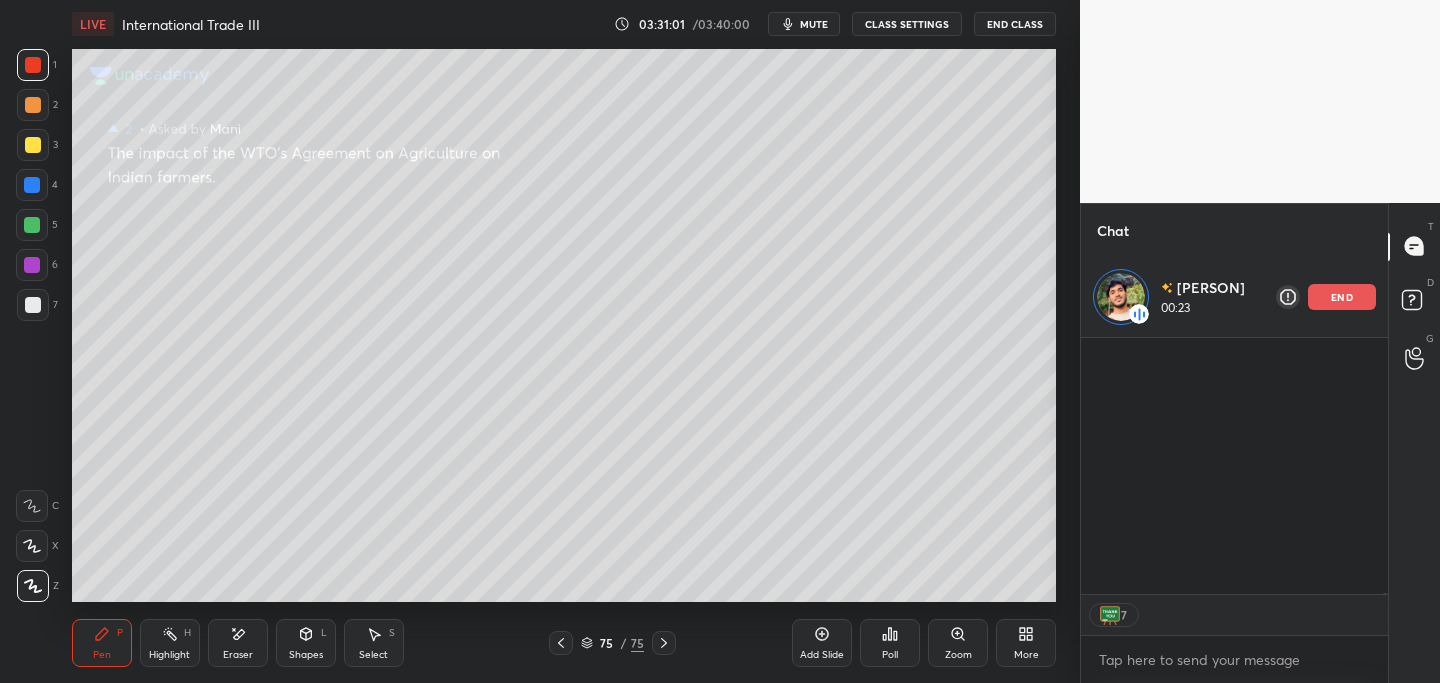 scroll, scrollTop: 132832, scrollLeft: 0, axis: vertical 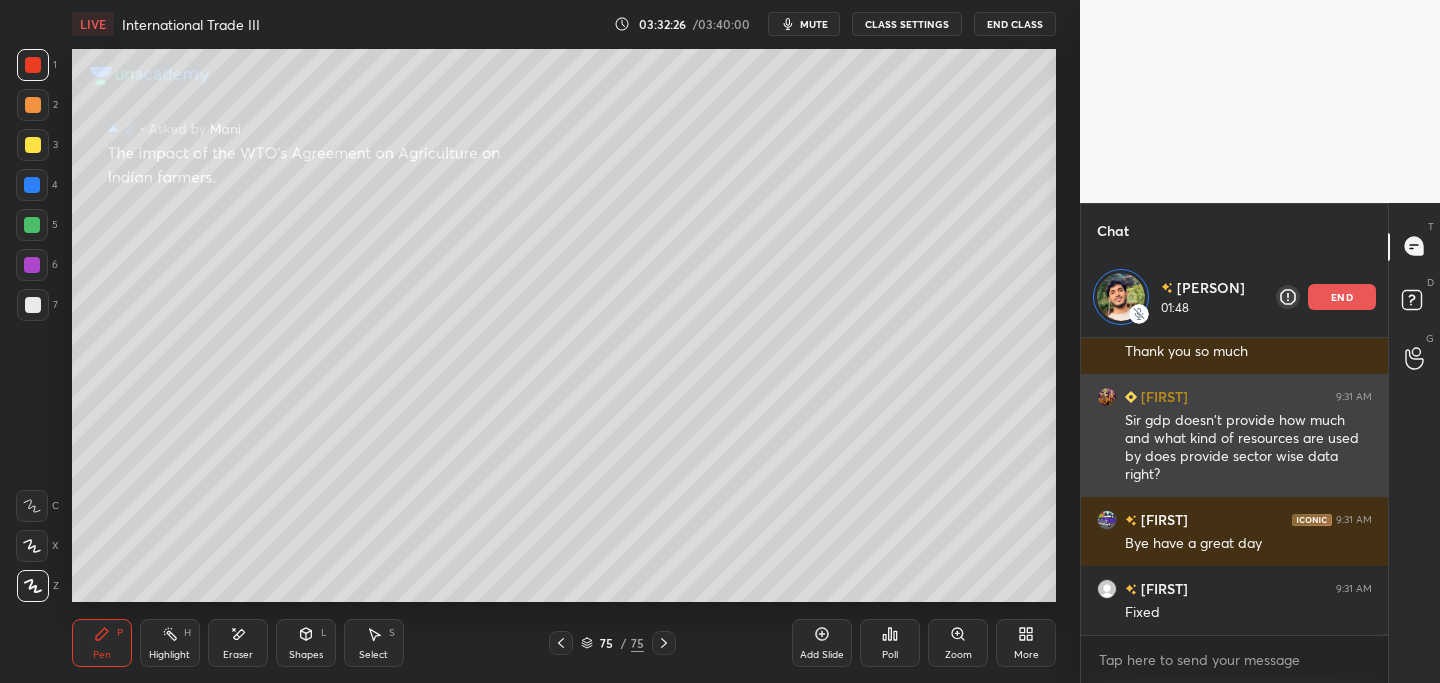 click on "end" at bounding box center [1342, 297] 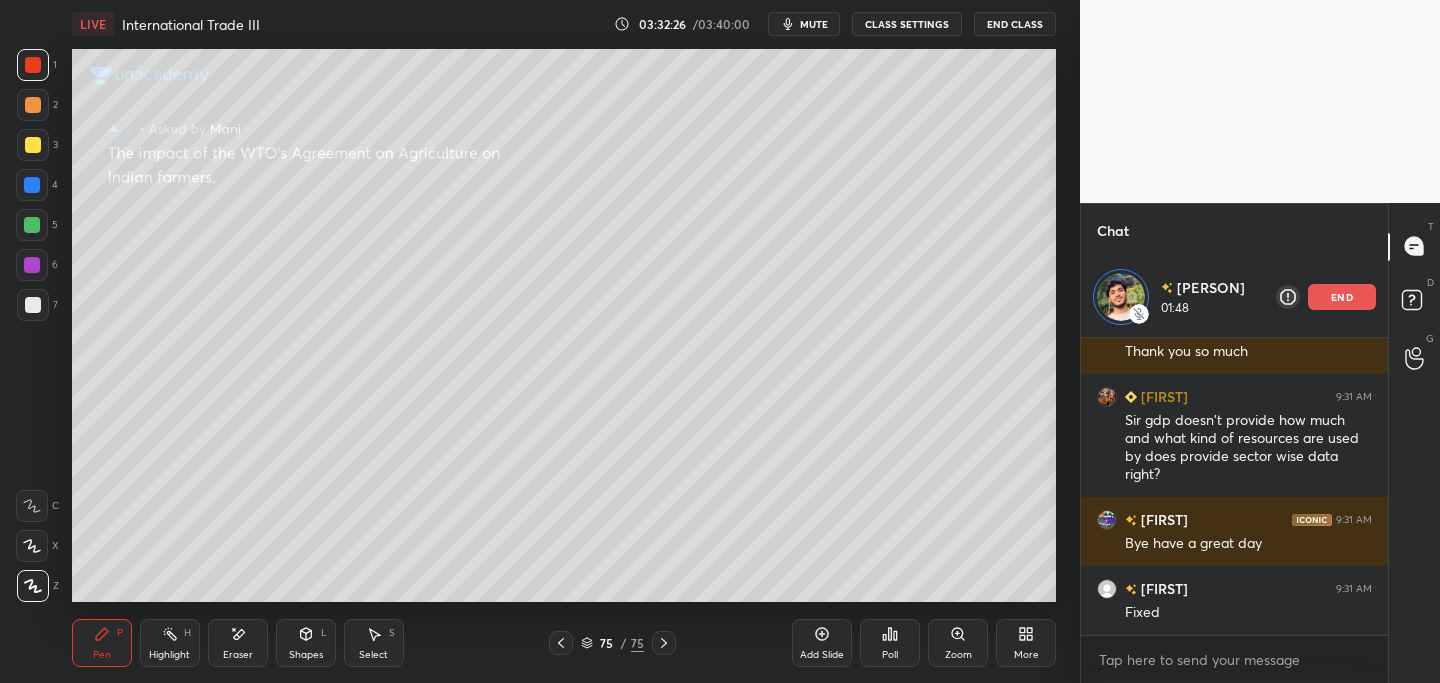 scroll, scrollTop: 7, scrollLeft: 7, axis: both 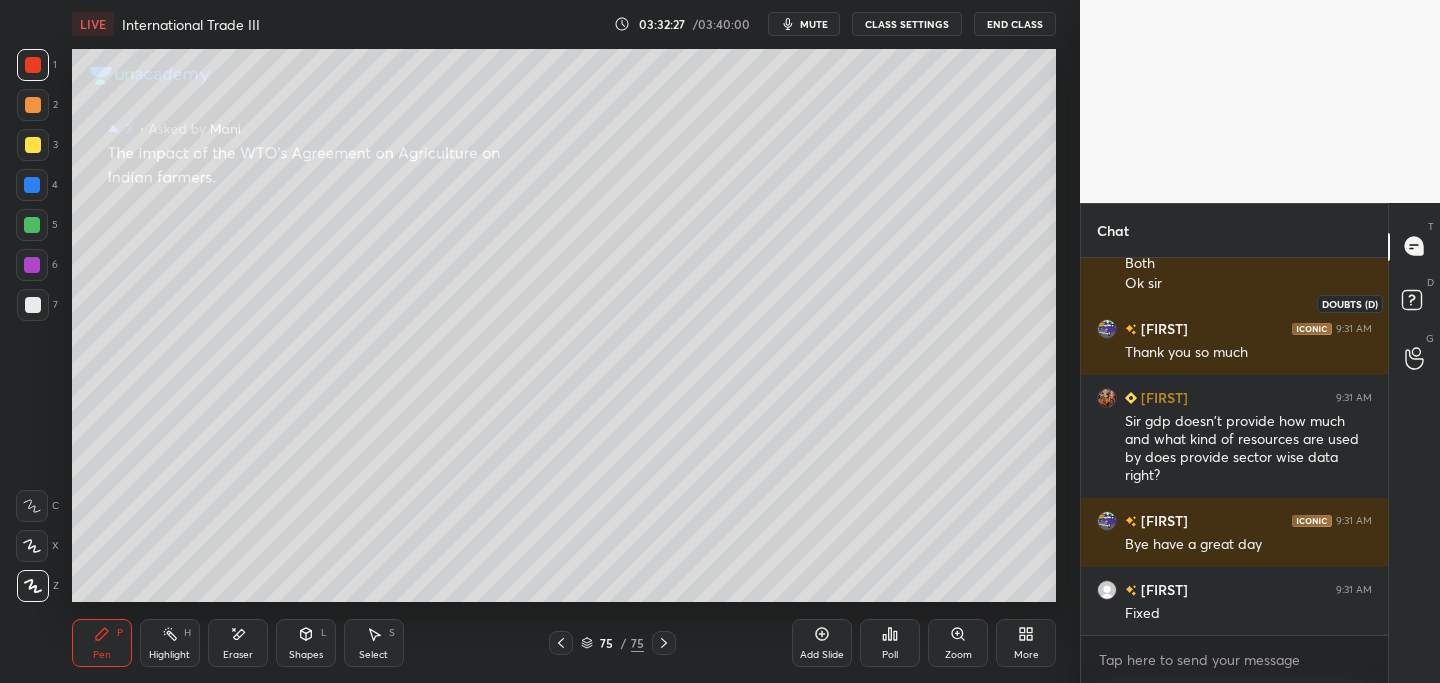 click 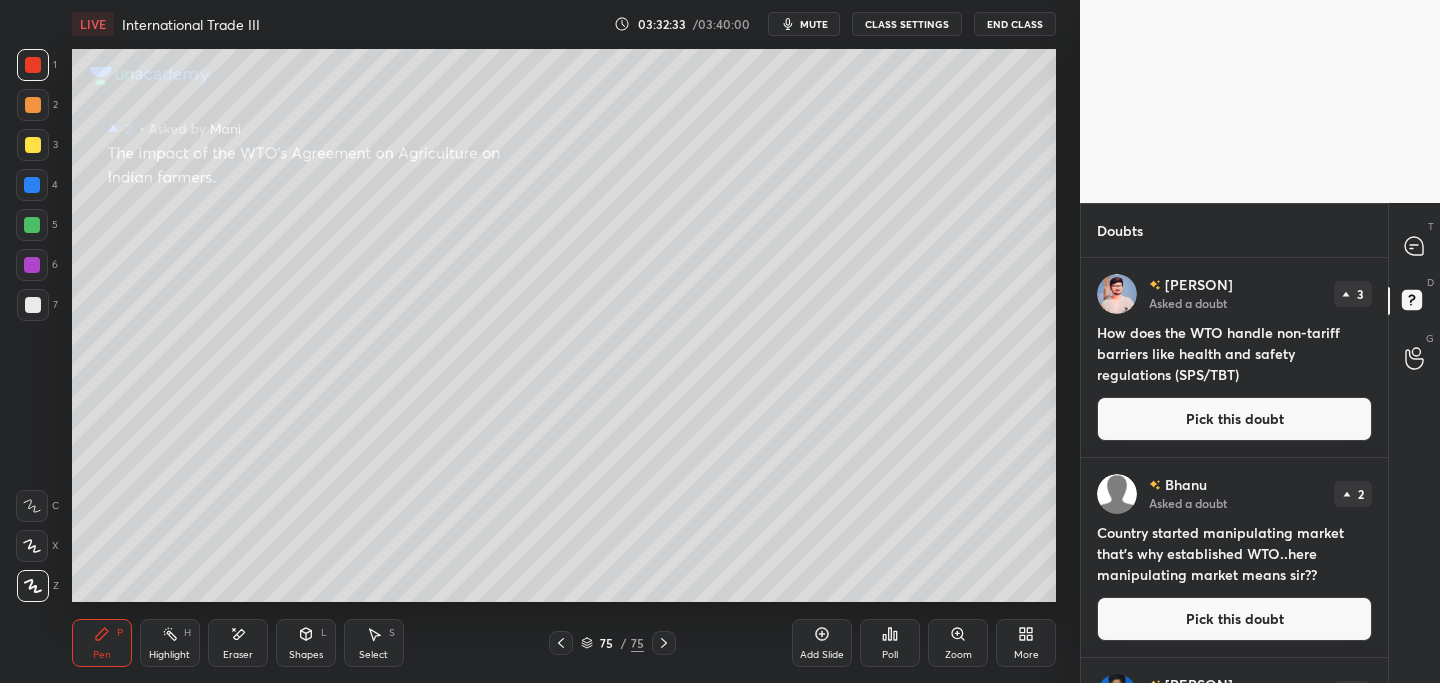 drag, startPoint x: 1166, startPoint y: 422, endPoint x: 1146, endPoint y: 416, distance: 20.880613 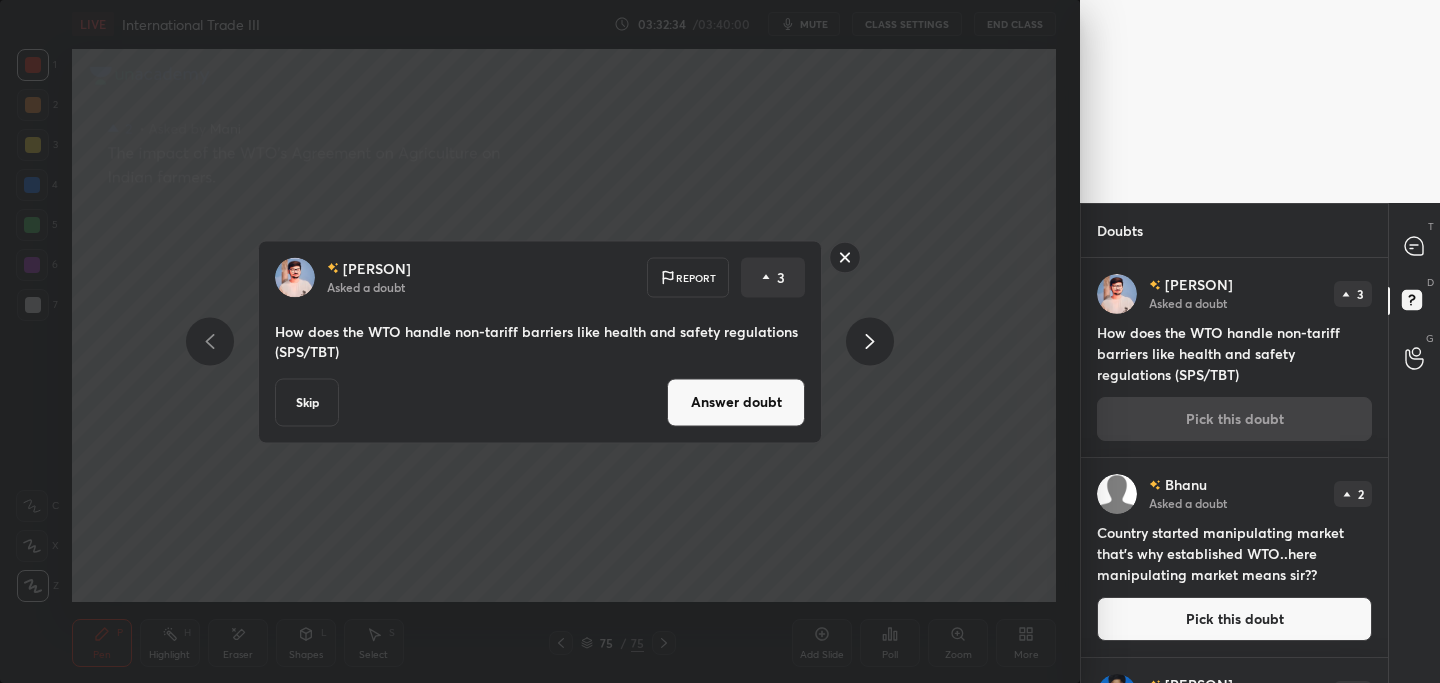click on "Answer doubt" at bounding box center [736, 402] 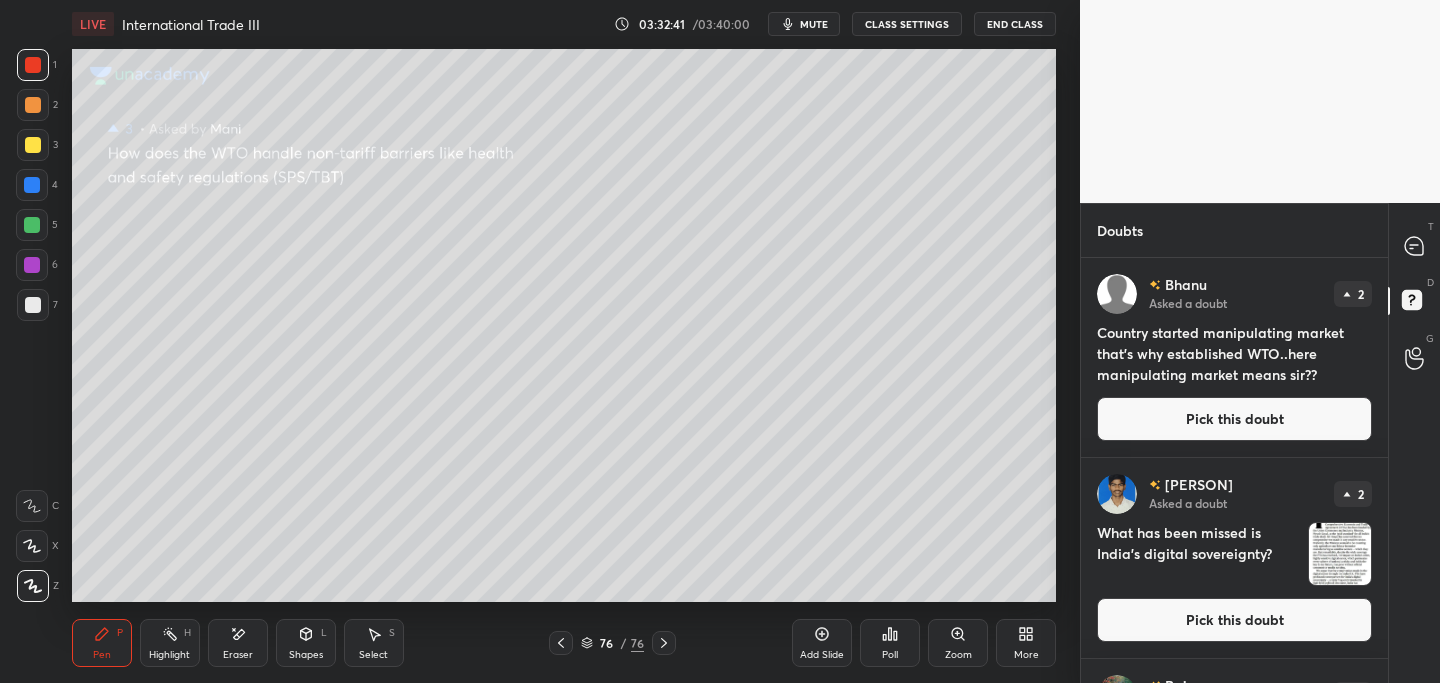 drag, startPoint x: 1271, startPoint y: 426, endPoint x: 1225, endPoint y: 429, distance: 46.09772 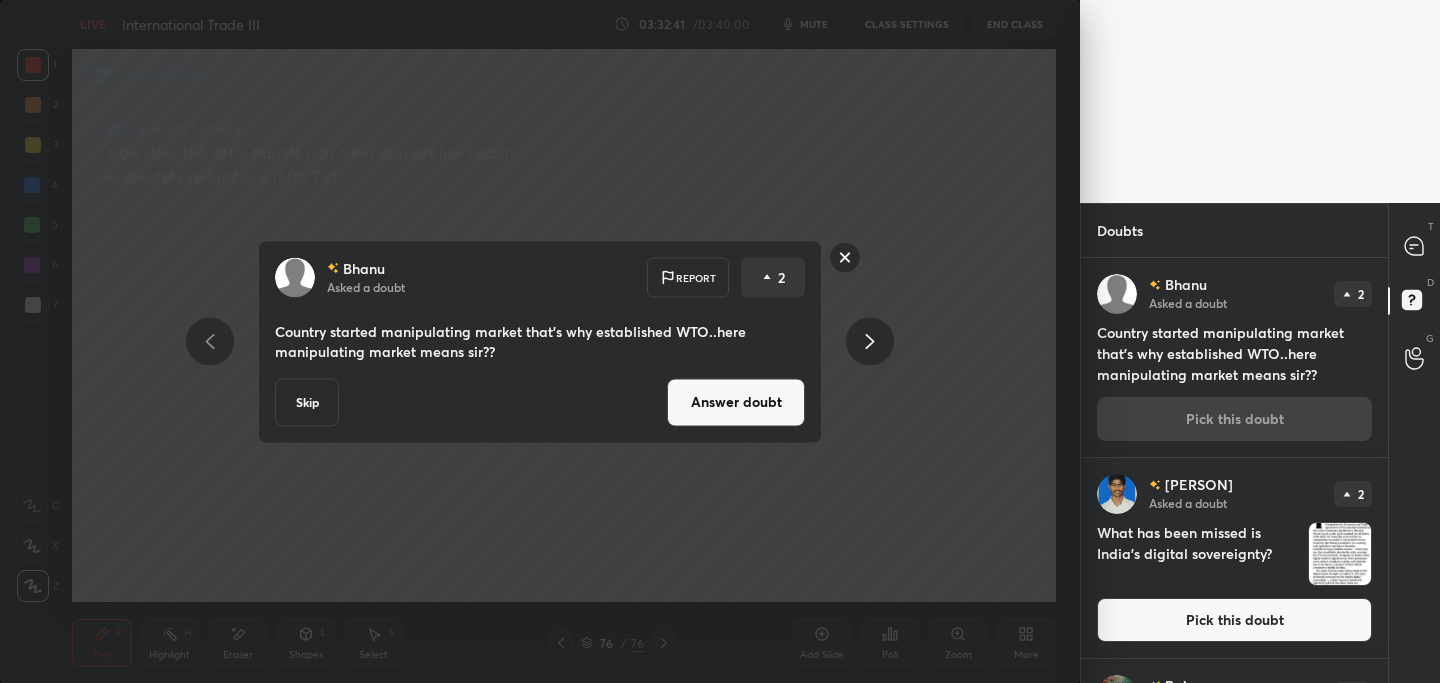 click on "Answer doubt" at bounding box center (736, 402) 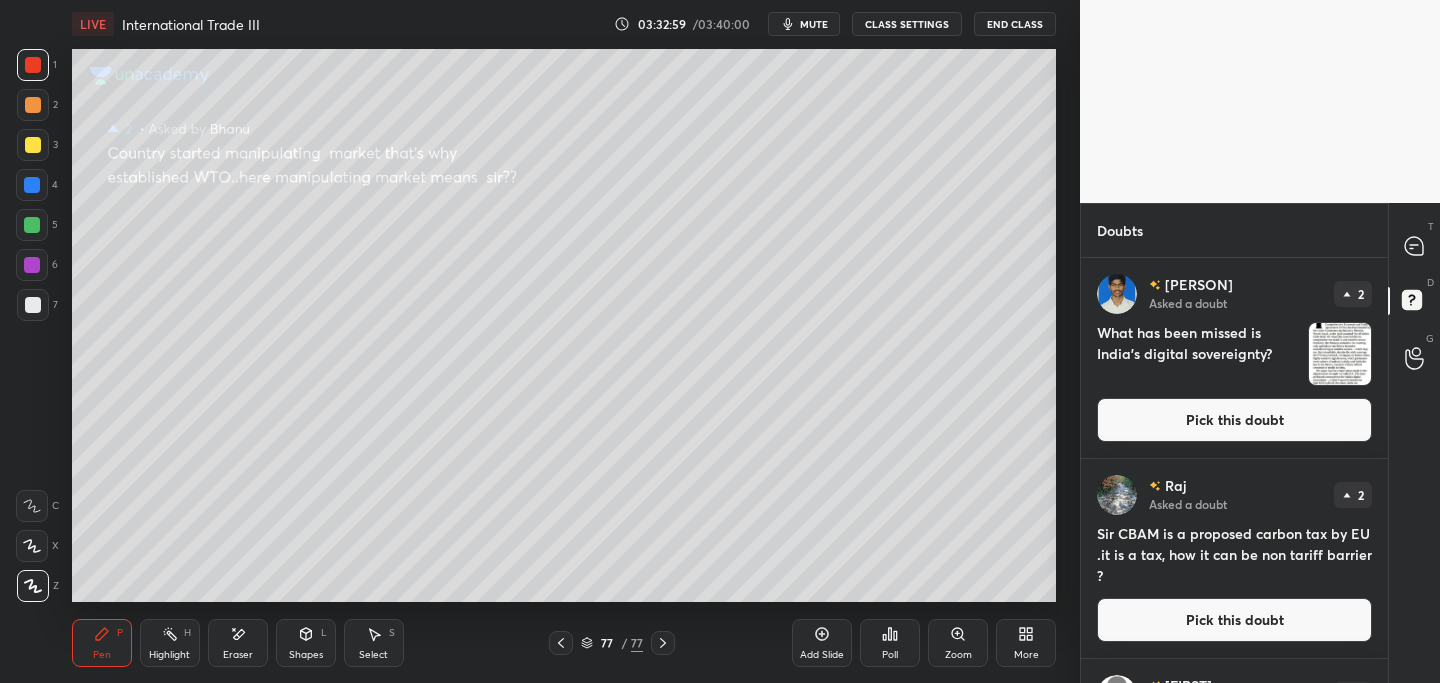 click on "Pick this doubt" at bounding box center [1234, 420] 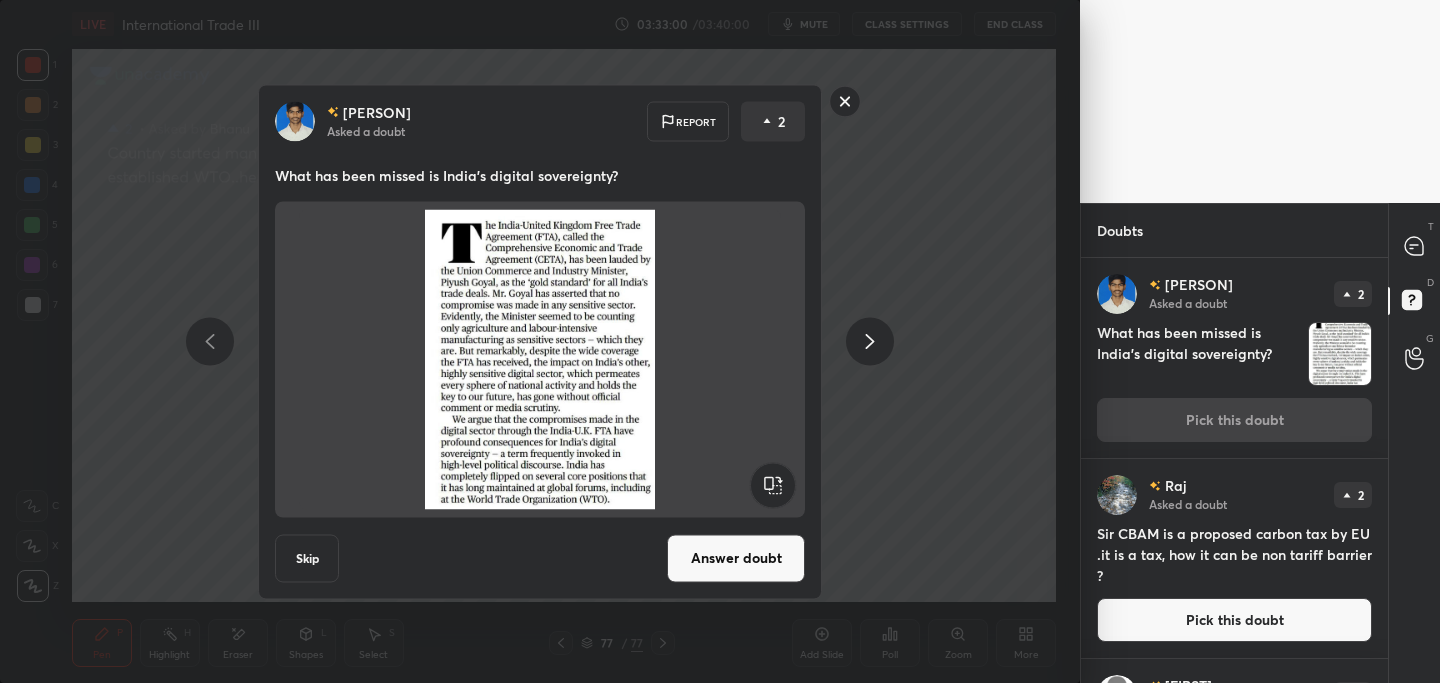 click on "Answer doubt" at bounding box center [736, 558] 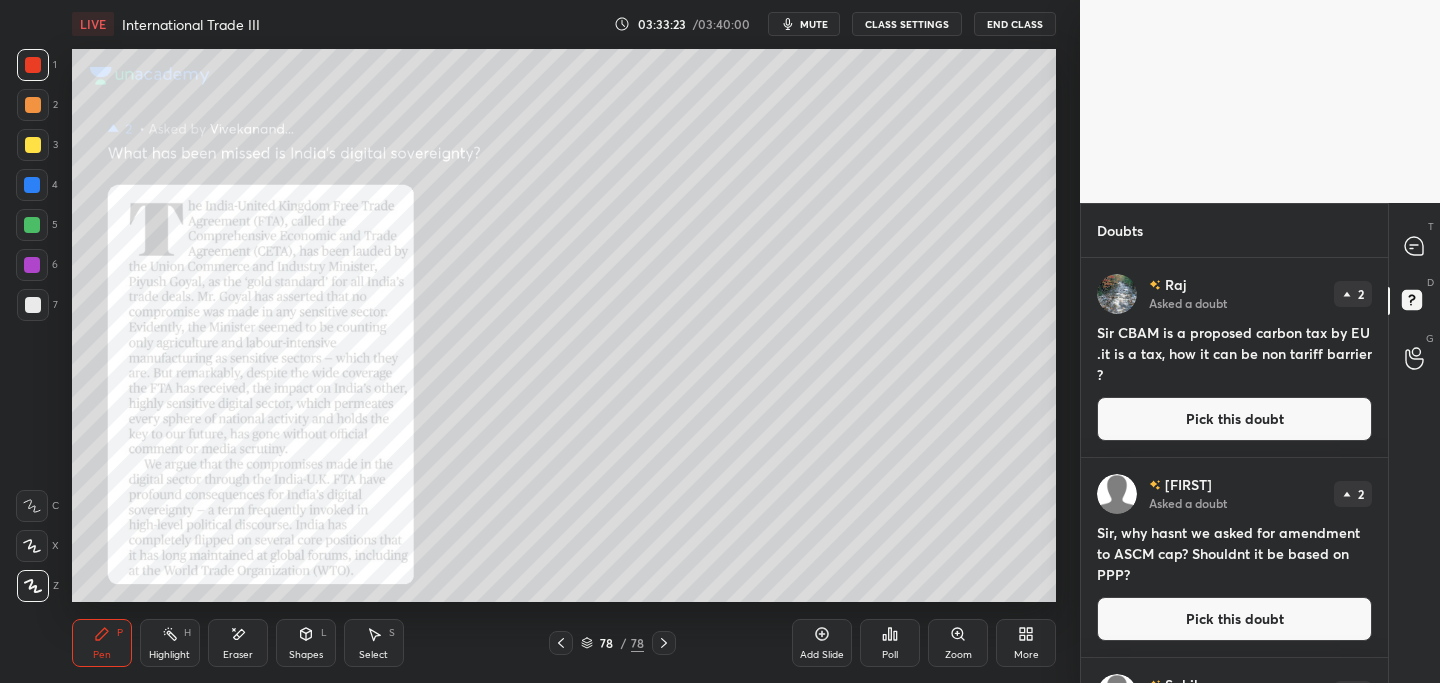 click on "Pick this doubt" at bounding box center (1234, 419) 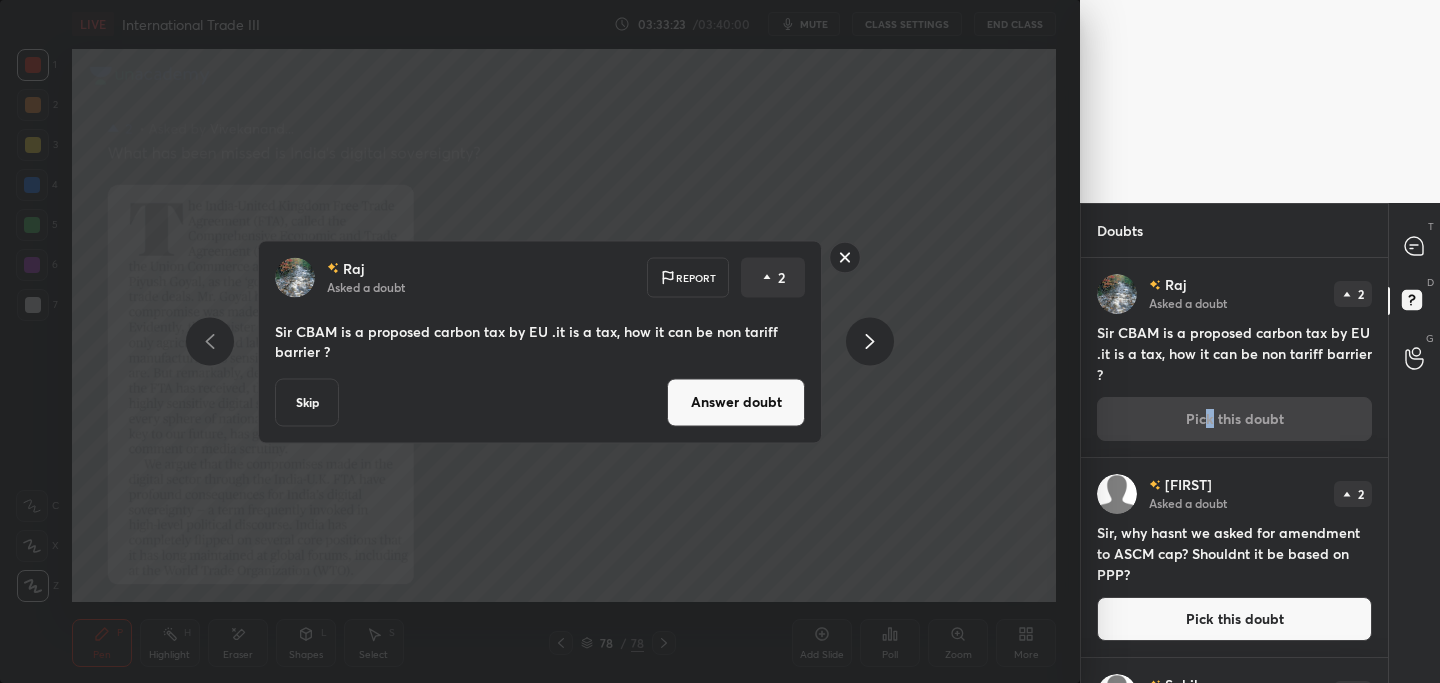 click on "Answer doubt" at bounding box center [736, 402] 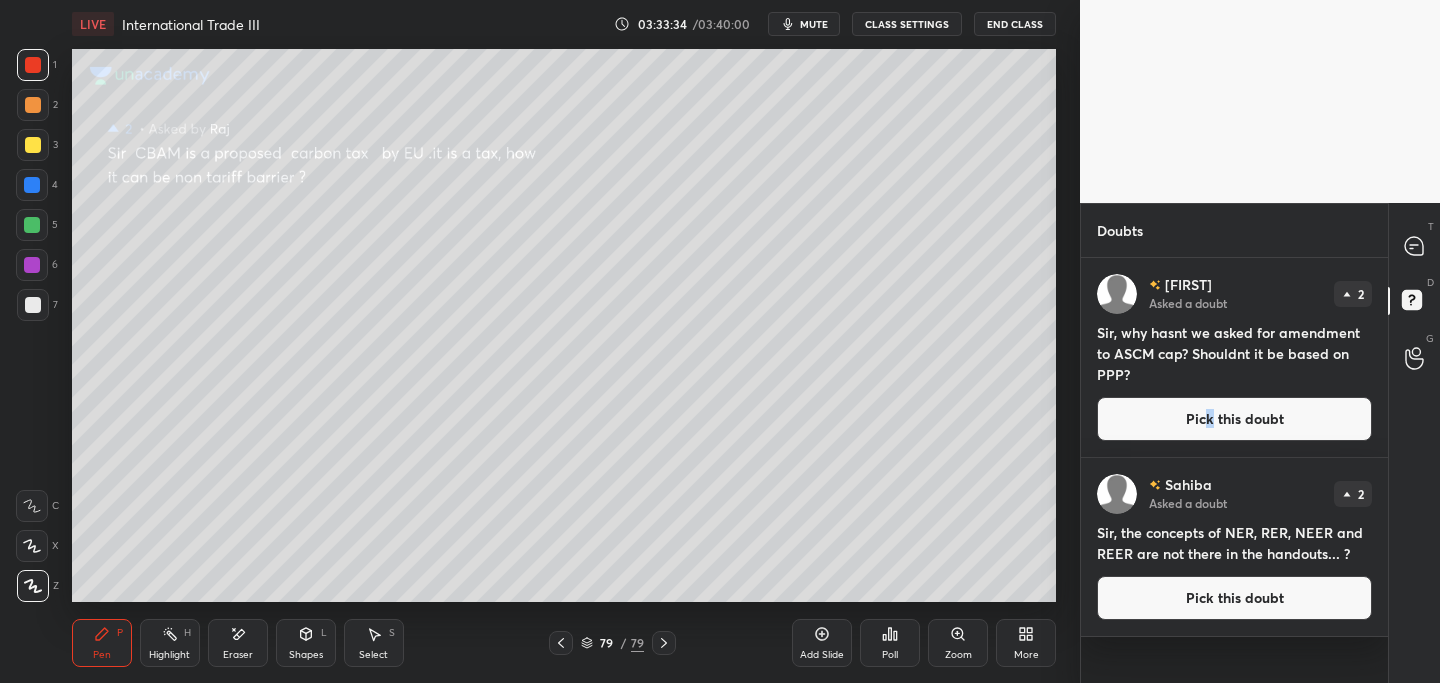click on "Pick this doubt" at bounding box center (1234, 419) 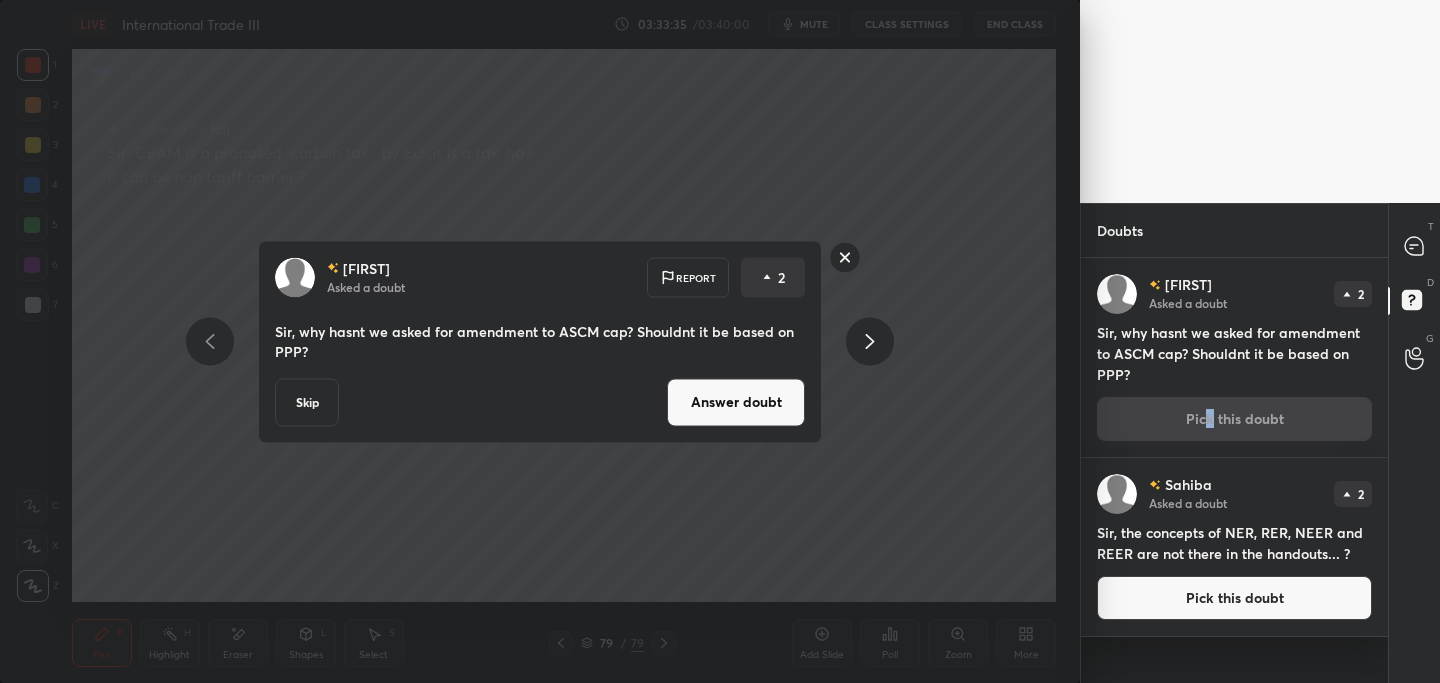 click on "Answer doubt" at bounding box center [736, 402] 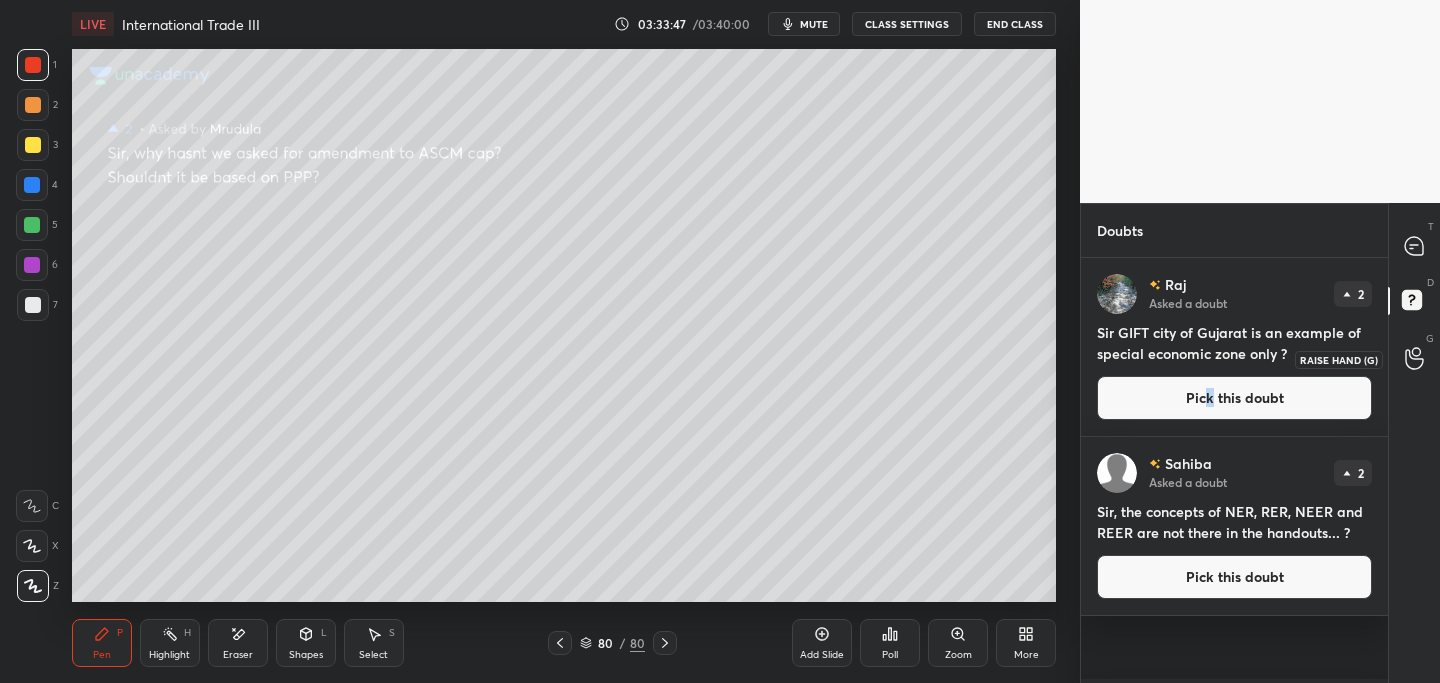 drag, startPoint x: 1413, startPoint y: 353, endPoint x: 1382, endPoint y: 361, distance: 32.01562 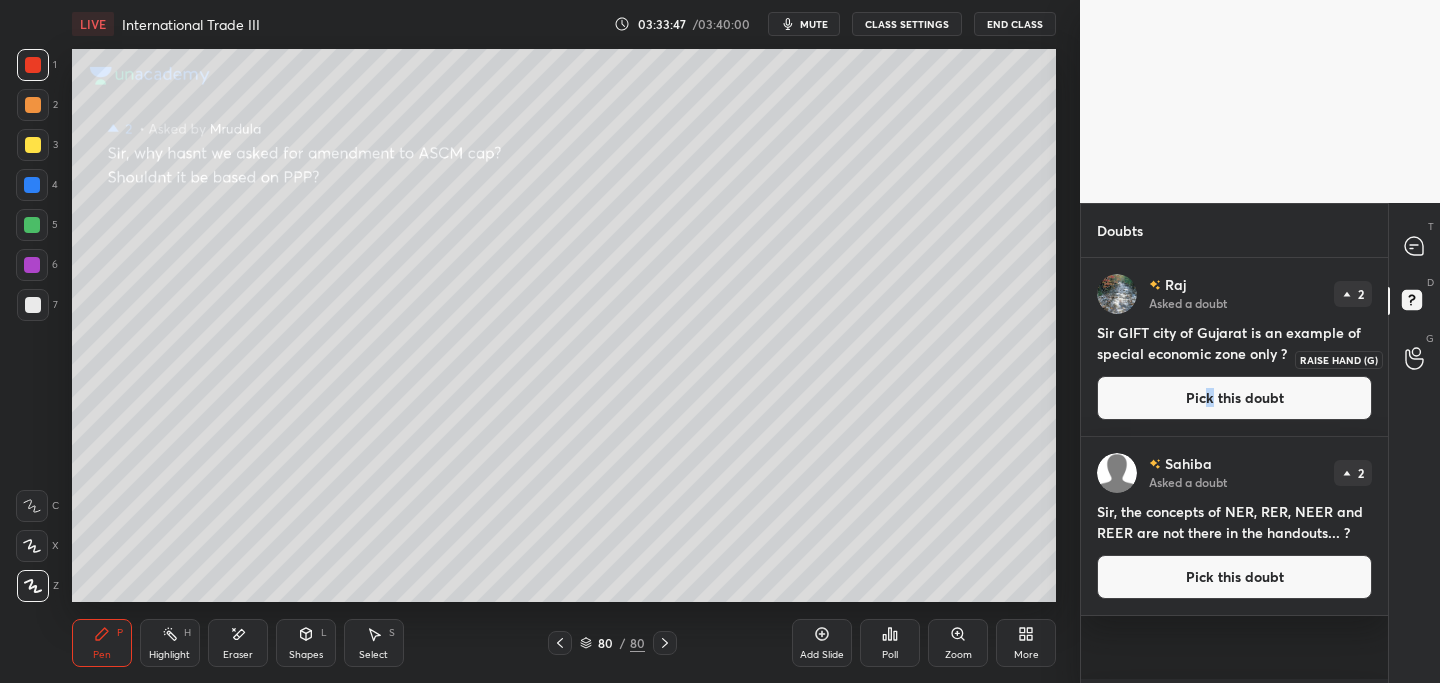click 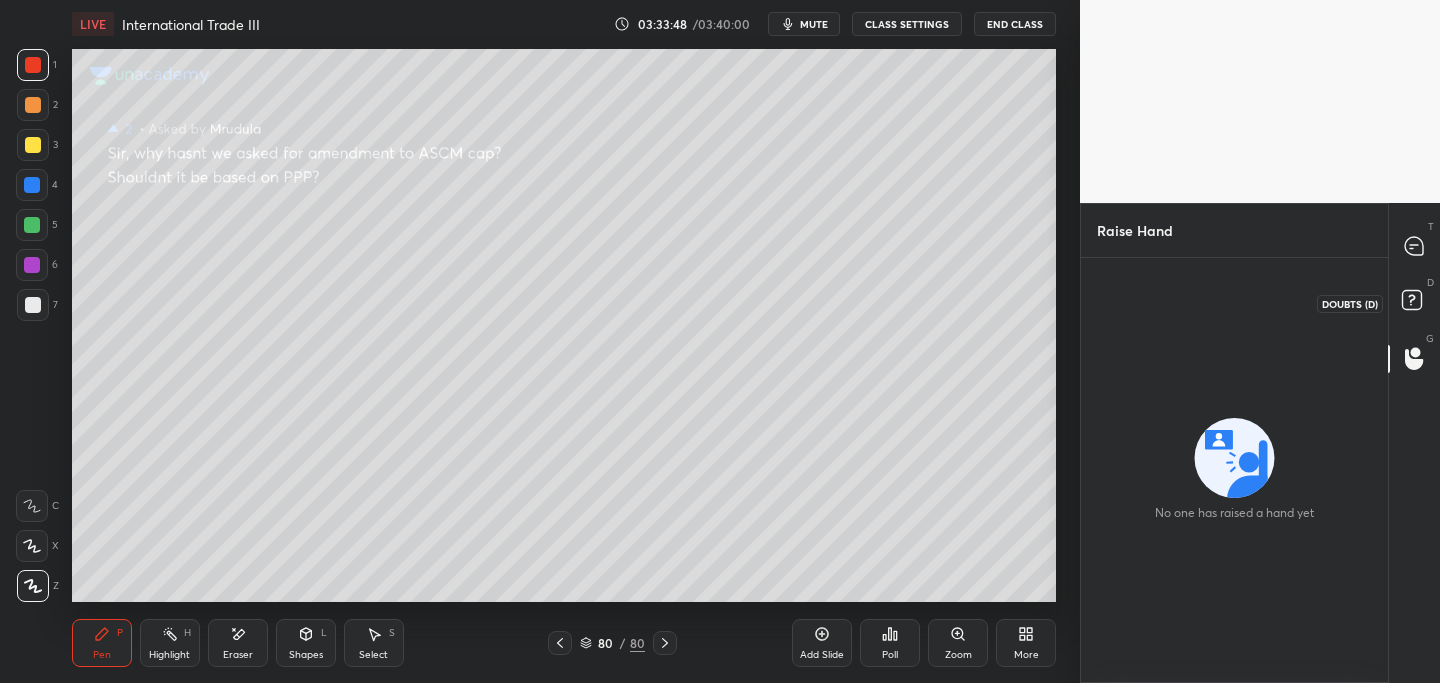 click 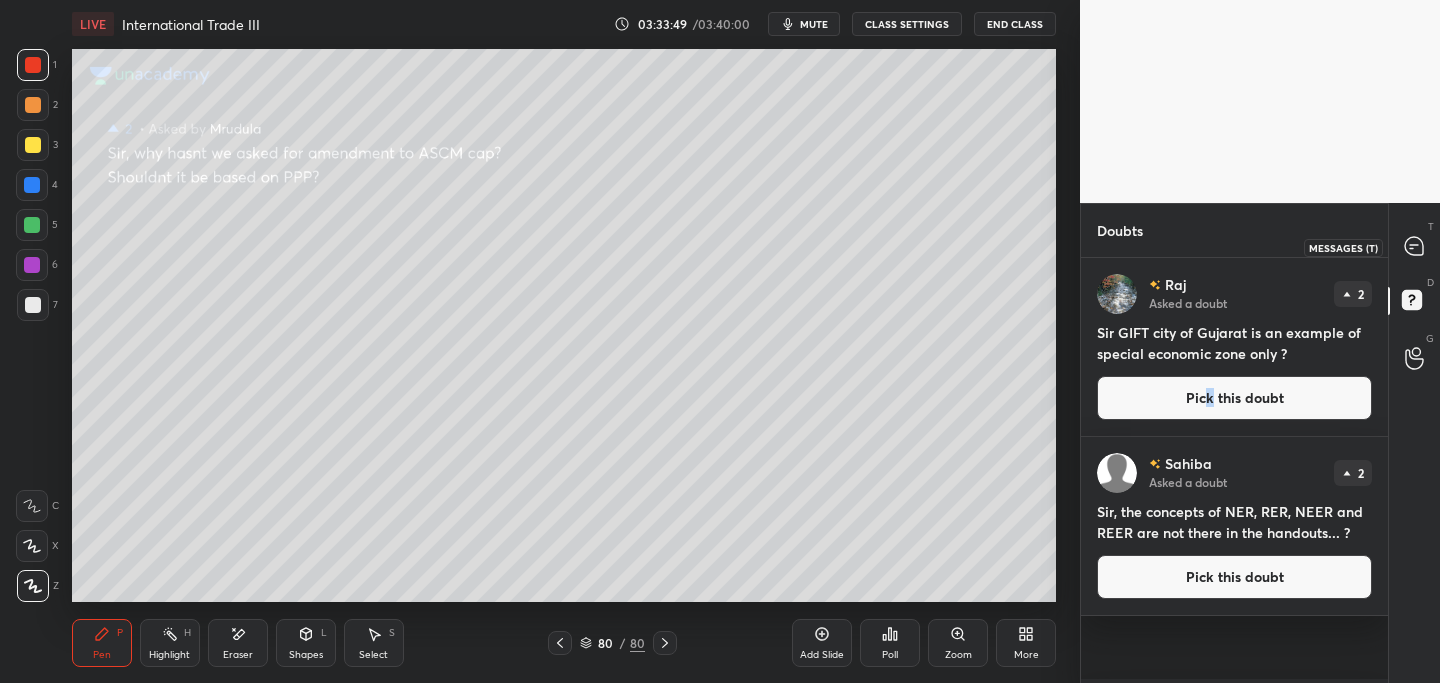click 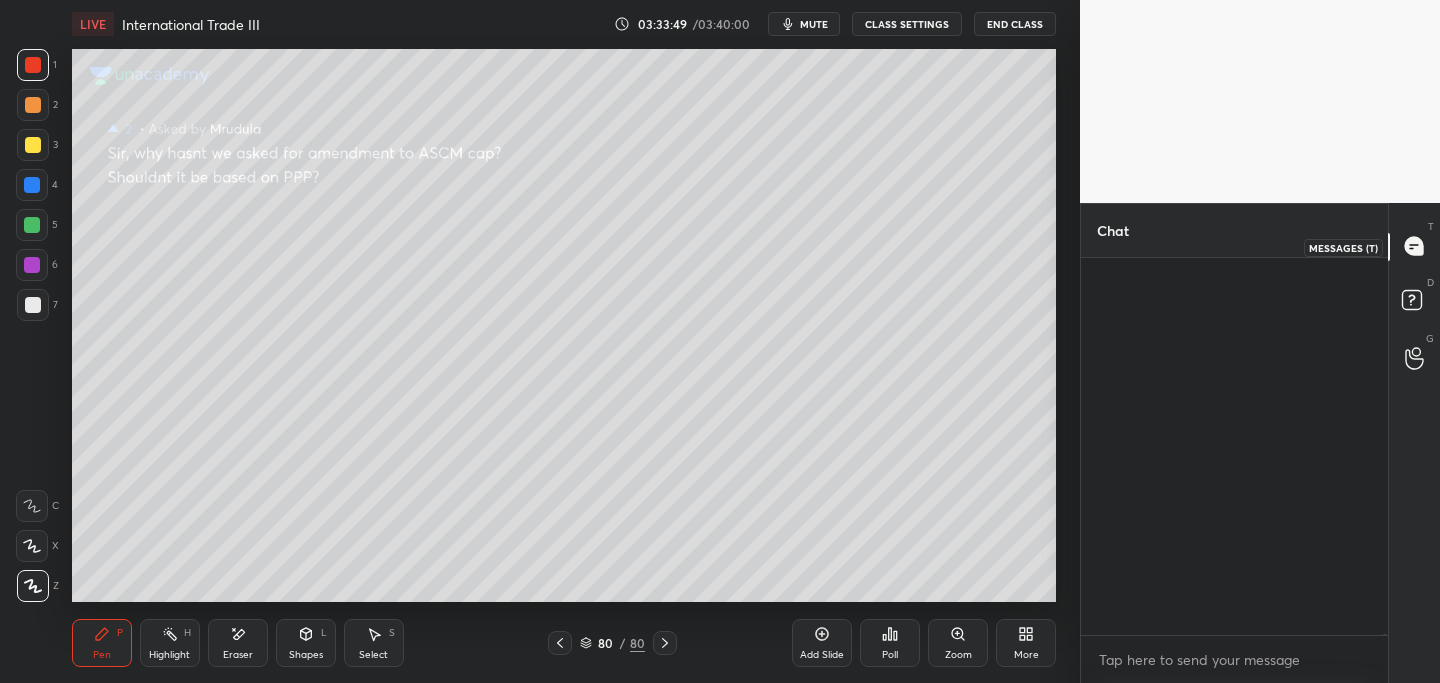 scroll, scrollTop: 133091, scrollLeft: 0, axis: vertical 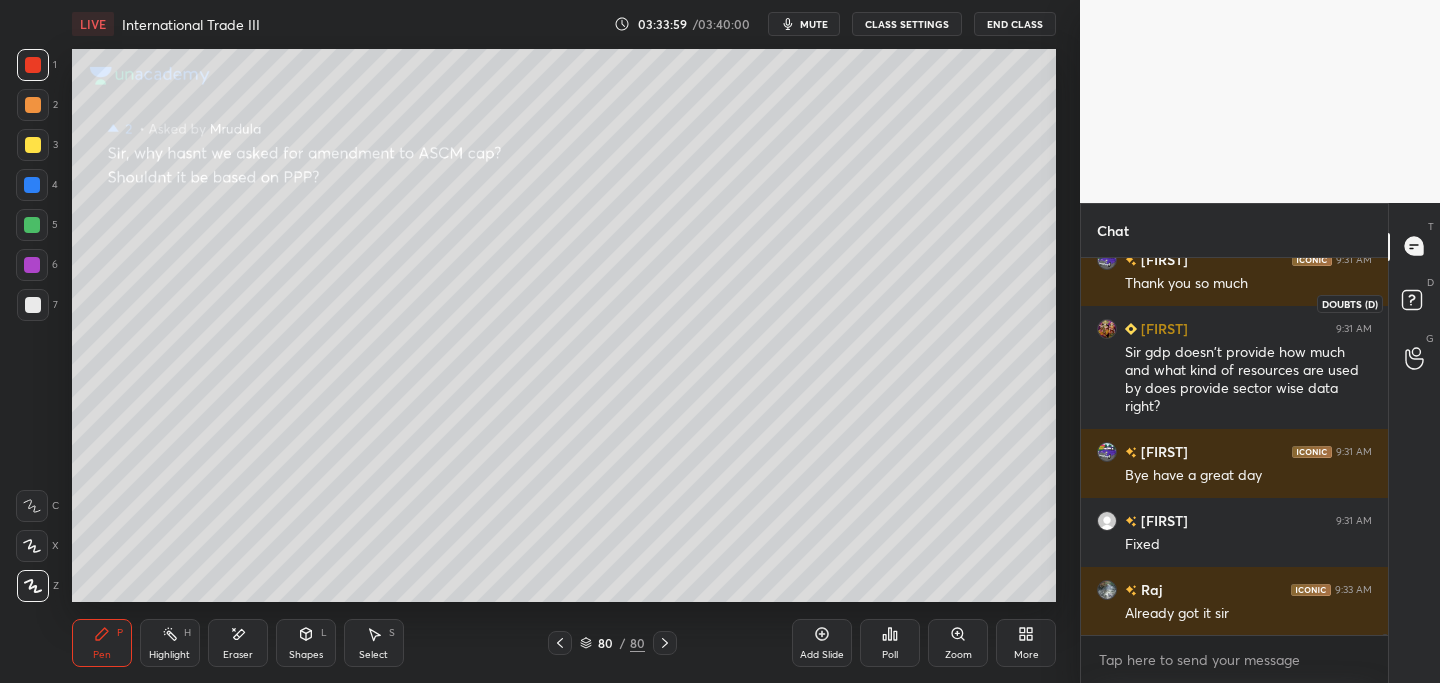 drag, startPoint x: 1411, startPoint y: 297, endPoint x: 1399, endPoint y: 306, distance: 15 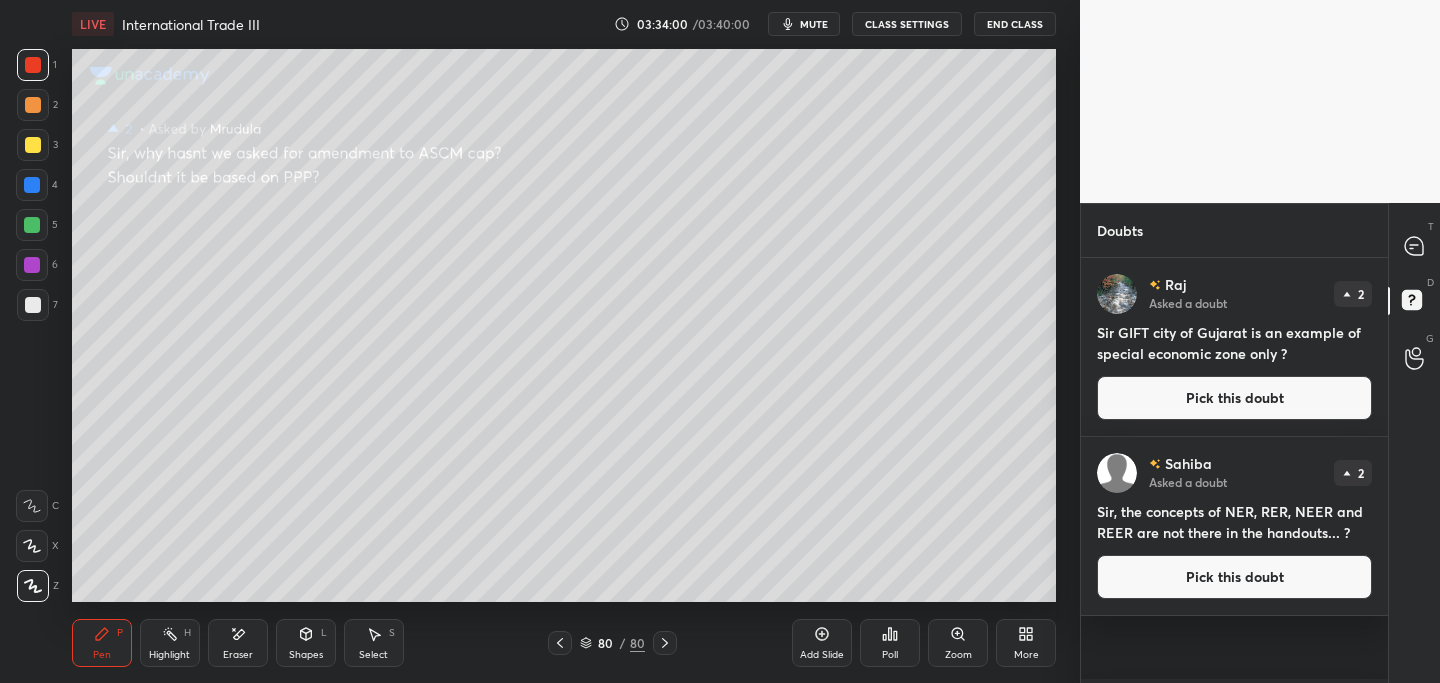 click on "Pick this doubt" at bounding box center (1234, 398) 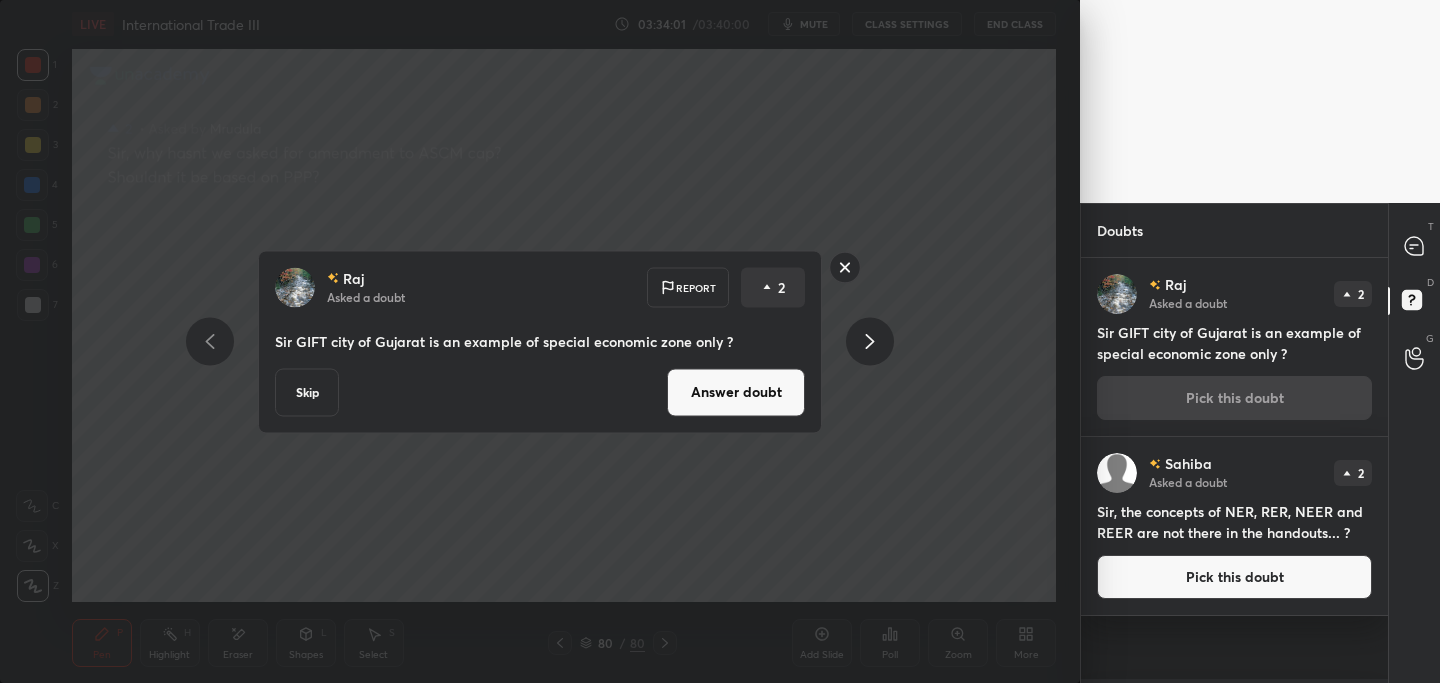 click on "Answer doubt" at bounding box center (736, 392) 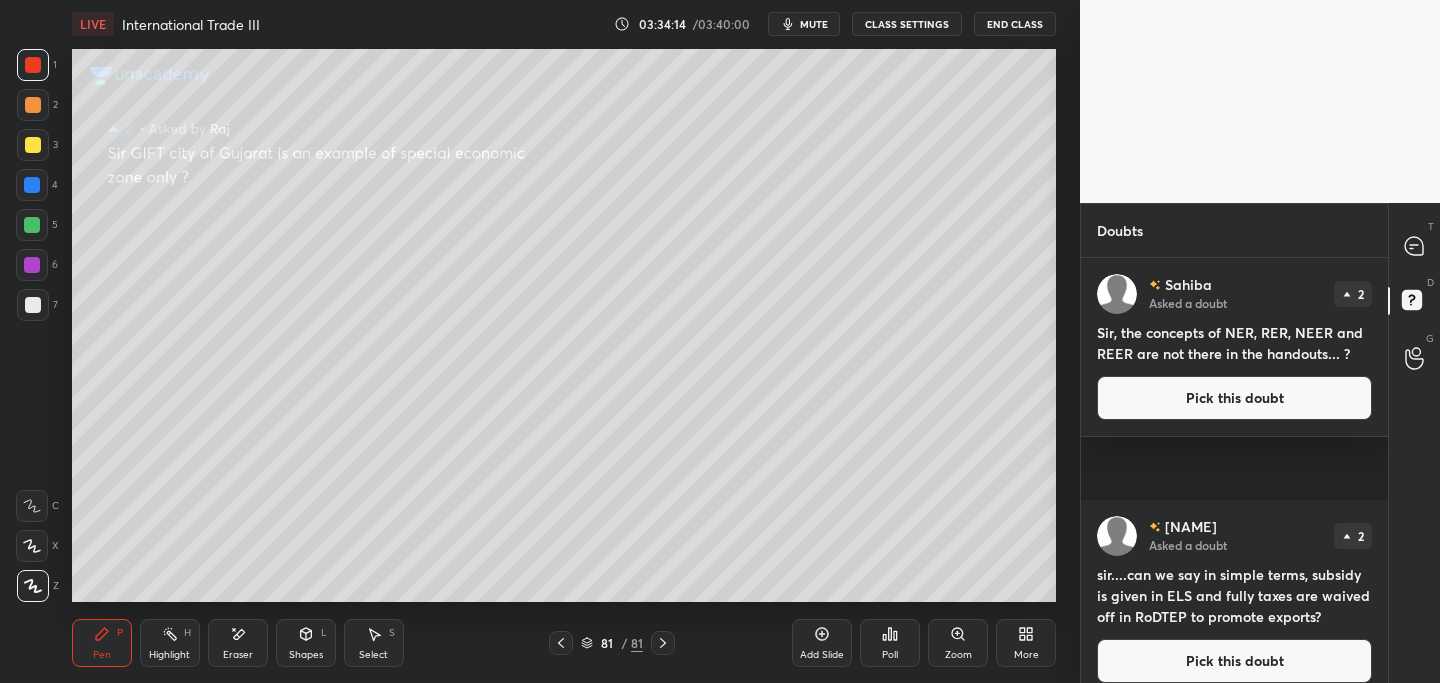 drag, startPoint x: 1255, startPoint y: 458, endPoint x: 1221, endPoint y: 461, distance: 34.132095 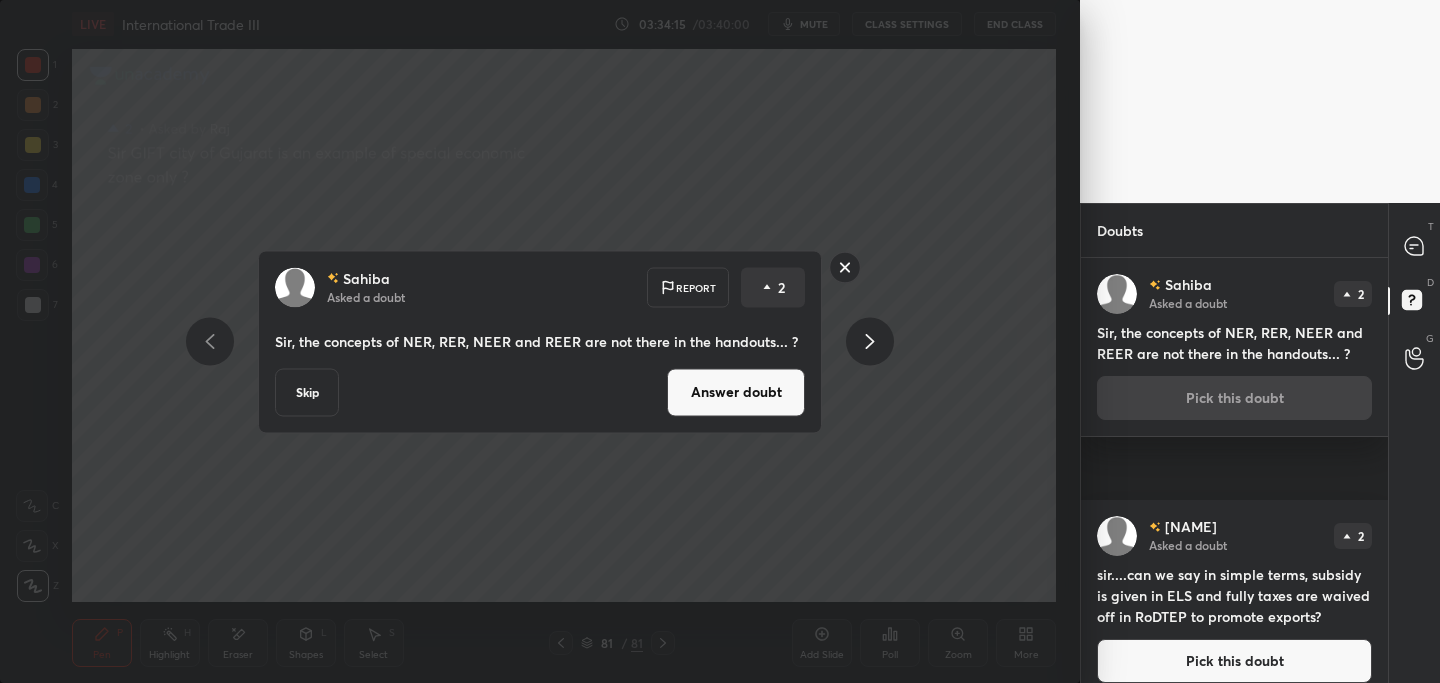 drag, startPoint x: 724, startPoint y: 413, endPoint x: 703, endPoint y: 419, distance: 21.84033 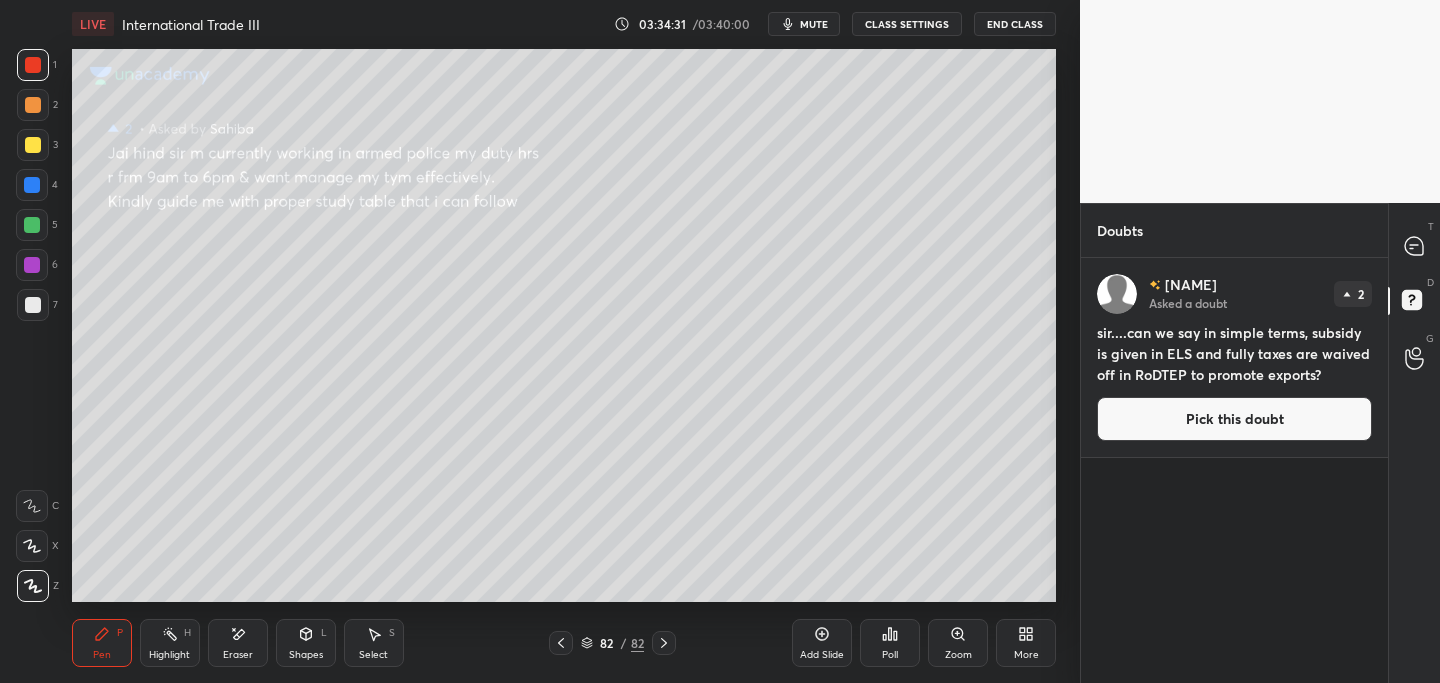 click on "Pick this doubt" at bounding box center [1234, 419] 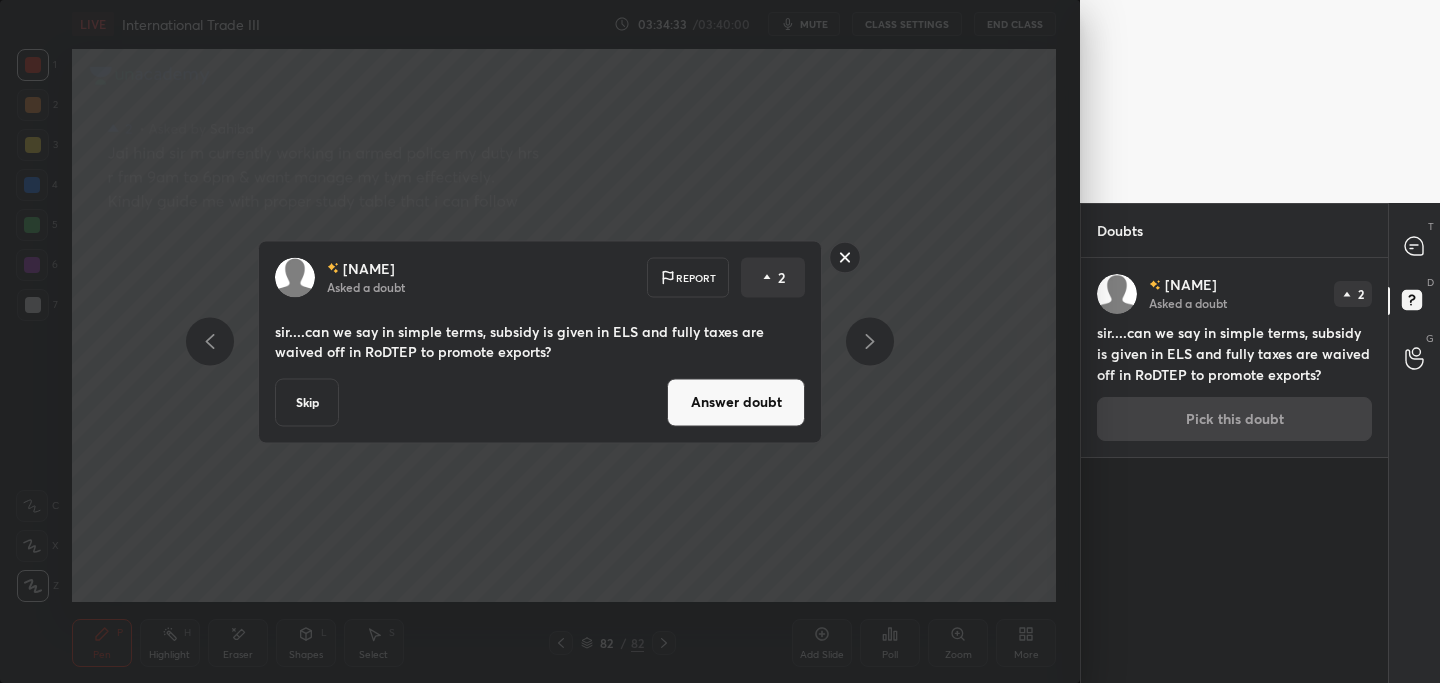 click on "Answer doubt" at bounding box center (736, 402) 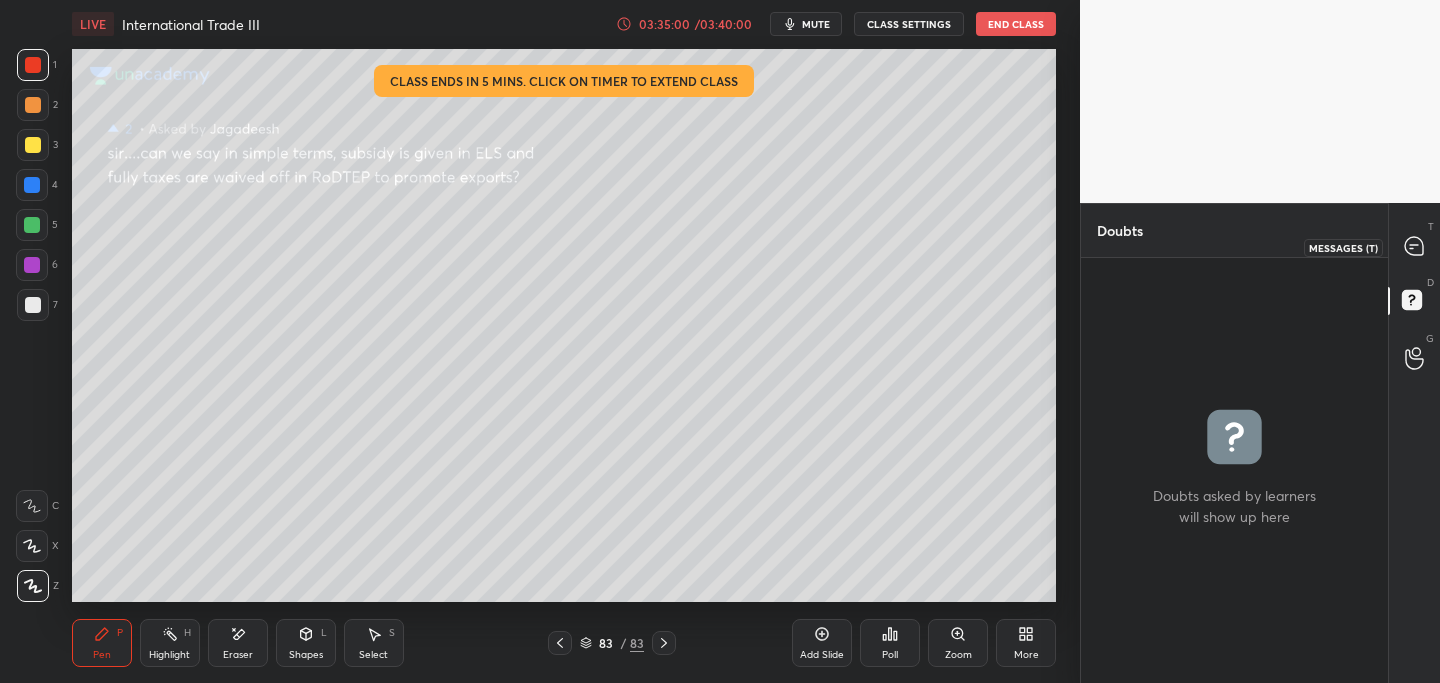 click 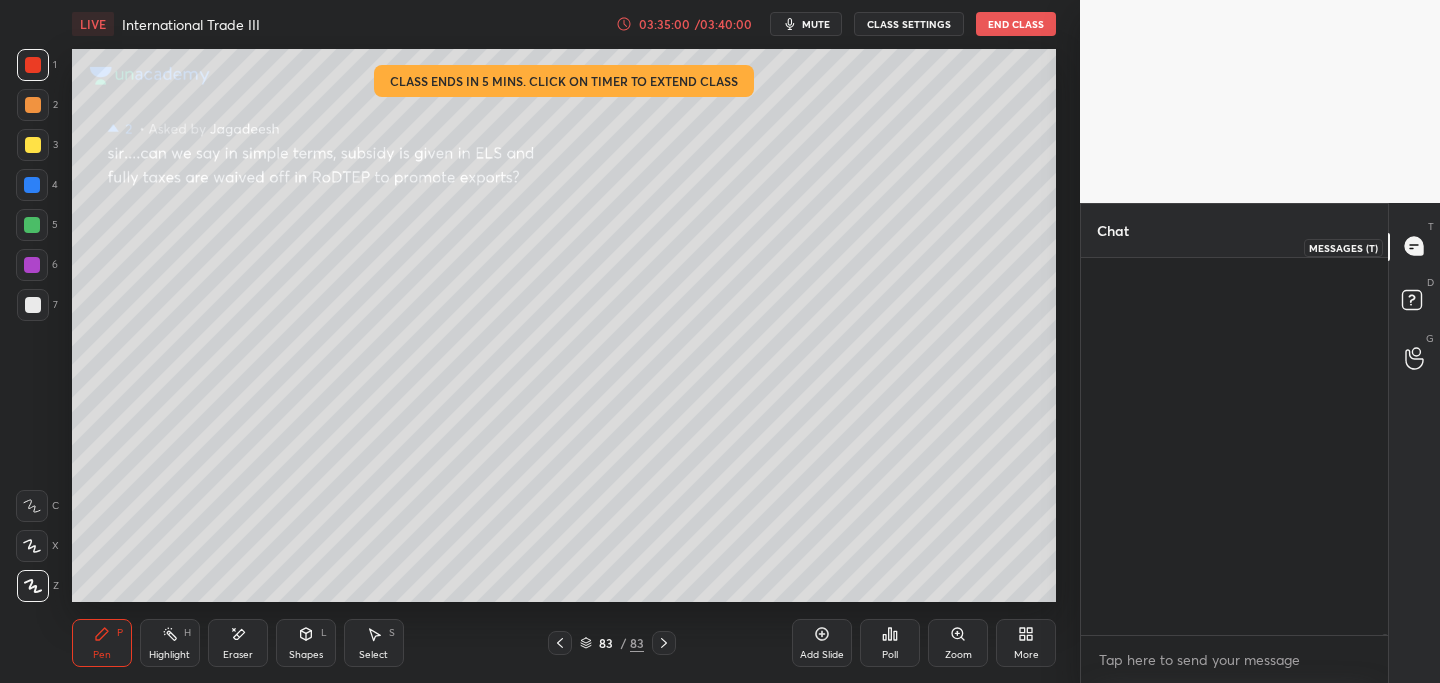 scroll, scrollTop: 133210, scrollLeft: 0, axis: vertical 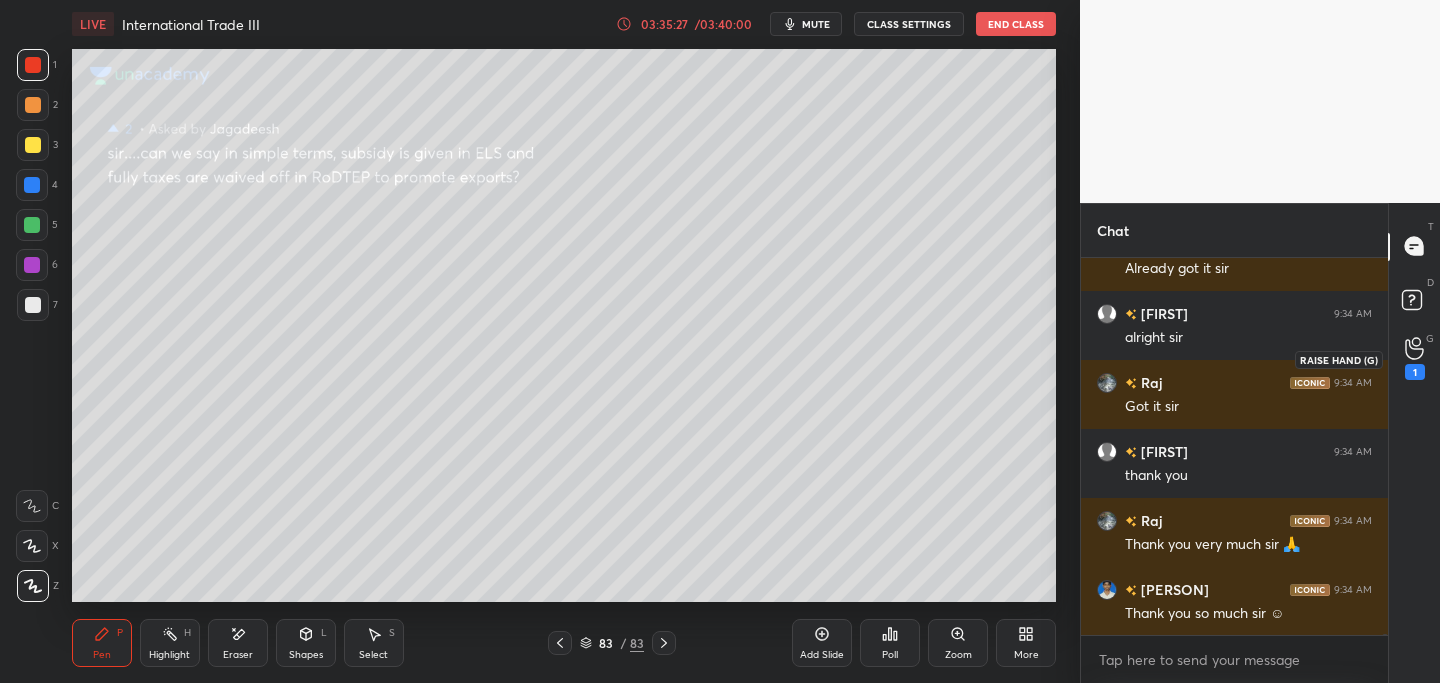 click 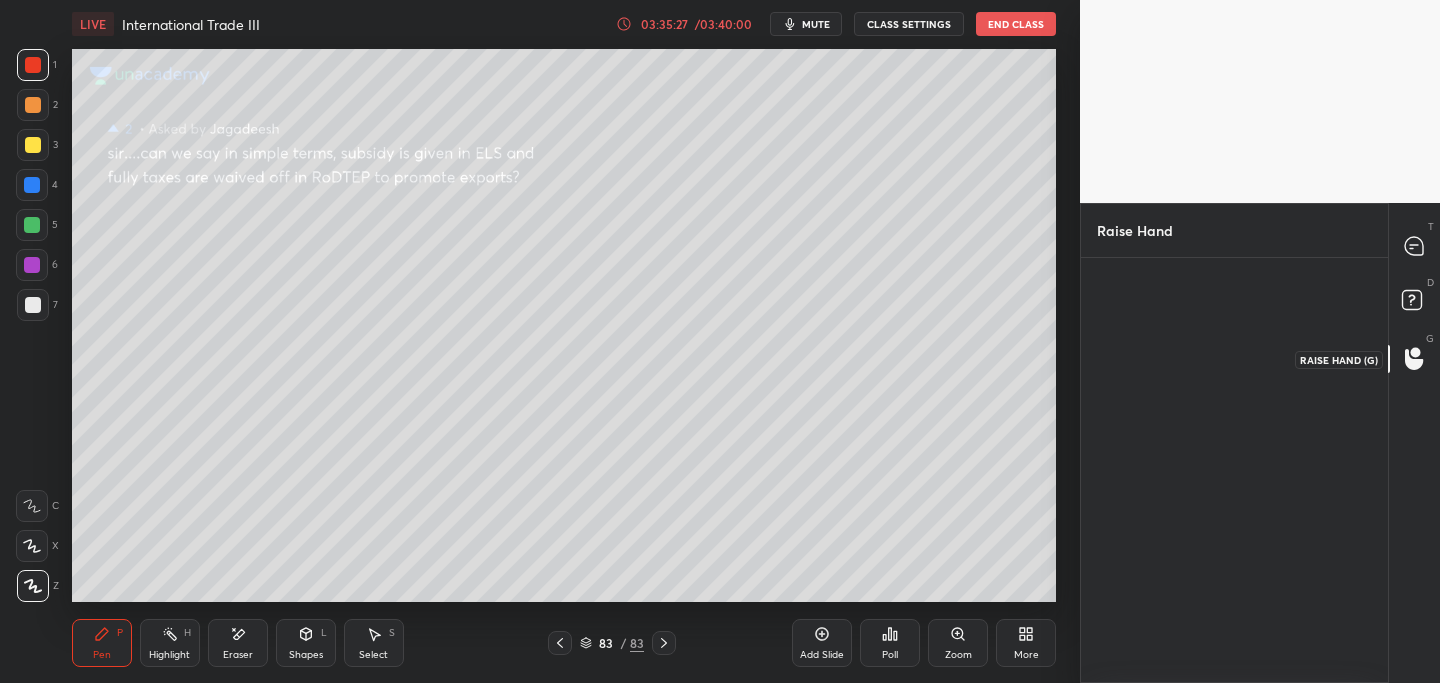 scroll, scrollTop: 419, scrollLeft: 301, axis: both 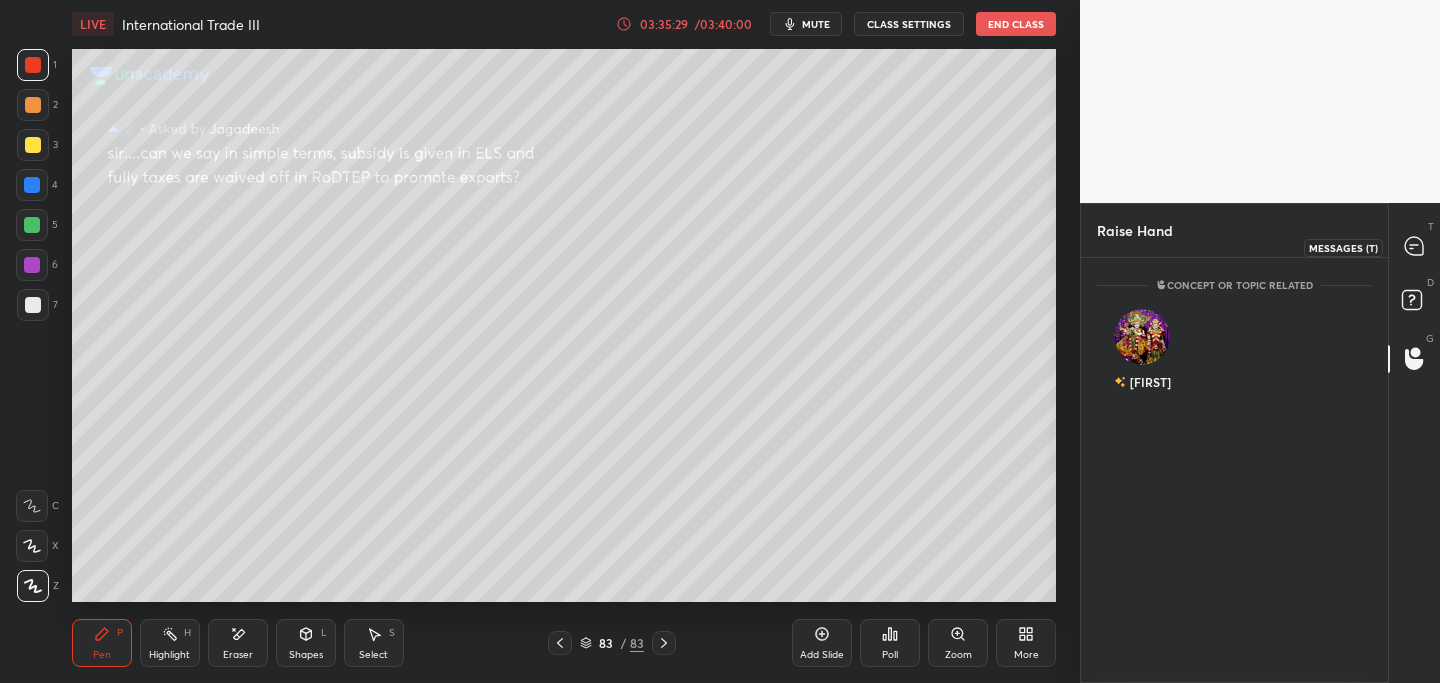 click 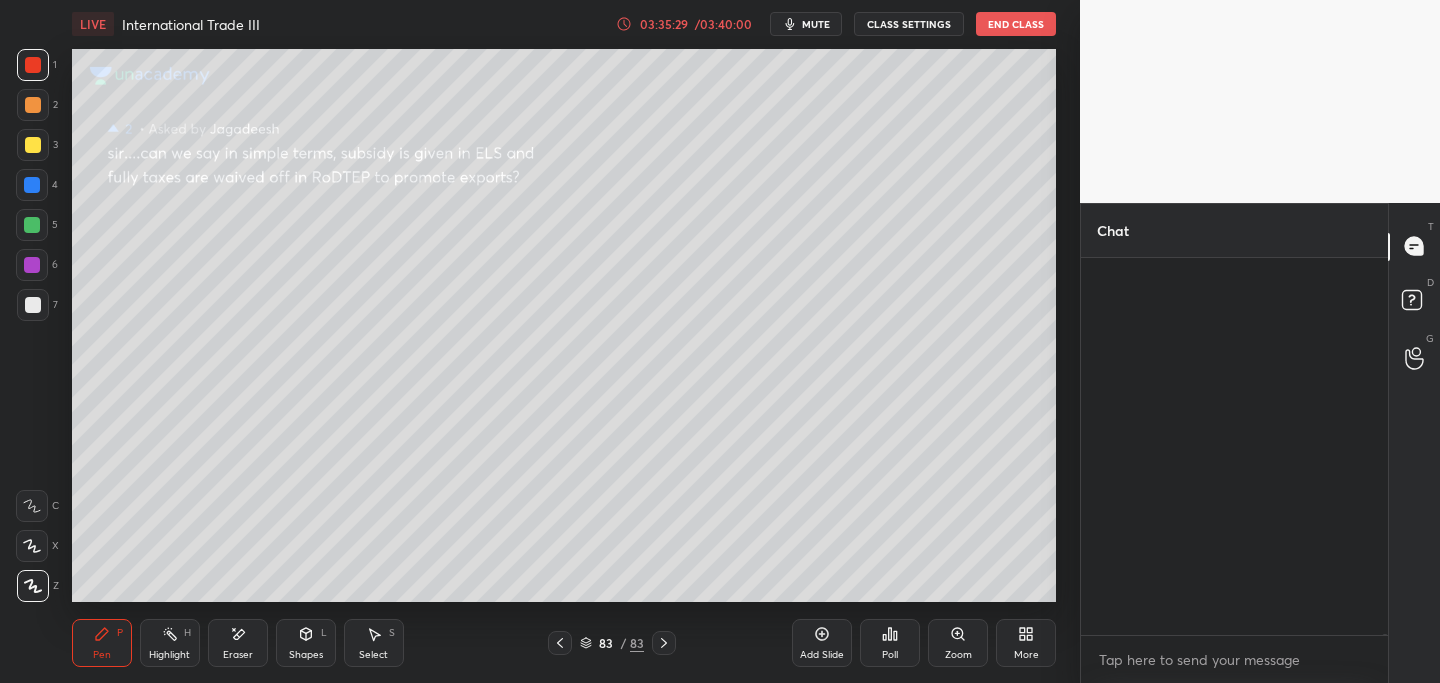 scroll, scrollTop: 133305, scrollLeft: 0, axis: vertical 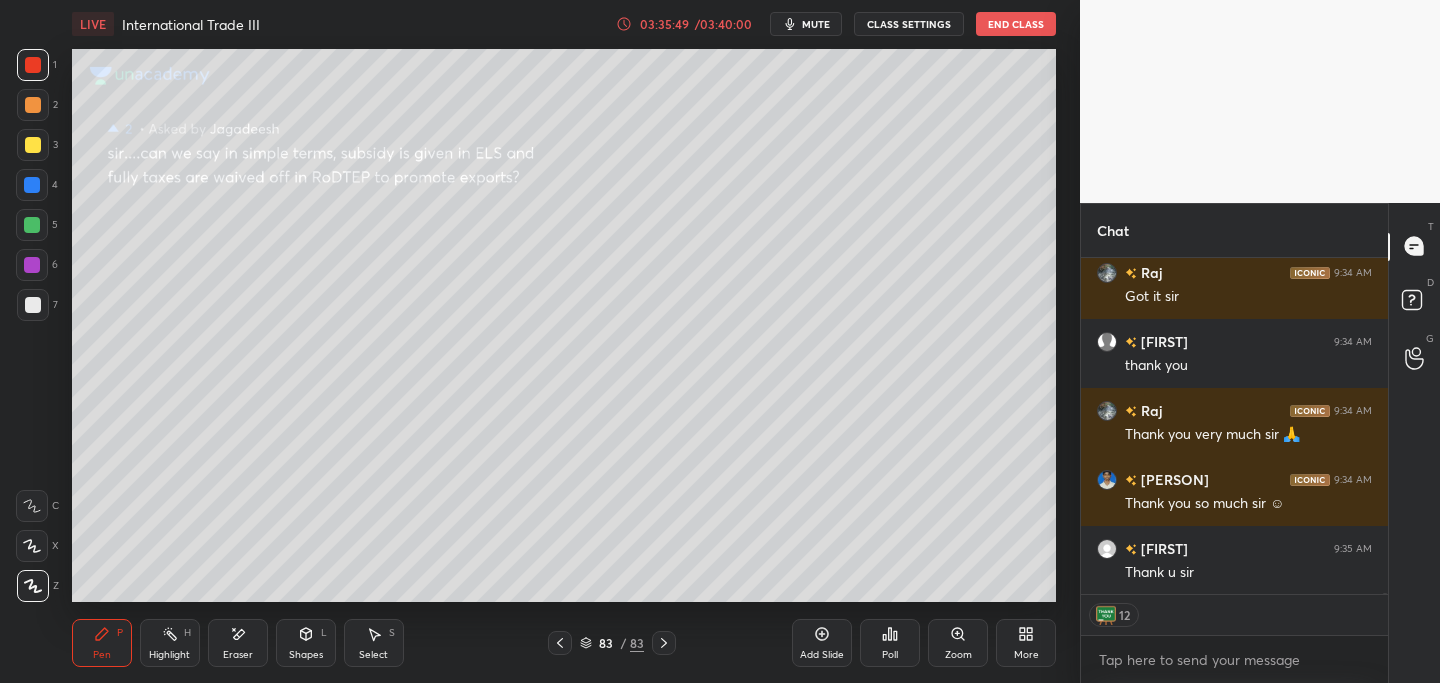 click on "End Class" at bounding box center (1016, 24) 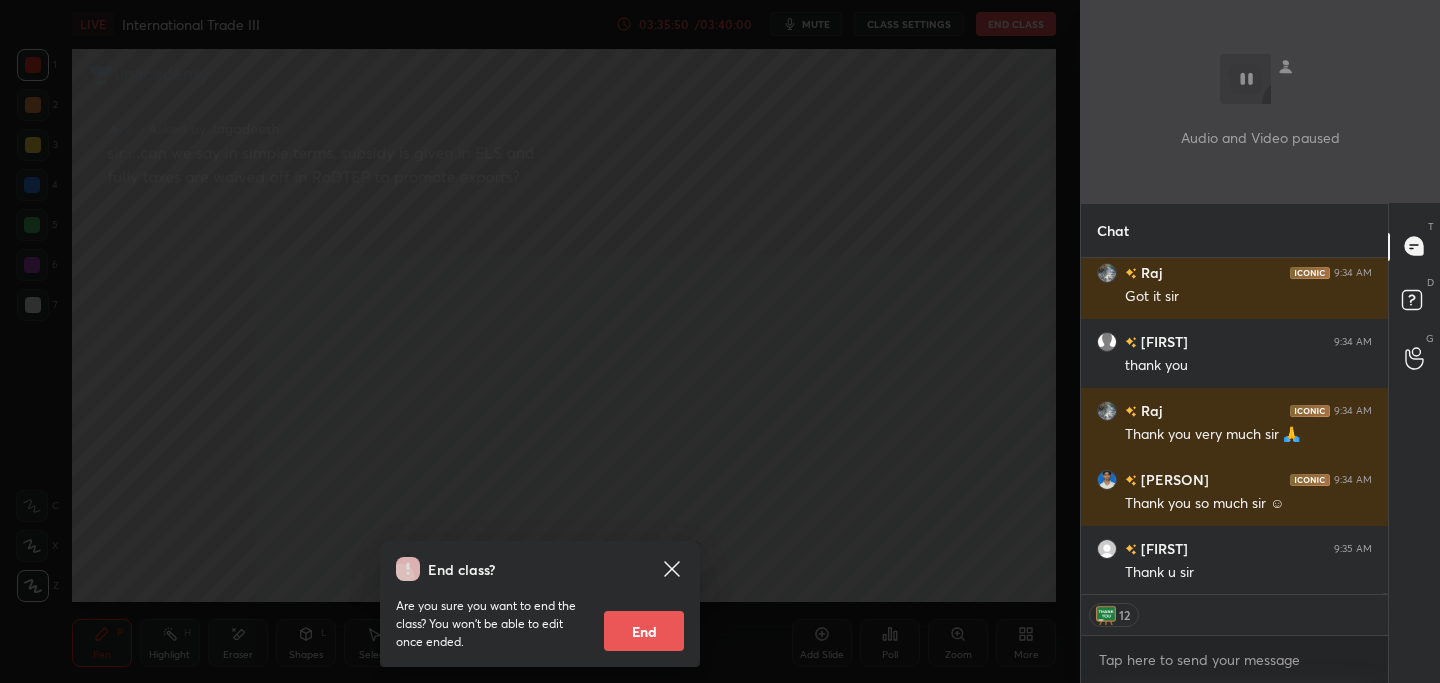 scroll, scrollTop: 133484, scrollLeft: 0, axis: vertical 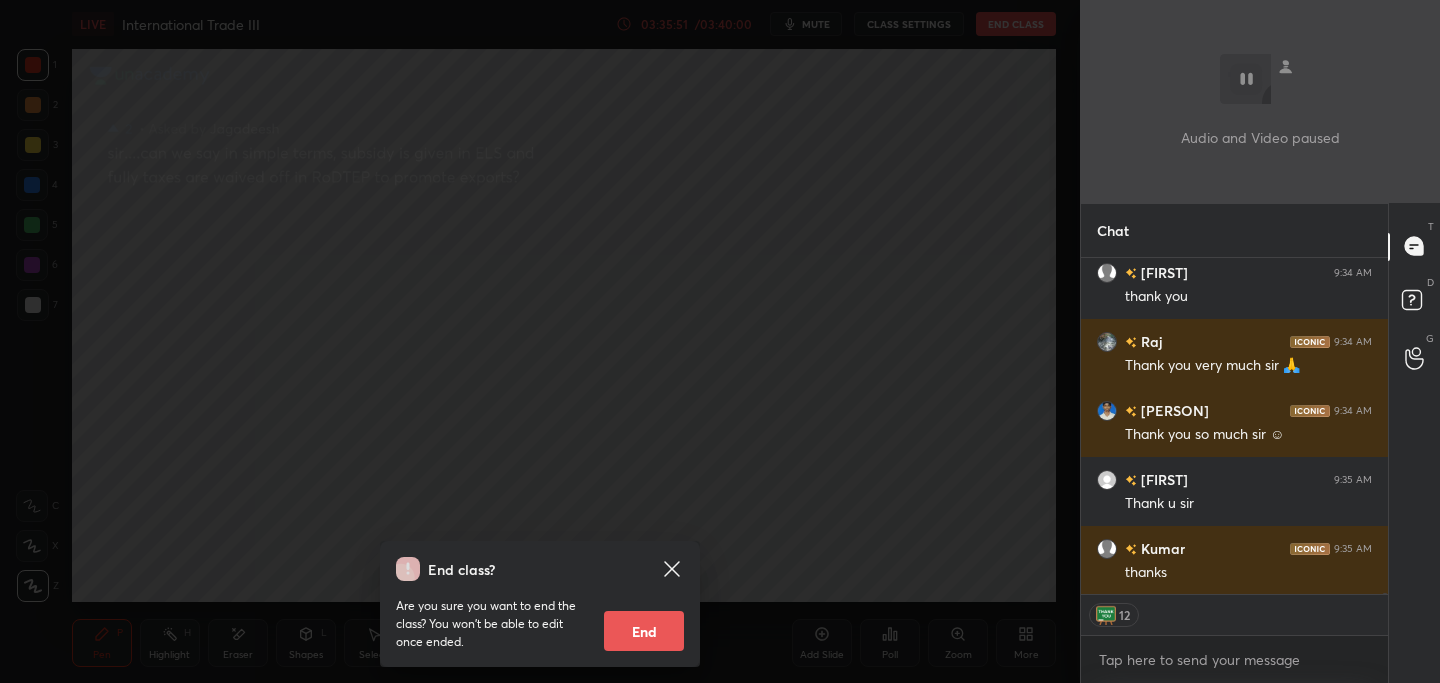 click on "End" at bounding box center (644, 631) 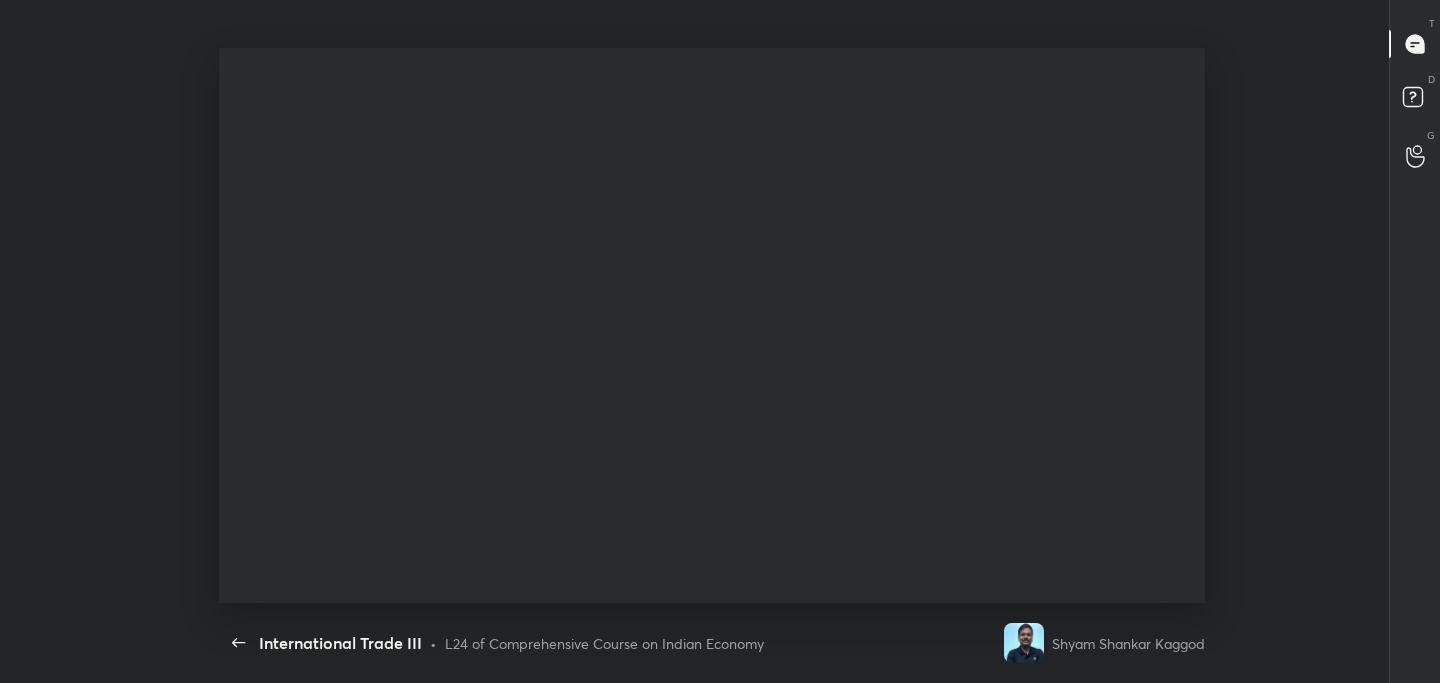 scroll, scrollTop: 99445, scrollLeft: 98933, axis: both 